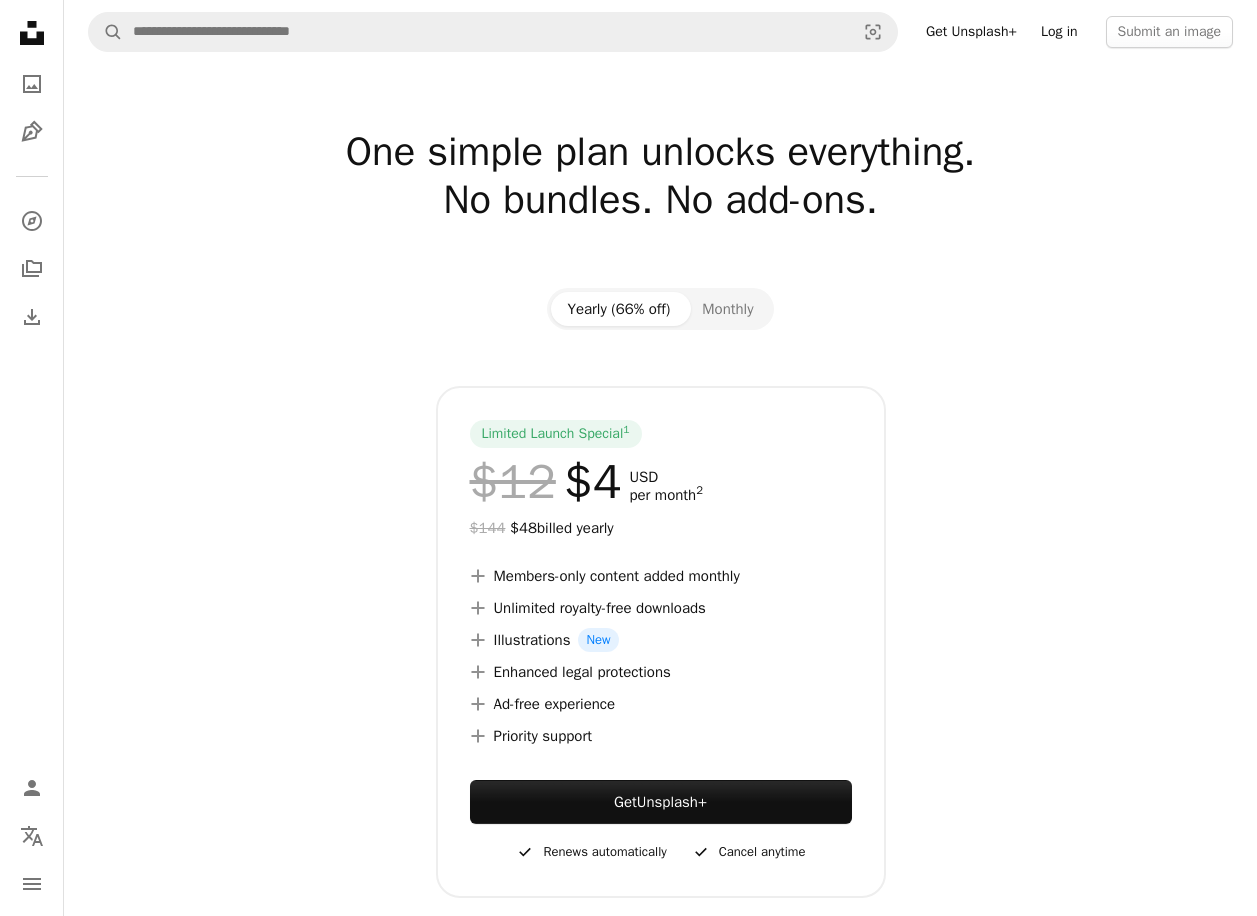scroll, scrollTop: 0, scrollLeft: 0, axis: both 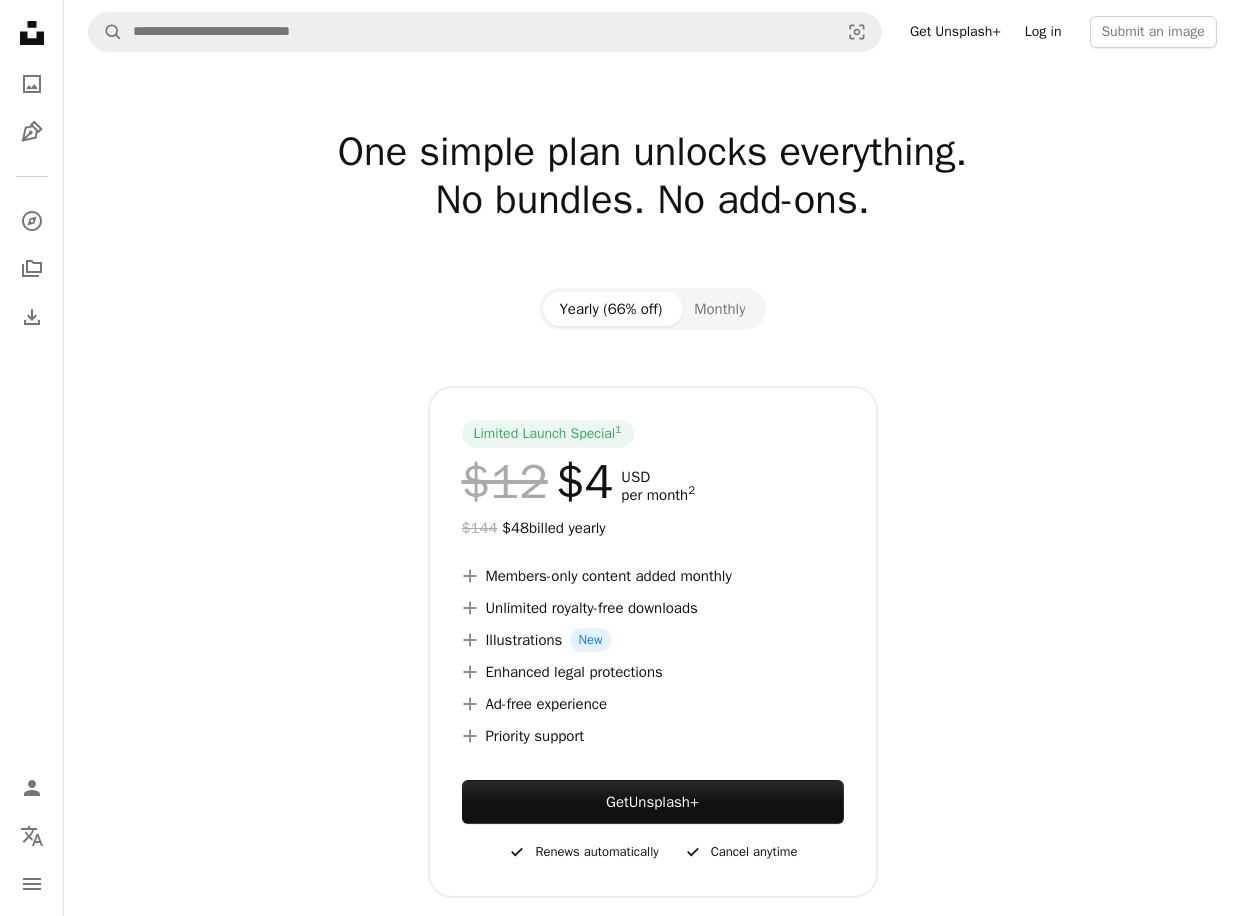 click on "Log in" at bounding box center (1043, 32) 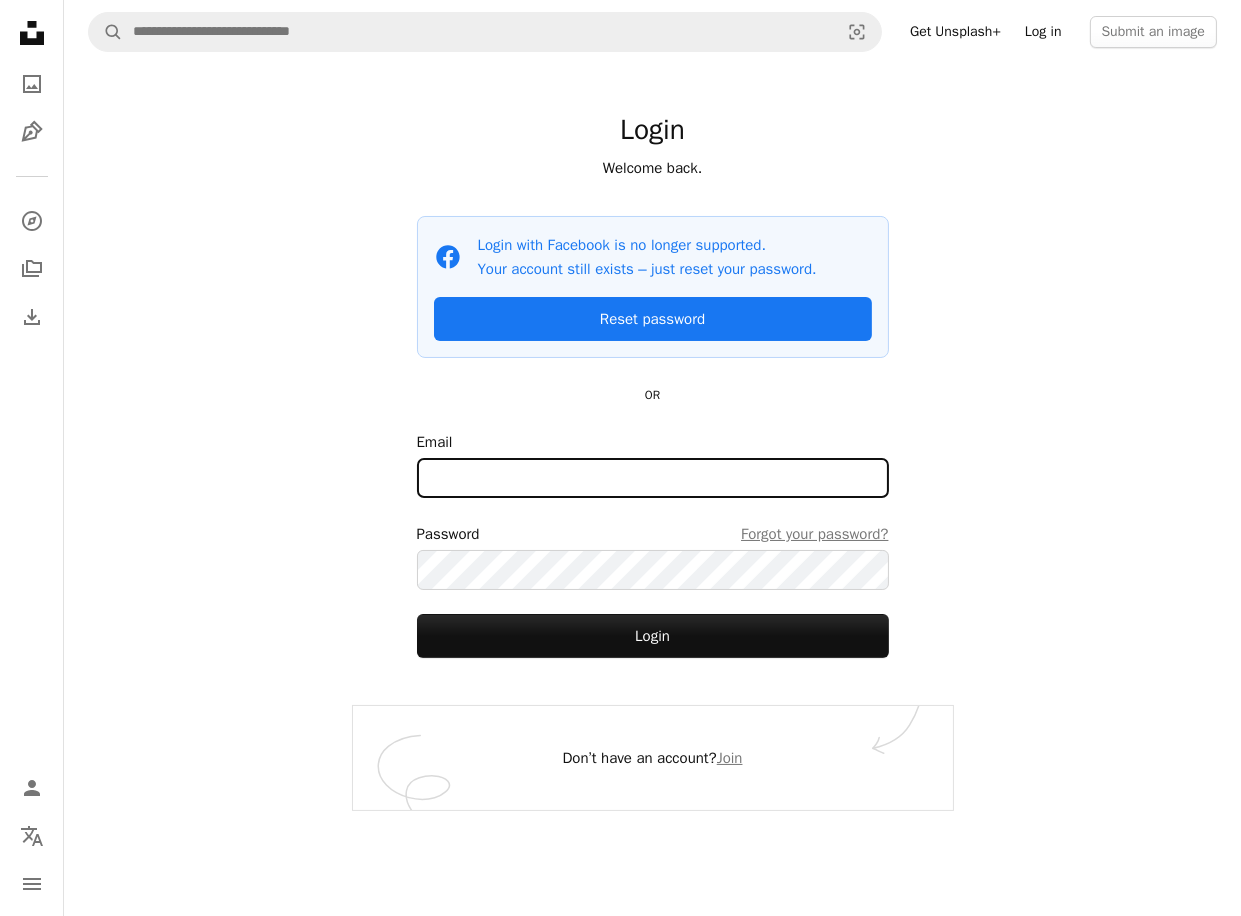 type on "**********" 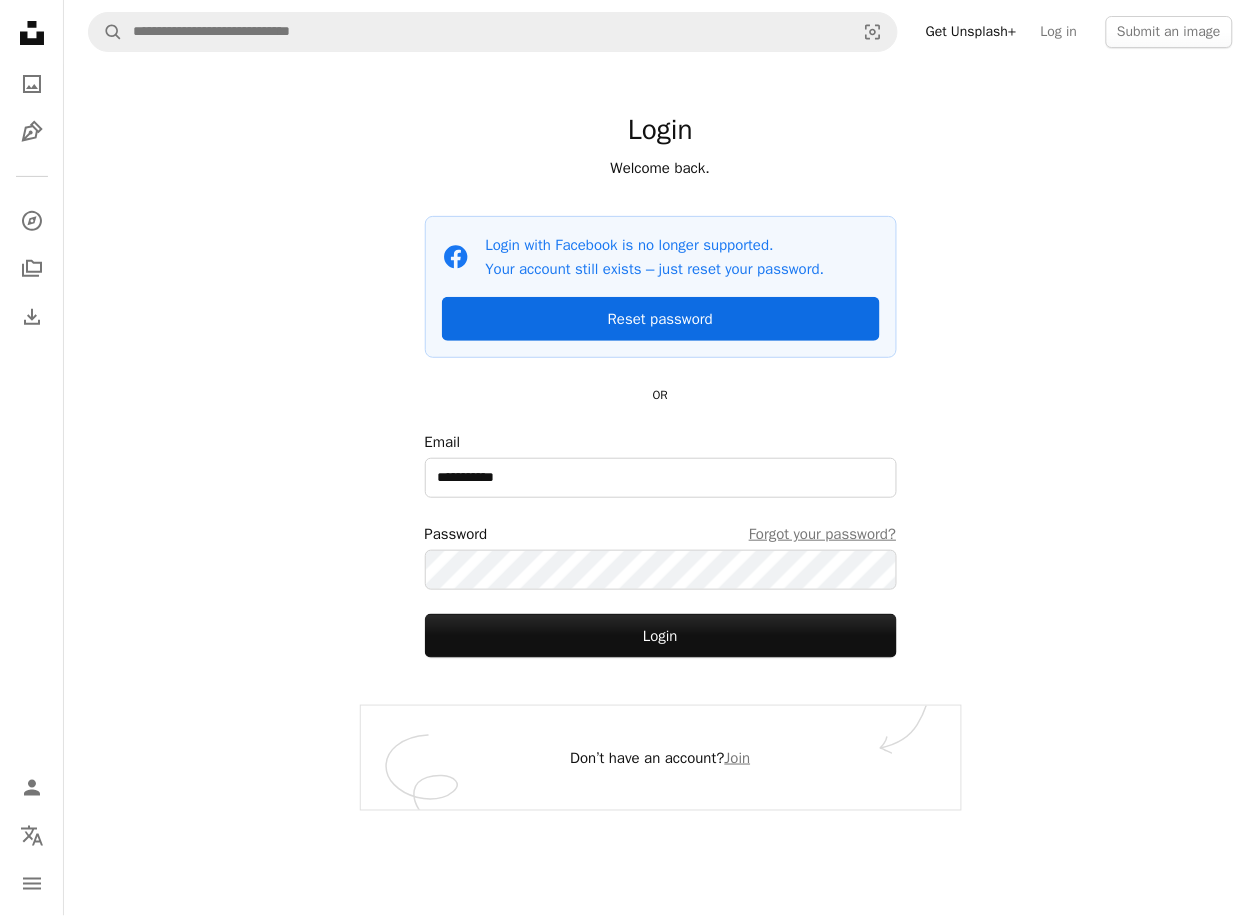 click on "Reset password" at bounding box center [661, 319] 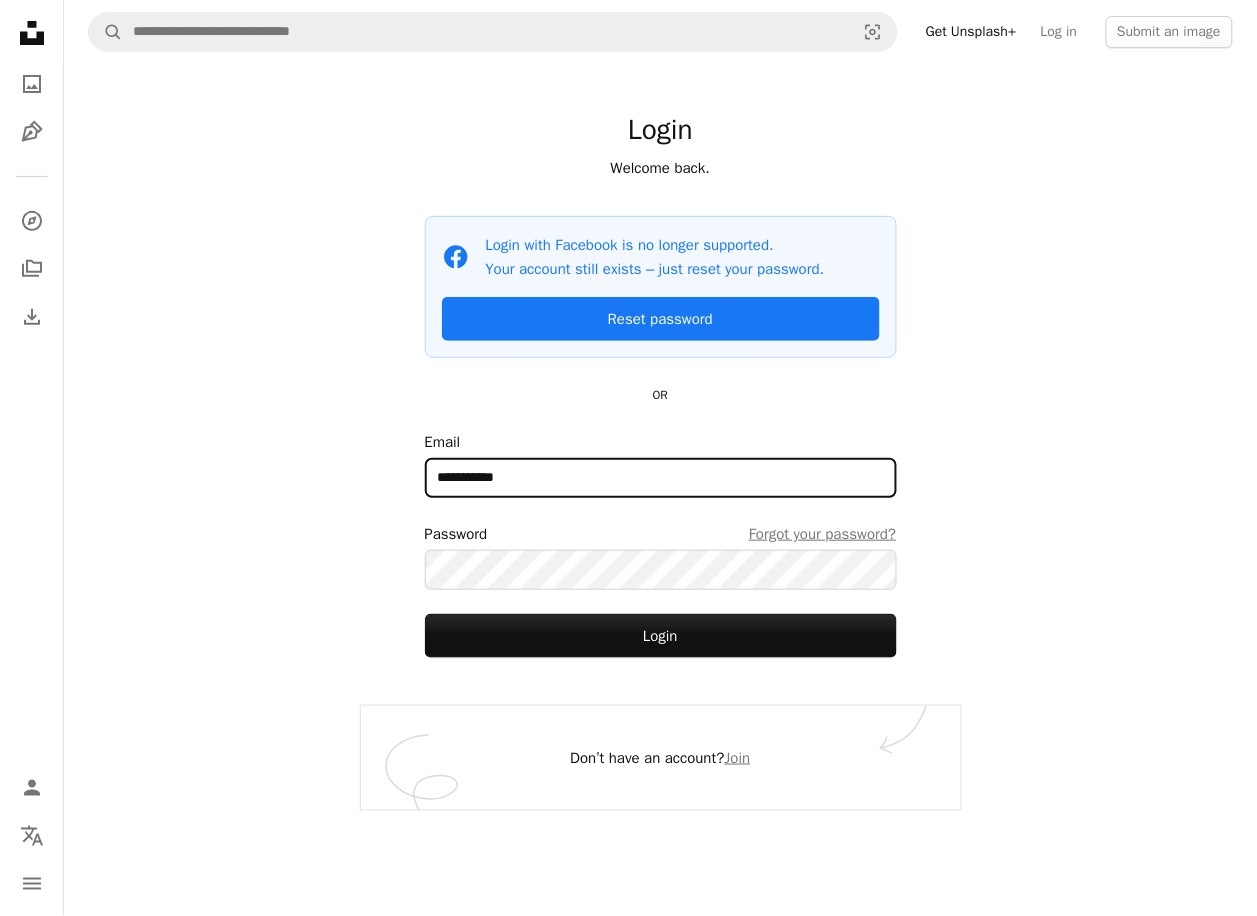click on "**********" at bounding box center [661, 478] 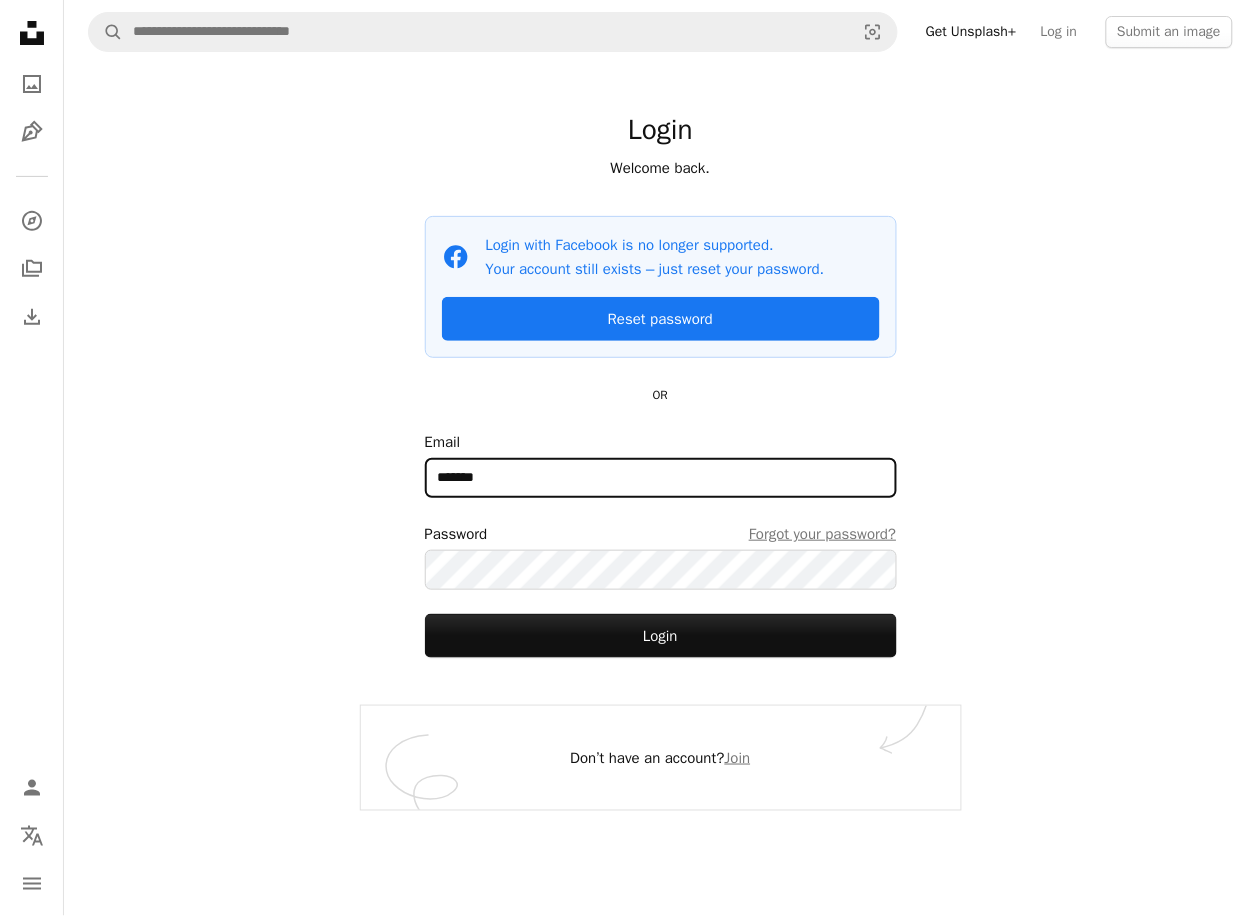 type on "**********" 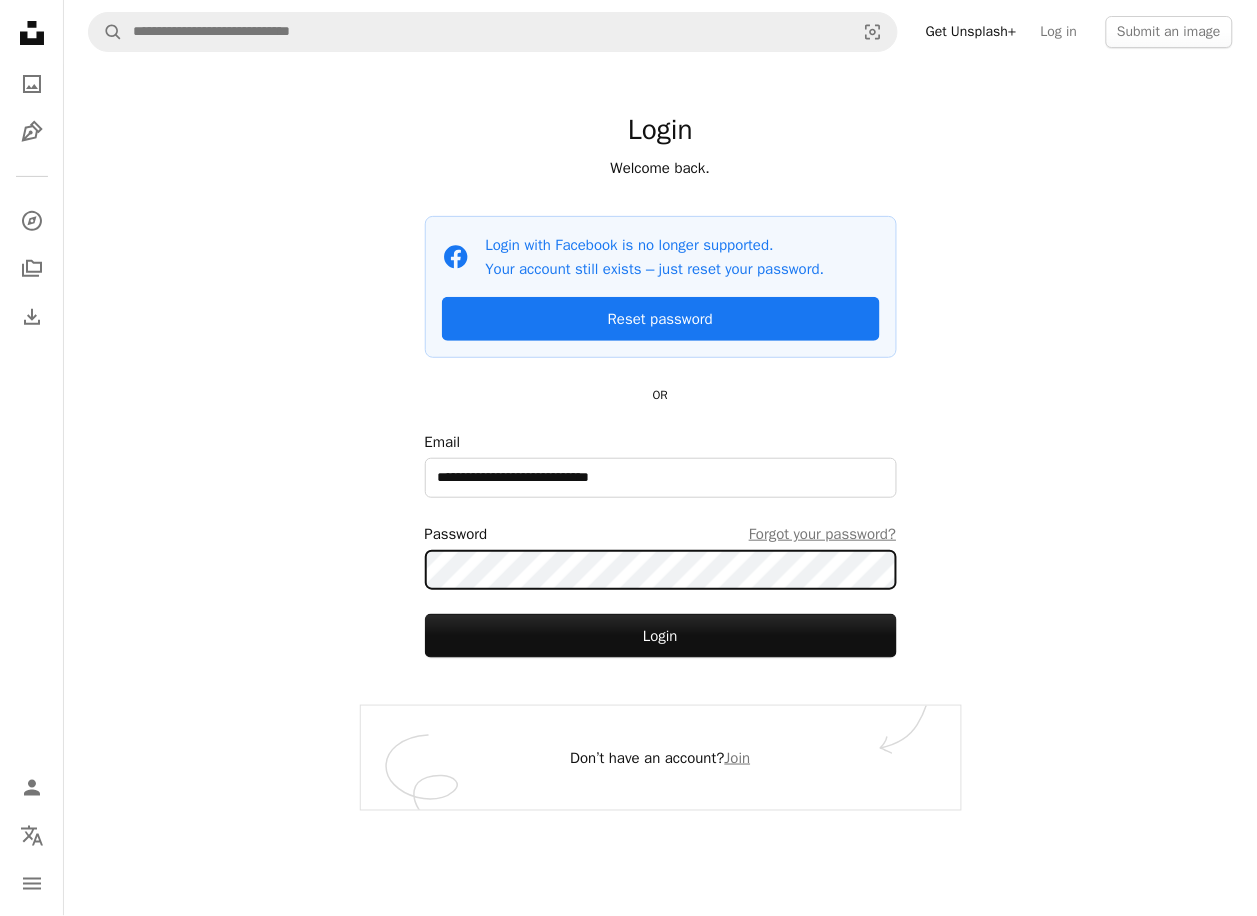click on "A magnifying glass Visual search Get Unsplash+ Log in Submit an image Login Welcome back. Facebook icon Login with Facebook is no longer supported. Your account still exists – just reset your password. Reset password OR Email [EMAIL] Password Forgot your password? Login Don’t have an account?  Join" at bounding box center [660, 458] 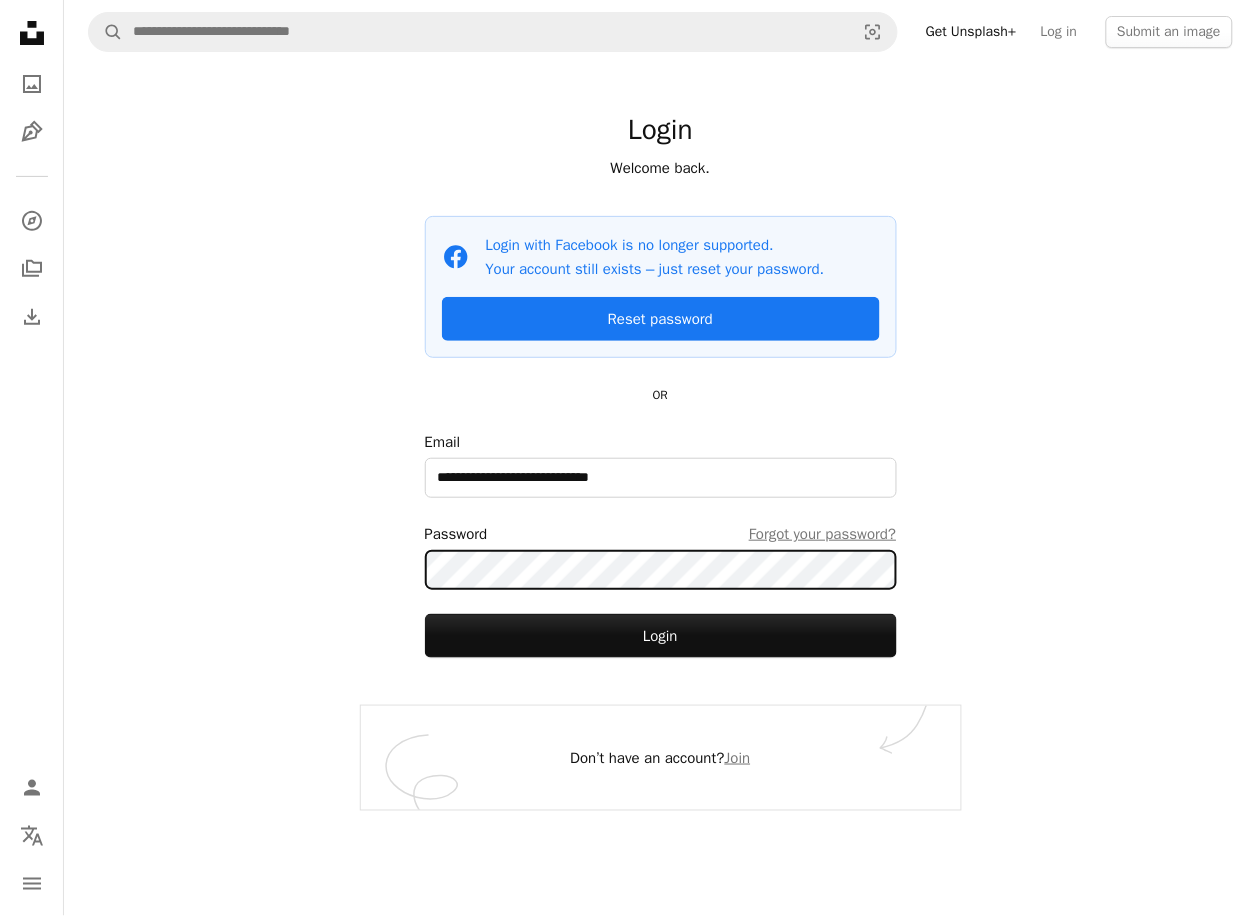 click on "Login" at bounding box center [661, 636] 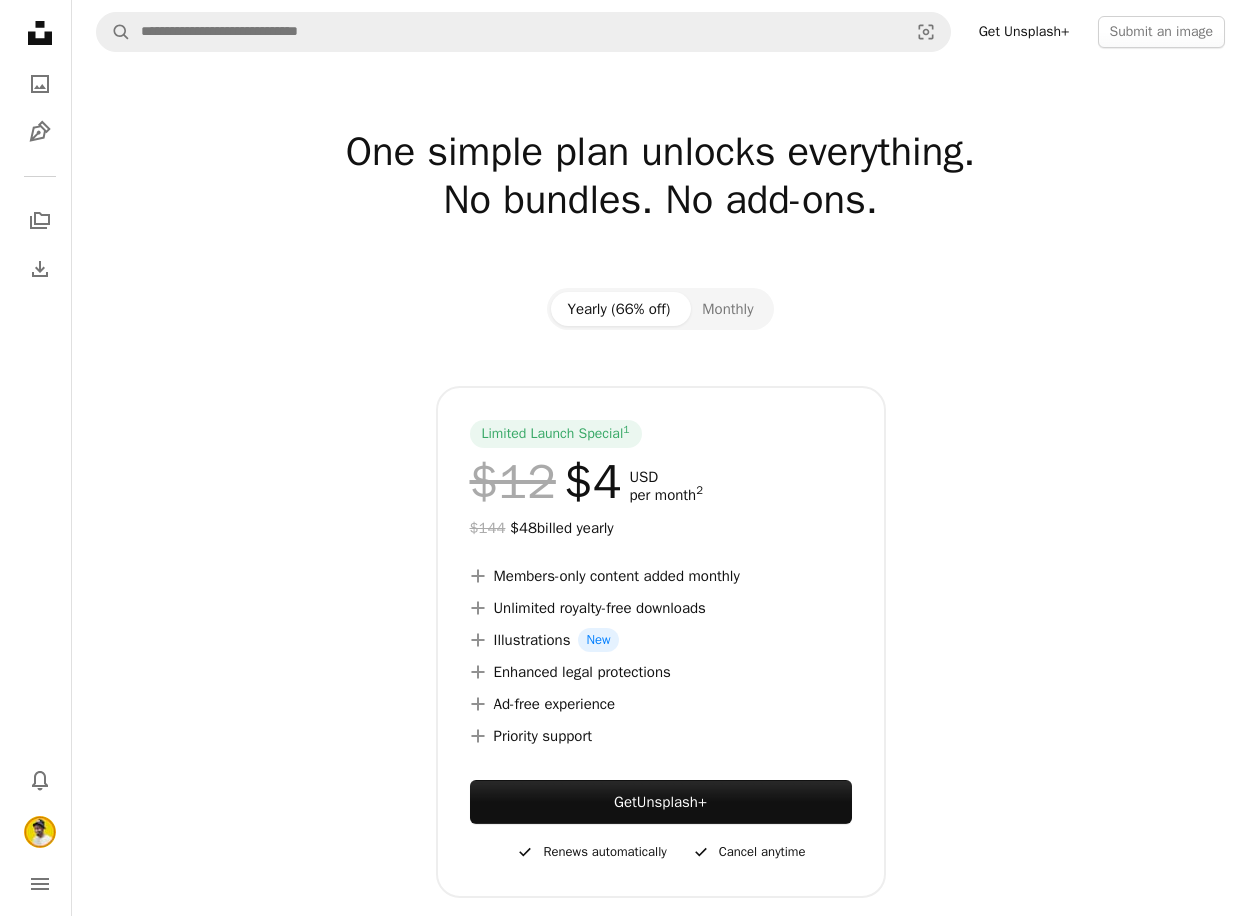 scroll, scrollTop: 0, scrollLeft: 0, axis: both 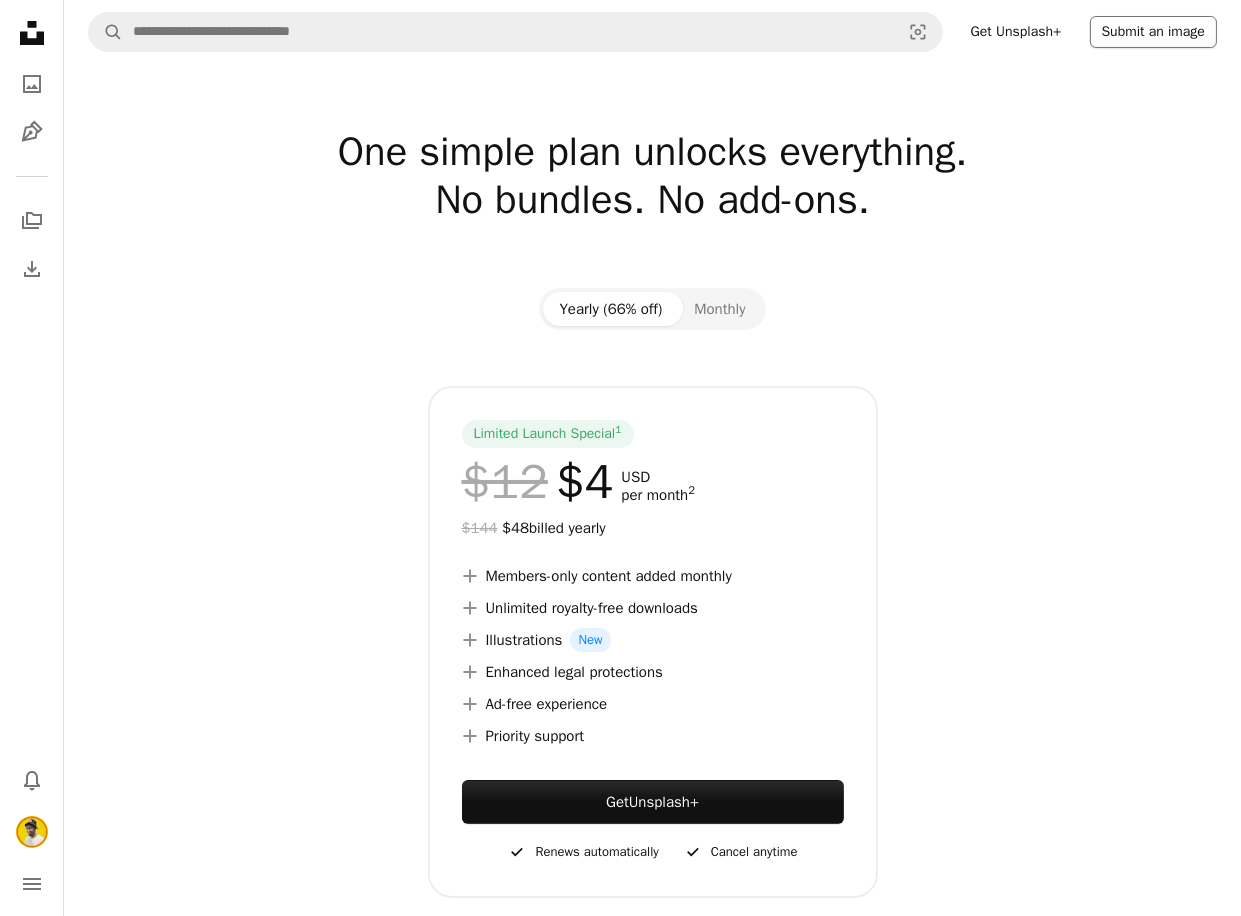 click on "Submit an image" at bounding box center [1153, 32] 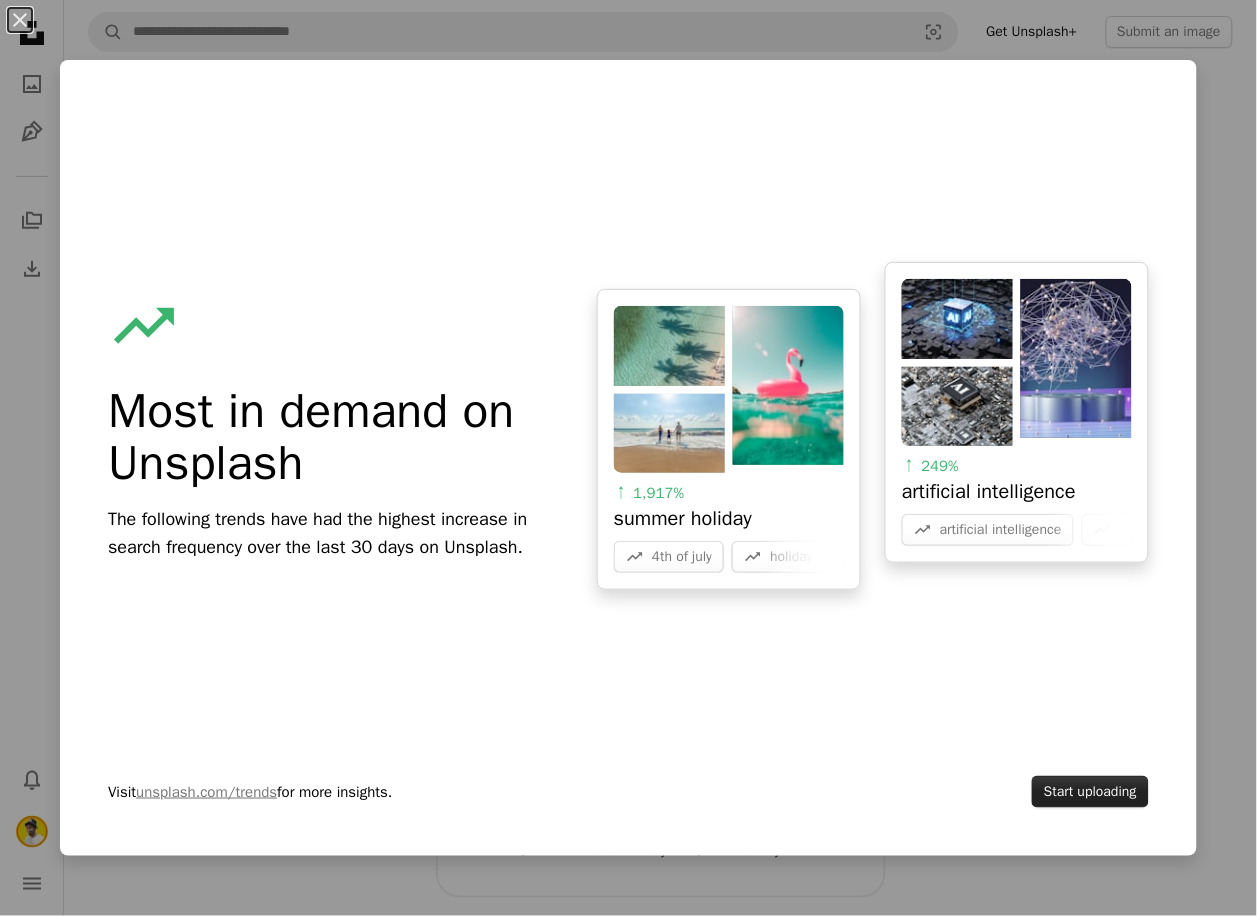 click on "Start uploading" at bounding box center (1090, 792) 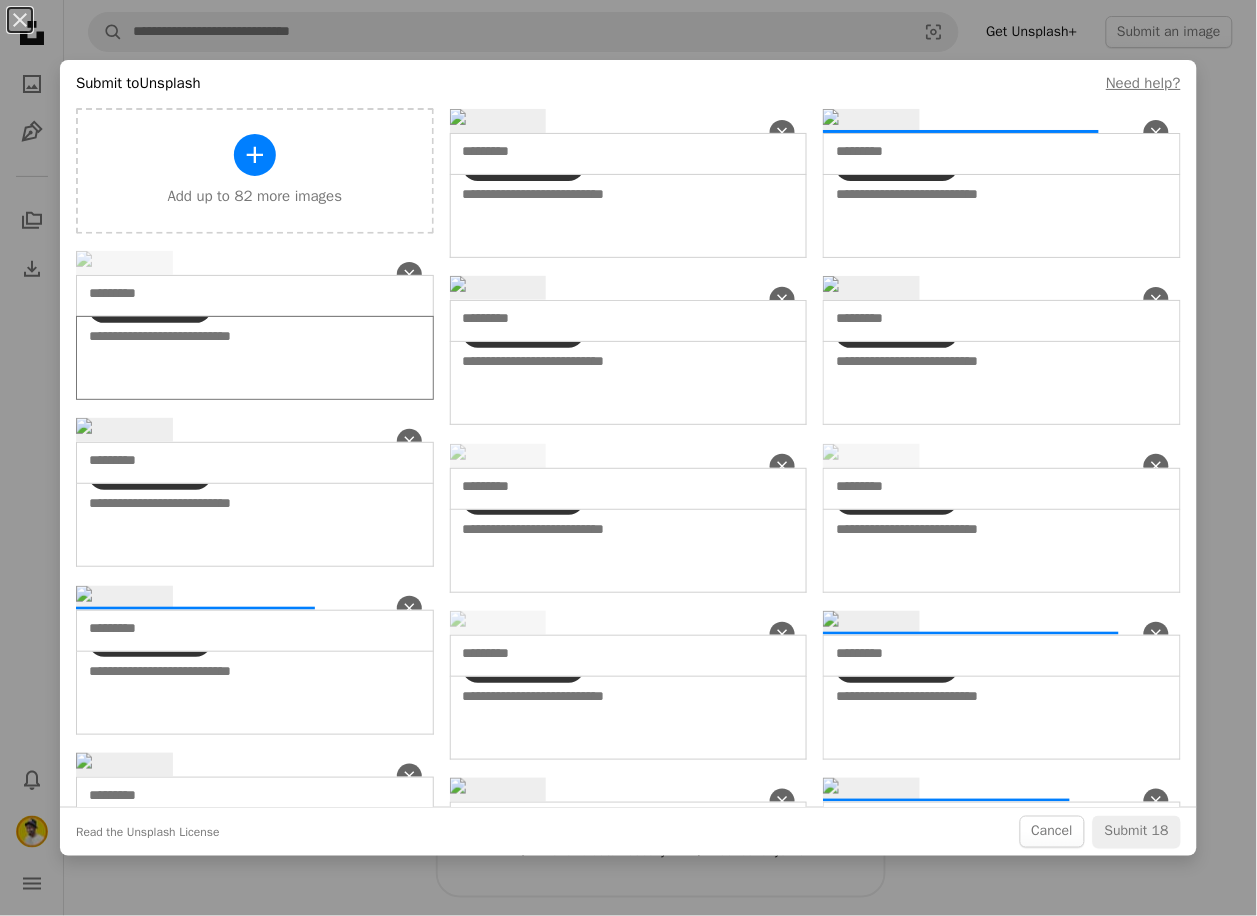 click at bounding box center (255, 358) 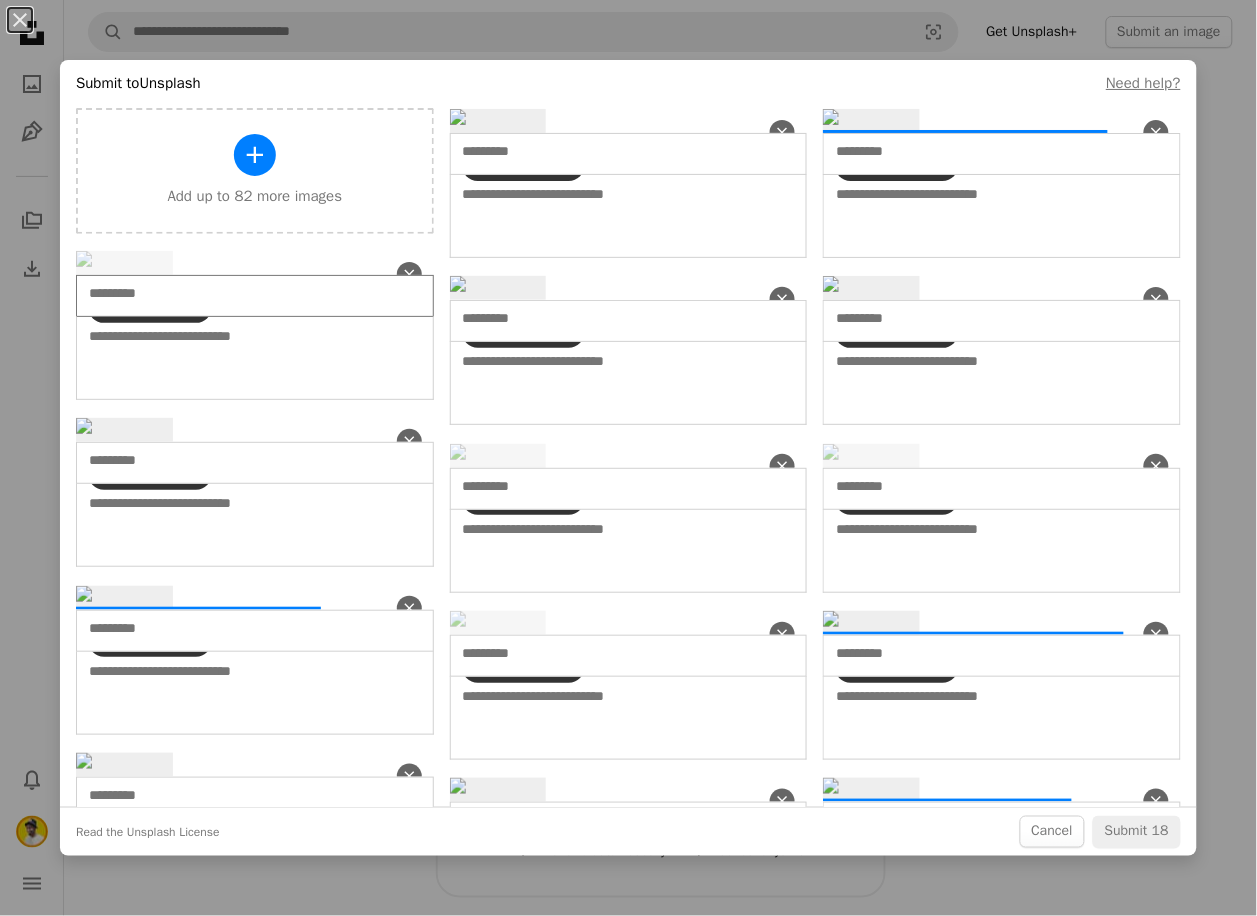 click at bounding box center (220, 294) 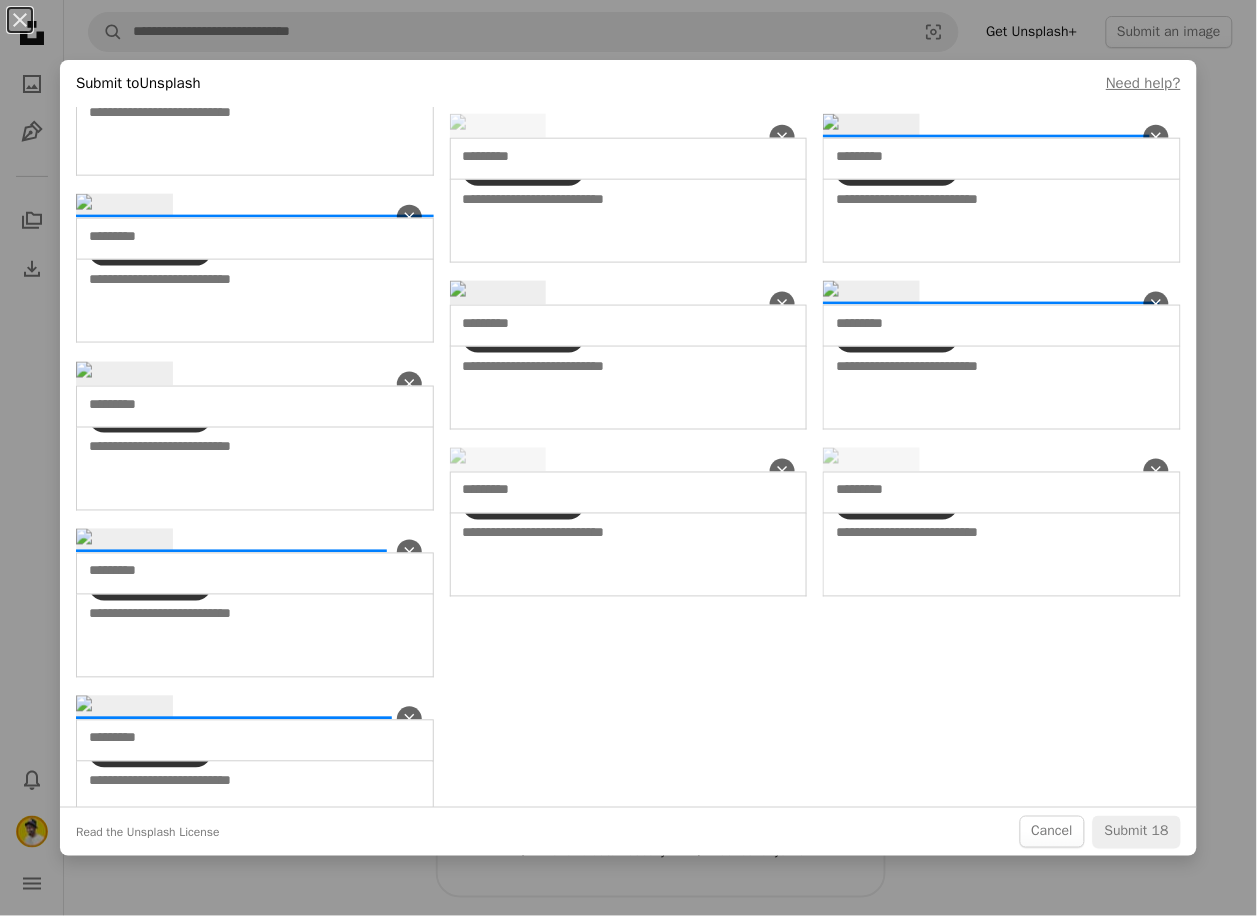 scroll, scrollTop: 222, scrollLeft: 0, axis: vertical 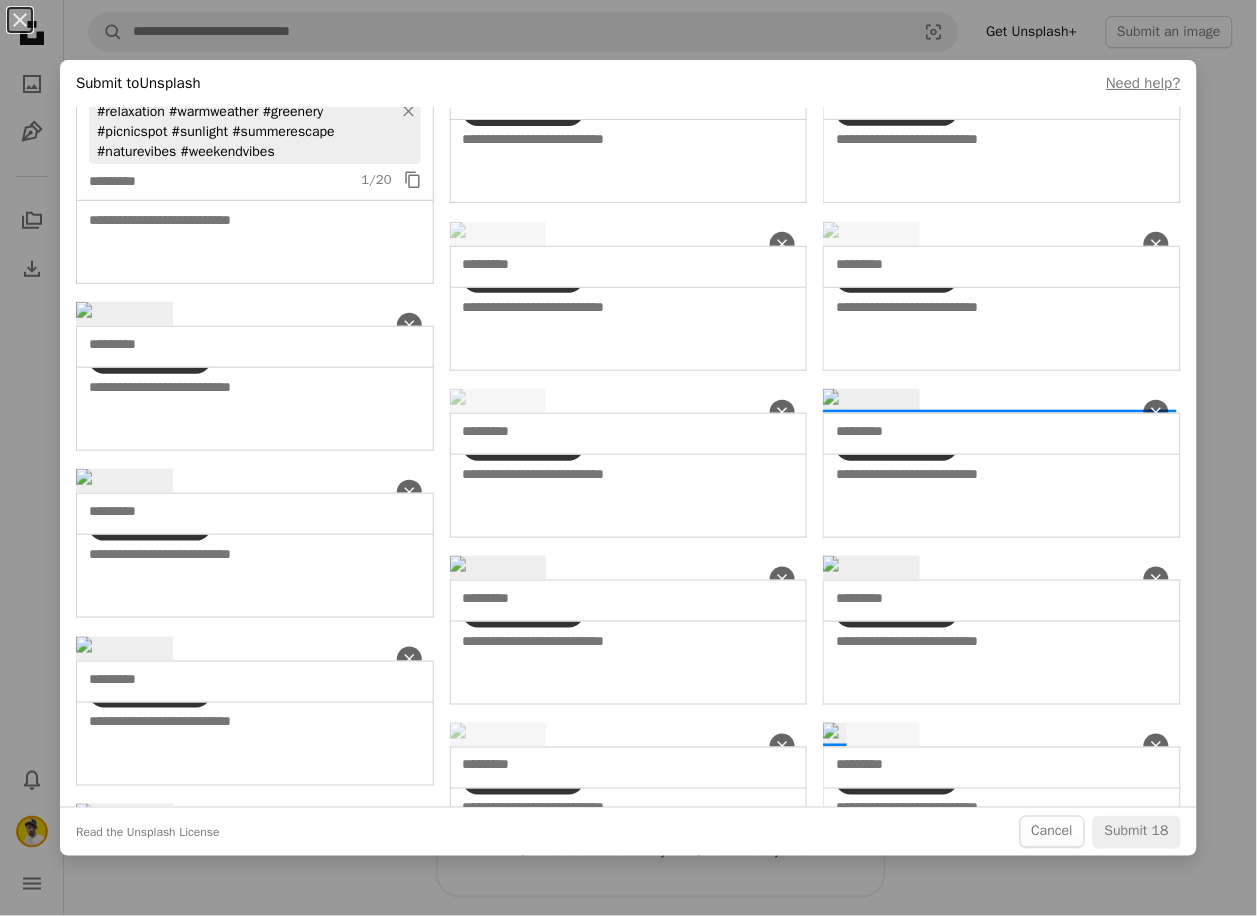 click on "#summervibes
#summer
#sunshine
#outdoorliving
#summertime
#sunnyday
#relaxation
#warmweather
#greenery
#picnicspot
#sunlight
#summerescape
#naturevibes
#weekendvibes ×" at bounding box center [255, 113] 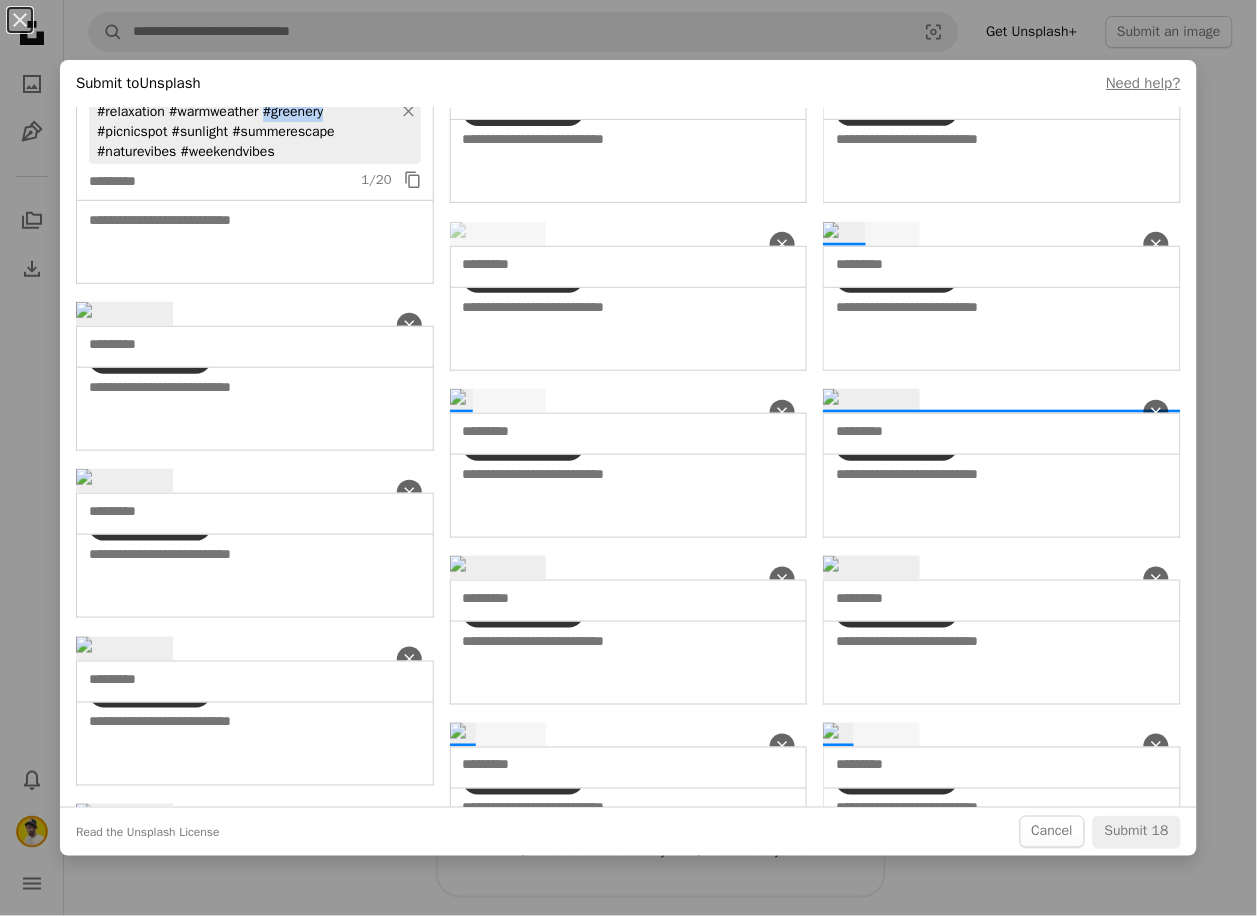 drag, startPoint x: 303, startPoint y: 518, endPoint x: 267, endPoint y: 516, distance: 36.05551 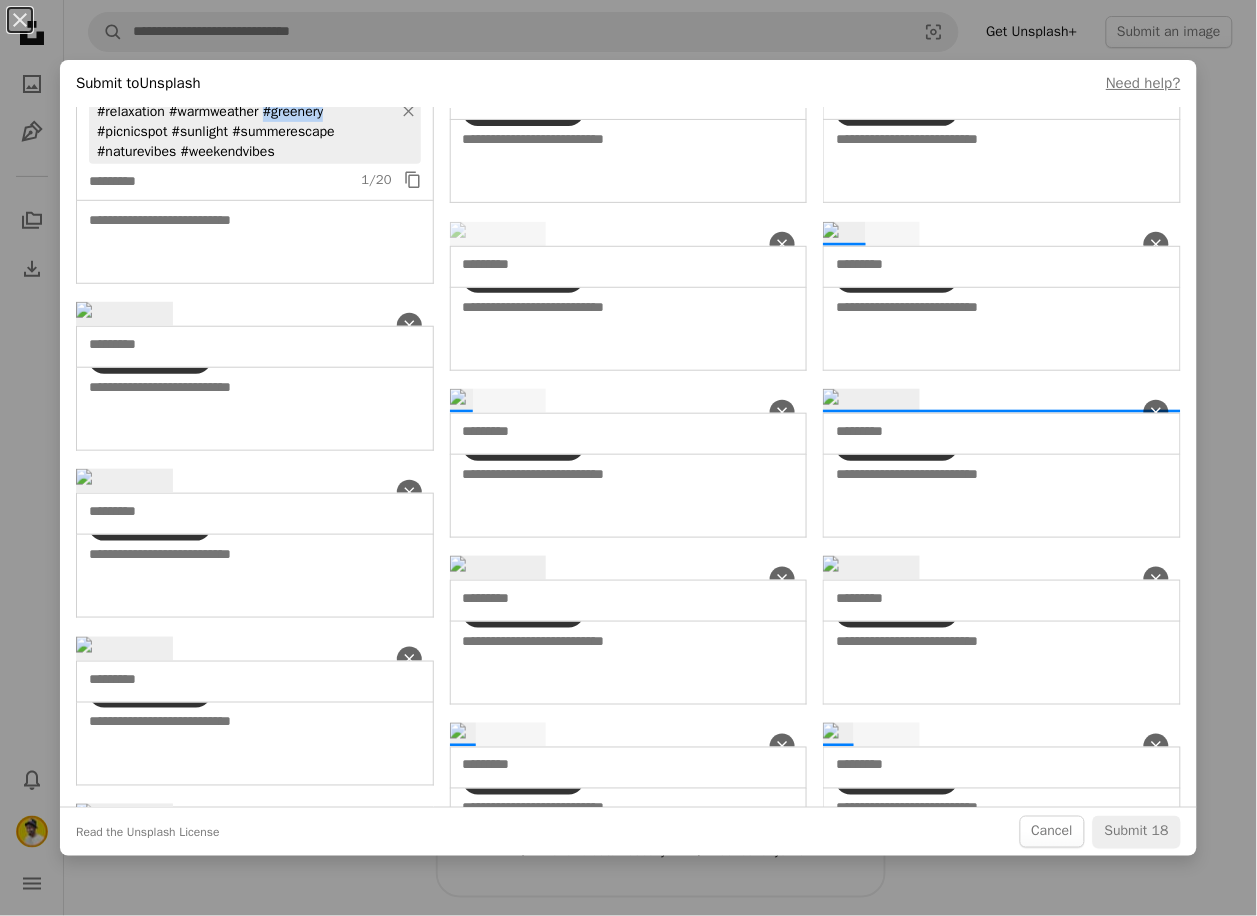 click on "#summervibes
#summer
#sunshine
#outdoorliving
#summertime
#sunnyday
#relaxation
#warmweather
#greenery
#picnicspot
#sunlight
#summerescape
#naturevibes
#weekendvibes ×" at bounding box center (255, 113) 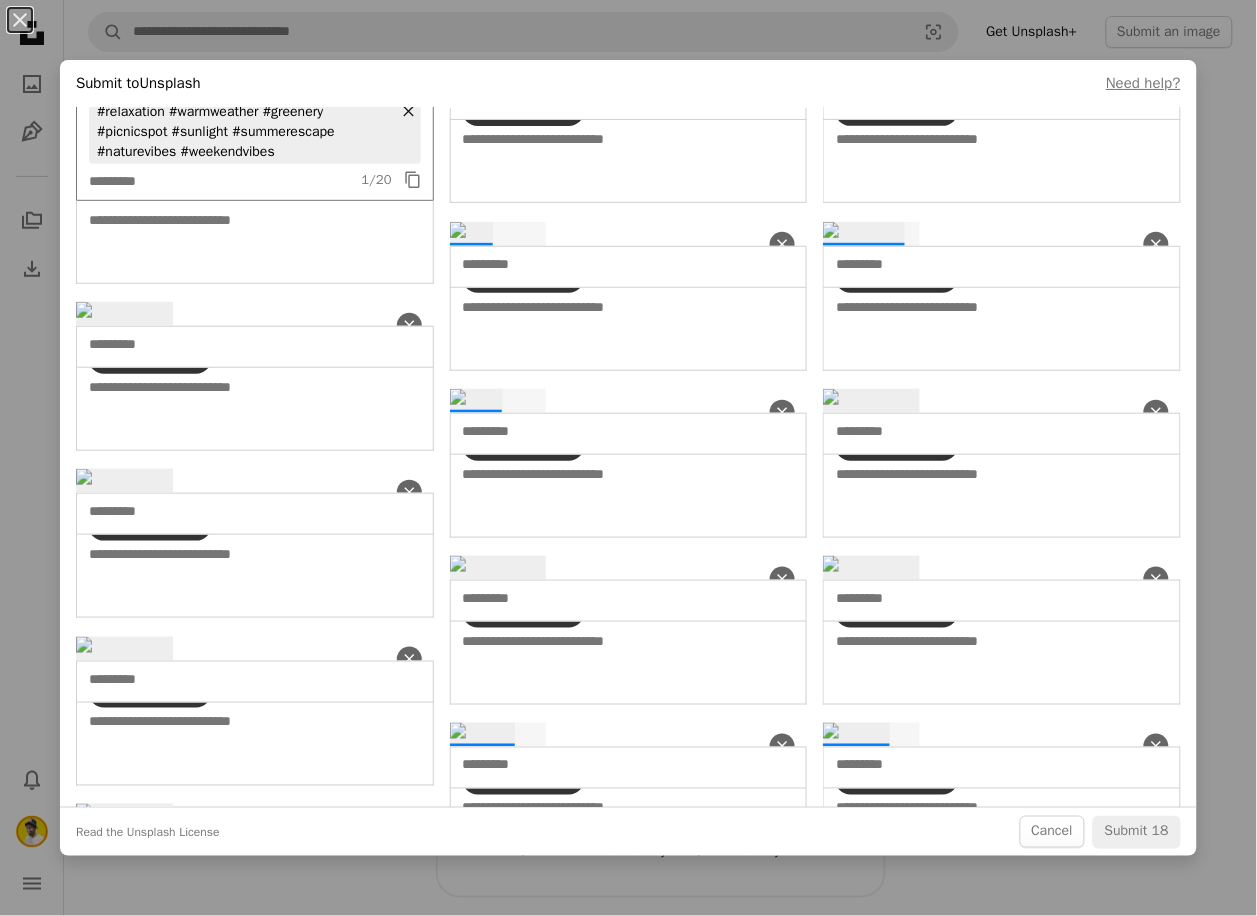 click on "×" at bounding box center [409, 112] 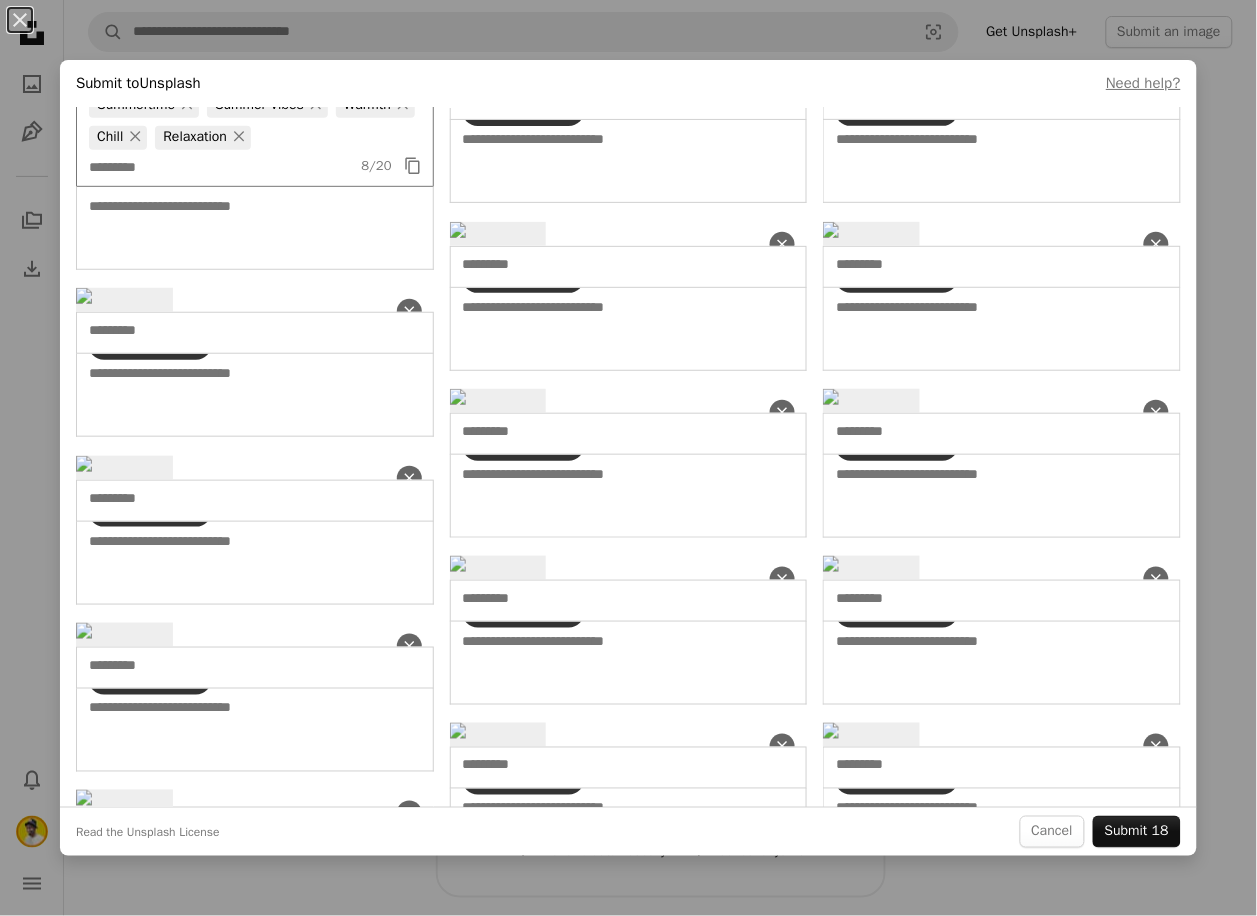 click at bounding box center [220, 168] 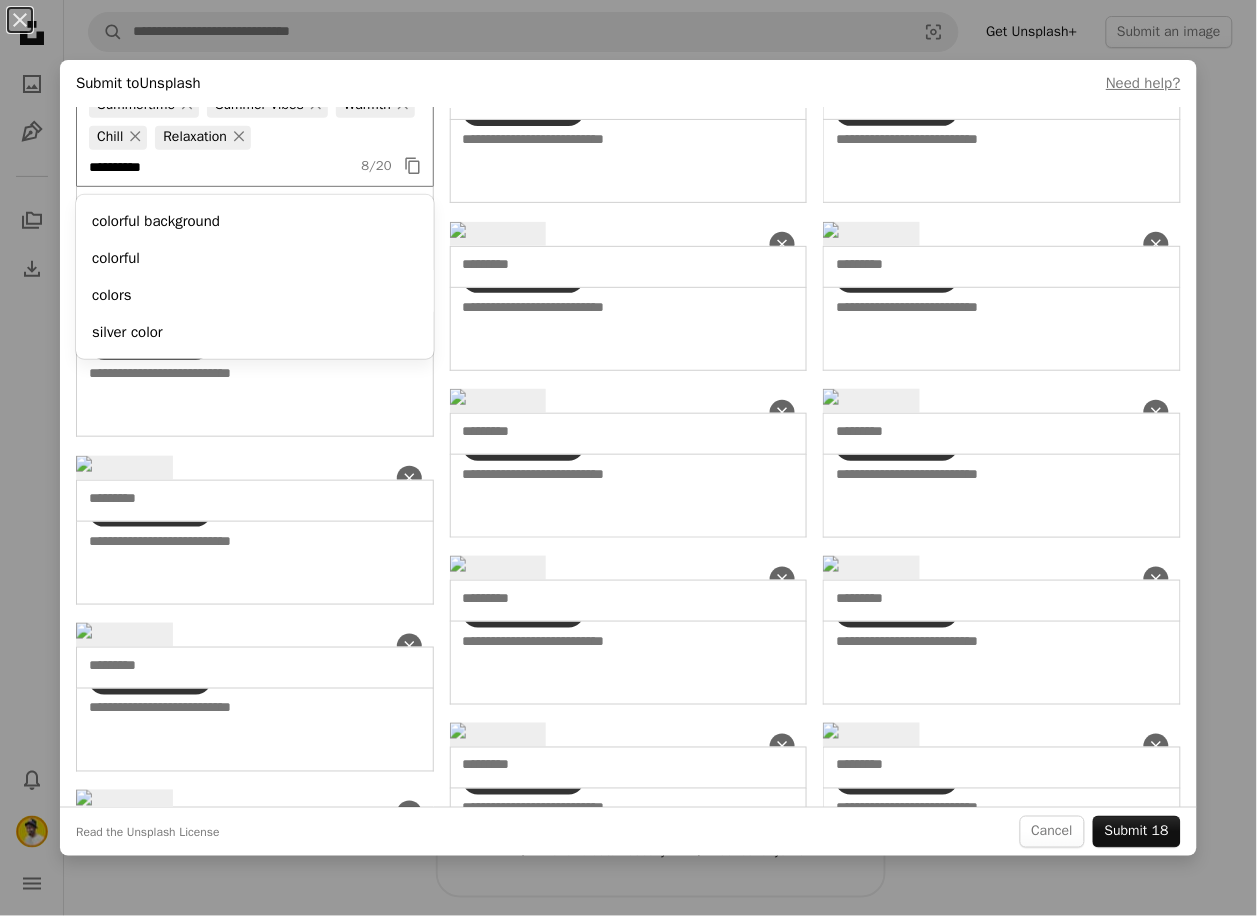 type on "**********" 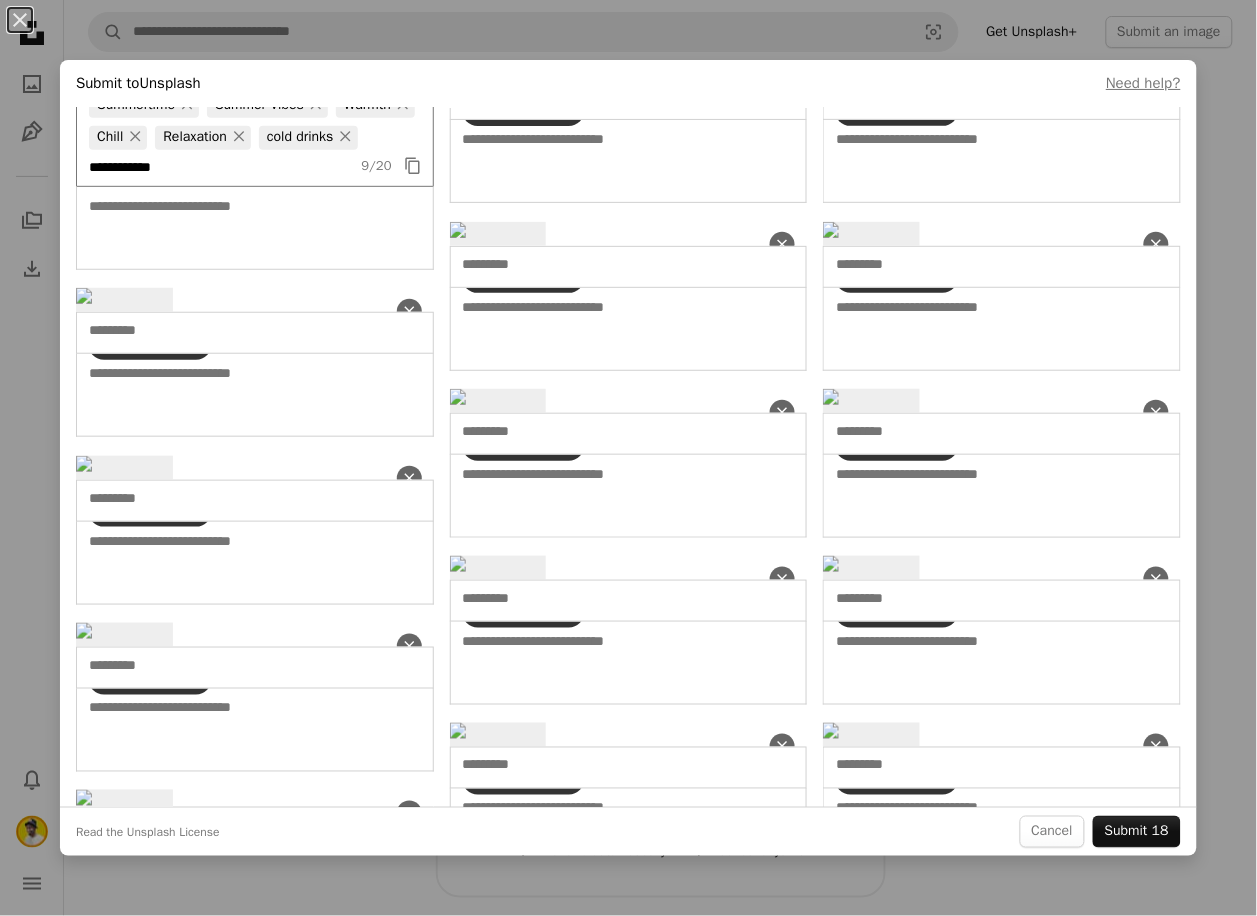 type on "**********" 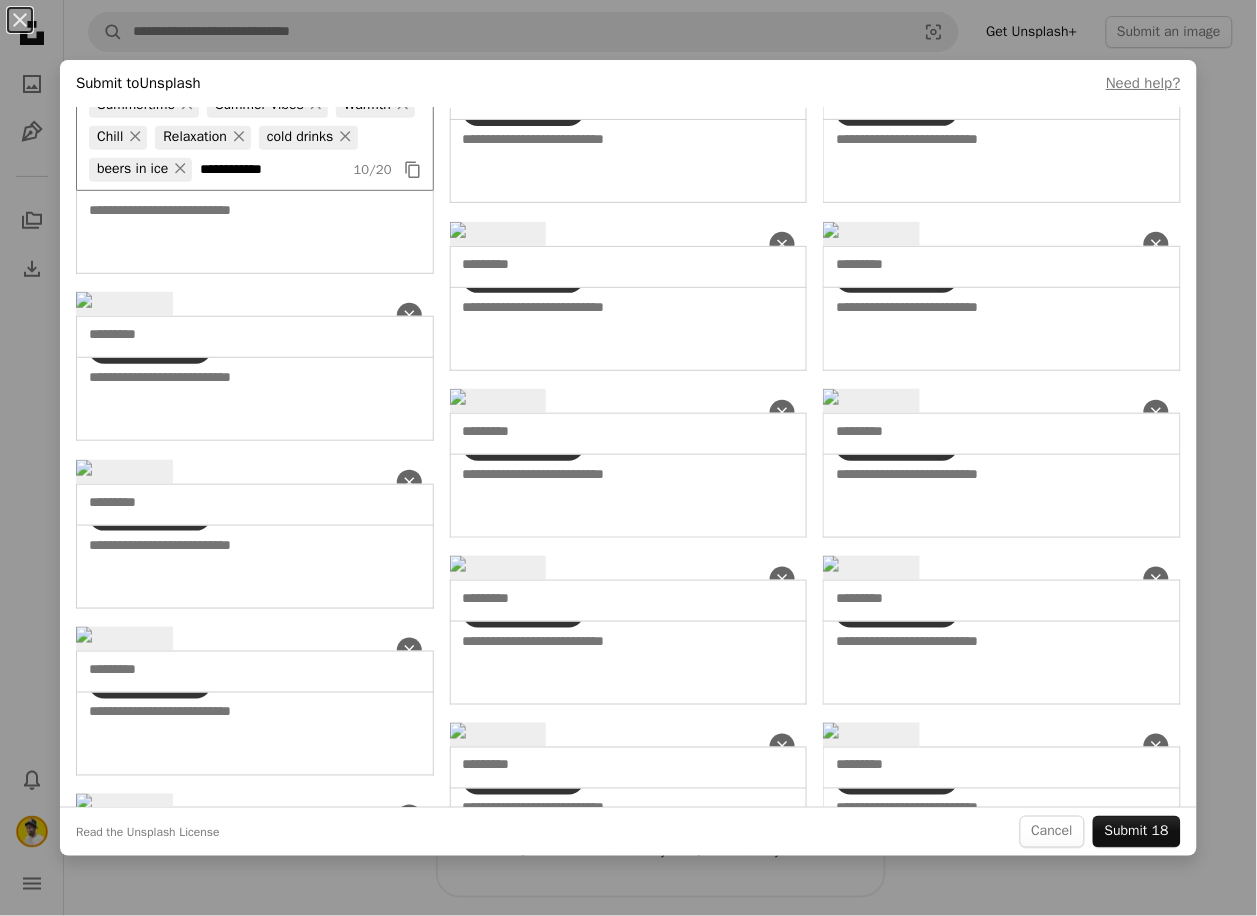 type on "**********" 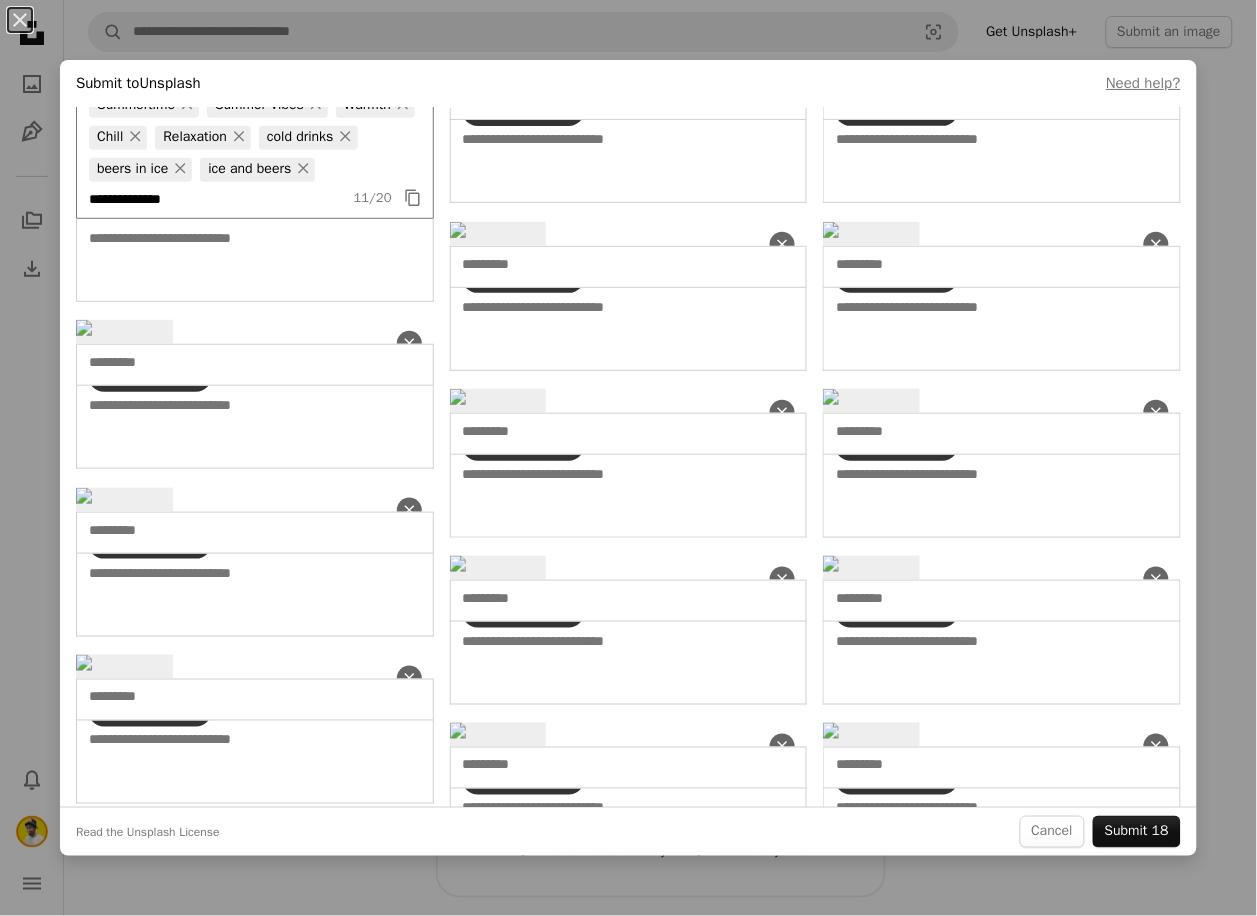 type on "**********" 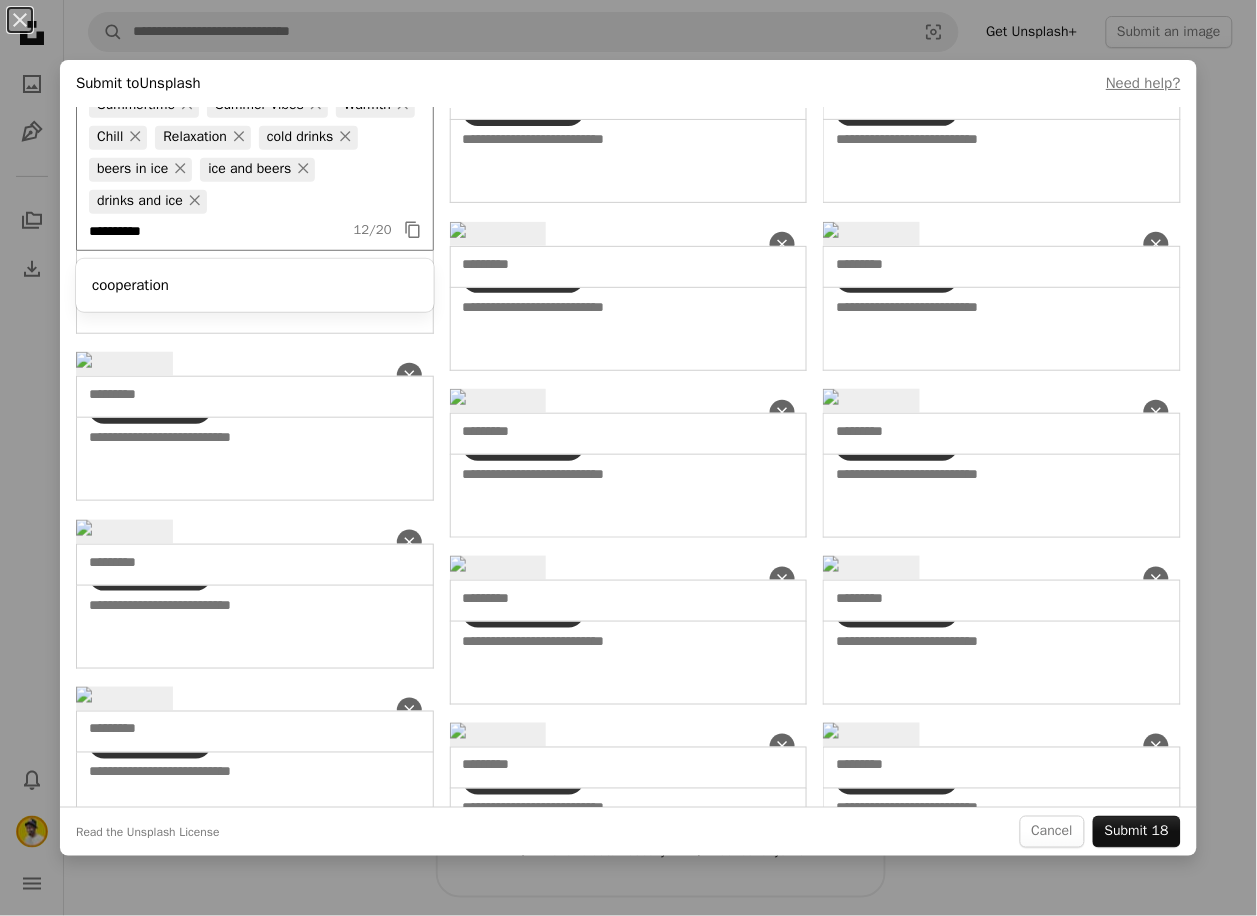type on "**********" 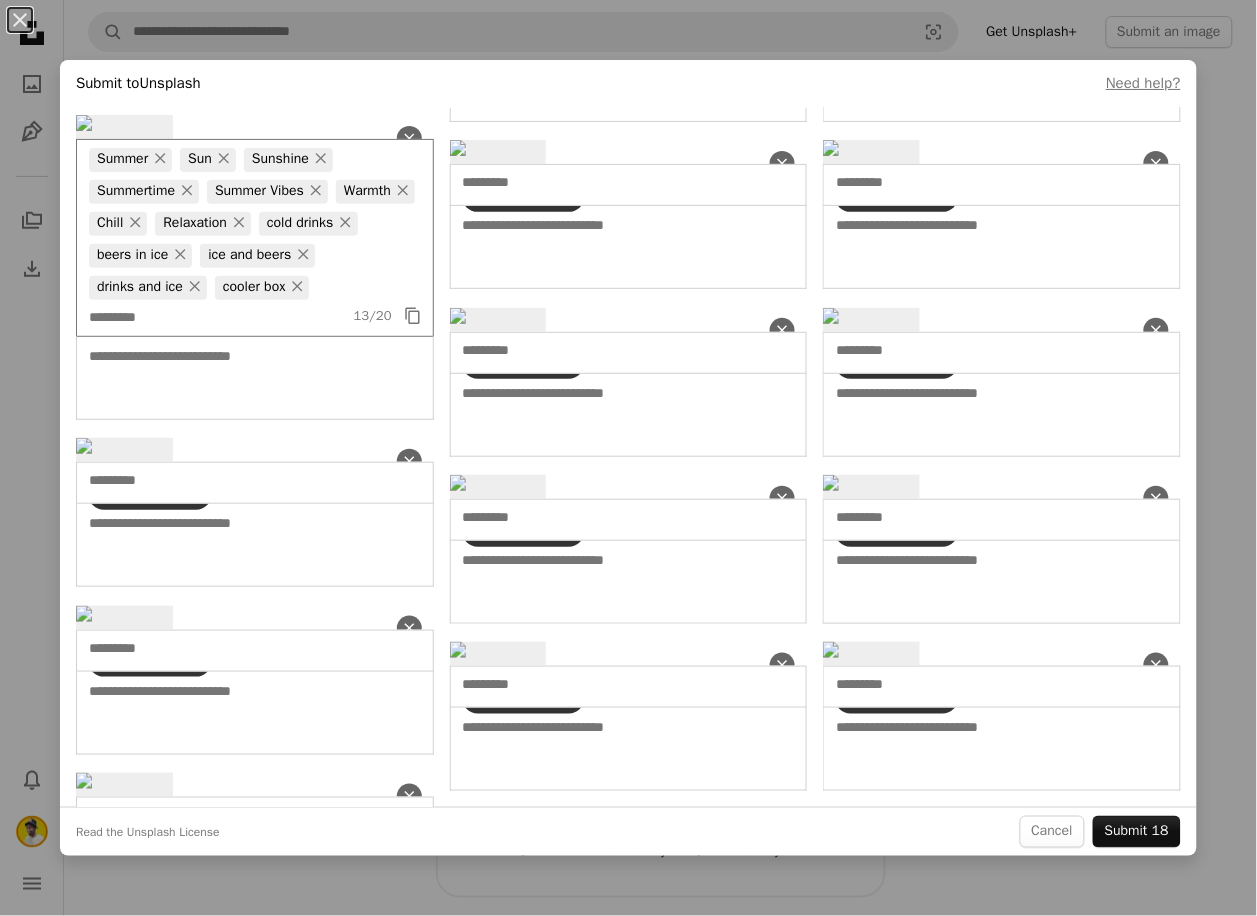 scroll, scrollTop: 111, scrollLeft: 0, axis: vertical 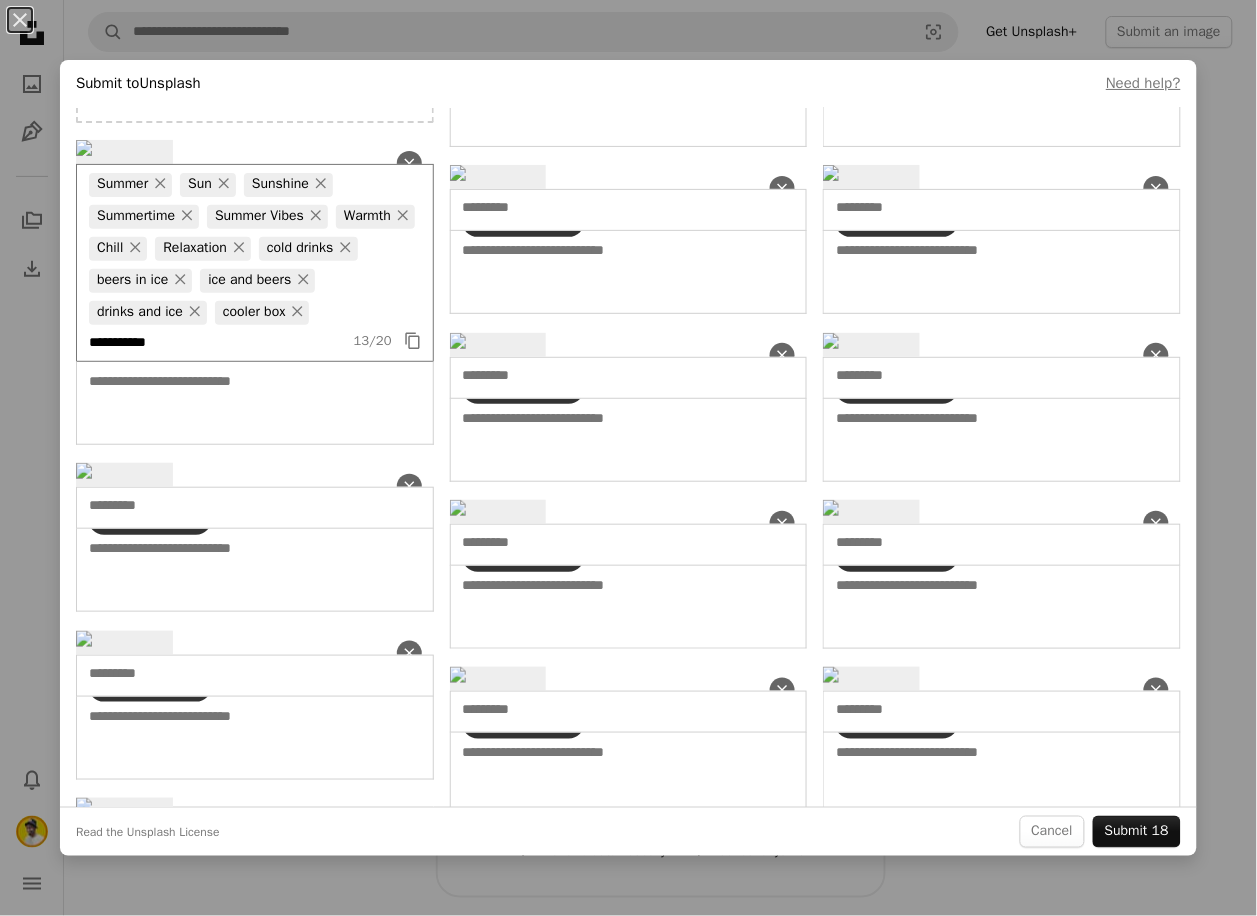type on "**********" 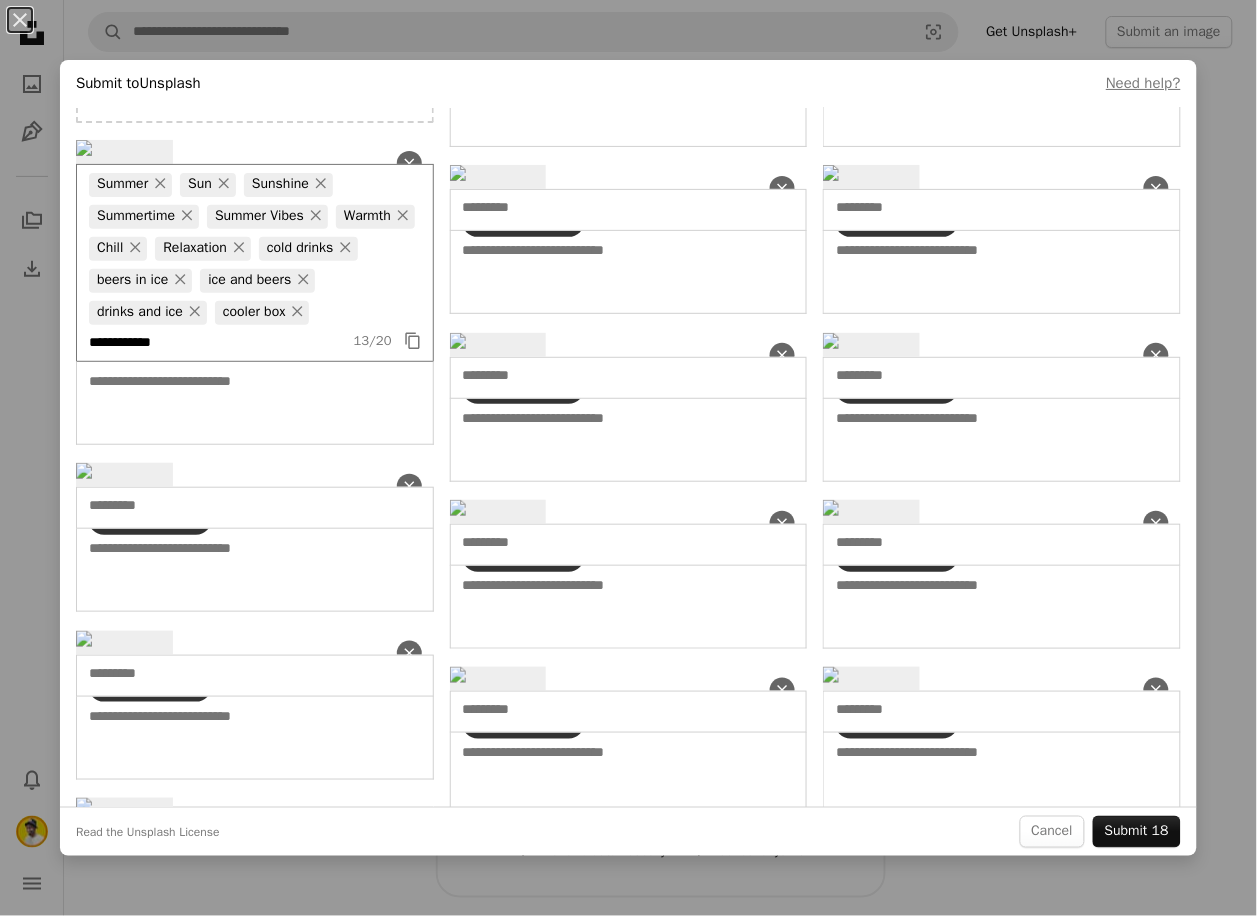 type 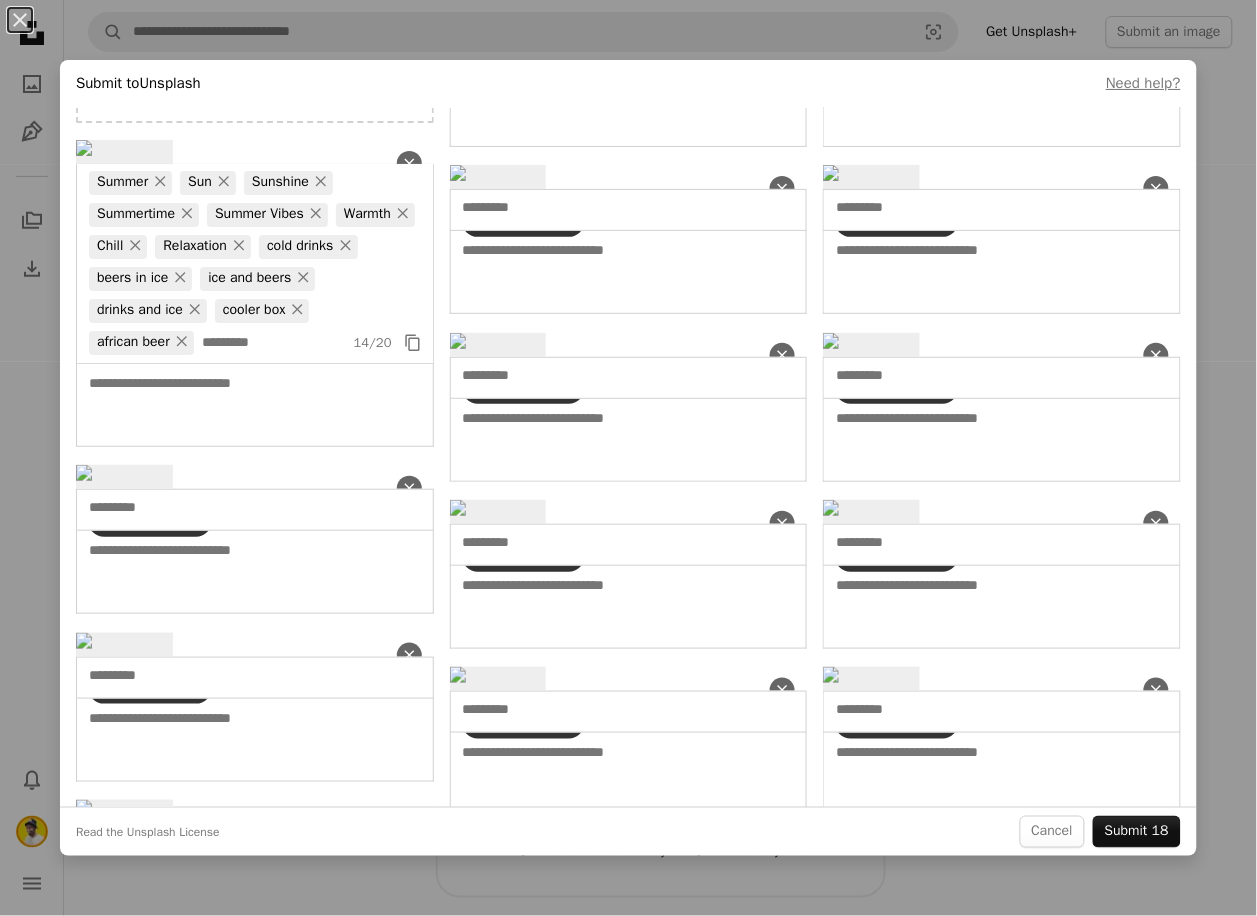 click at bounding box center [594, 41] 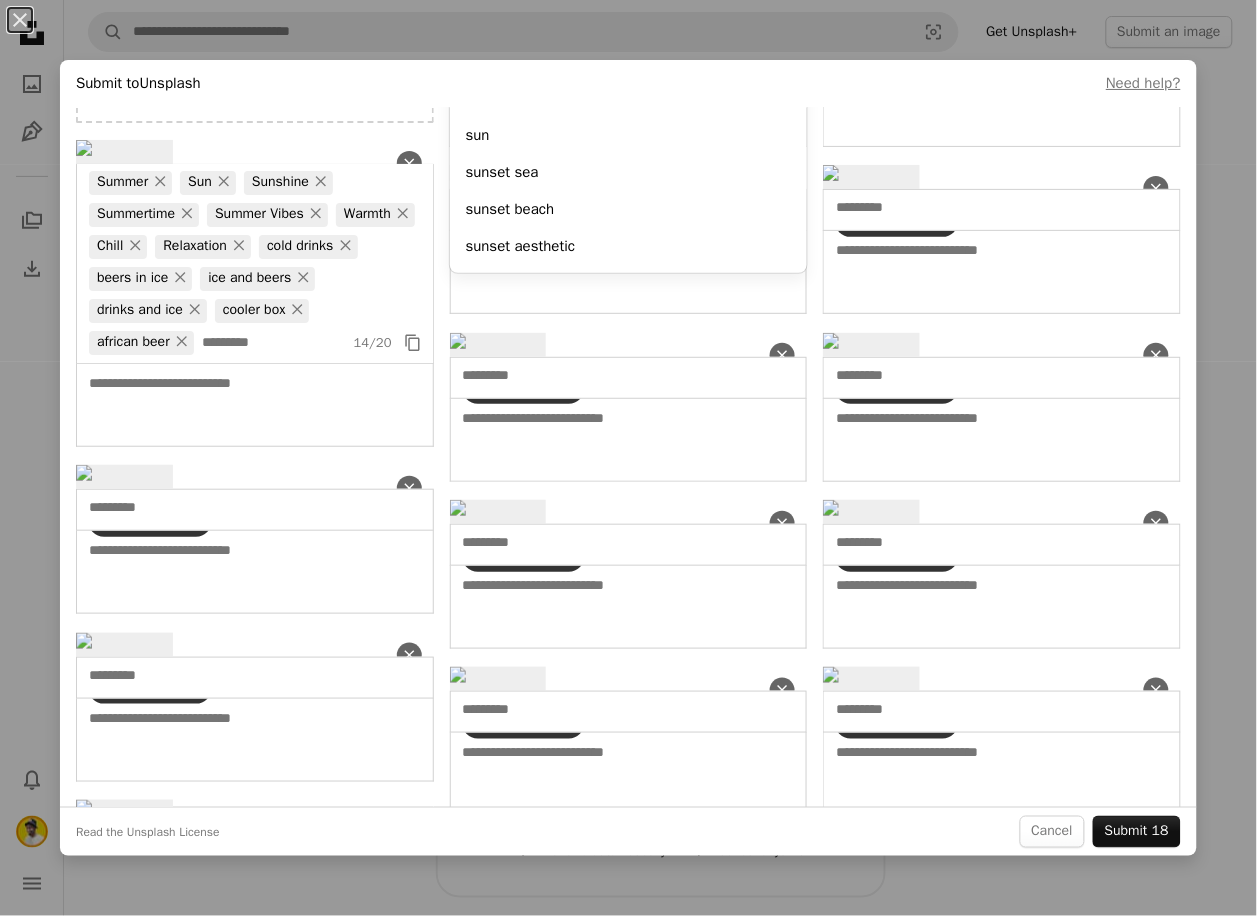 type on "******" 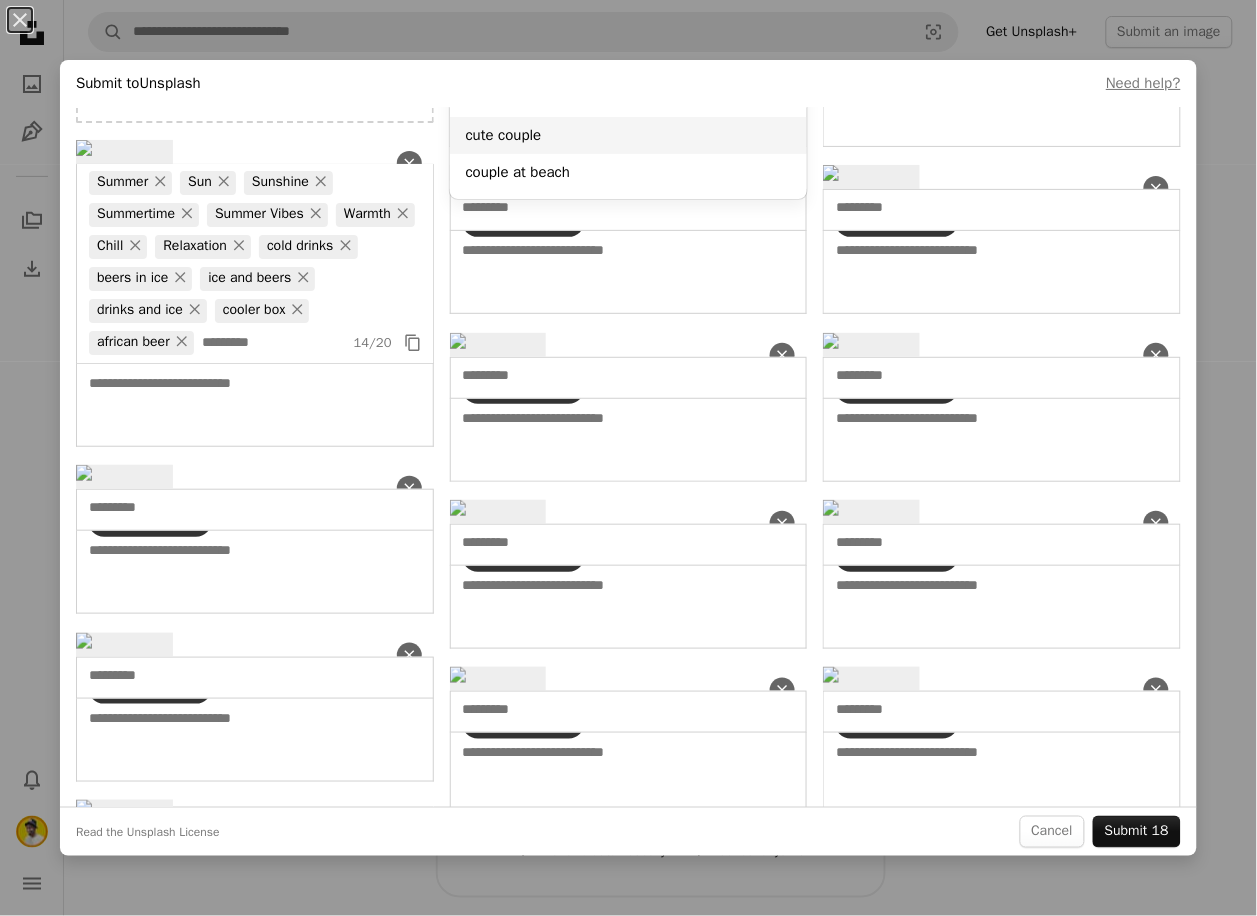 type on "*******" 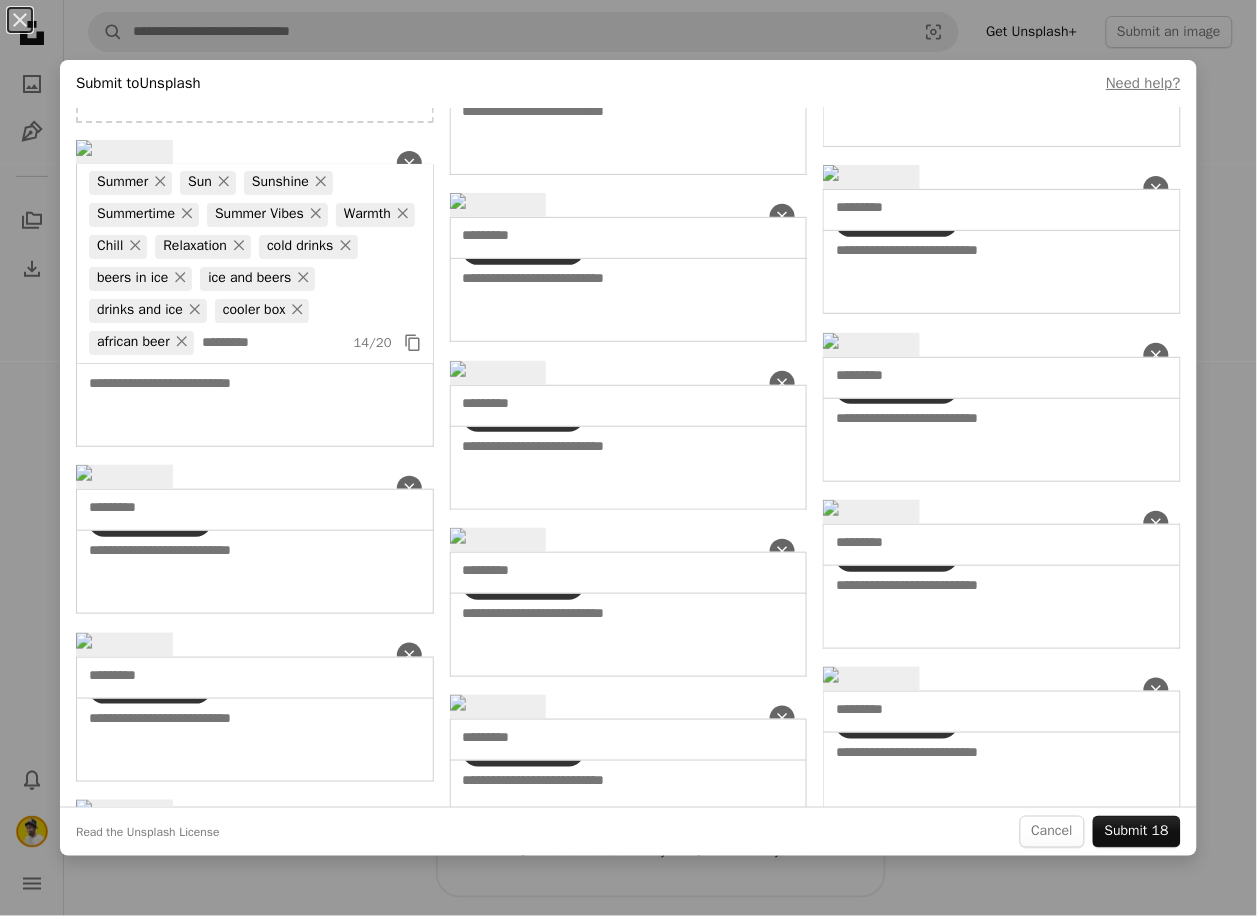 type on "**********" 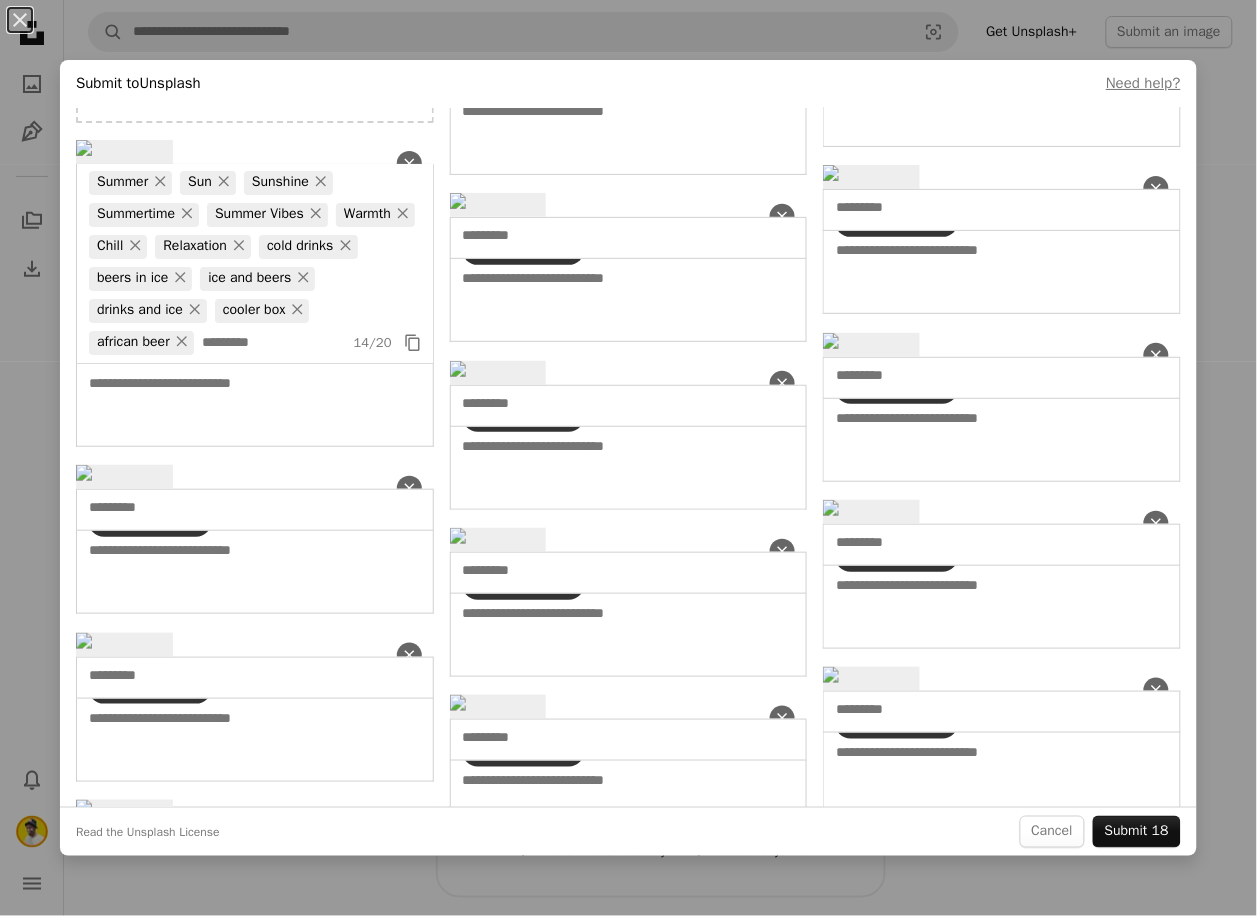type 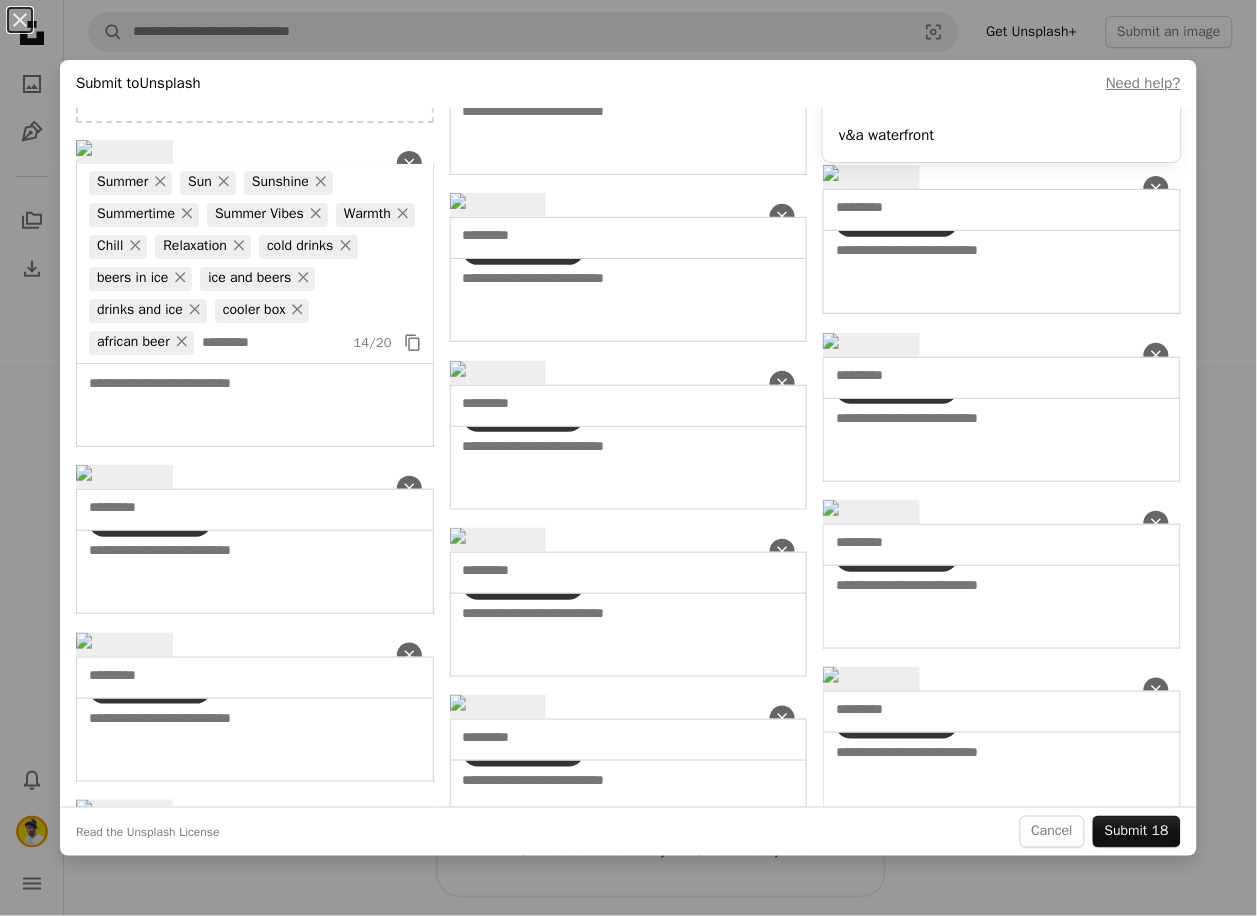 type on "**********" 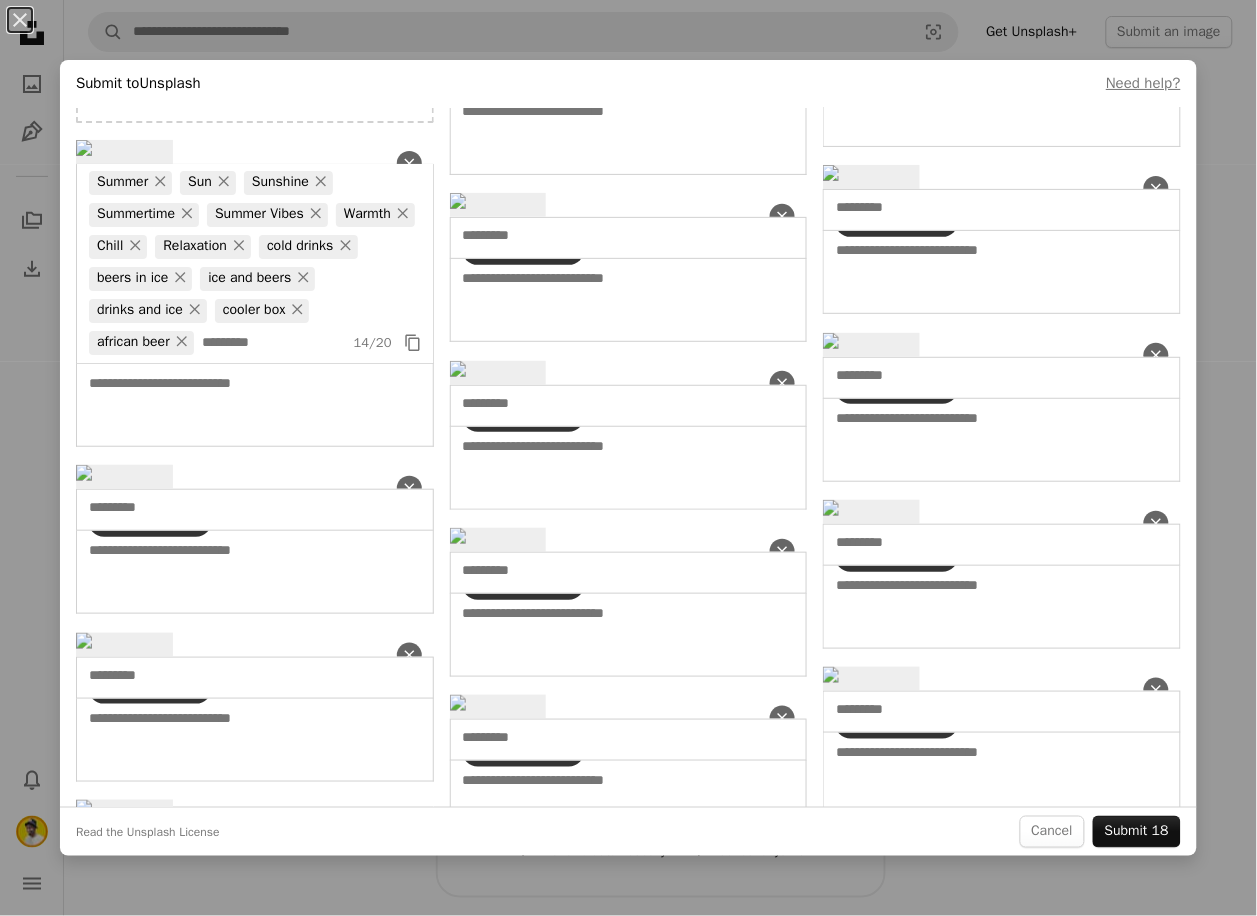 type on "**********" 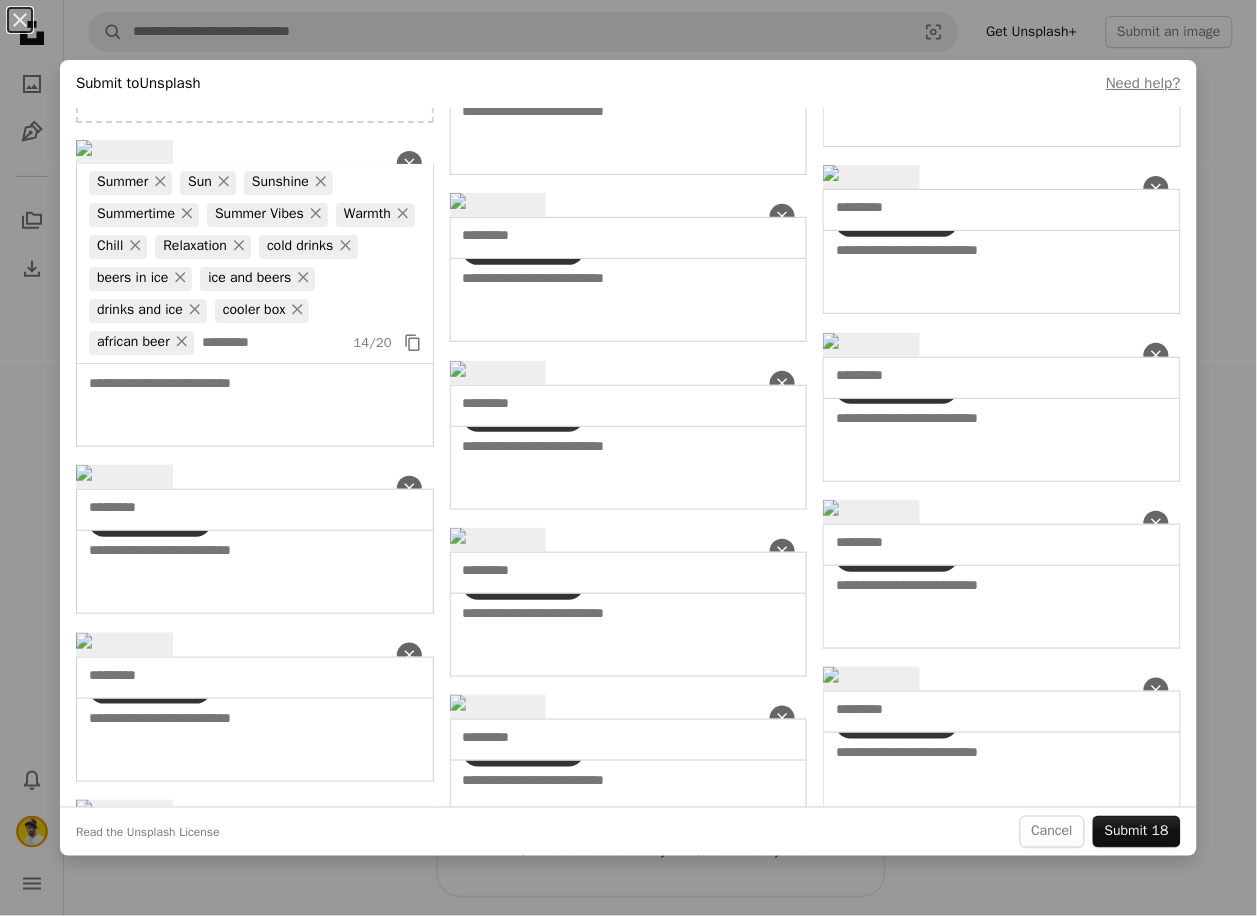 type 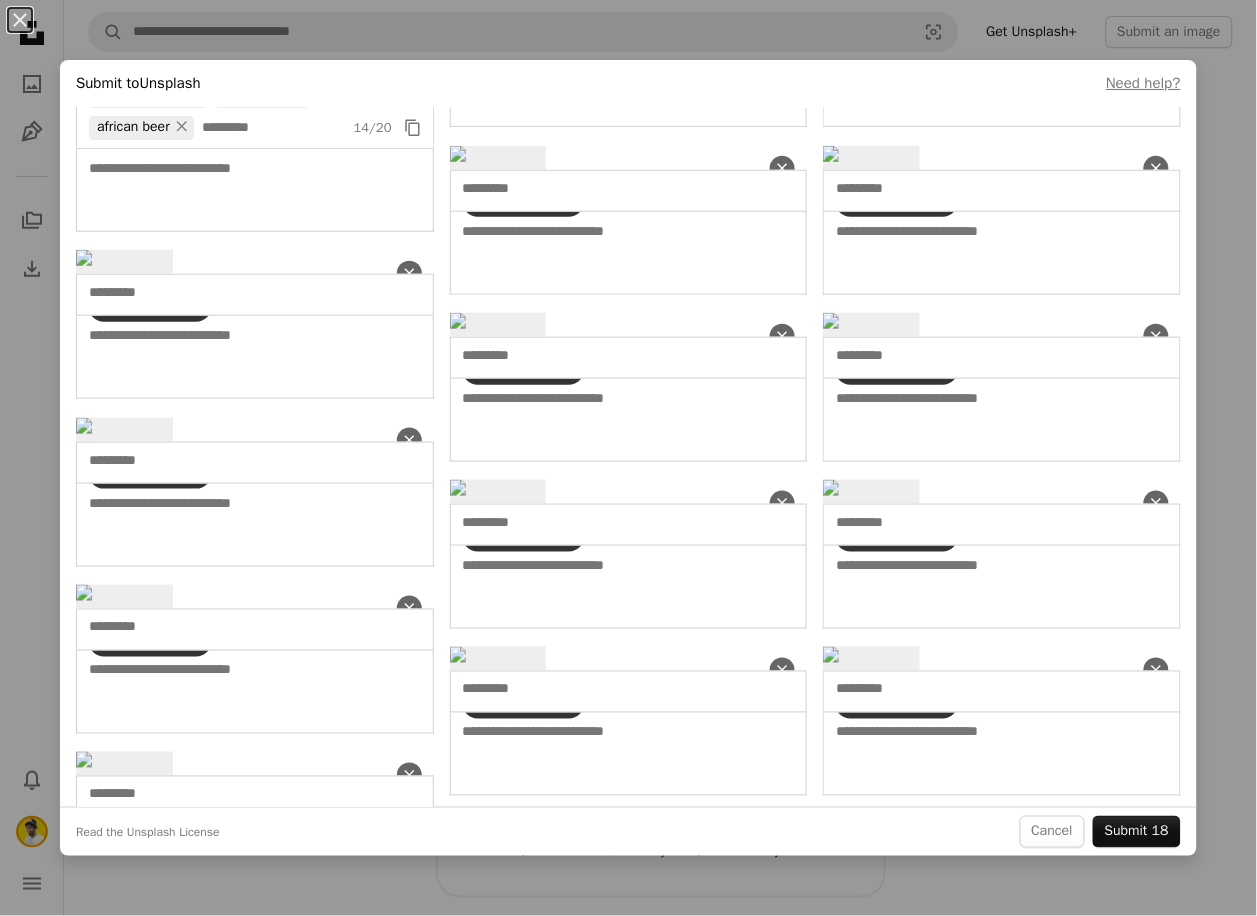 scroll, scrollTop: 777, scrollLeft: 0, axis: vertical 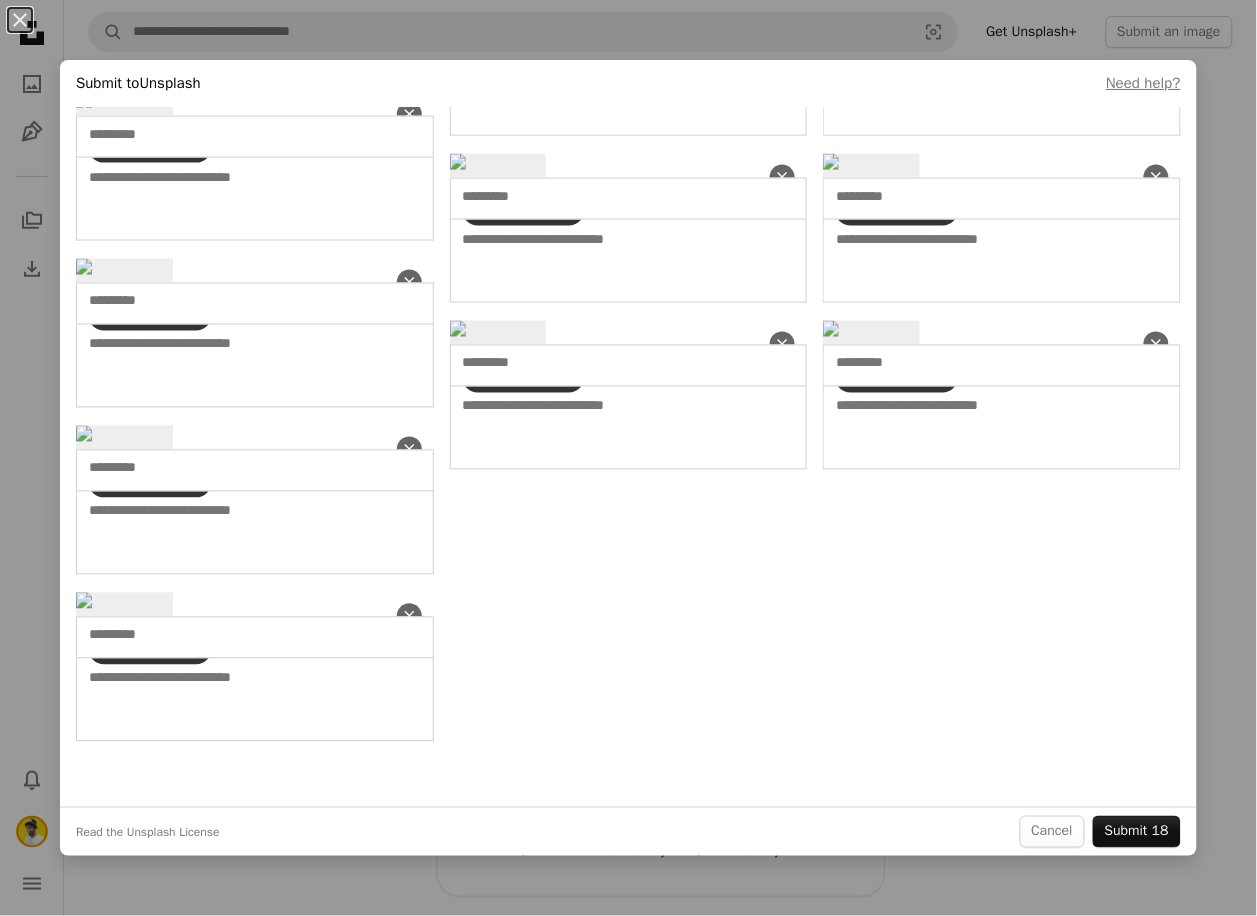 click at bounding box center (594, -305) 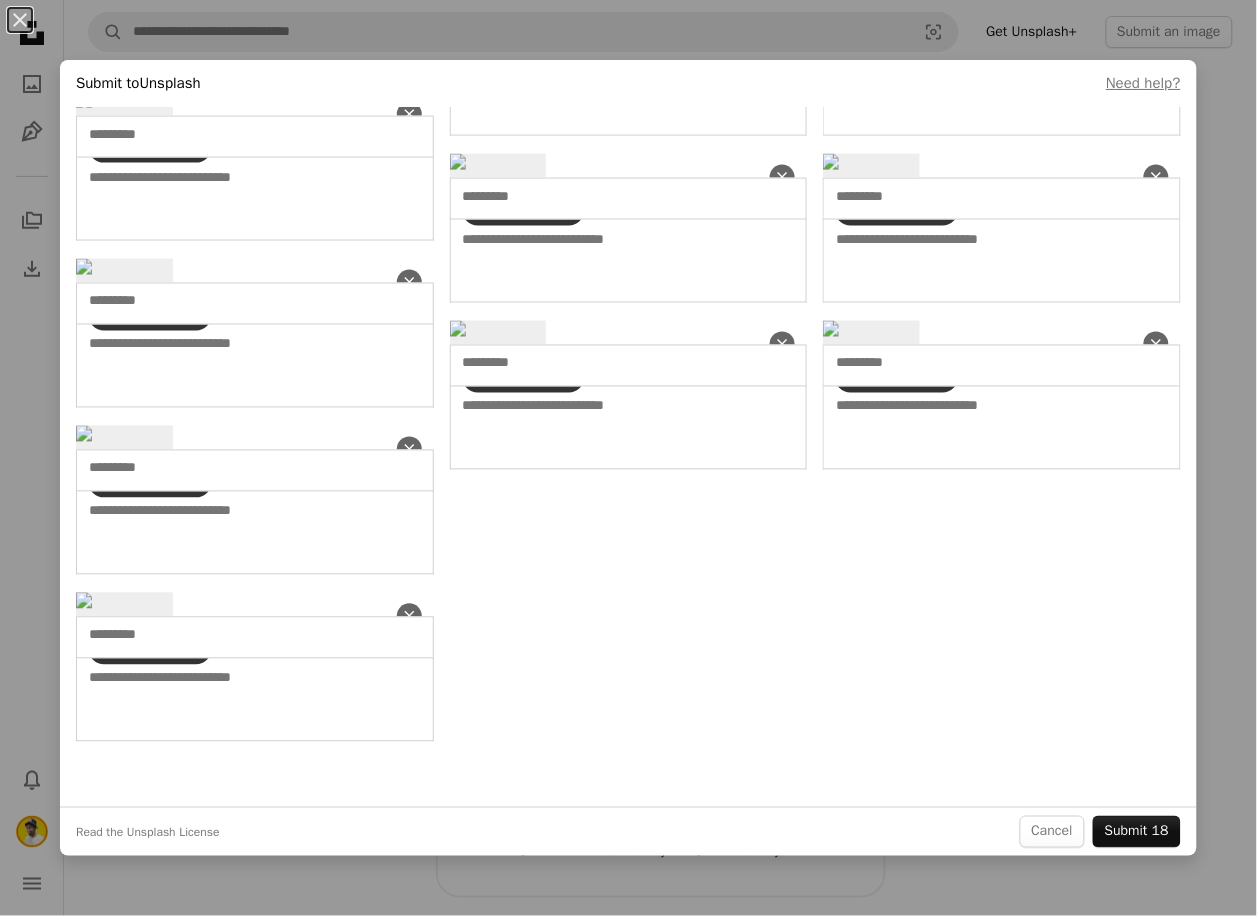 type on "*********" 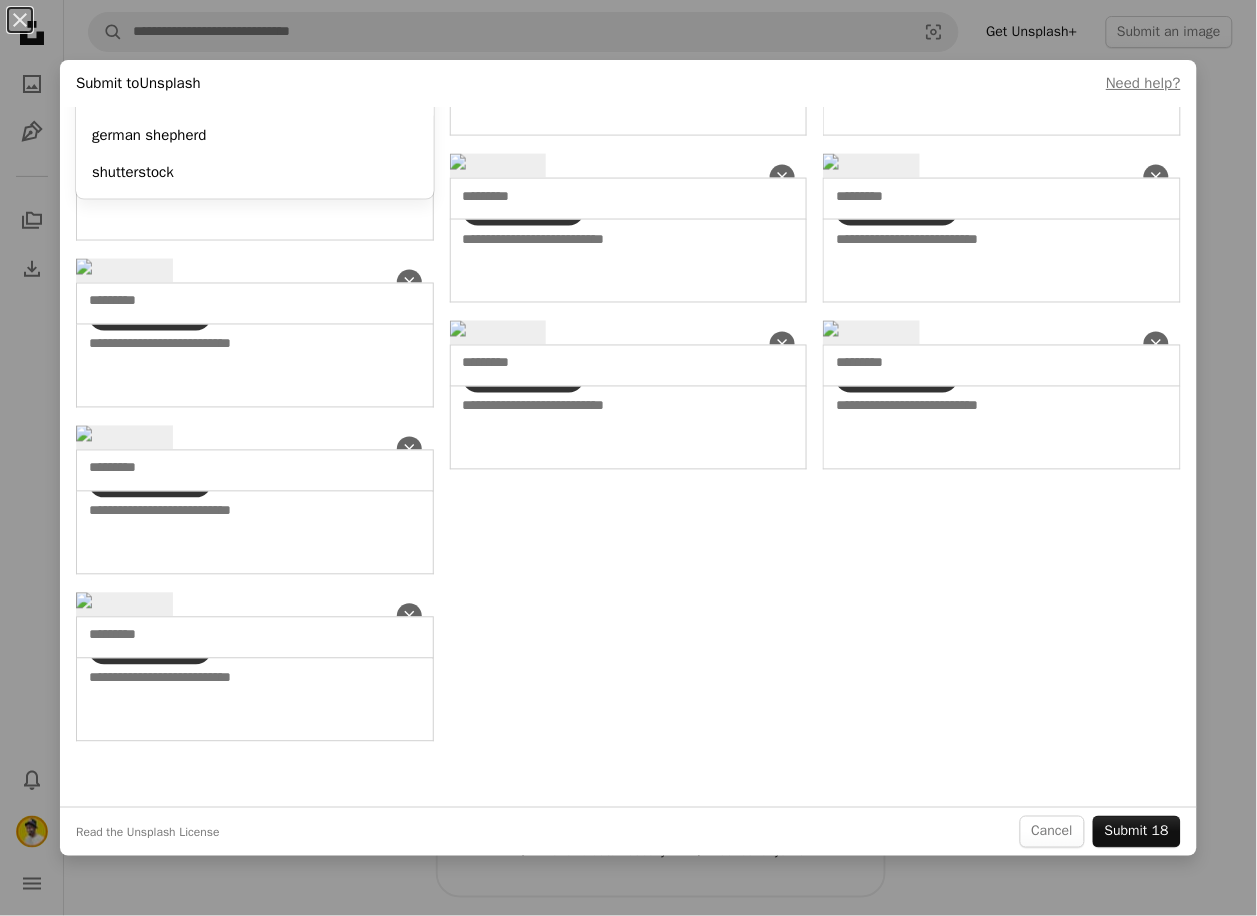 type on "********" 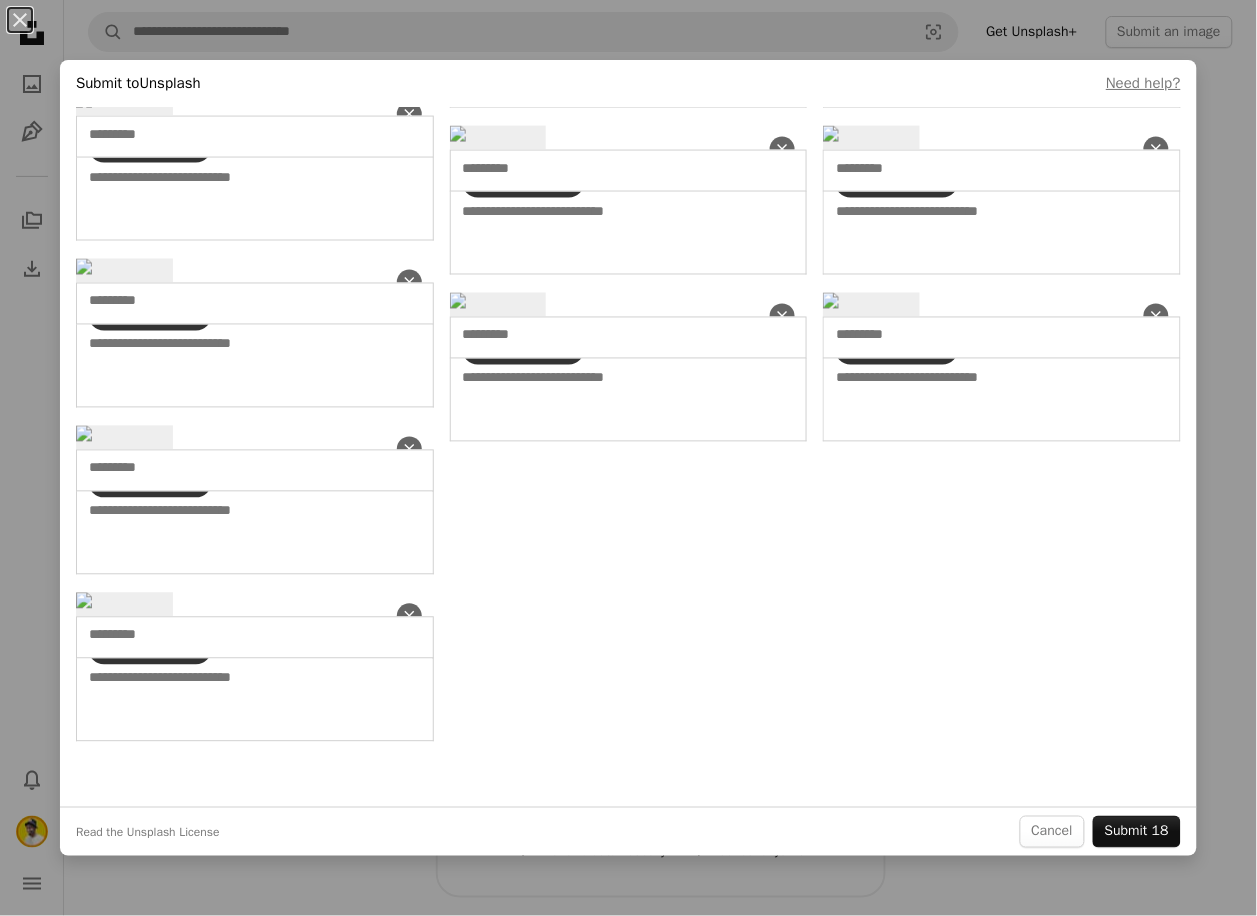 type on "*********" 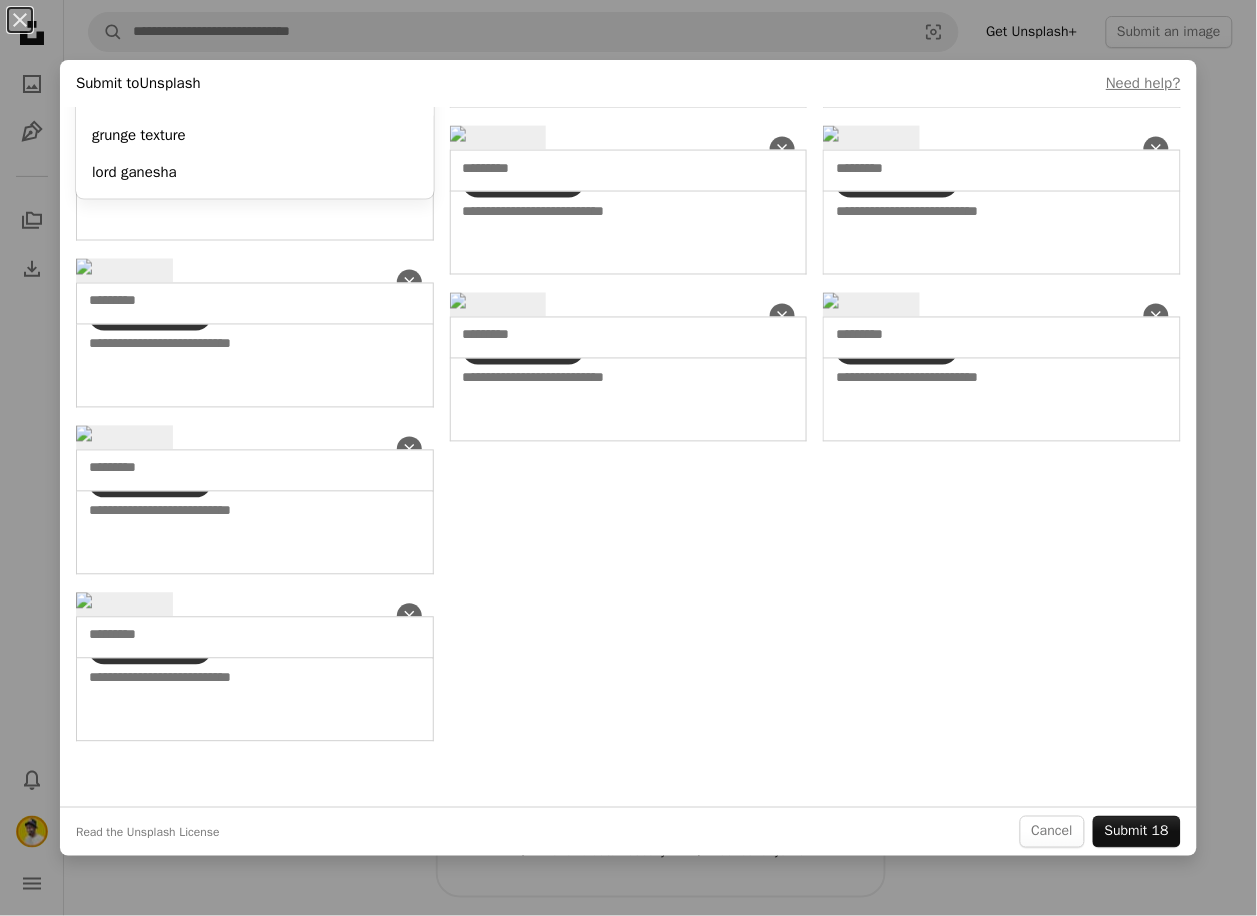 type on "****" 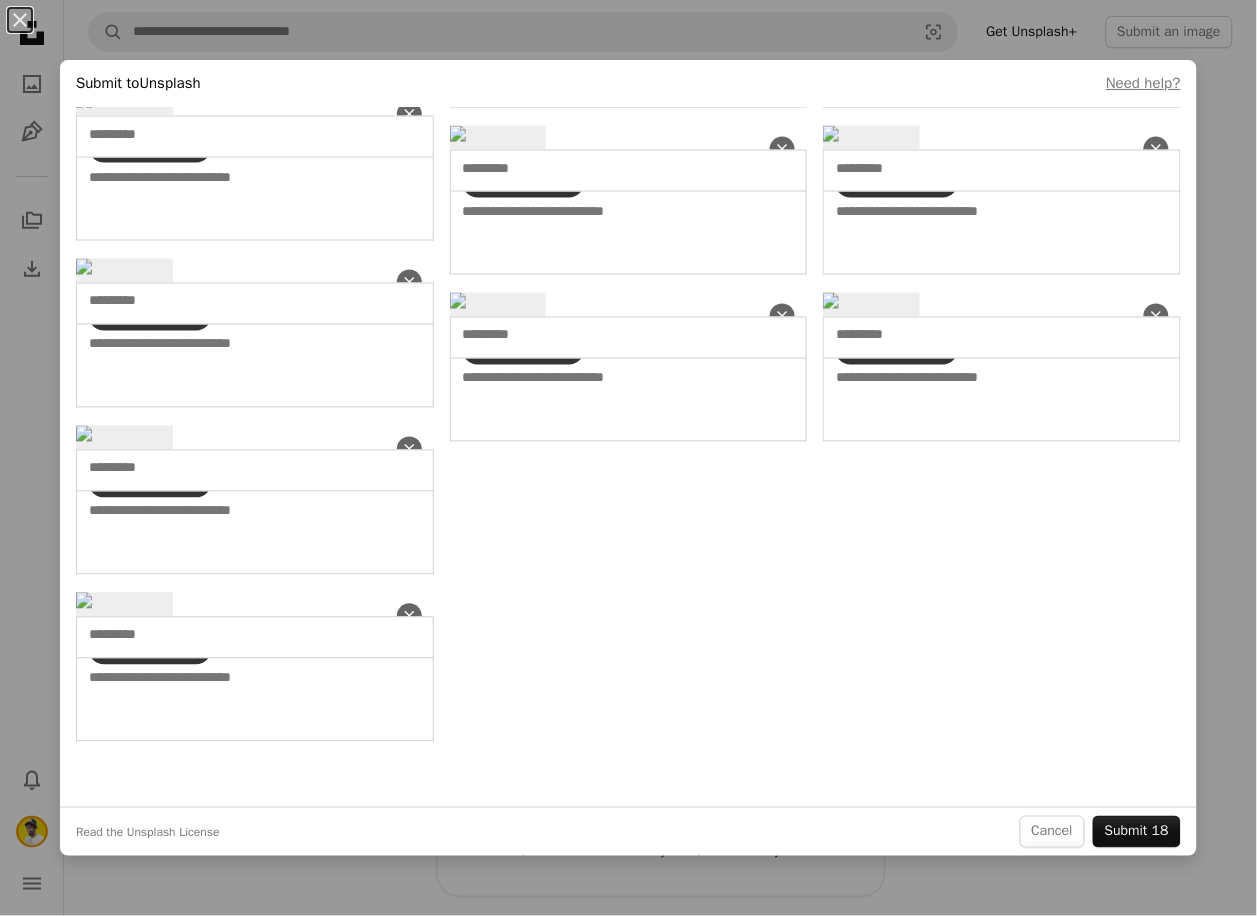 type 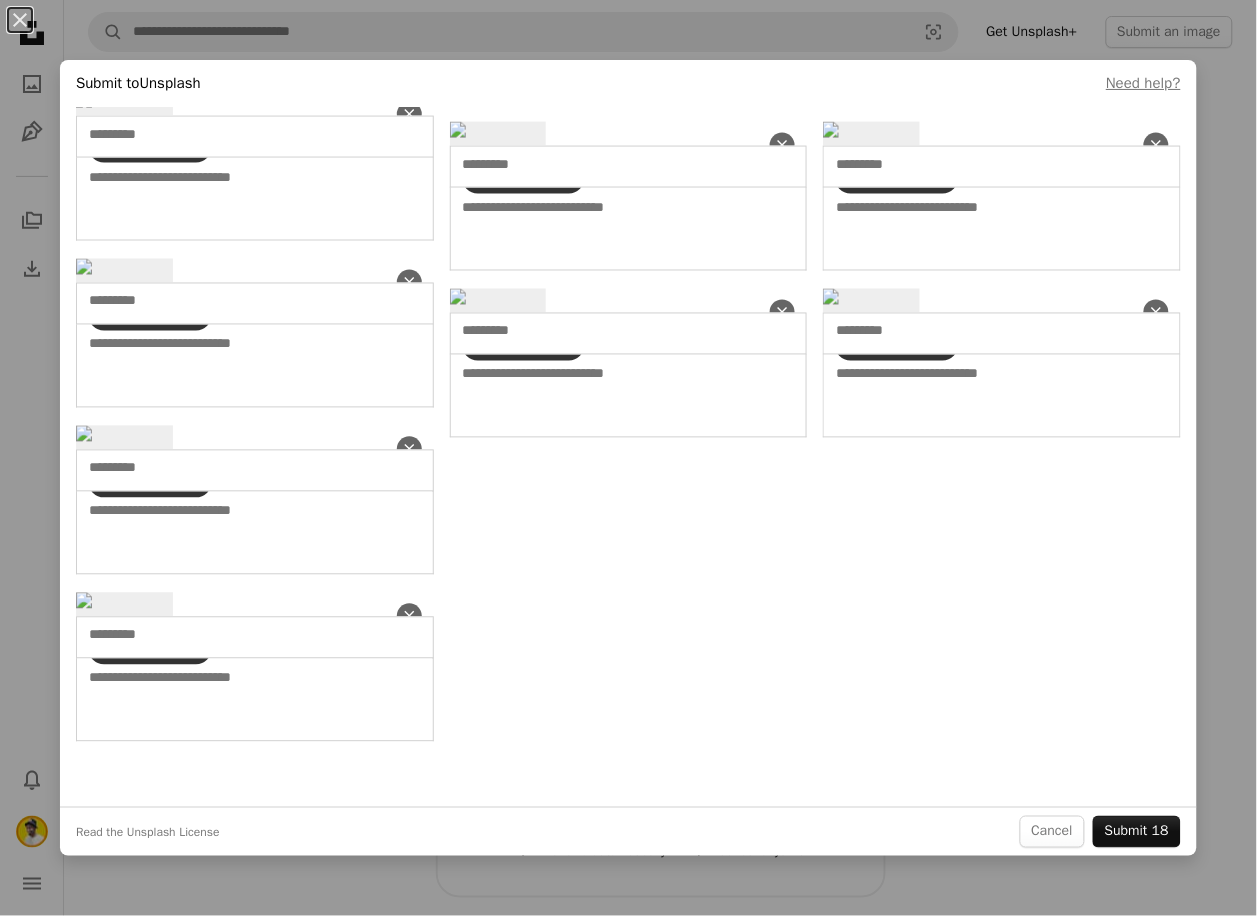 scroll, scrollTop: 1666, scrollLeft: 0, axis: vertical 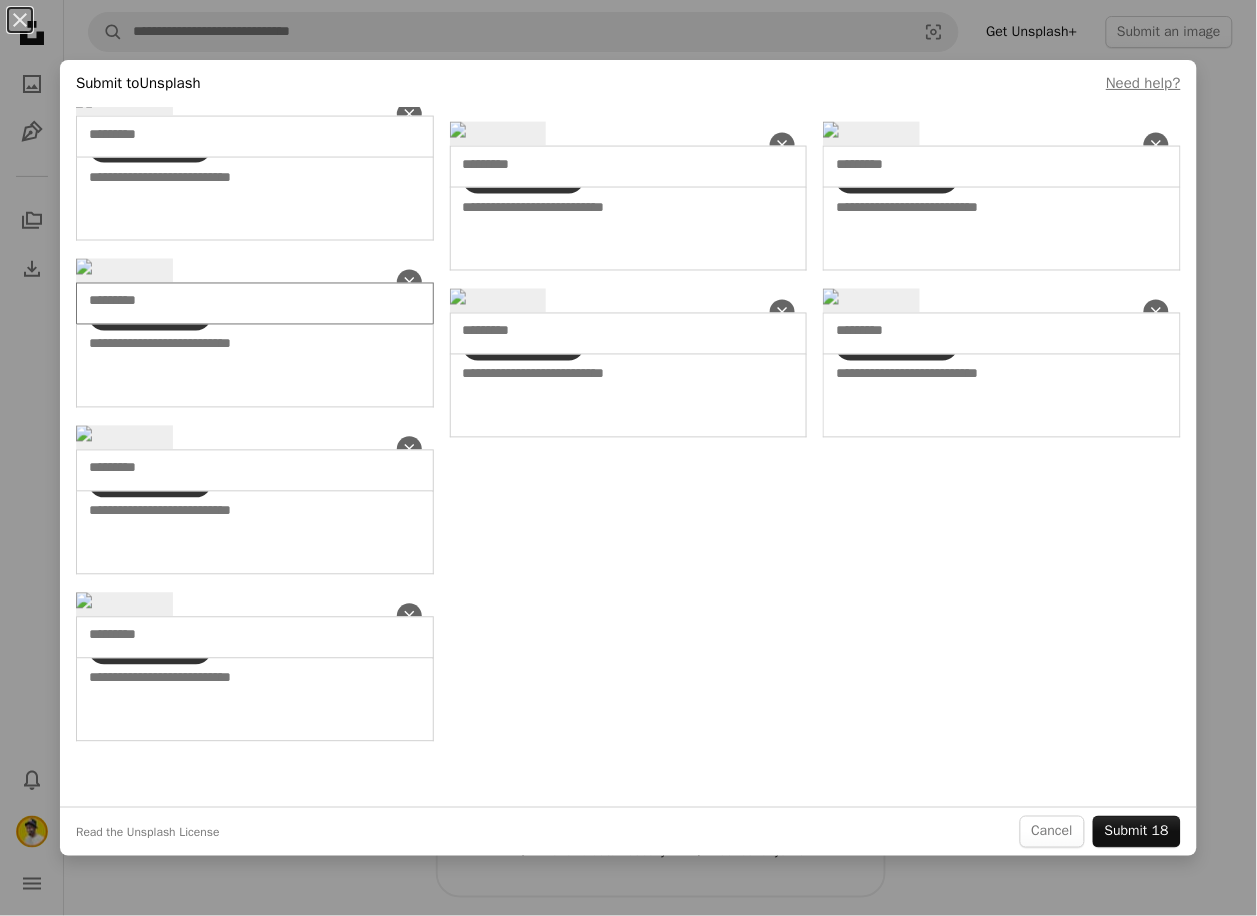click at bounding box center (220, 302) 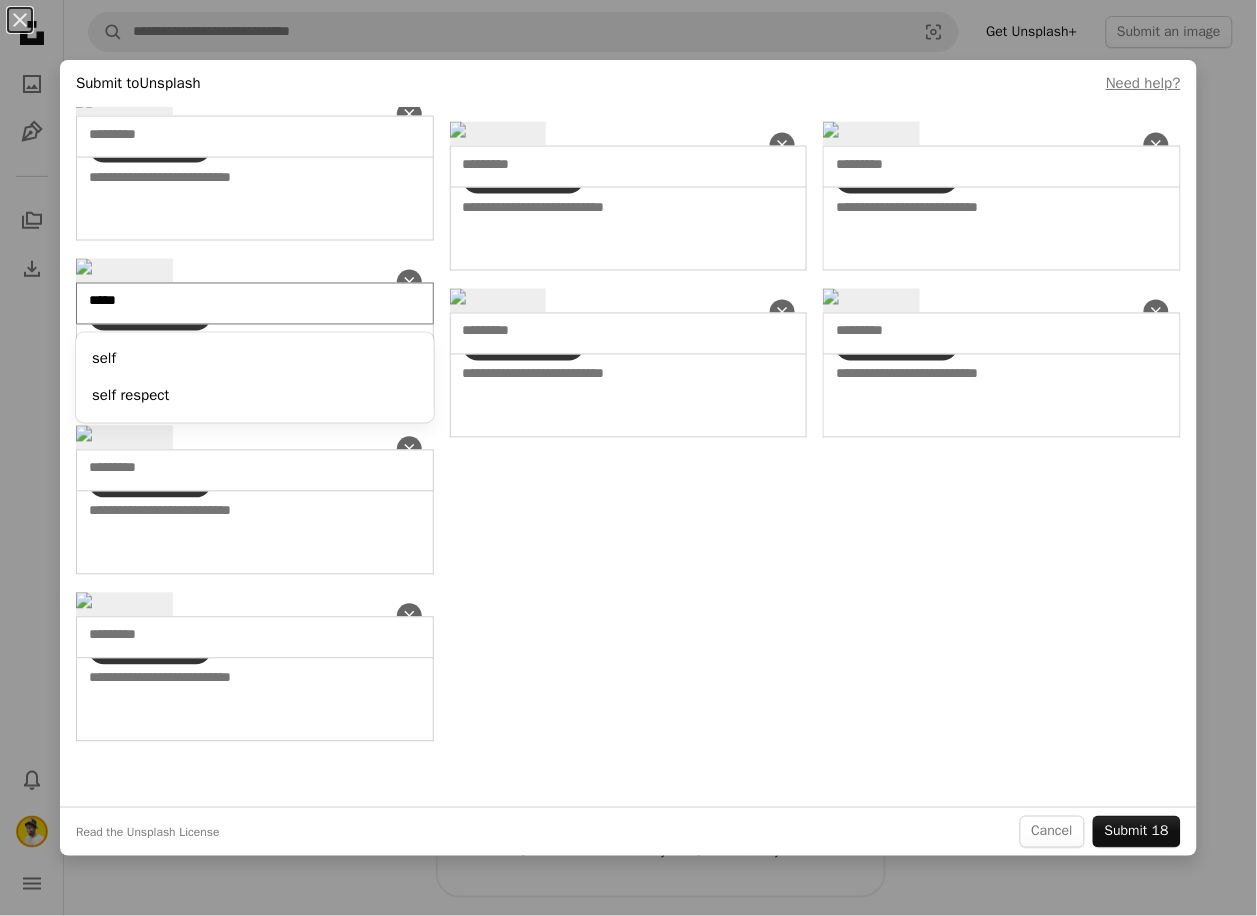 type on "******" 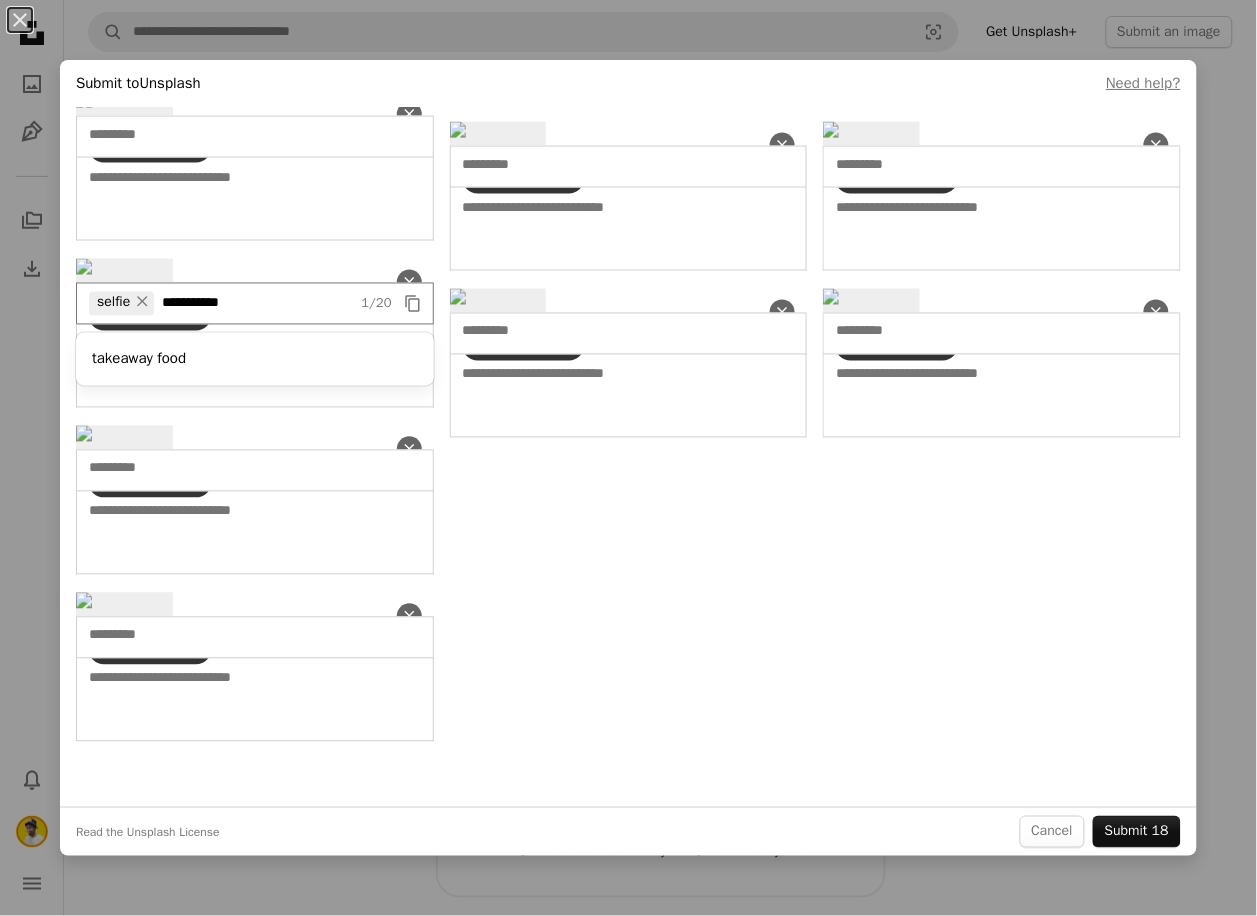 type on "**********" 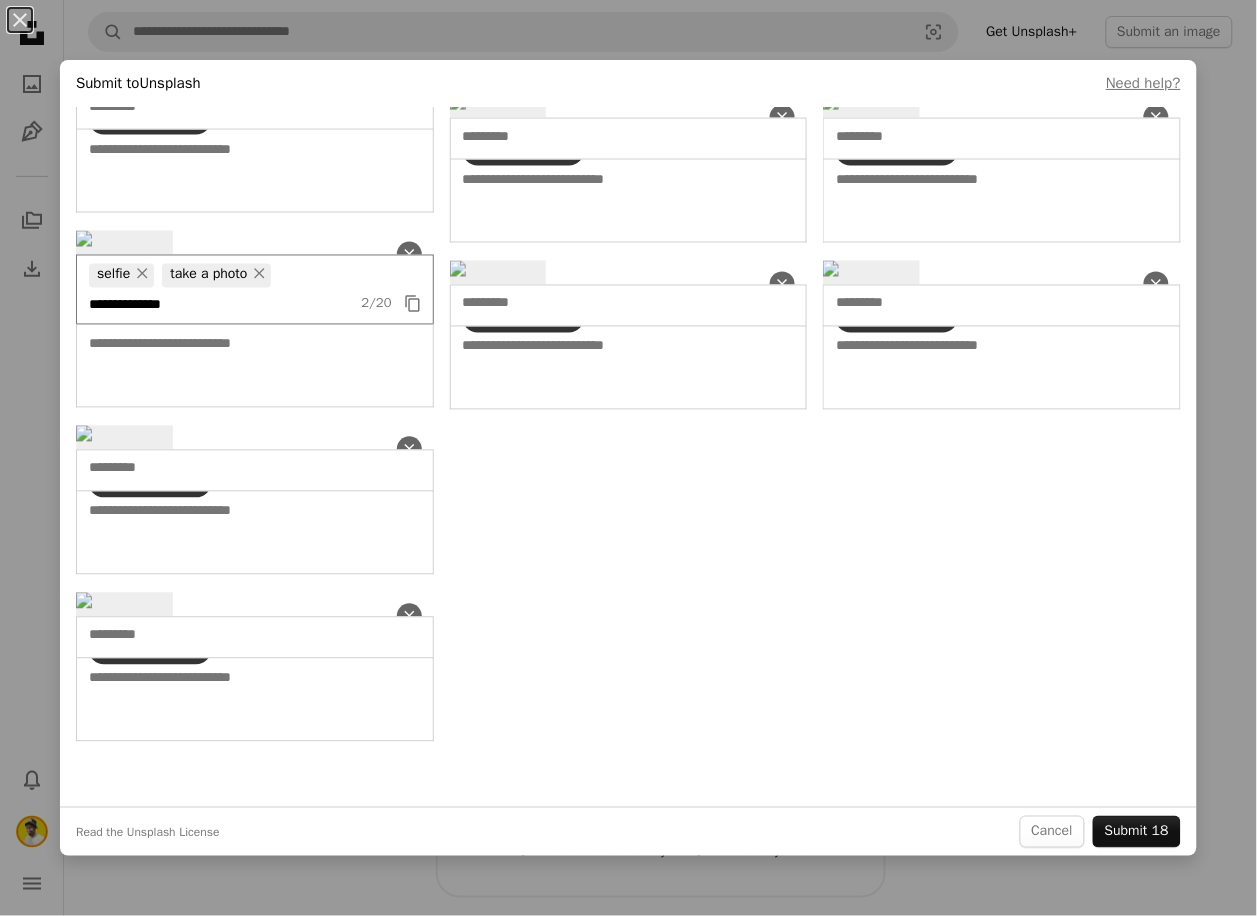 type on "**********" 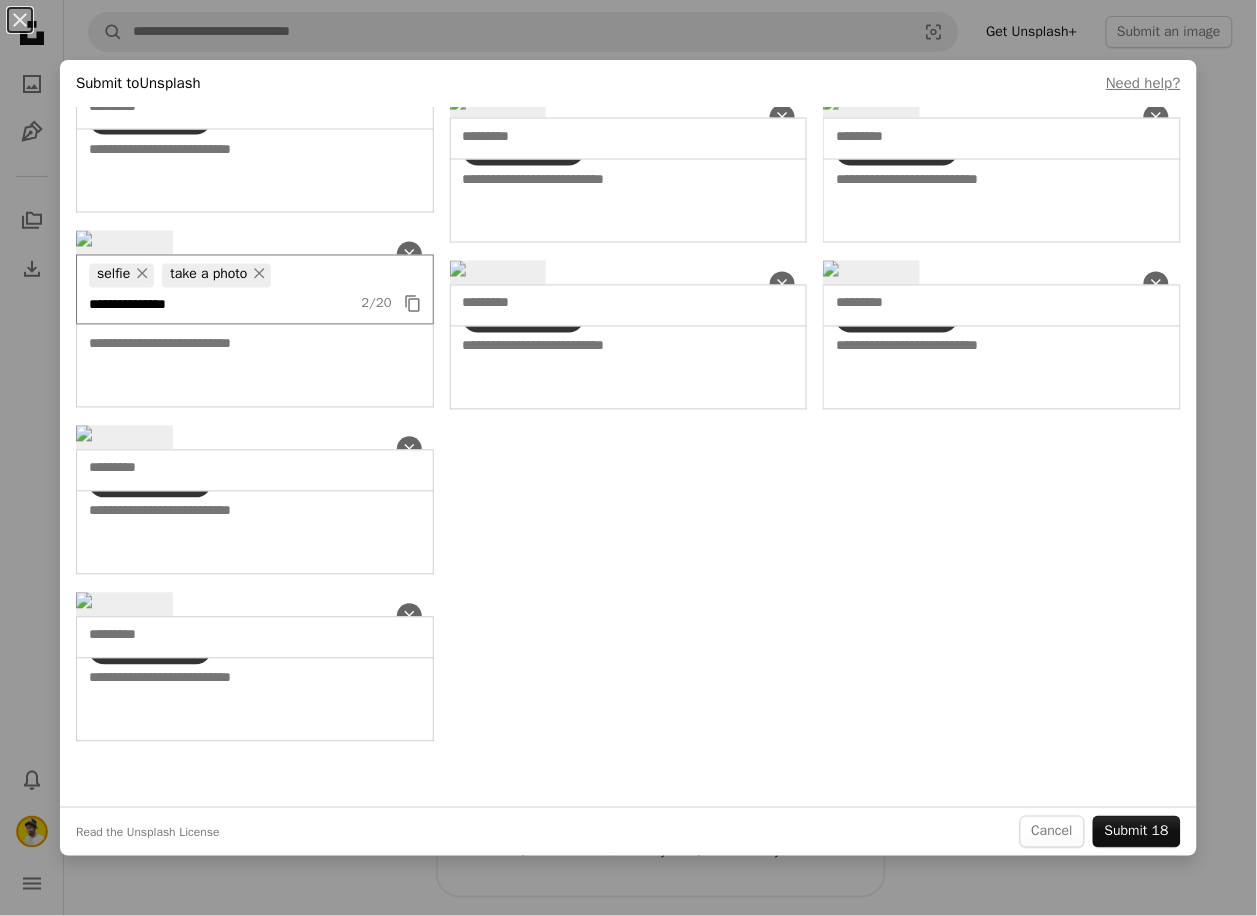 type 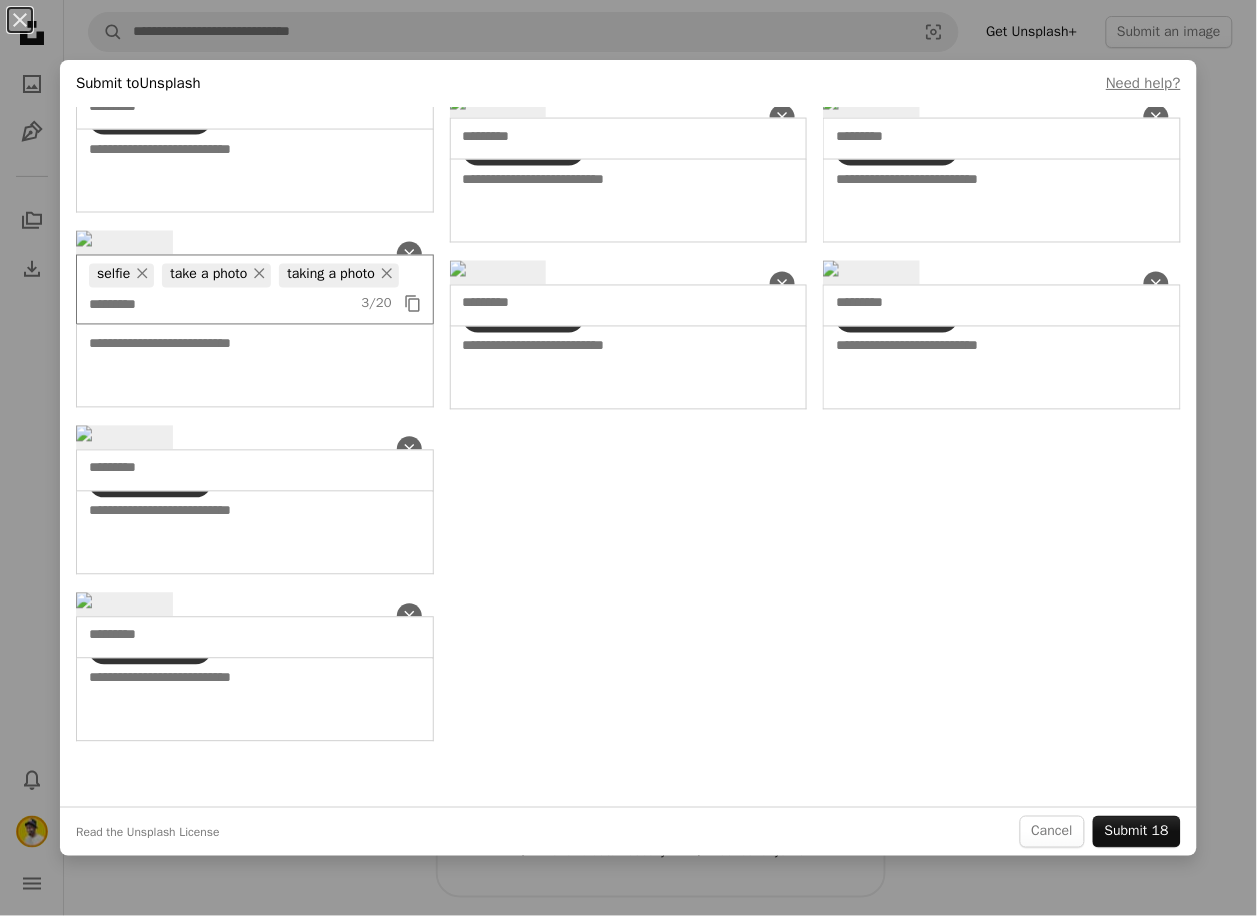 scroll, scrollTop: 2766, scrollLeft: 0, axis: vertical 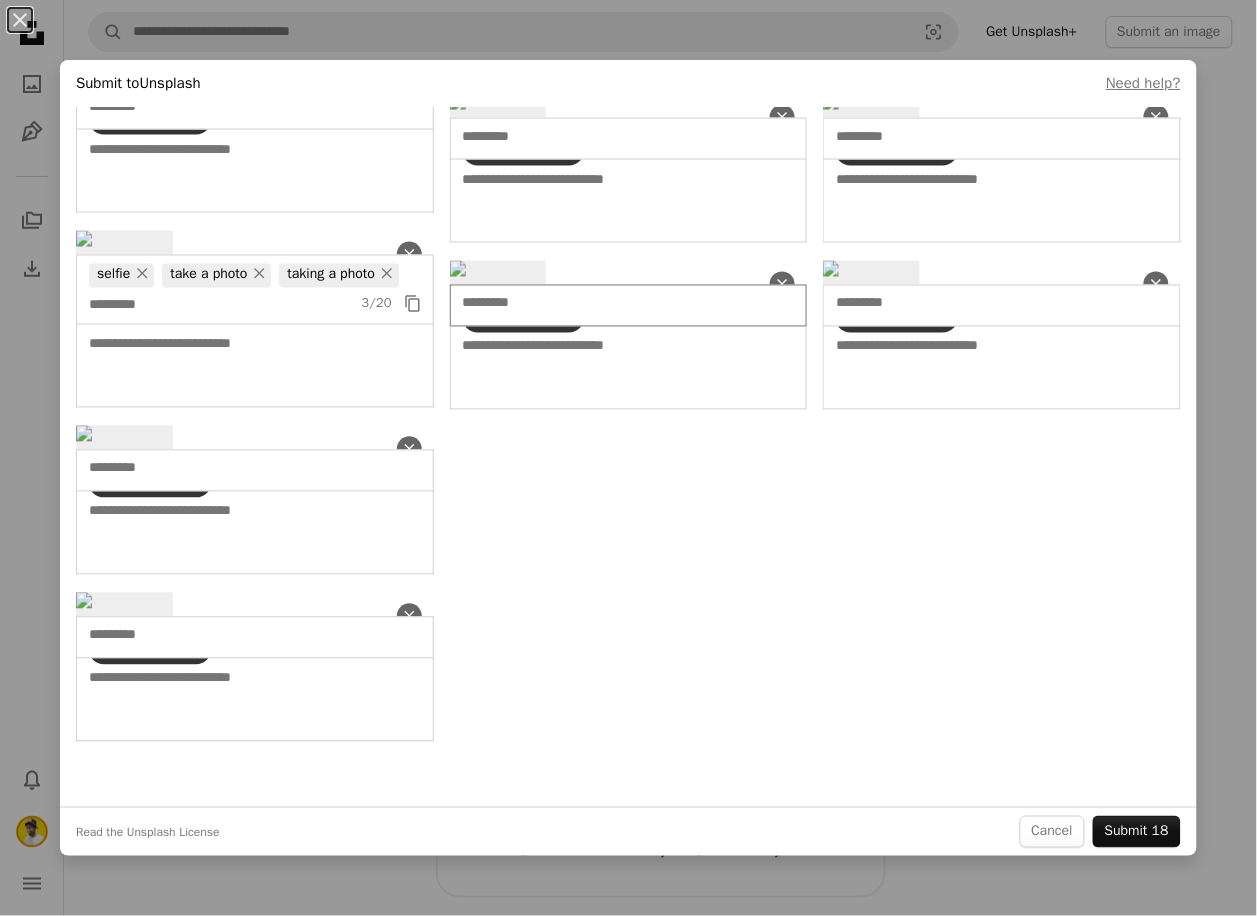 click at bounding box center [594, 304] 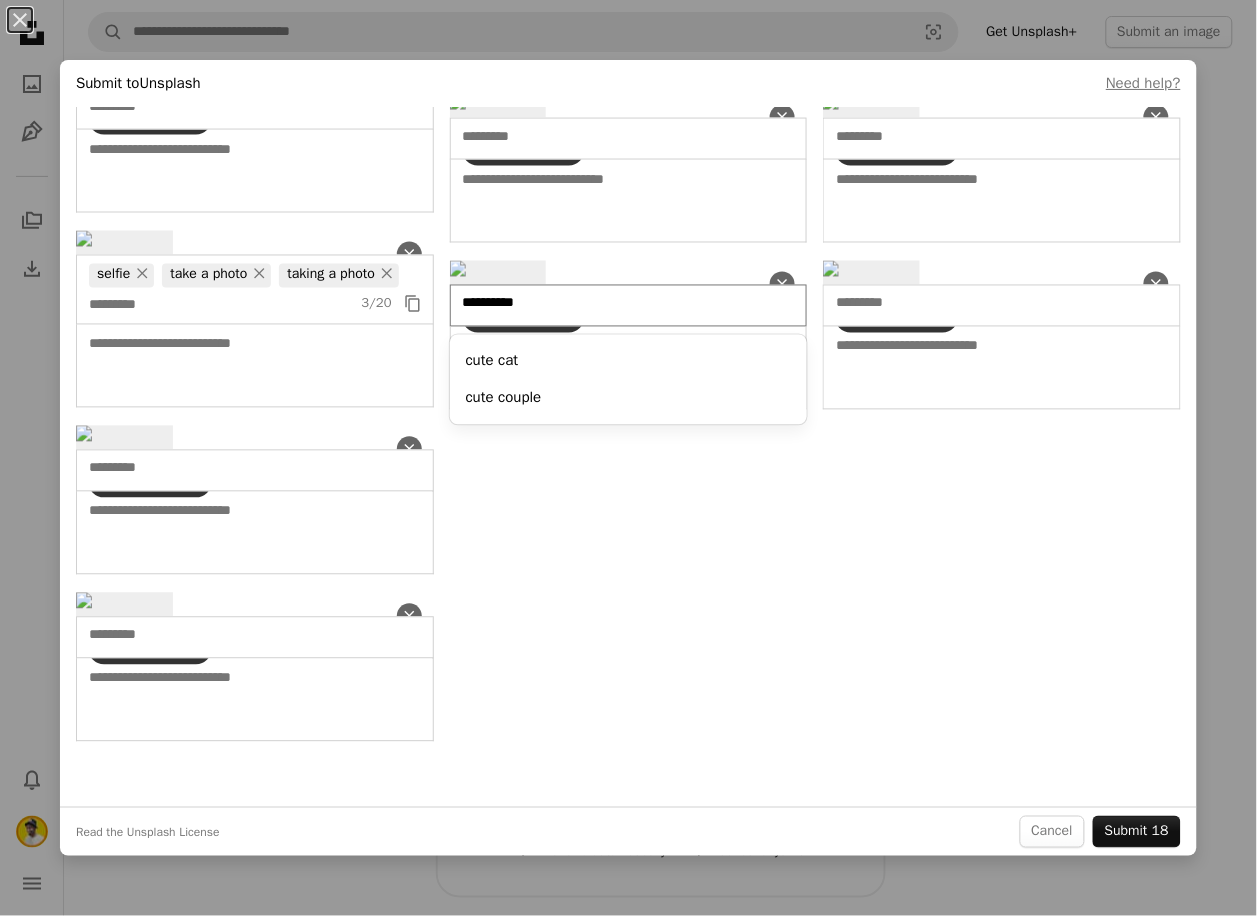 type on "**********" 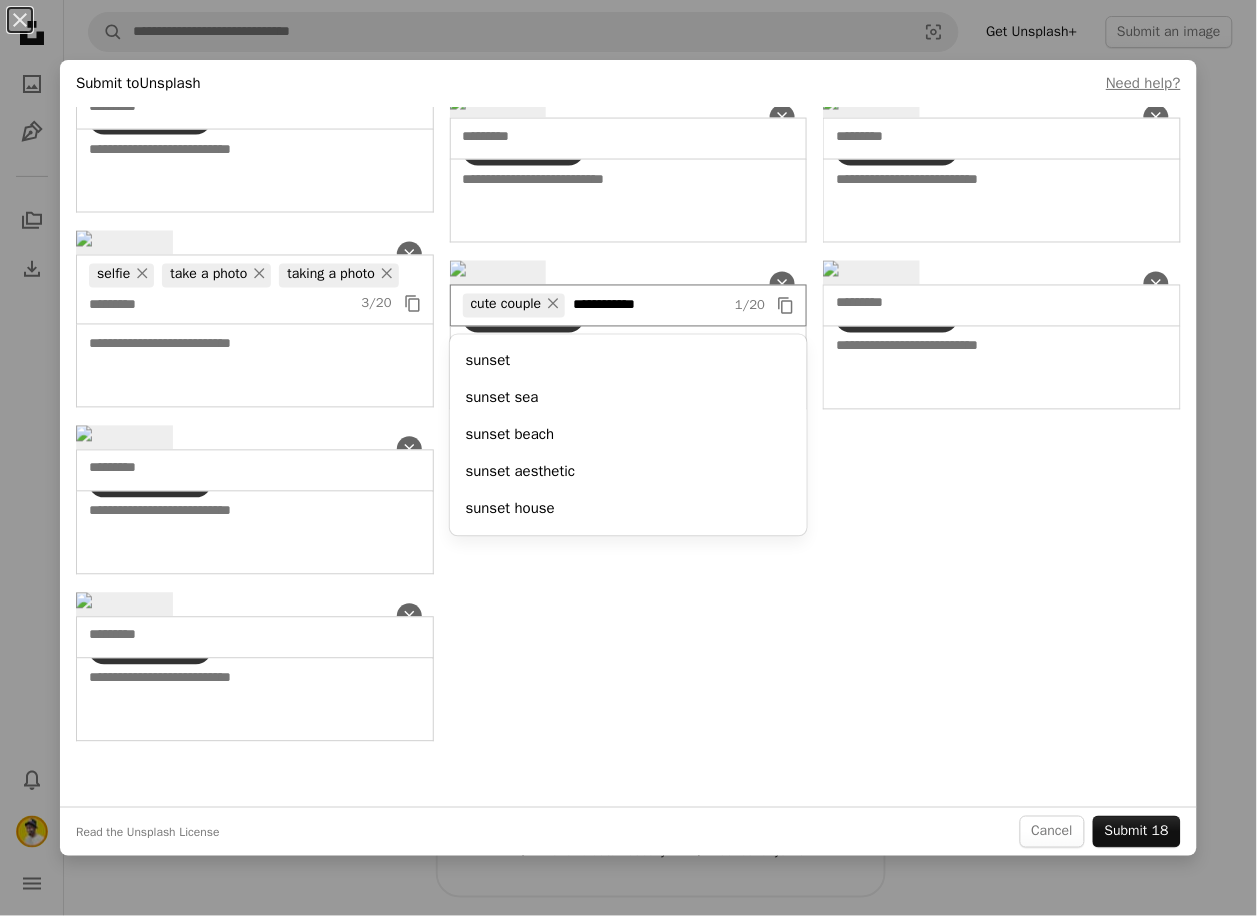 type on "**********" 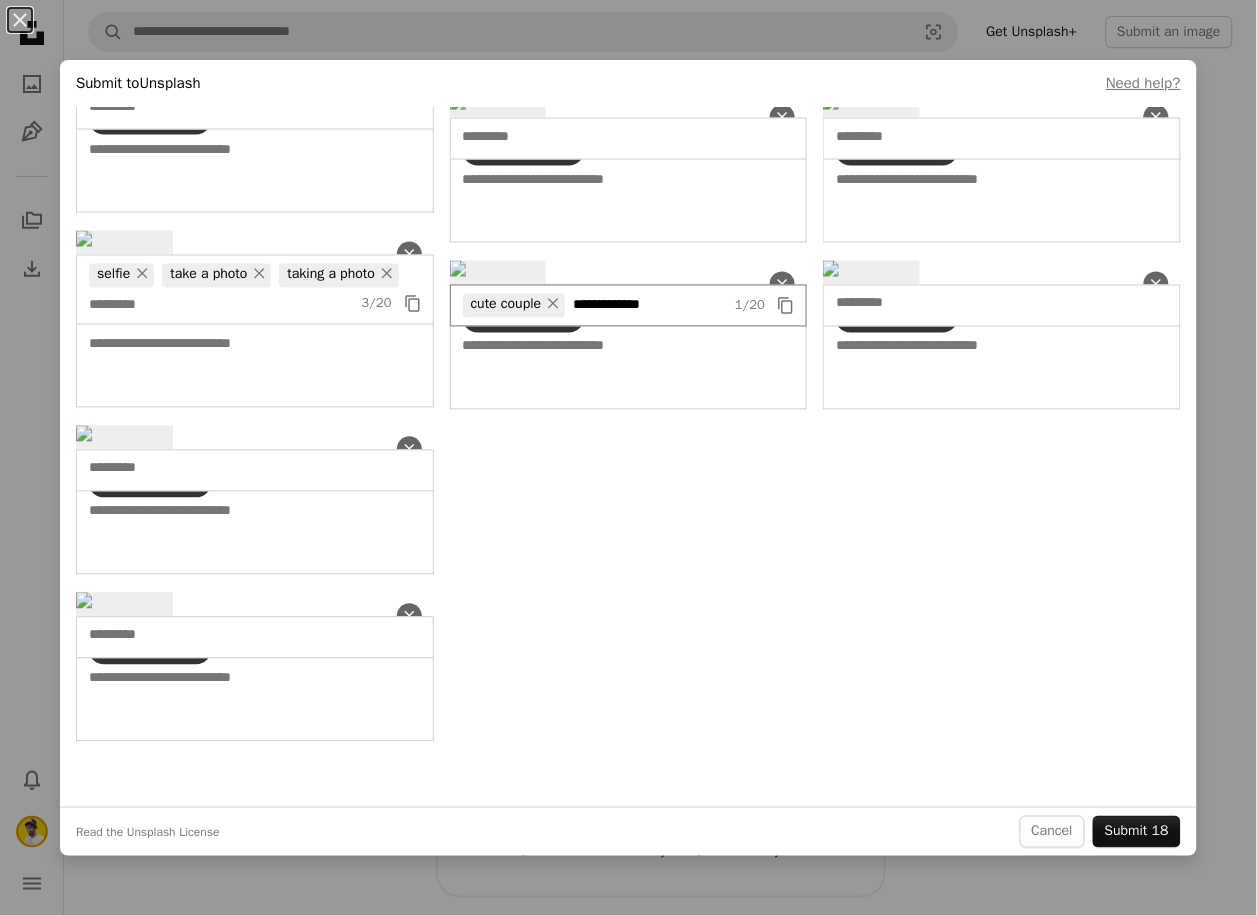 type 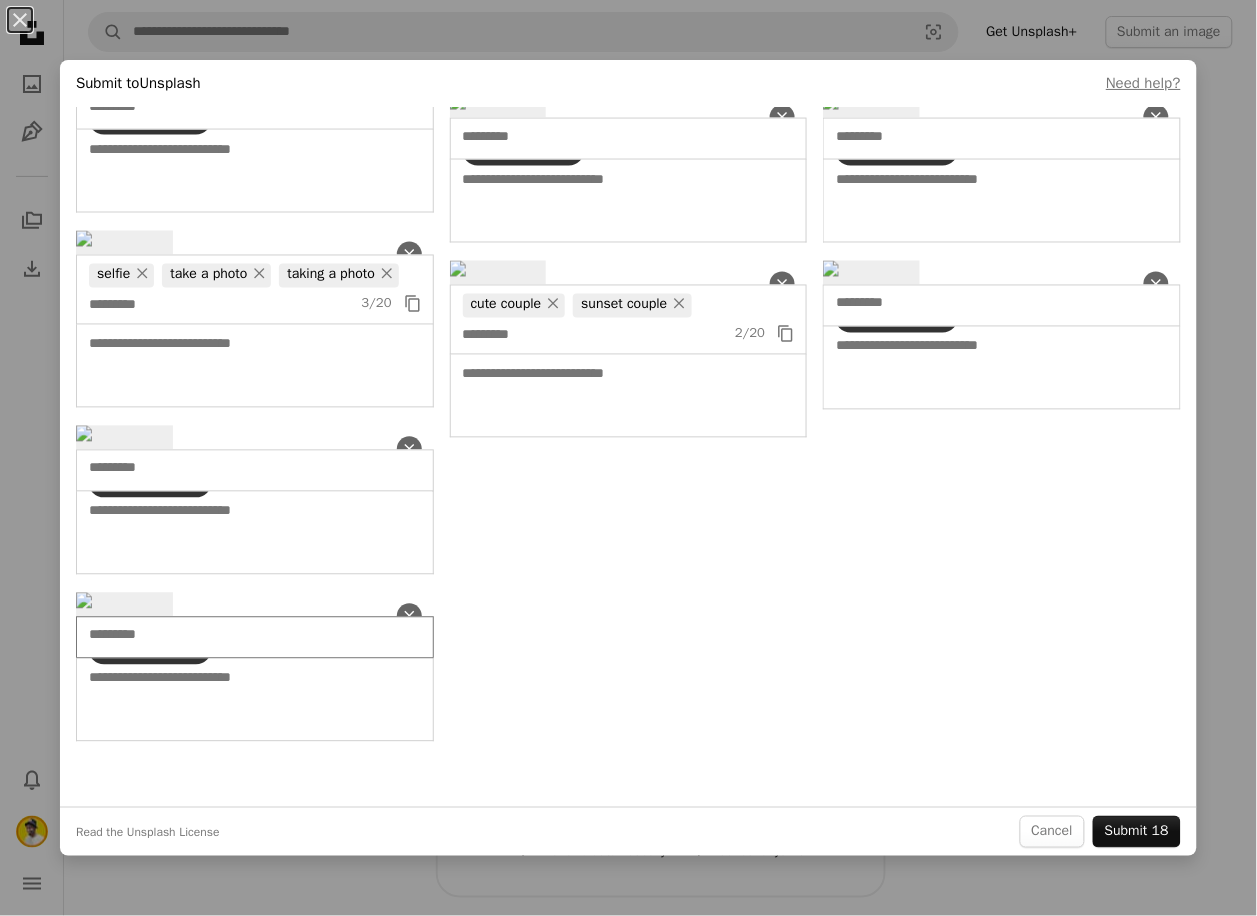 click at bounding box center (220, 636) 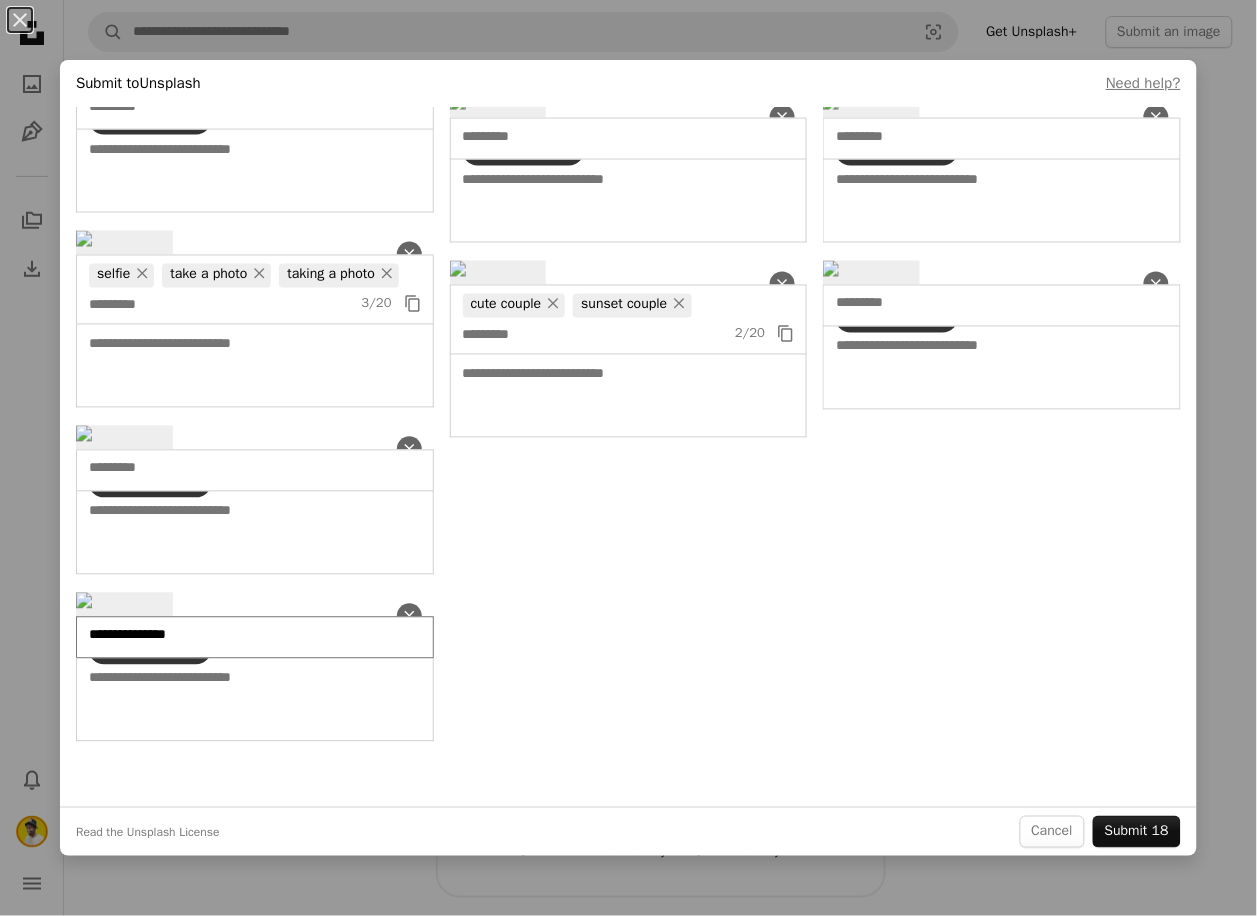 type on "**********" 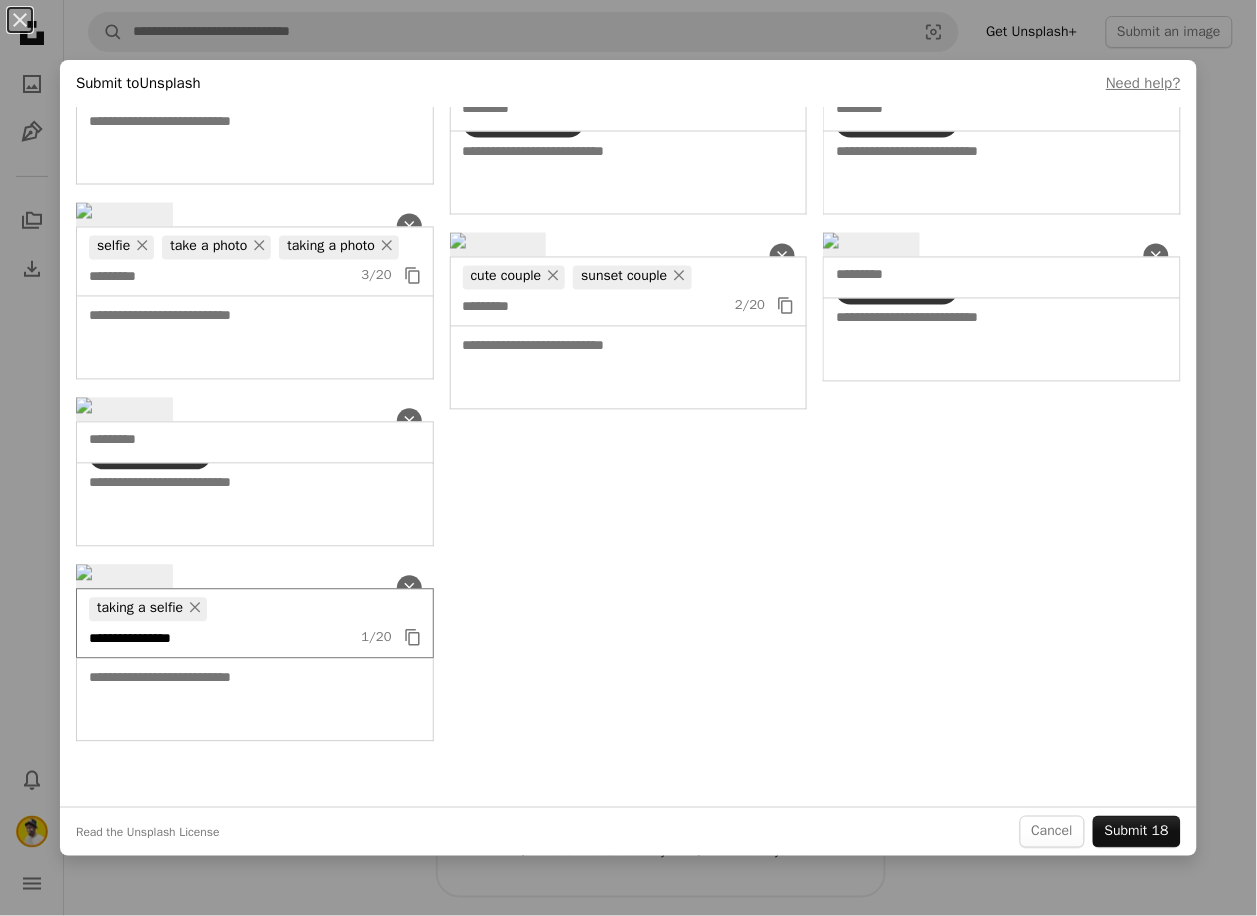 type on "**********" 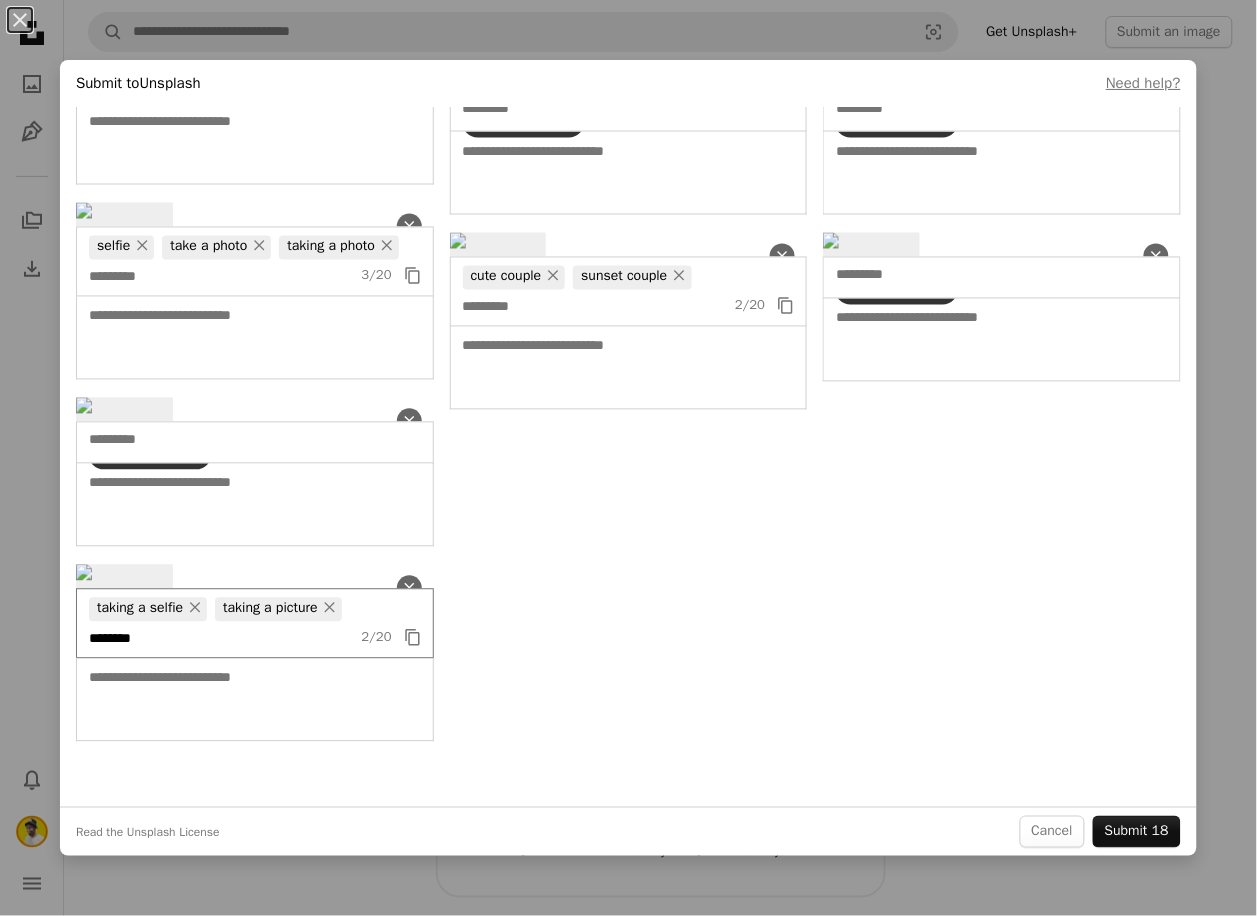 type on "********" 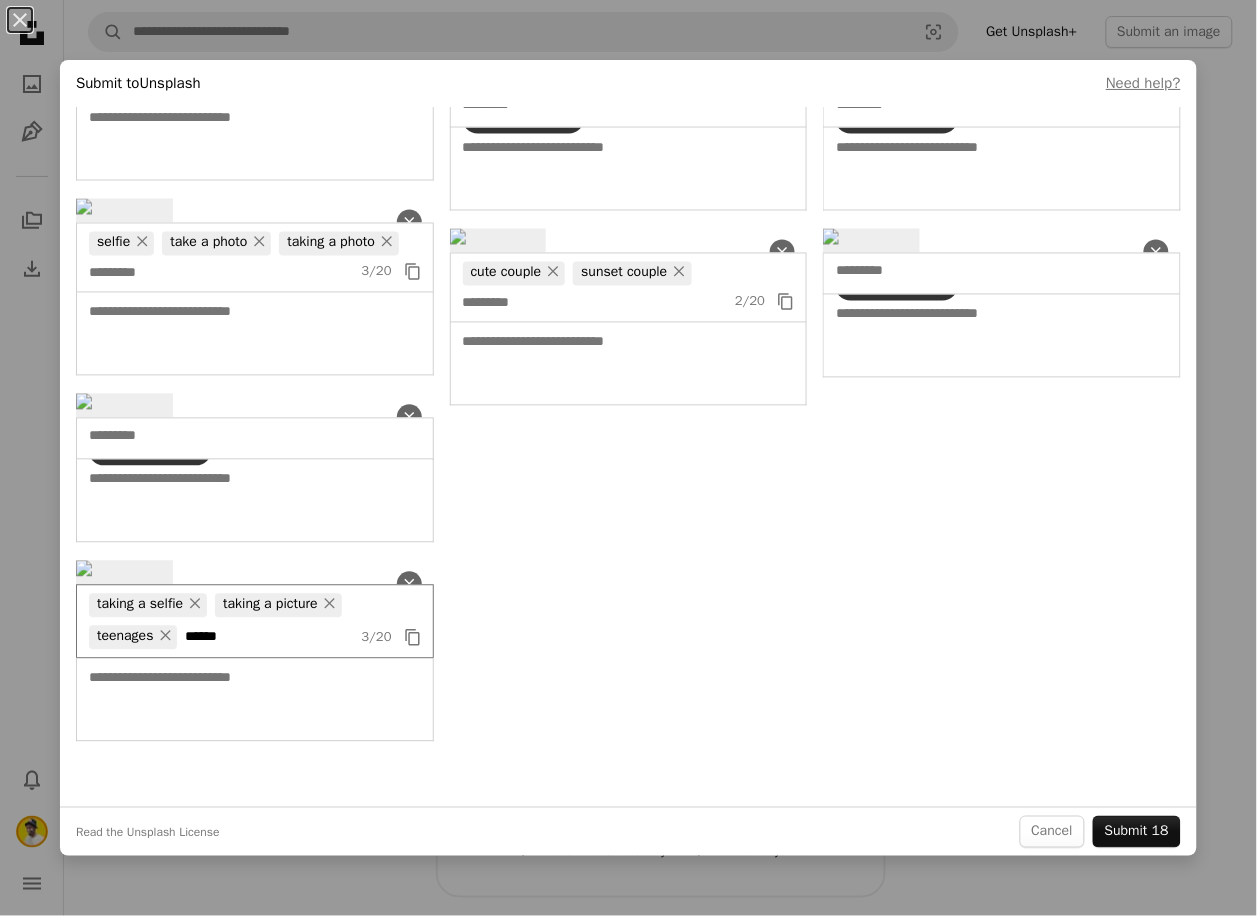 type on "*******" 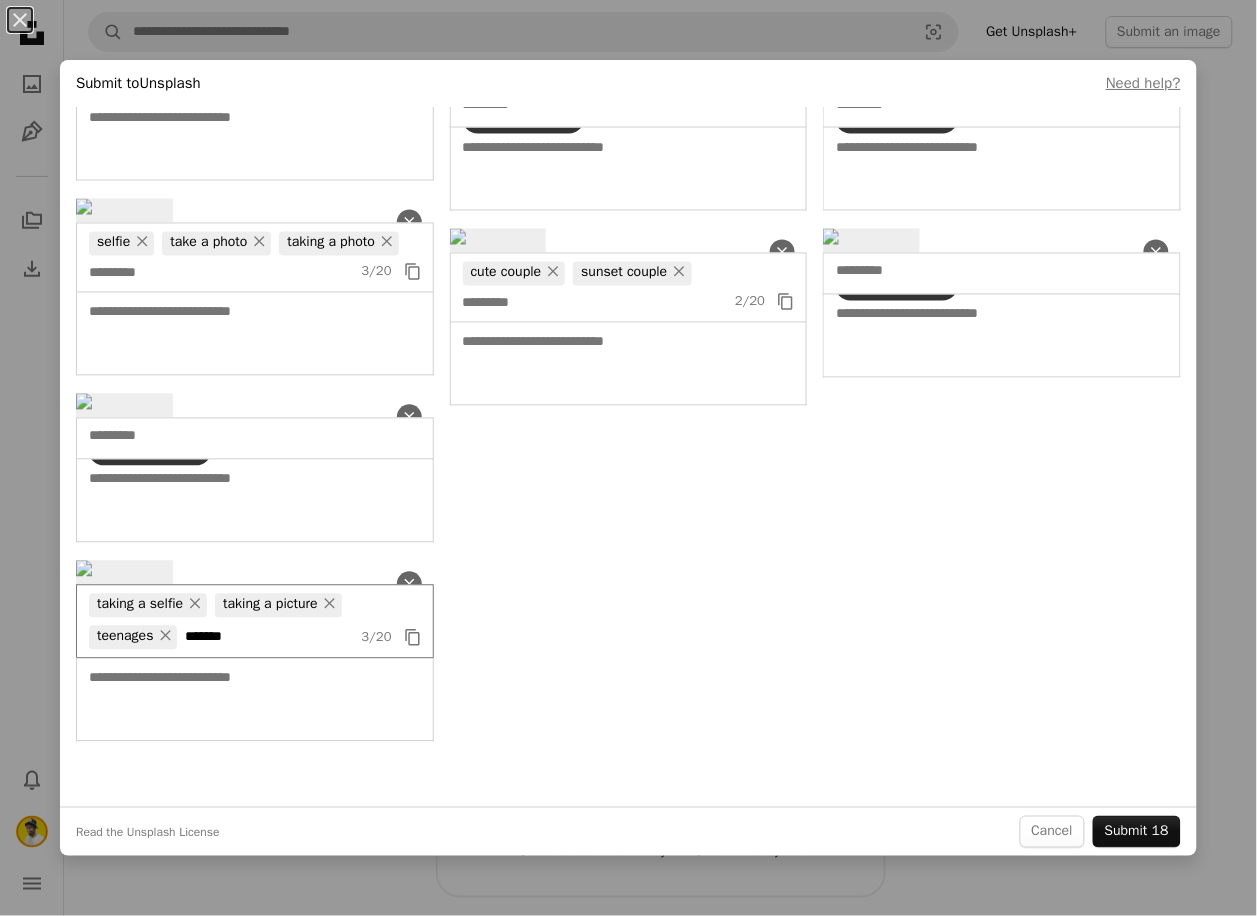 type 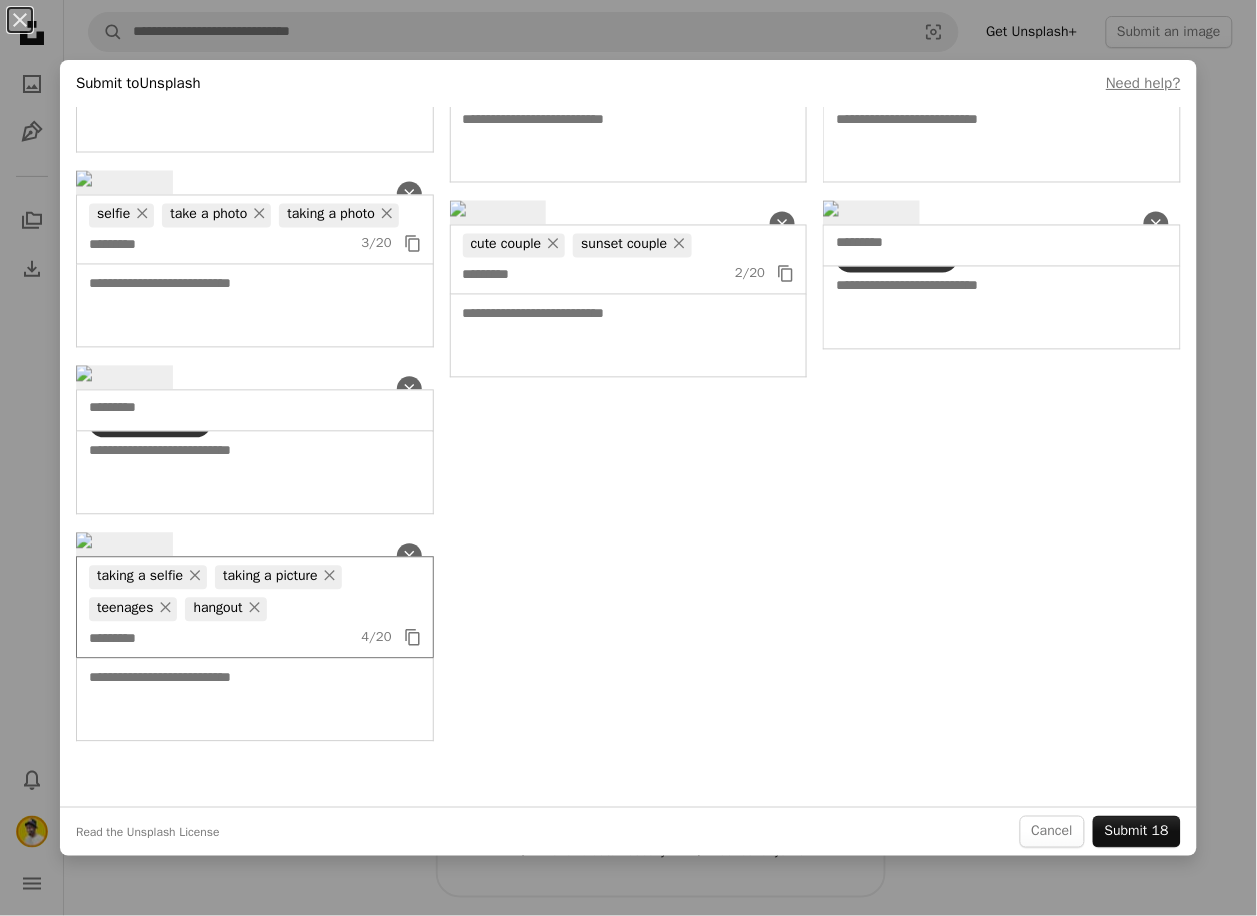 scroll, scrollTop: 2322, scrollLeft: 0, axis: vertical 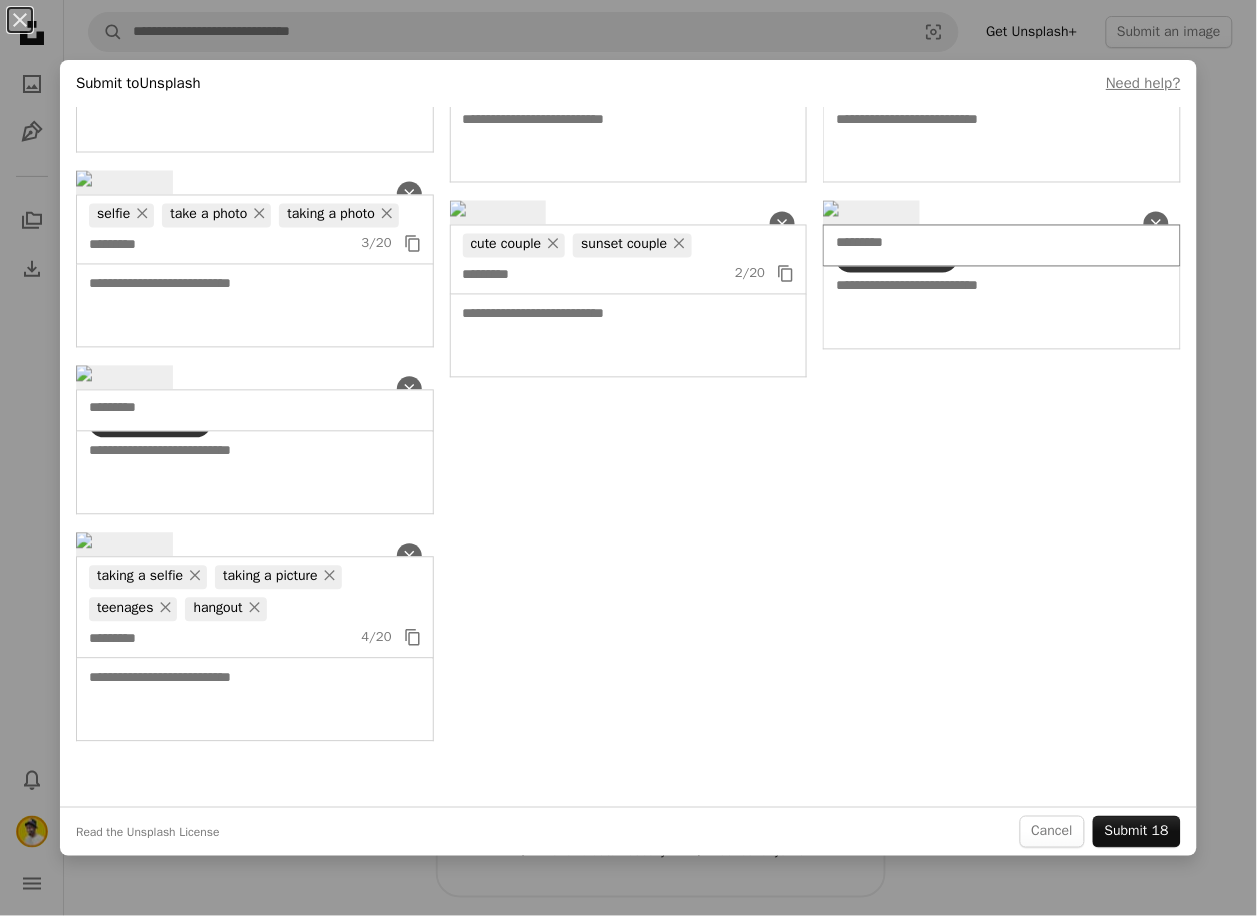 click at bounding box center (967, 244) 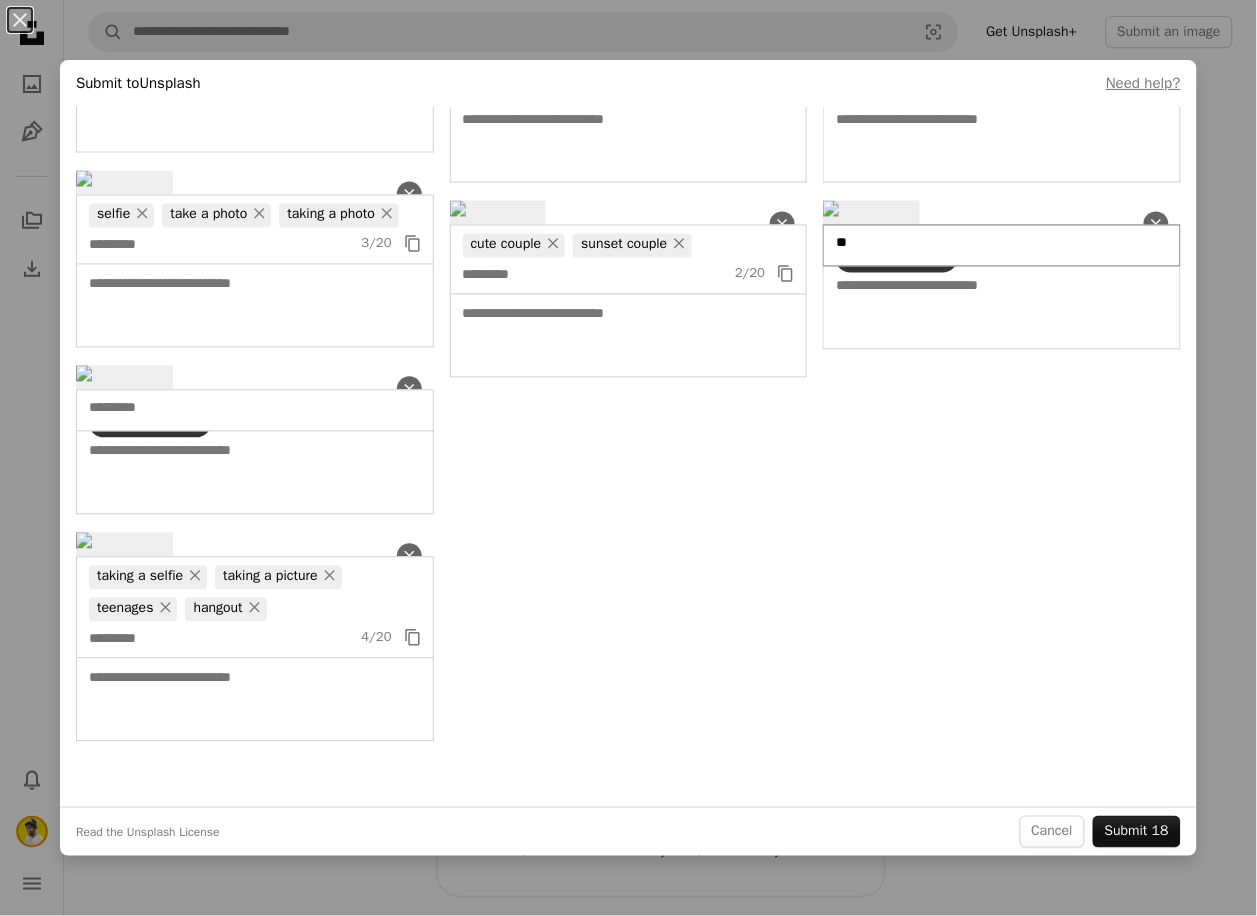 type on "*" 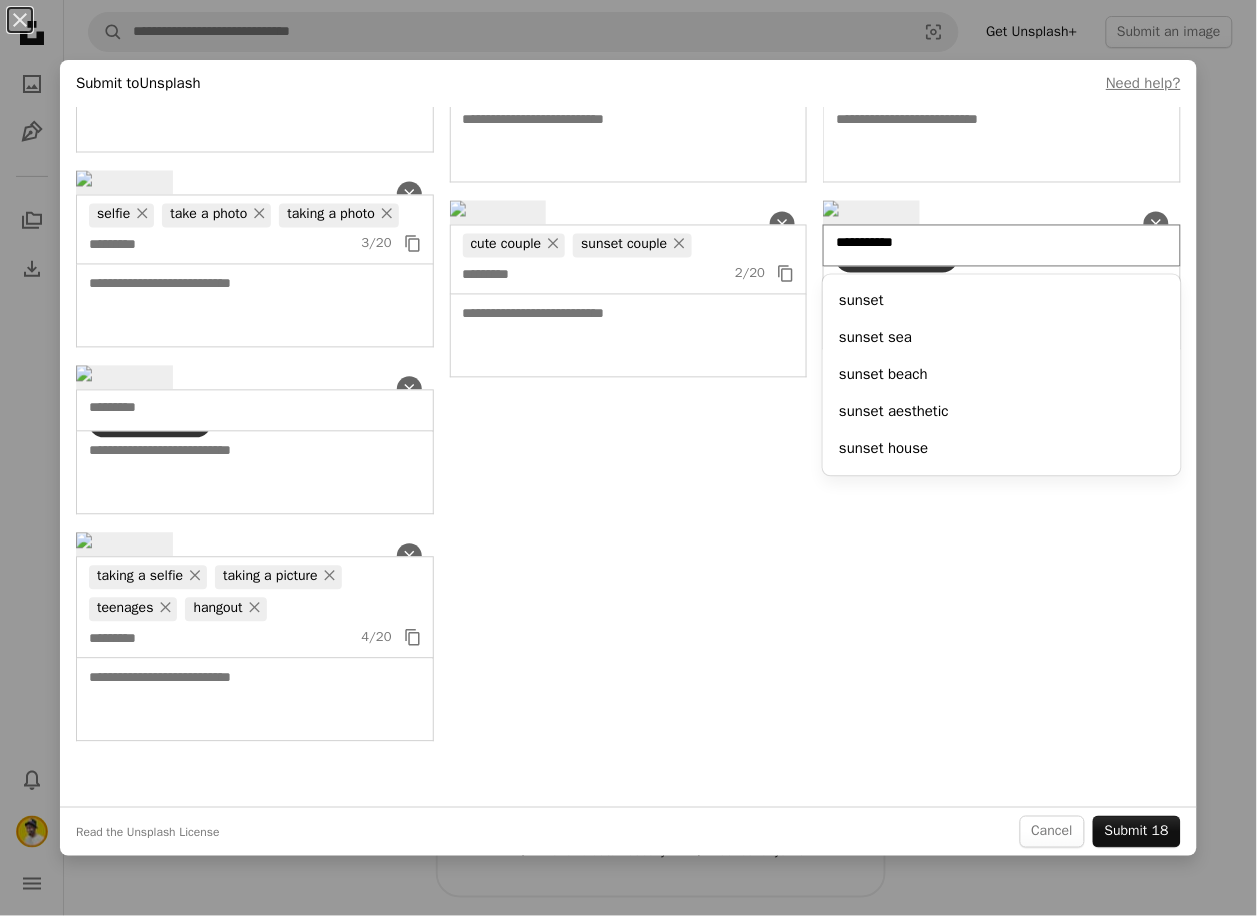 type on "**********" 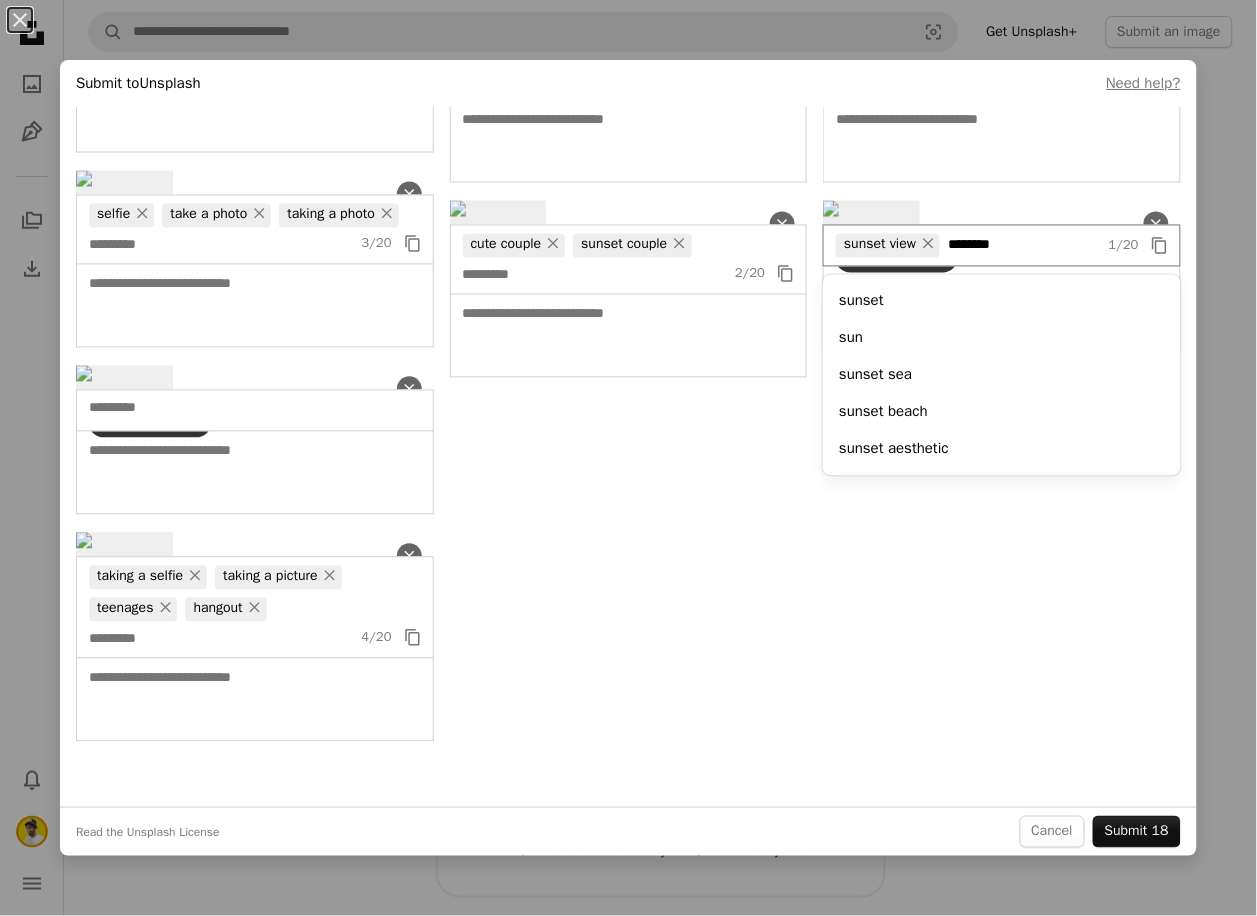 type on "********" 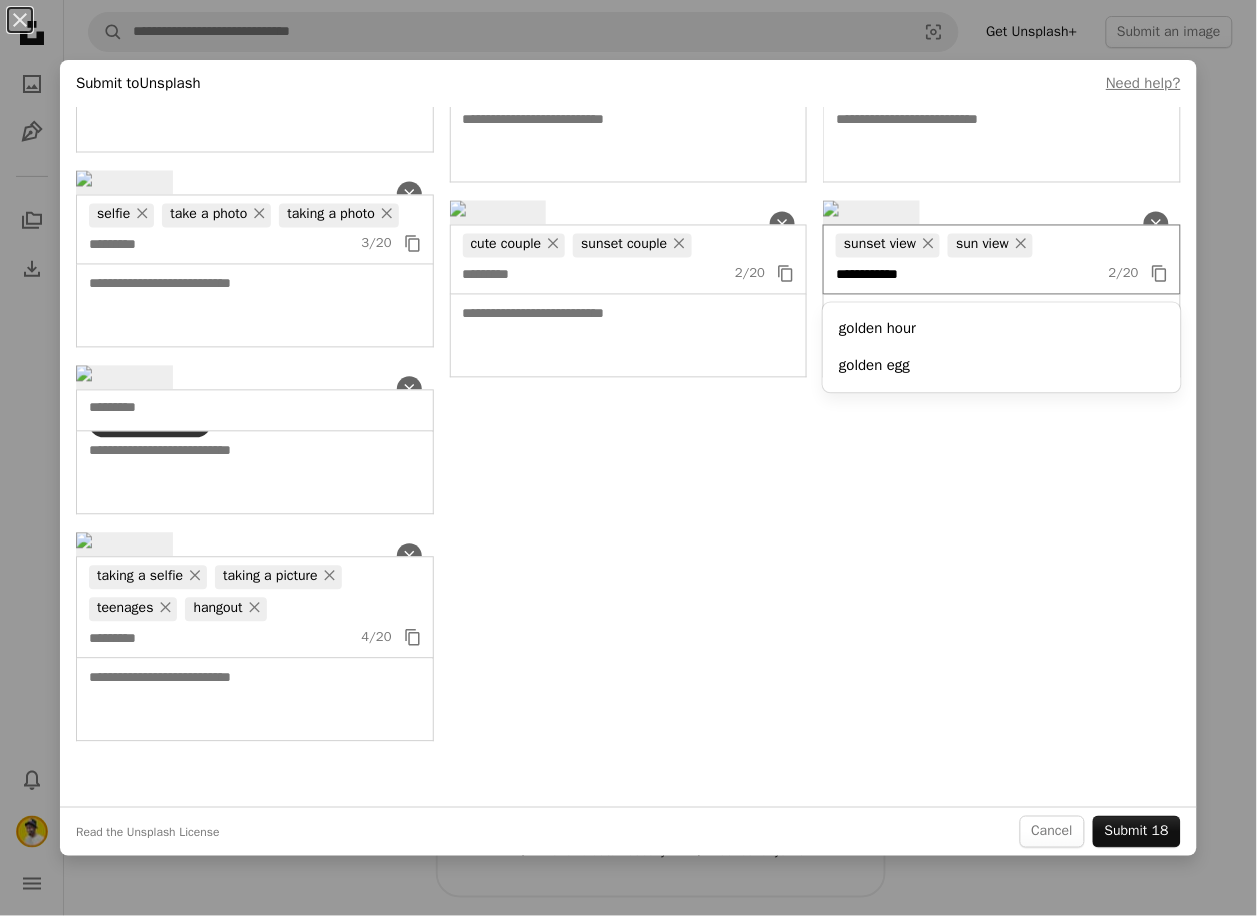 type on "**********" 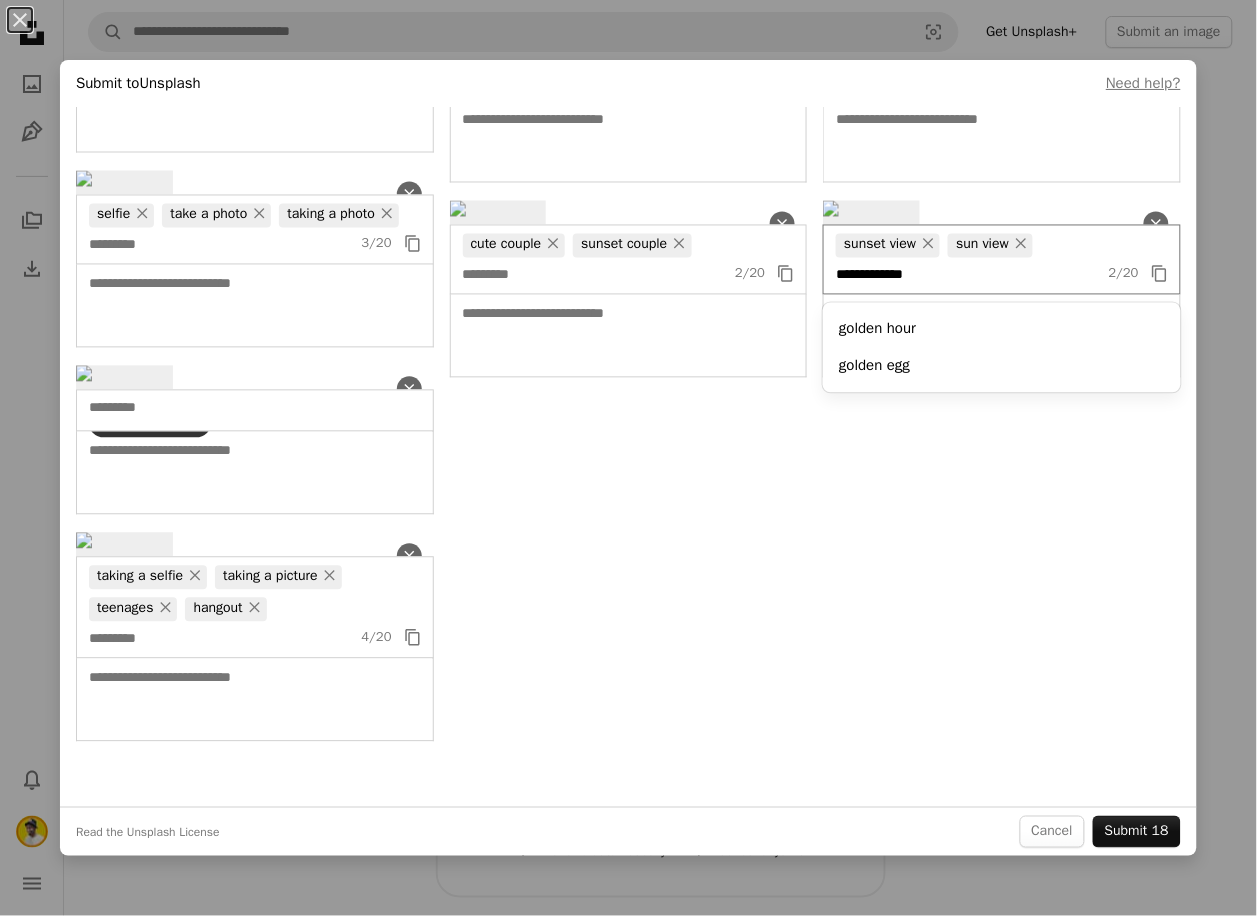 type 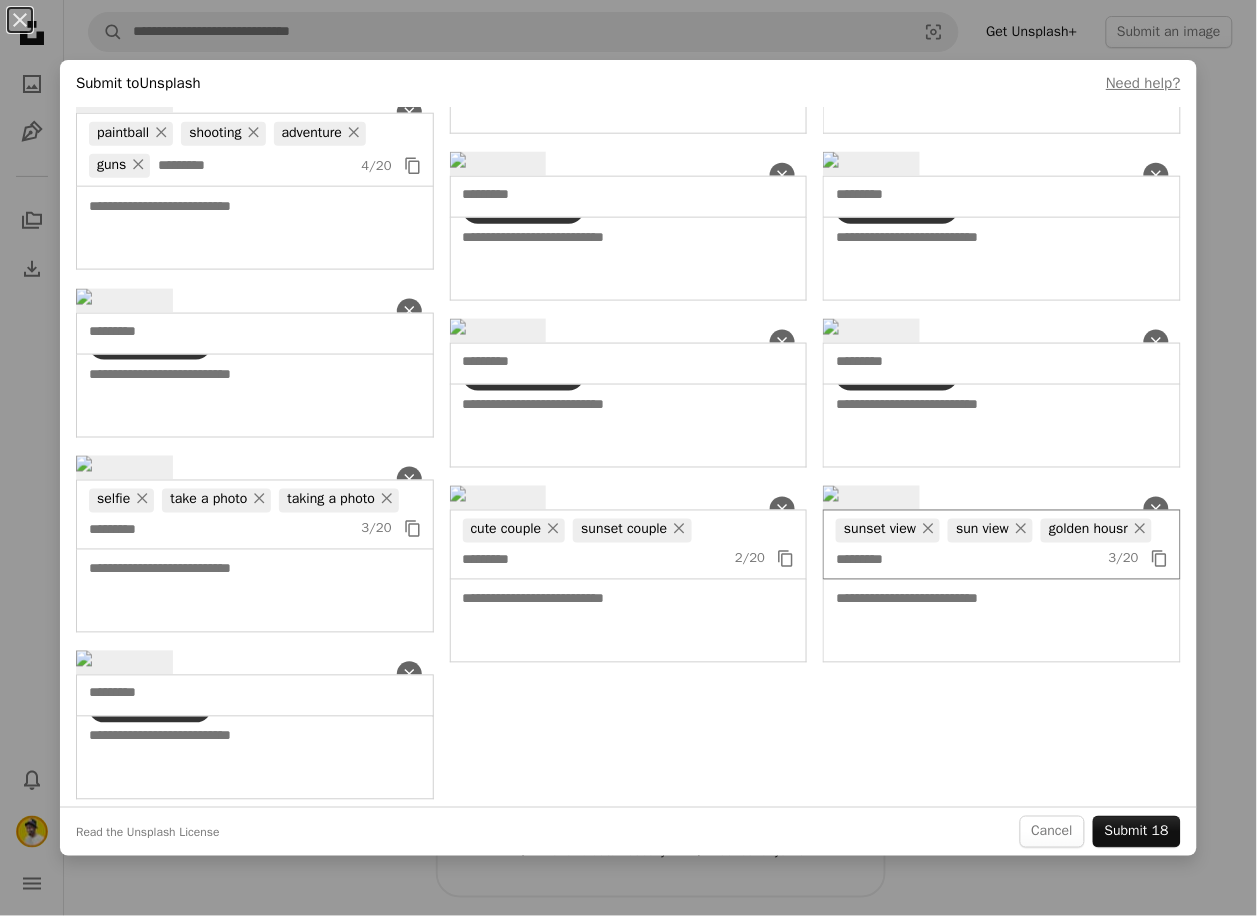 scroll, scrollTop: 160, scrollLeft: 0, axis: vertical 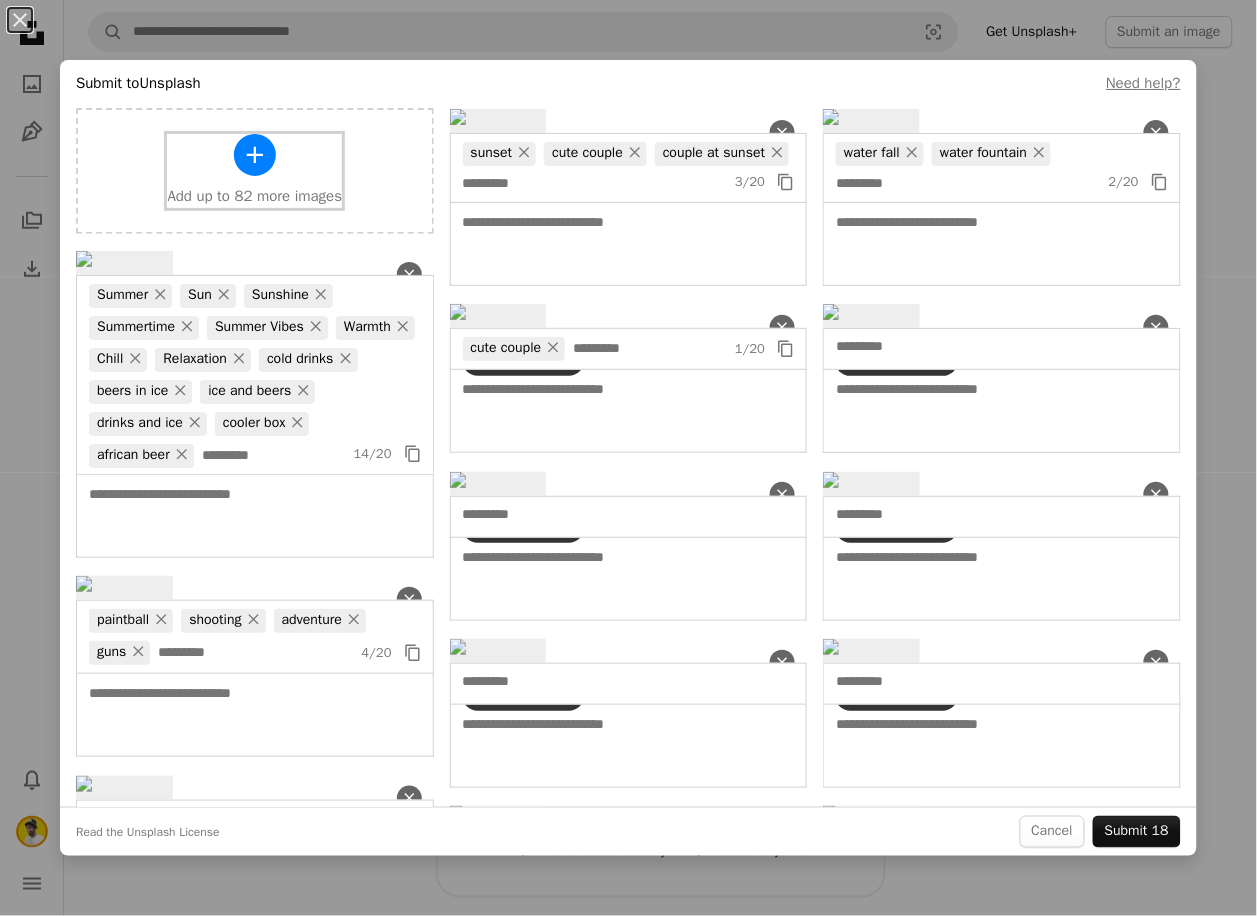 click on "A plus sign" 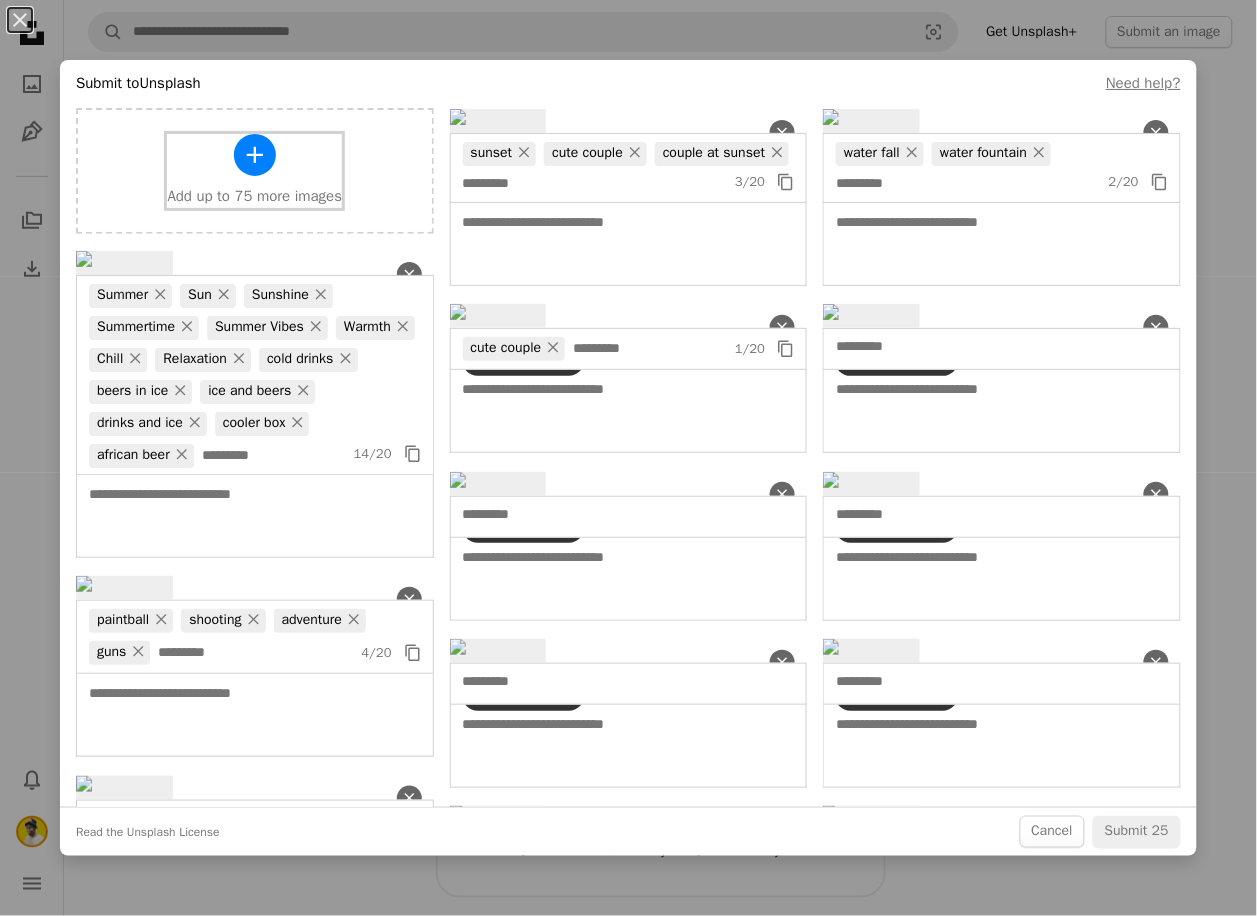 scroll, scrollTop: 666, scrollLeft: 0, axis: vertical 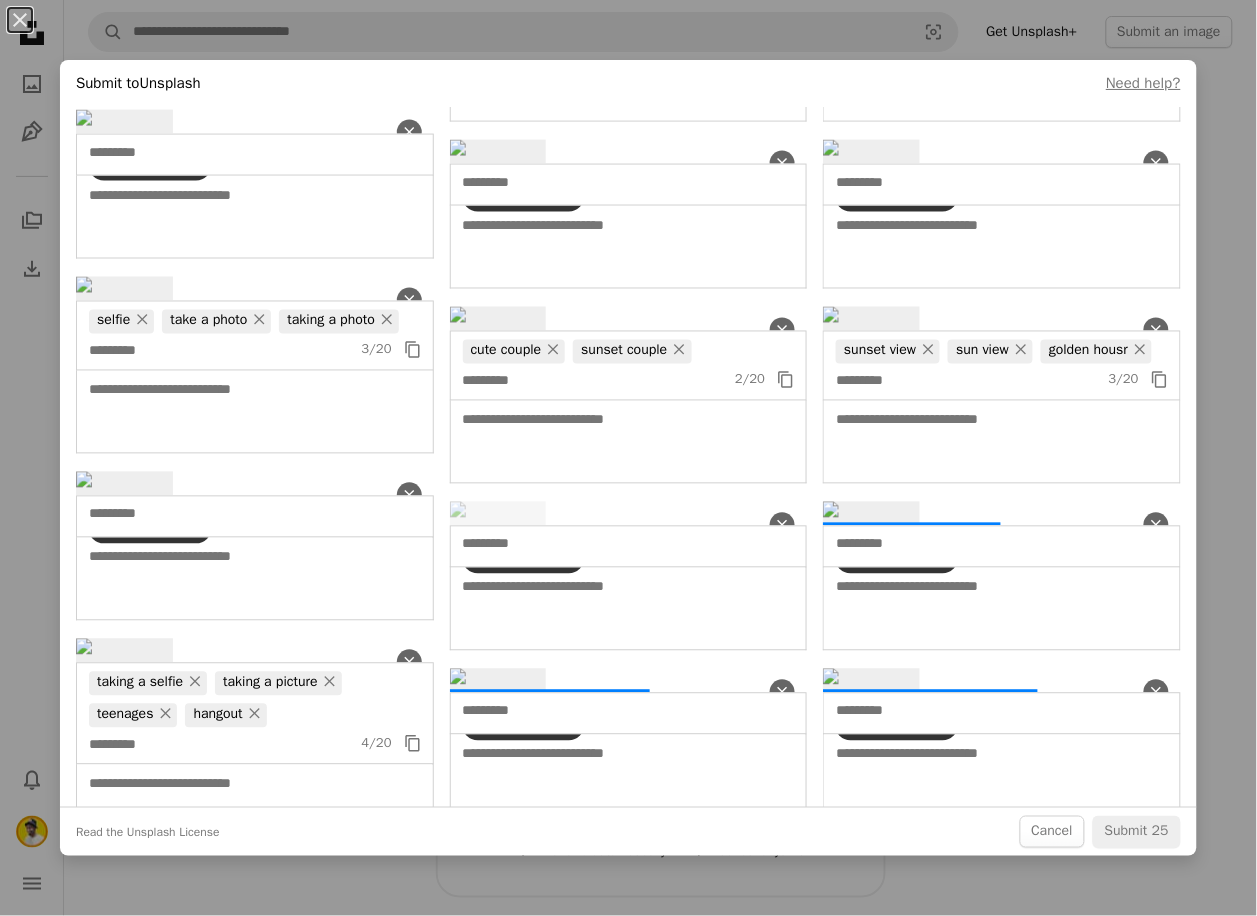click at bounding box center (648, -317) 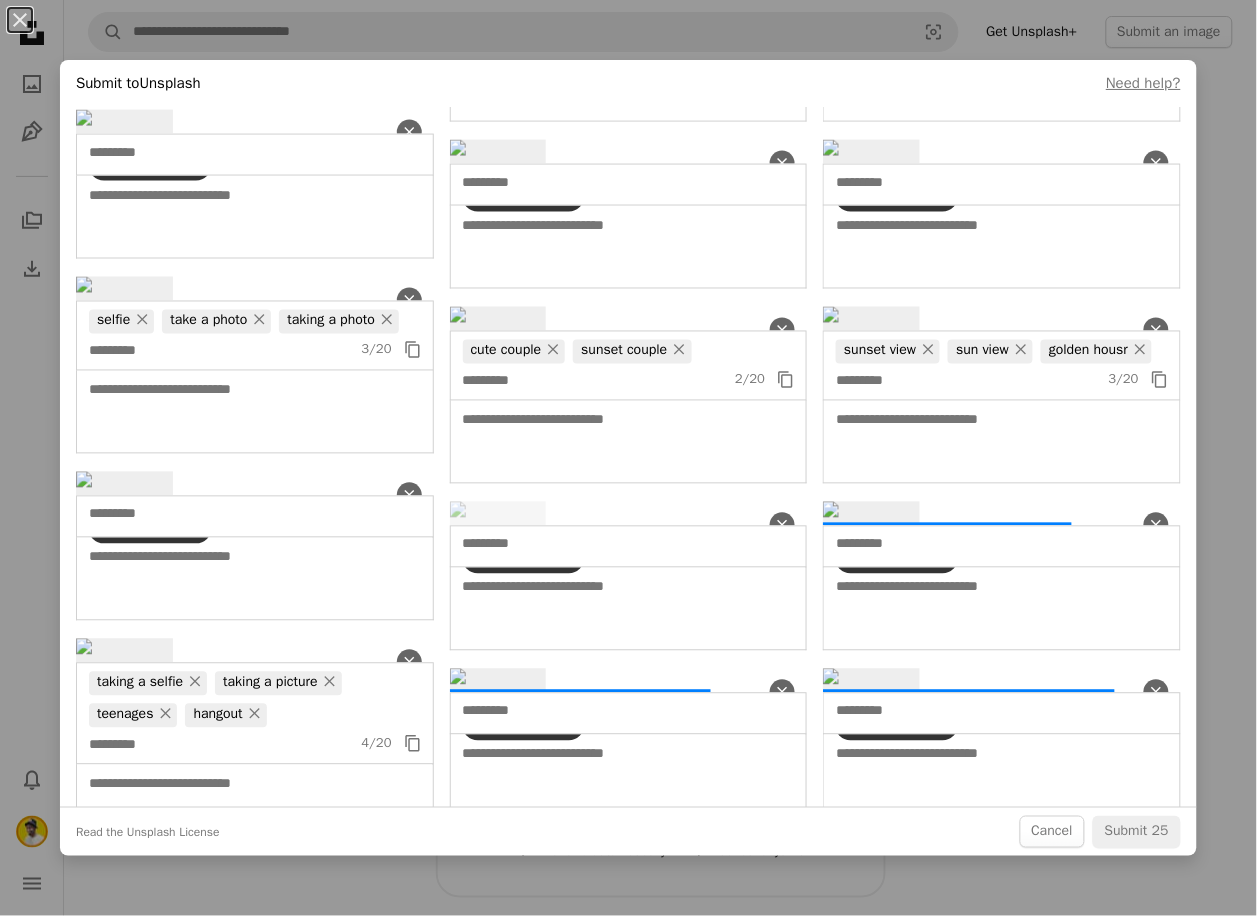 type on "******" 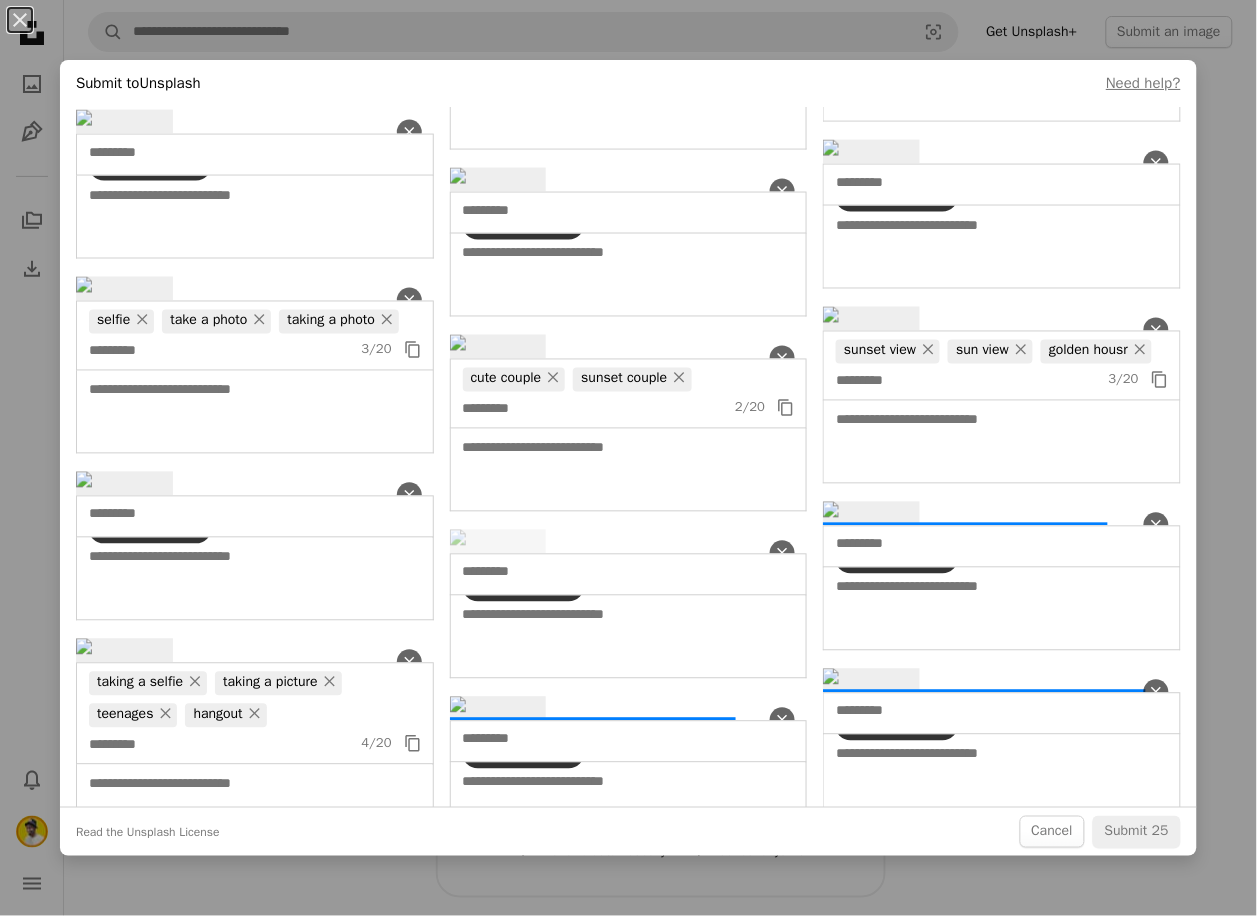 click at bounding box center [967, -319] 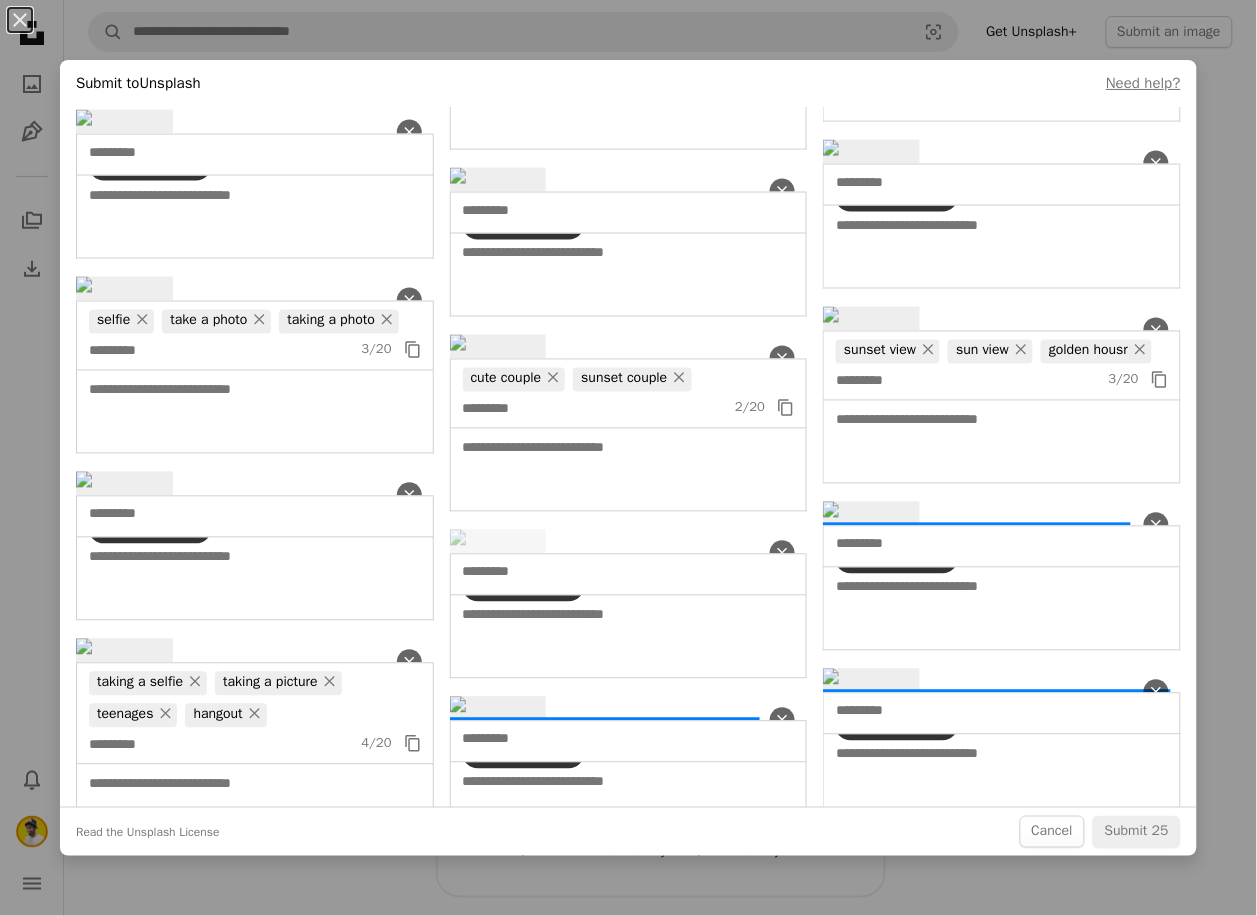 type on "**********" 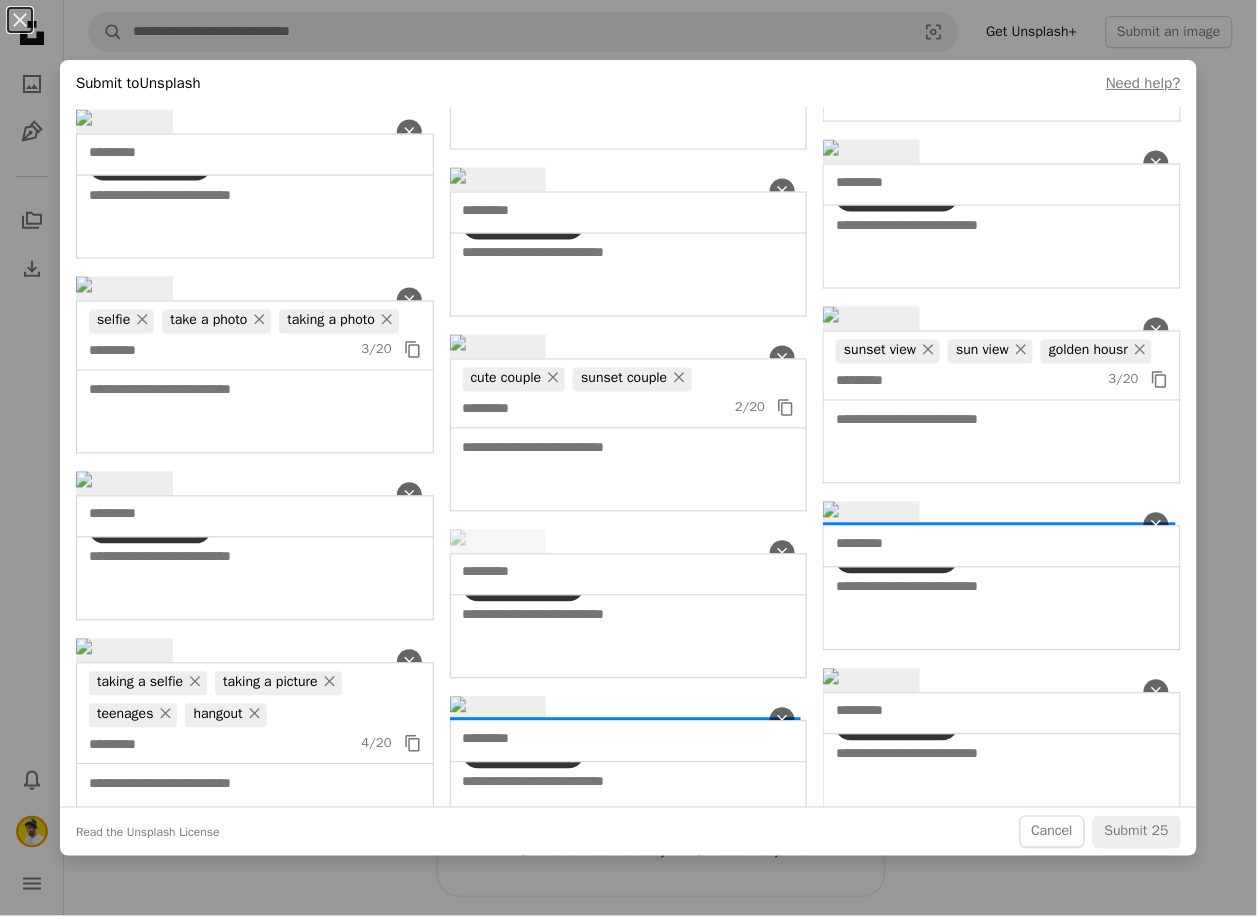 type on "**********" 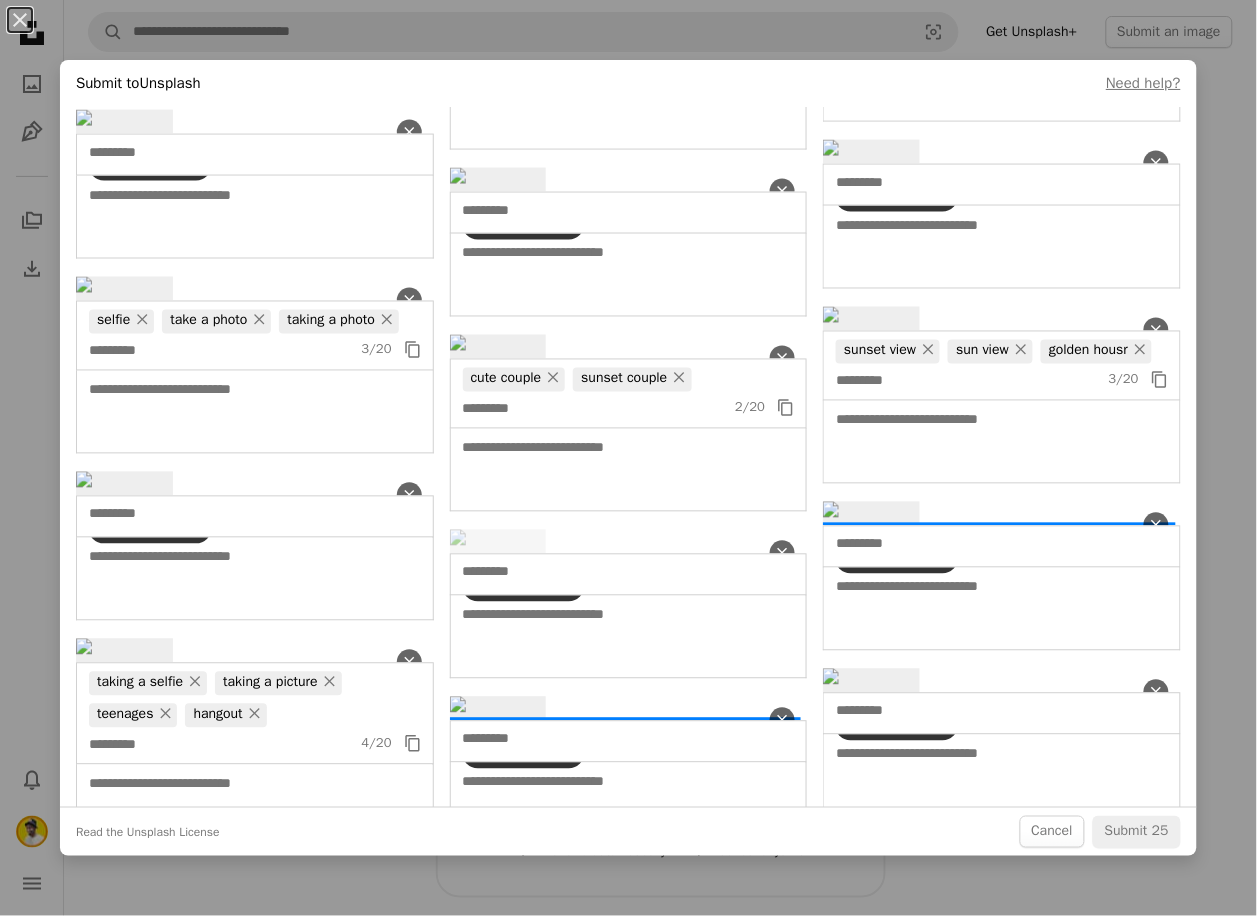 type 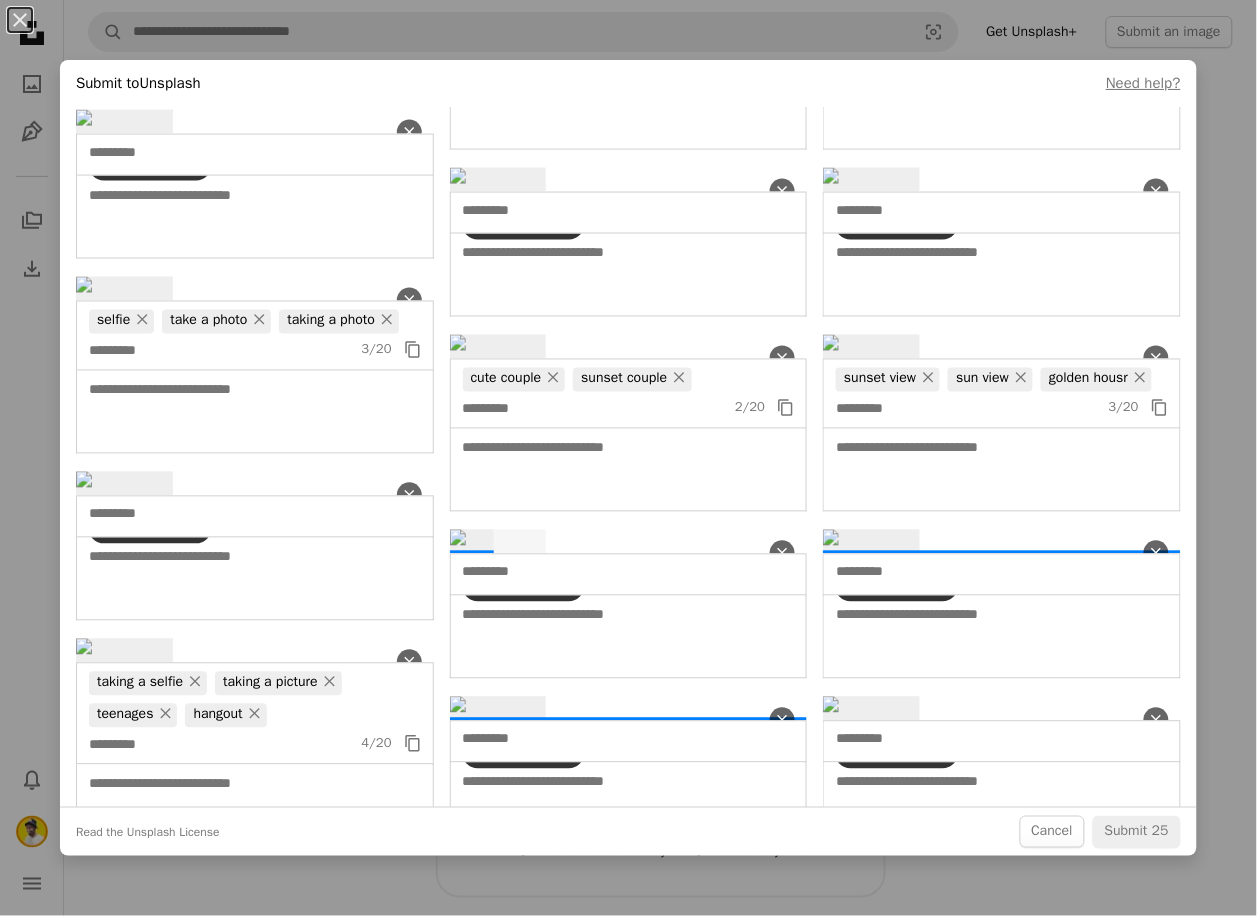 scroll, scrollTop: 1333, scrollLeft: 0, axis: vertical 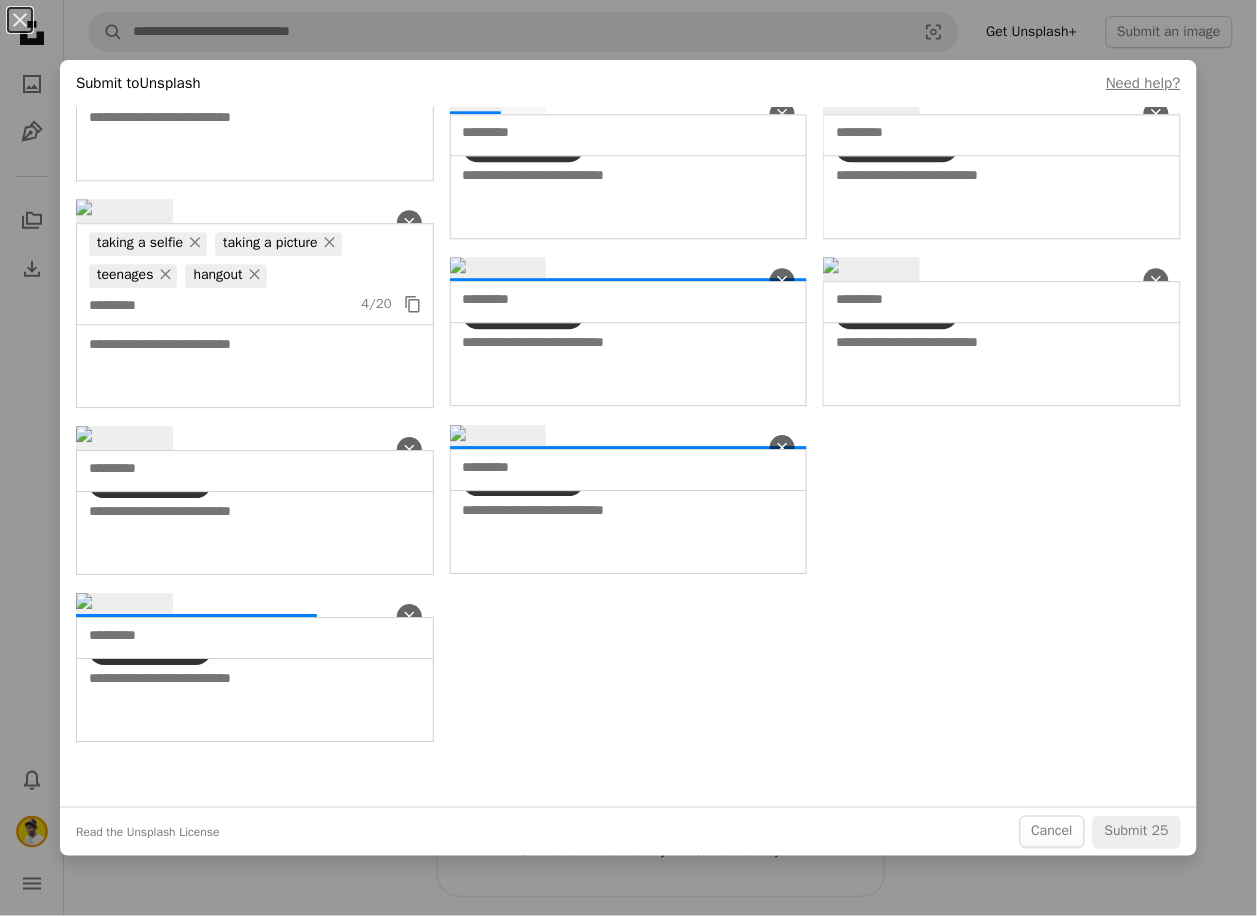 click at bounding box center (1002, -561) 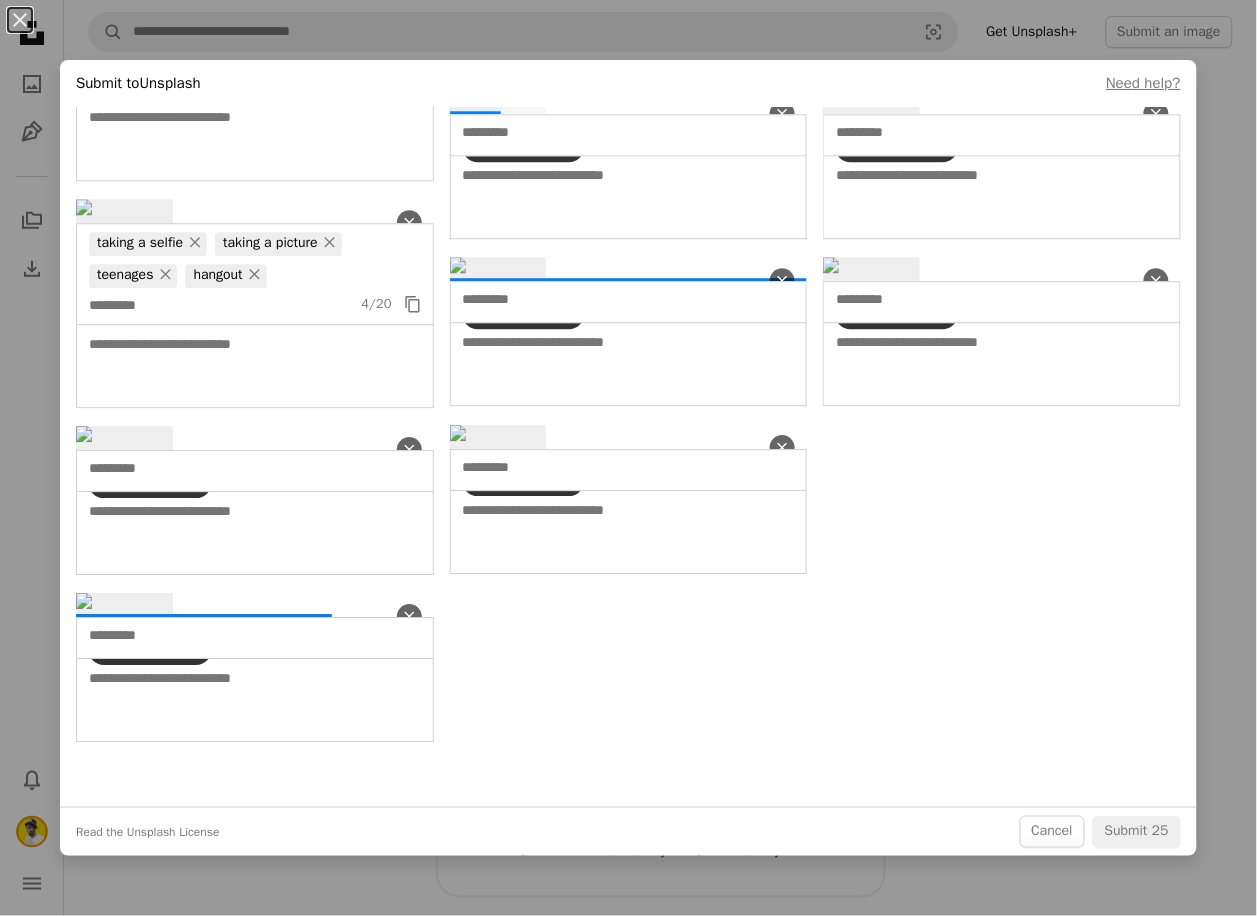 click at bounding box center (594, -563) 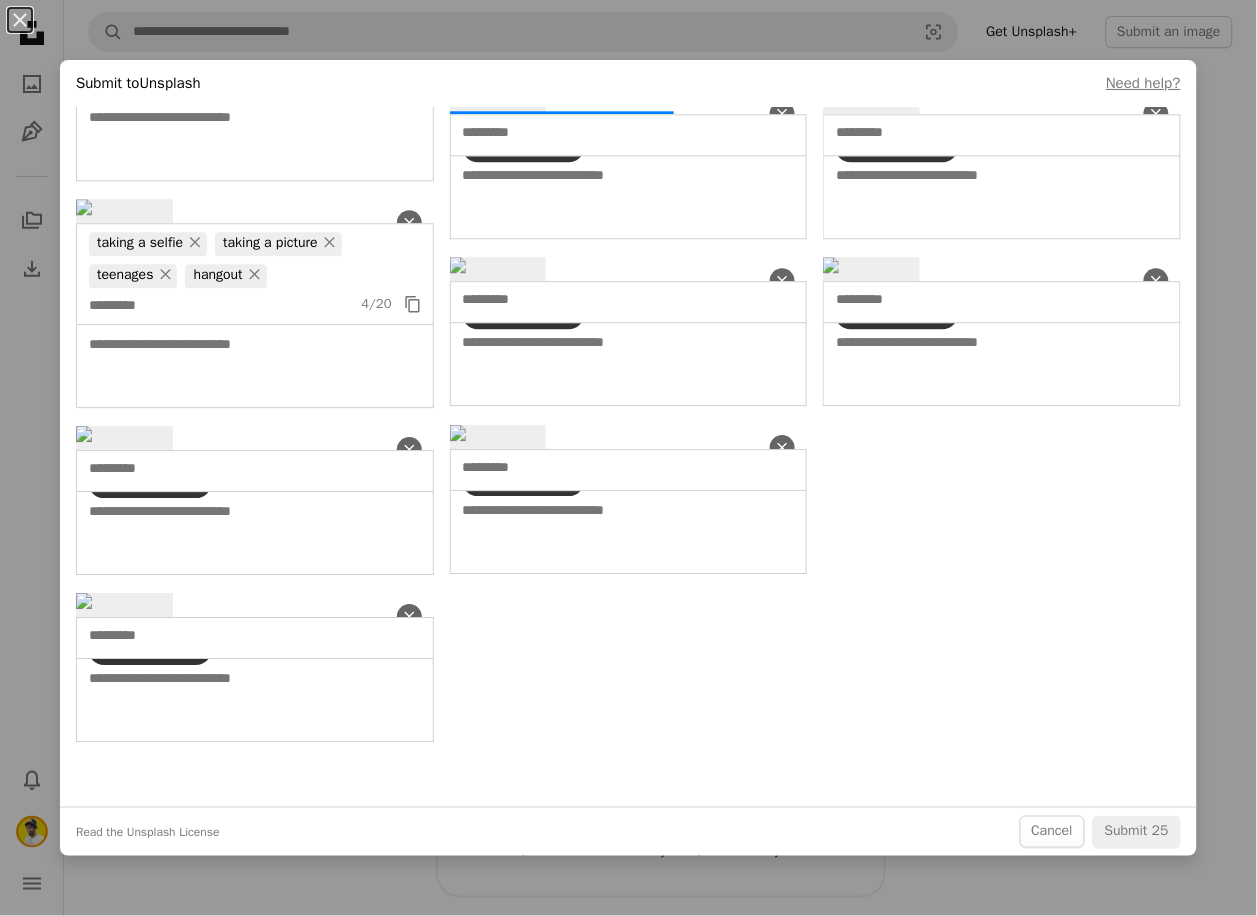 type on "**********" 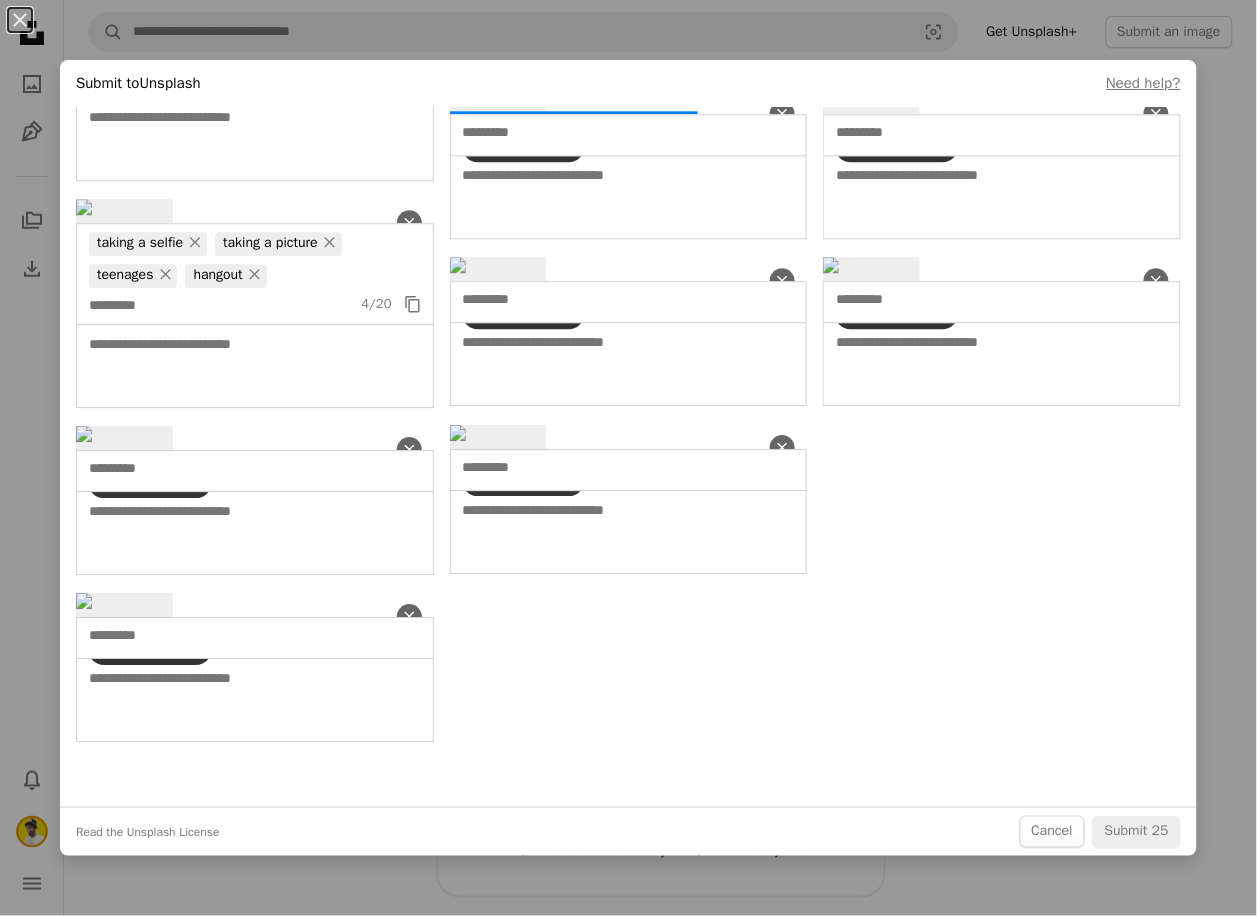 type 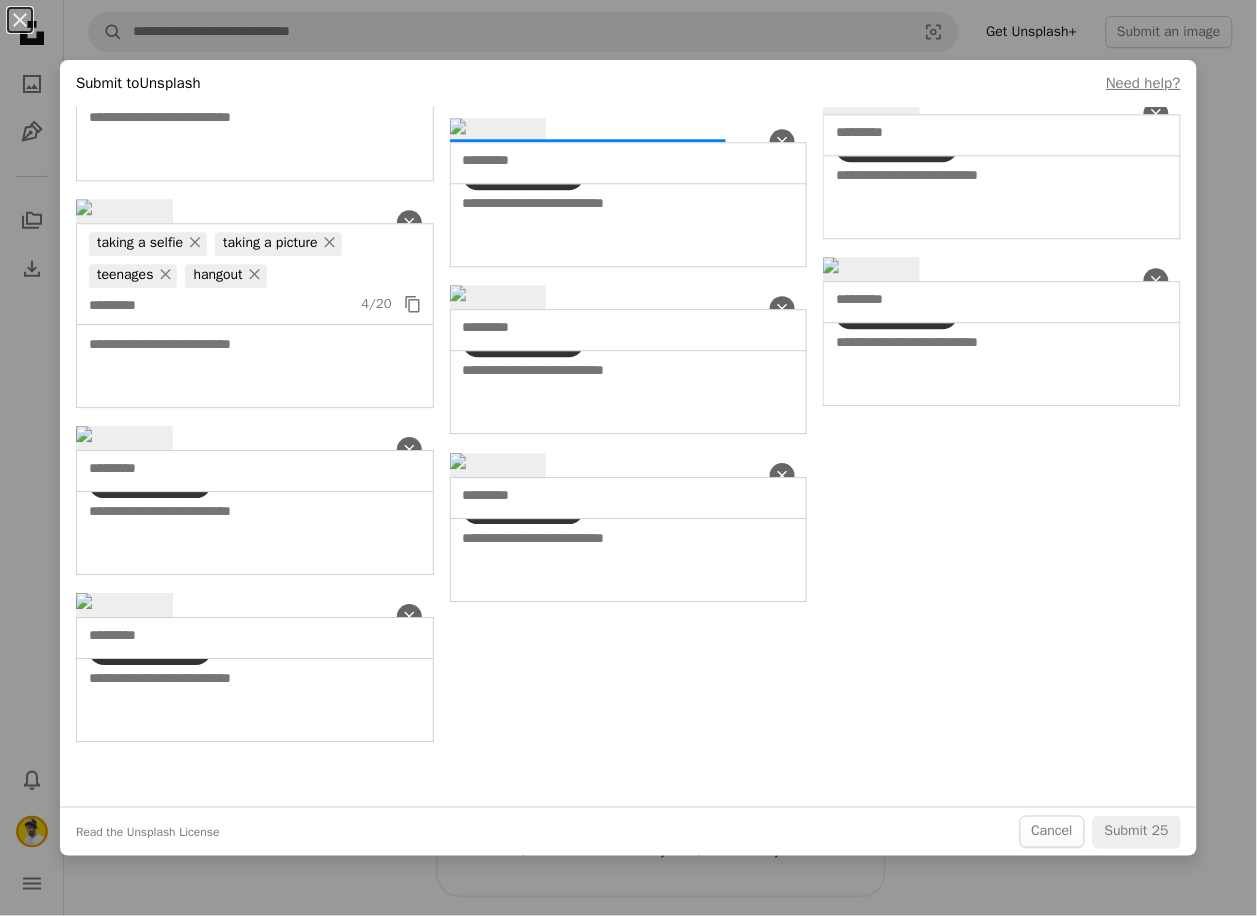 click at bounding box center [967, -563] 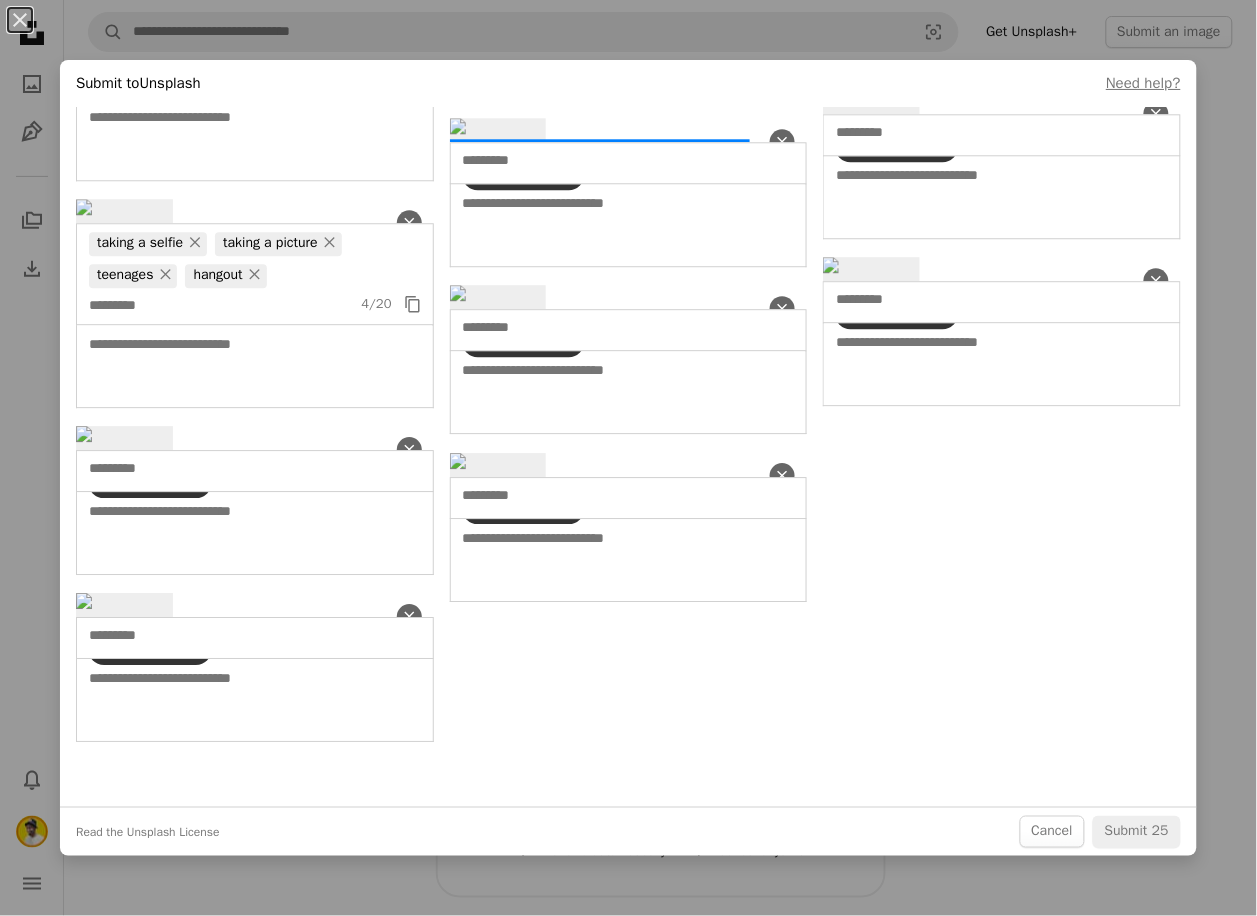 type on "**********" 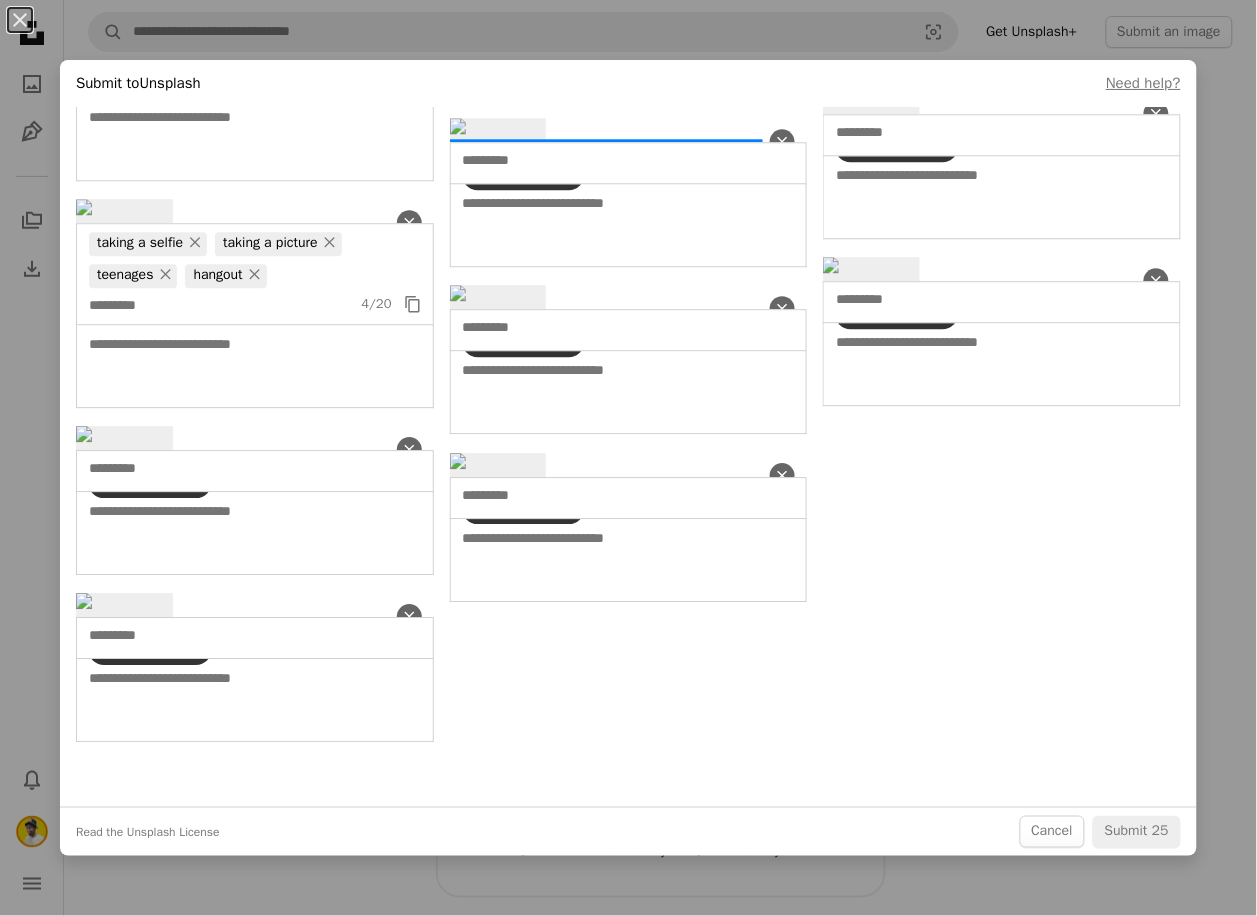 type 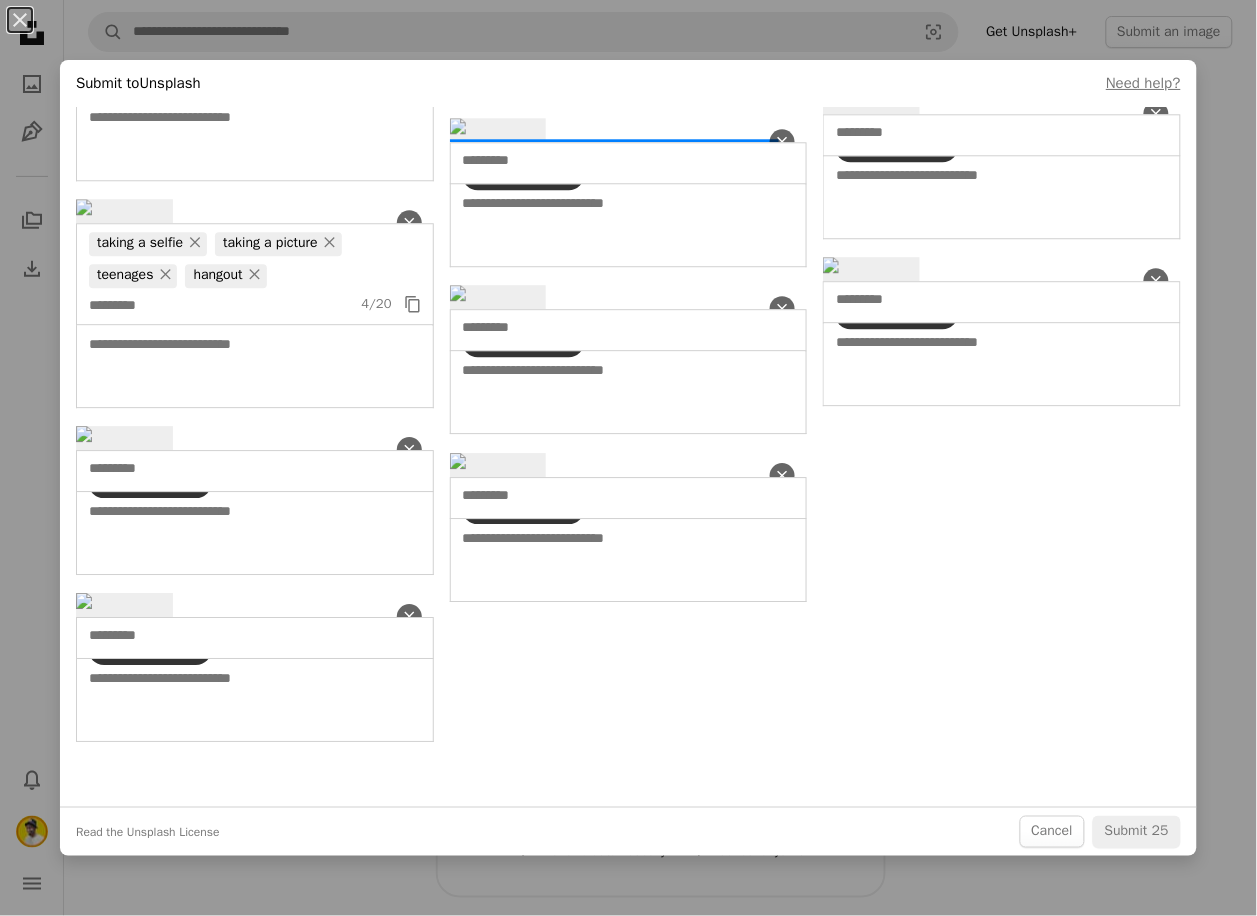 scroll, scrollTop: 2000, scrollLeft: 0, axis: vertical 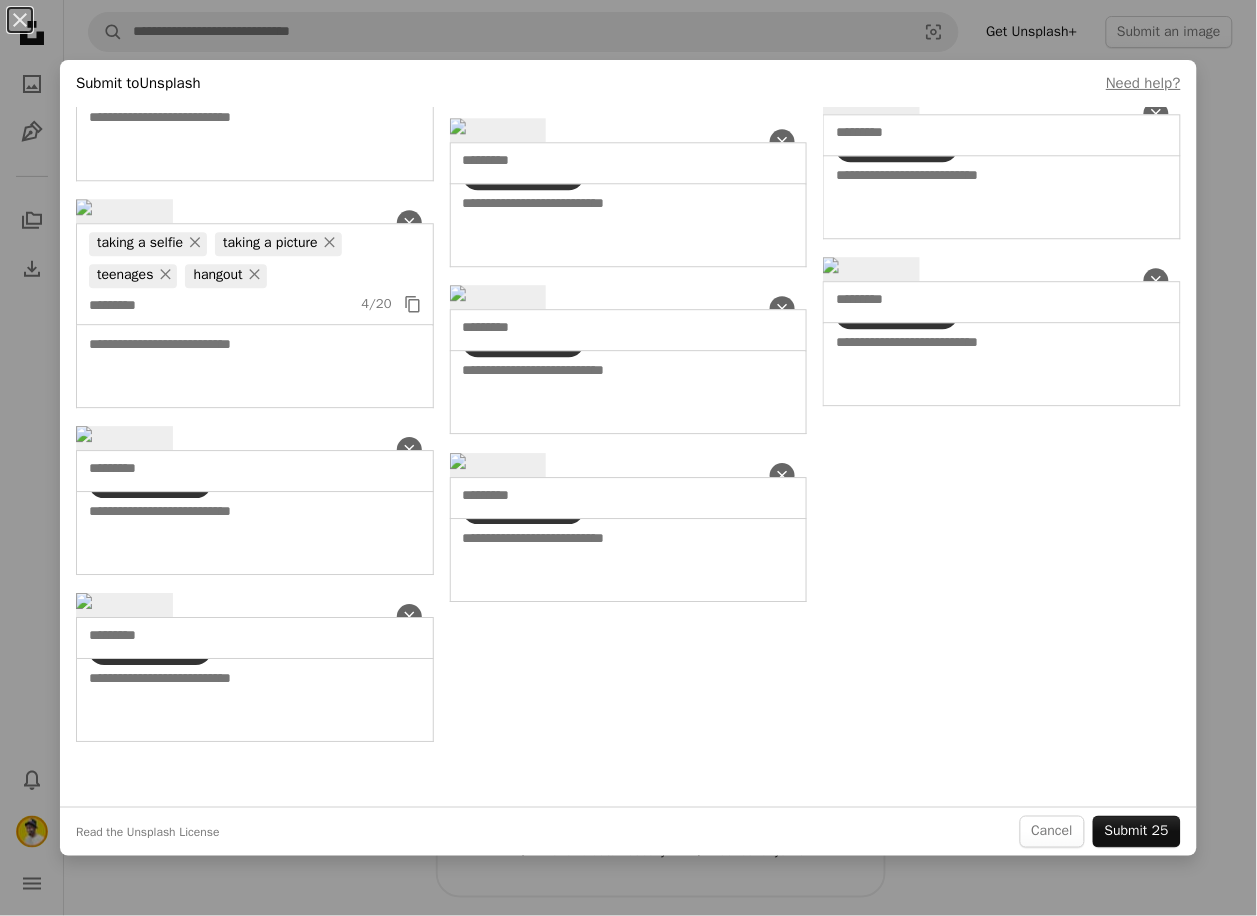 type on "********" 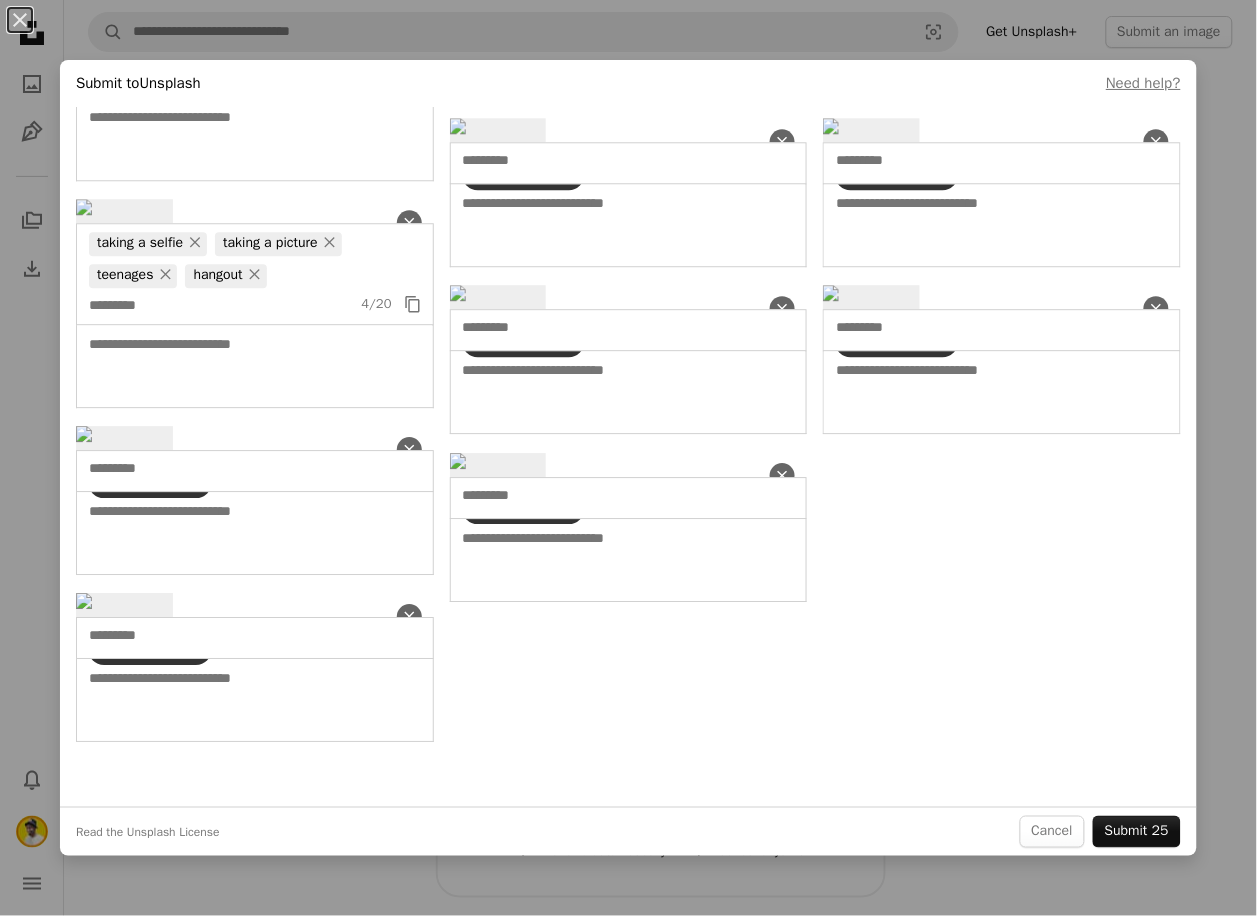 type on "***" 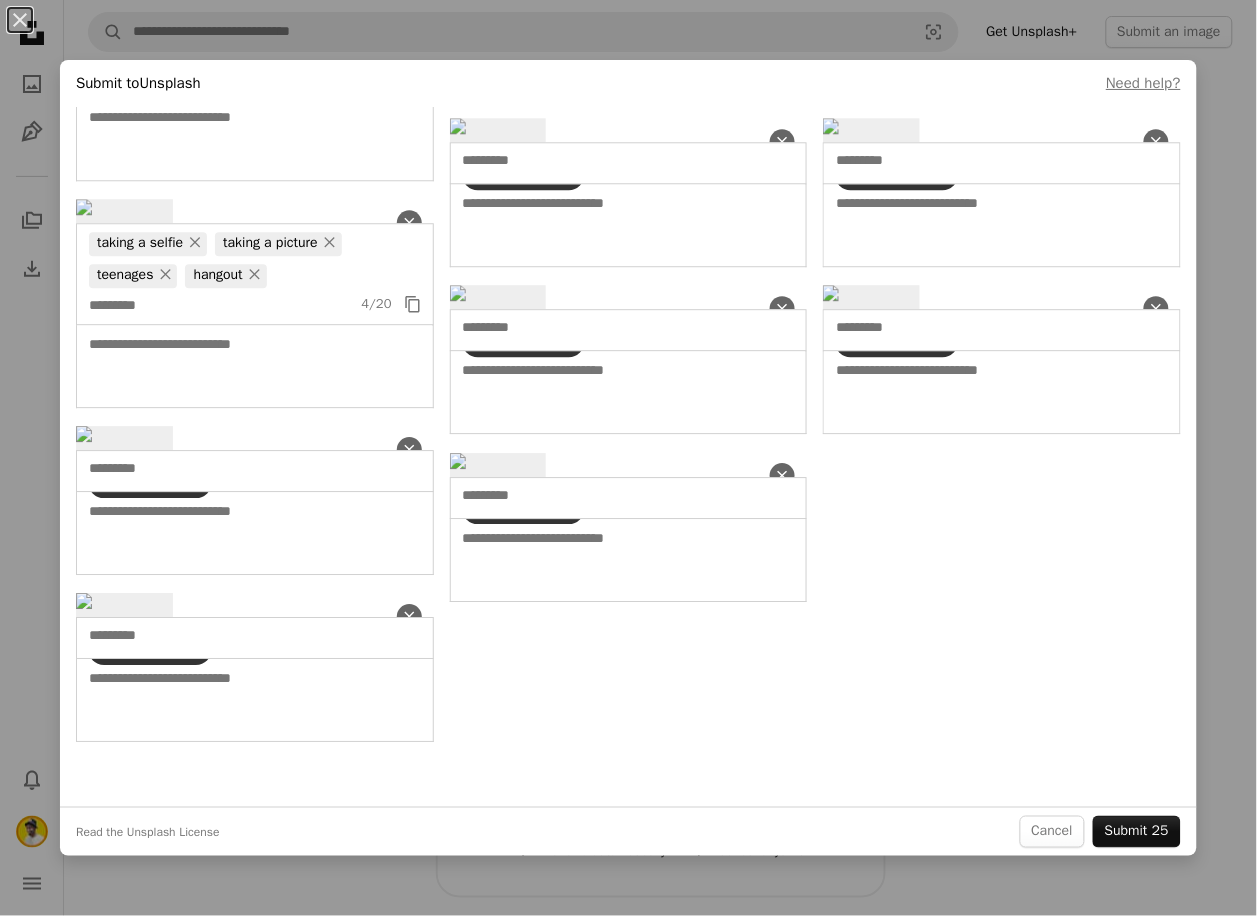 type 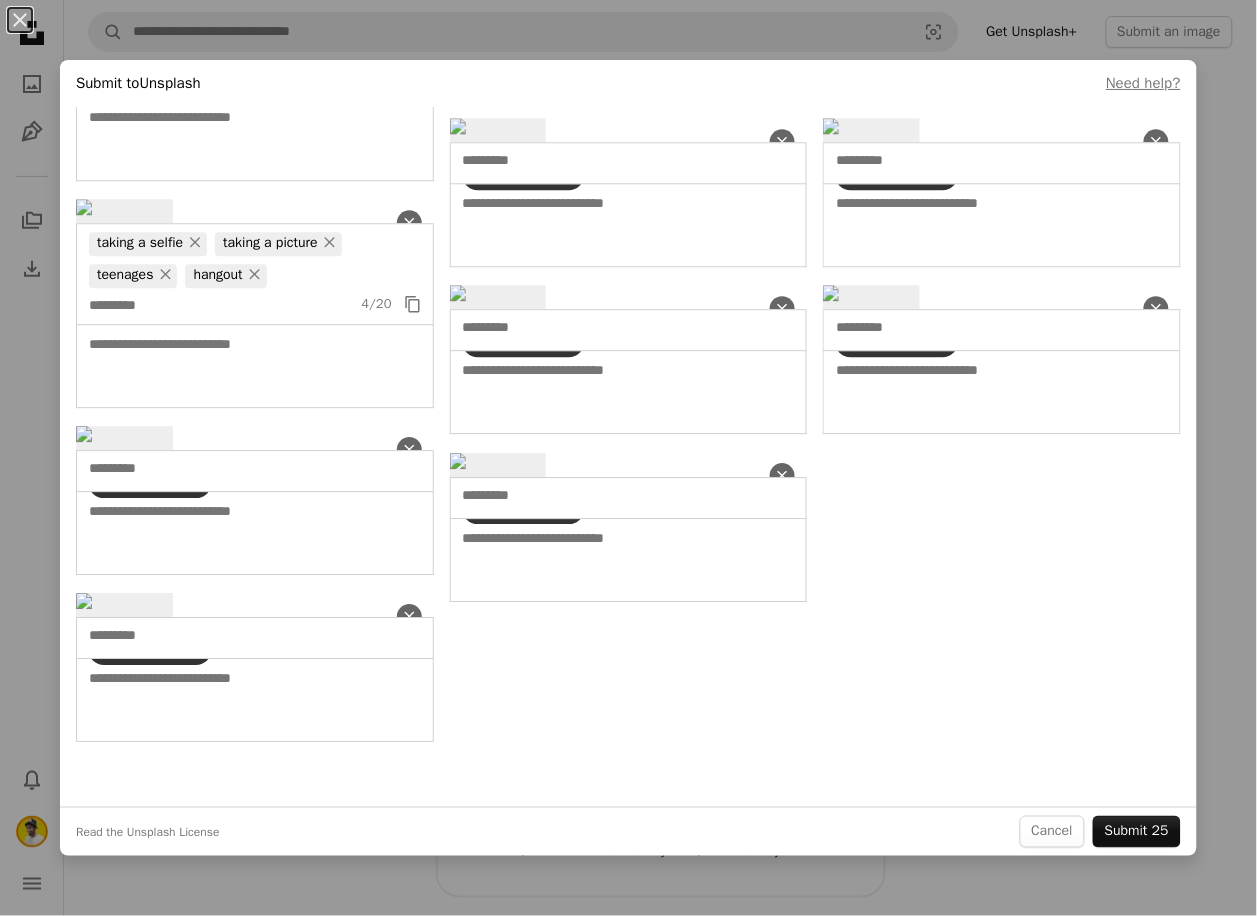 type on "***" 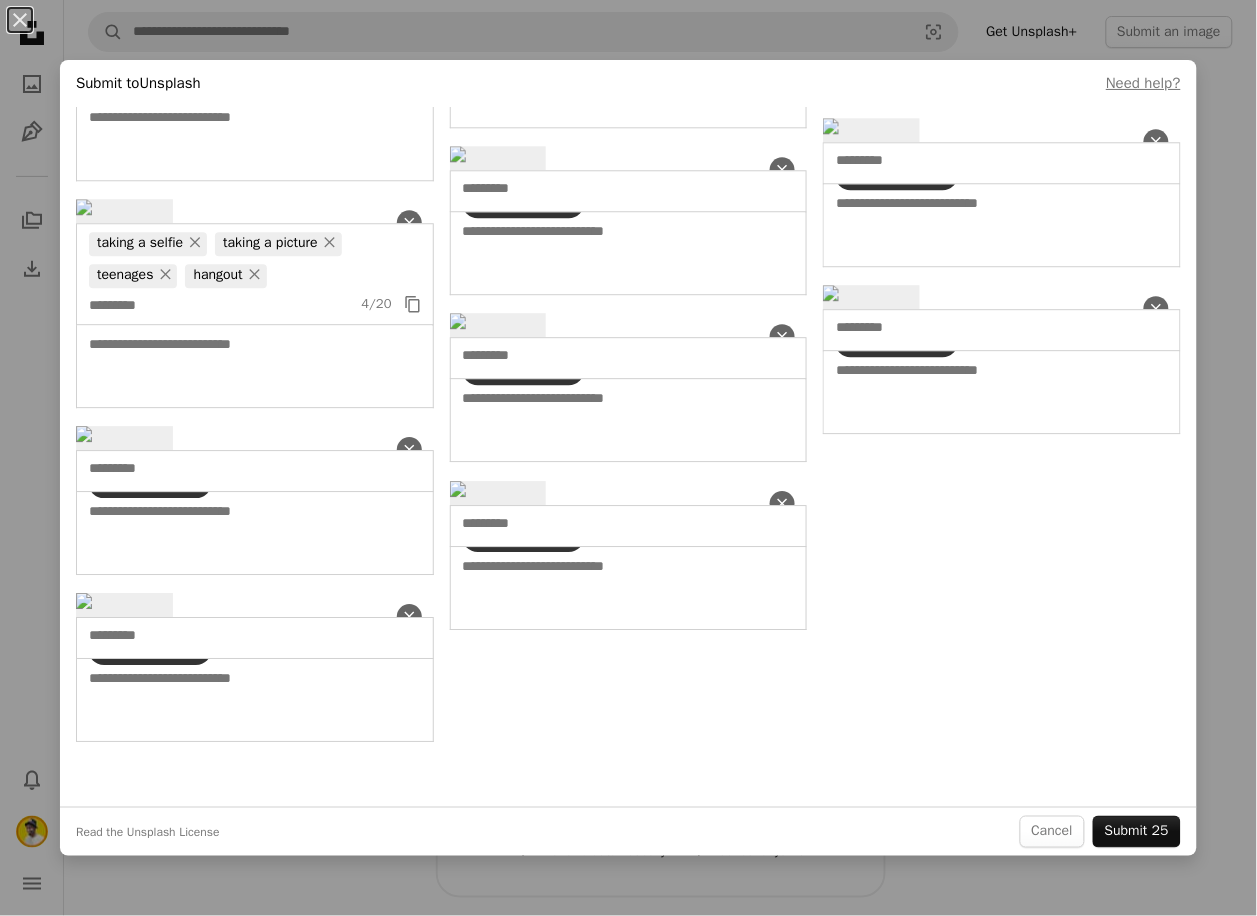 type on "******" 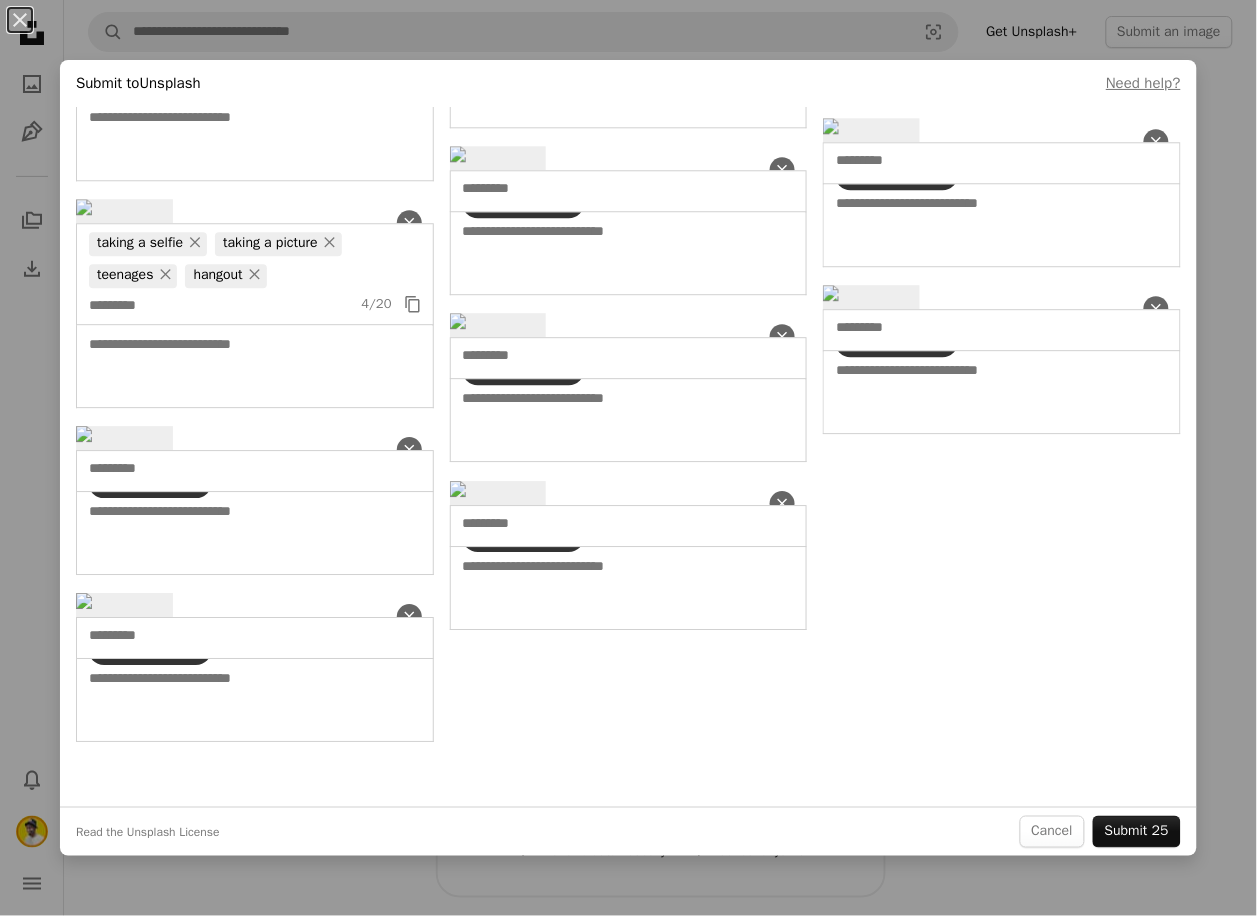 type 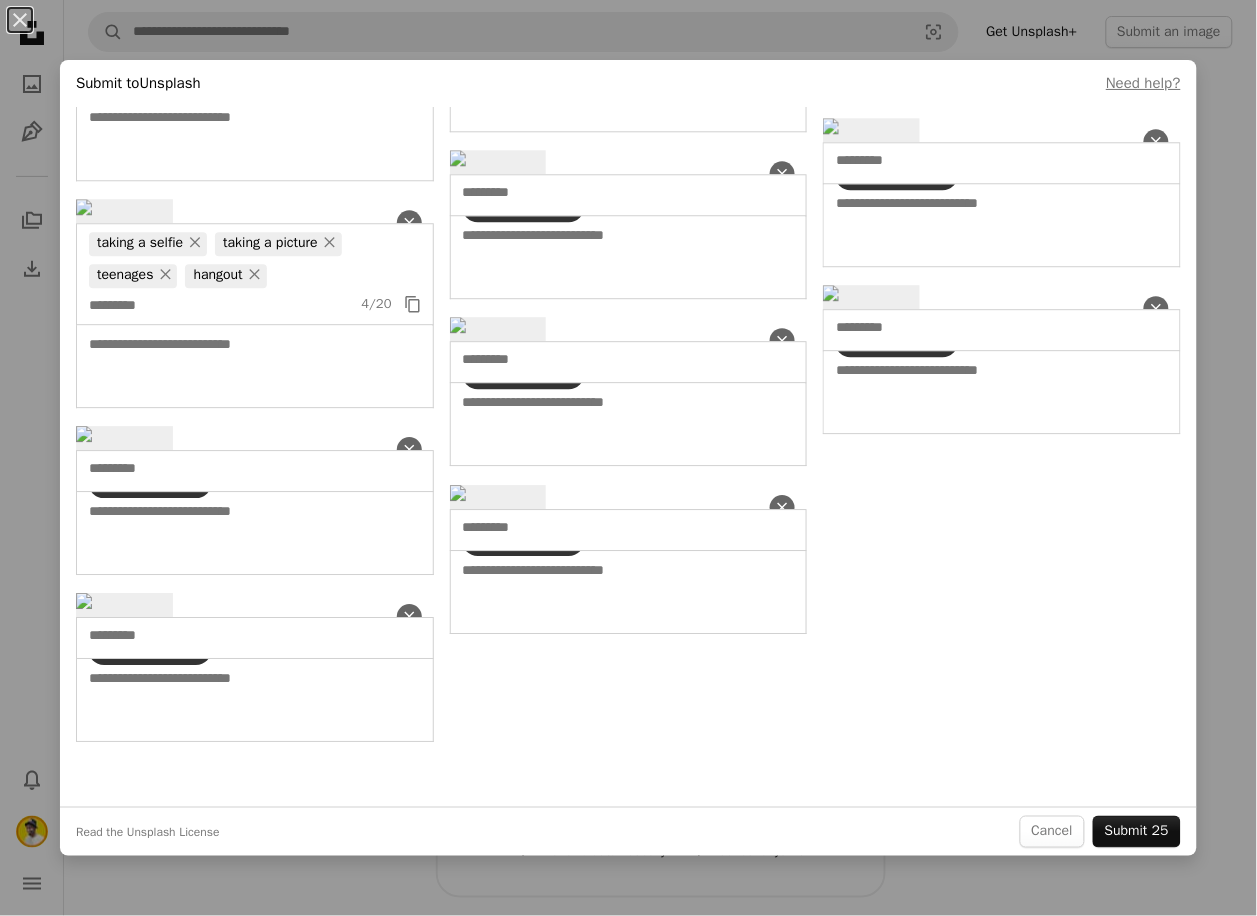 scroll, scrollTop: 2222, scrollLeft: 0, axis: vertical 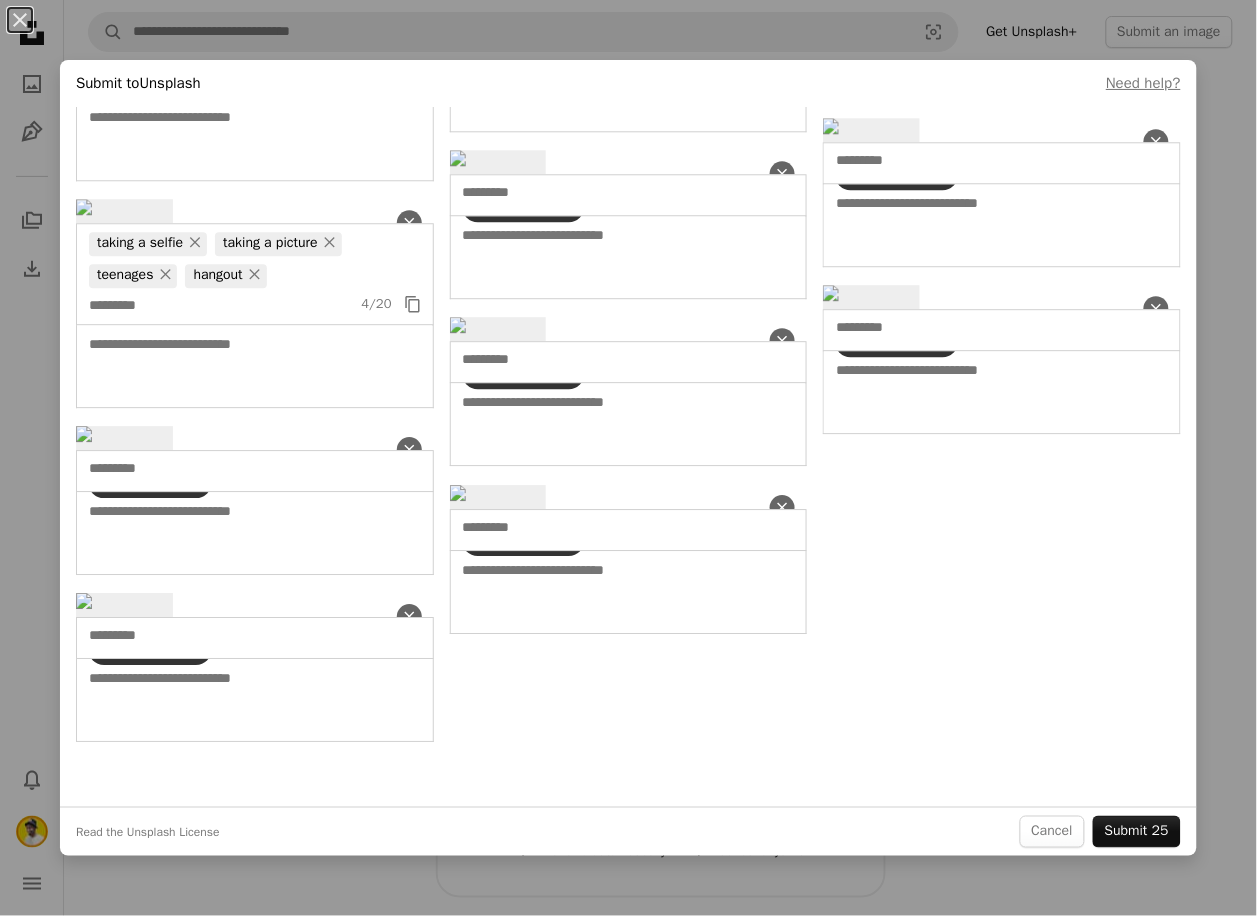 click at bounding box center (967, -201) 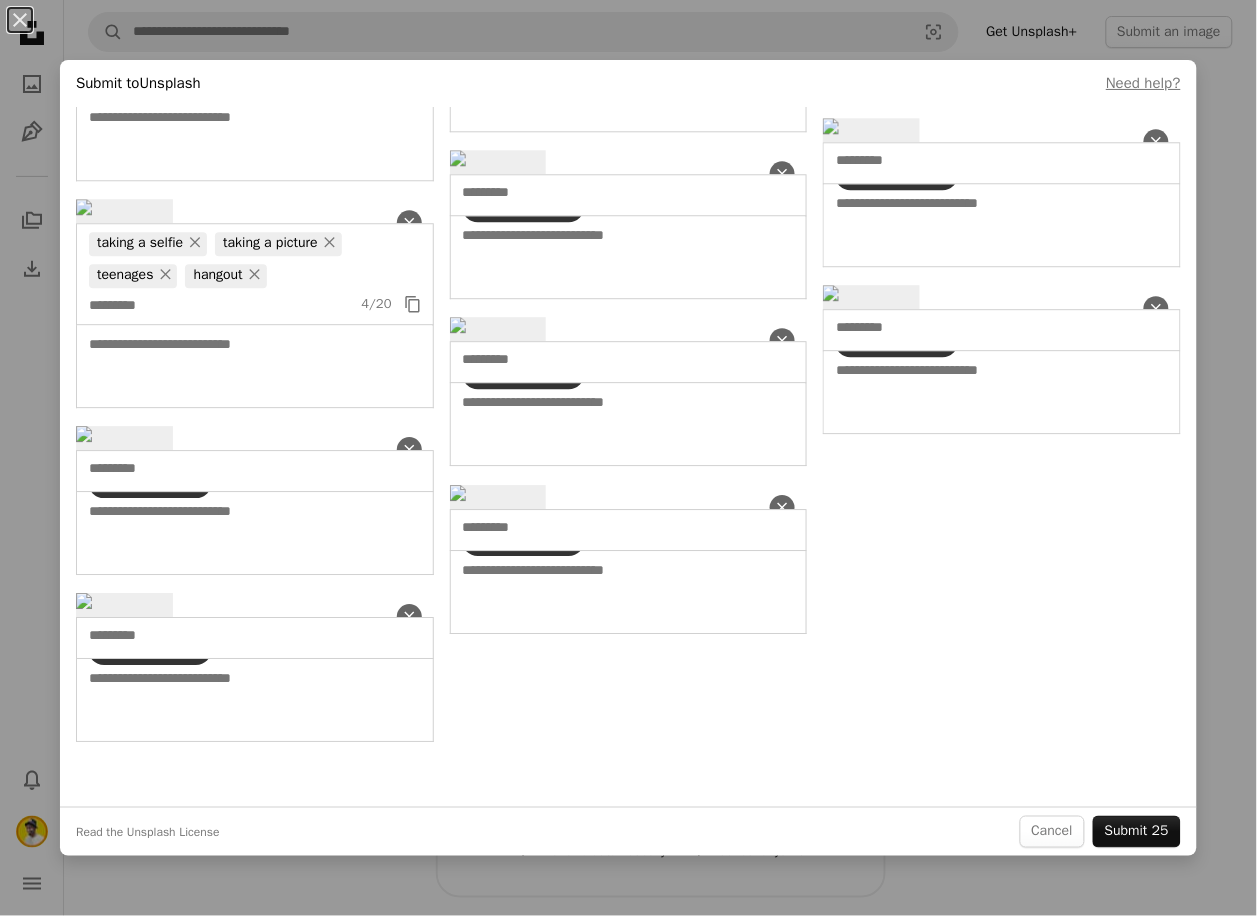 type on "*******" 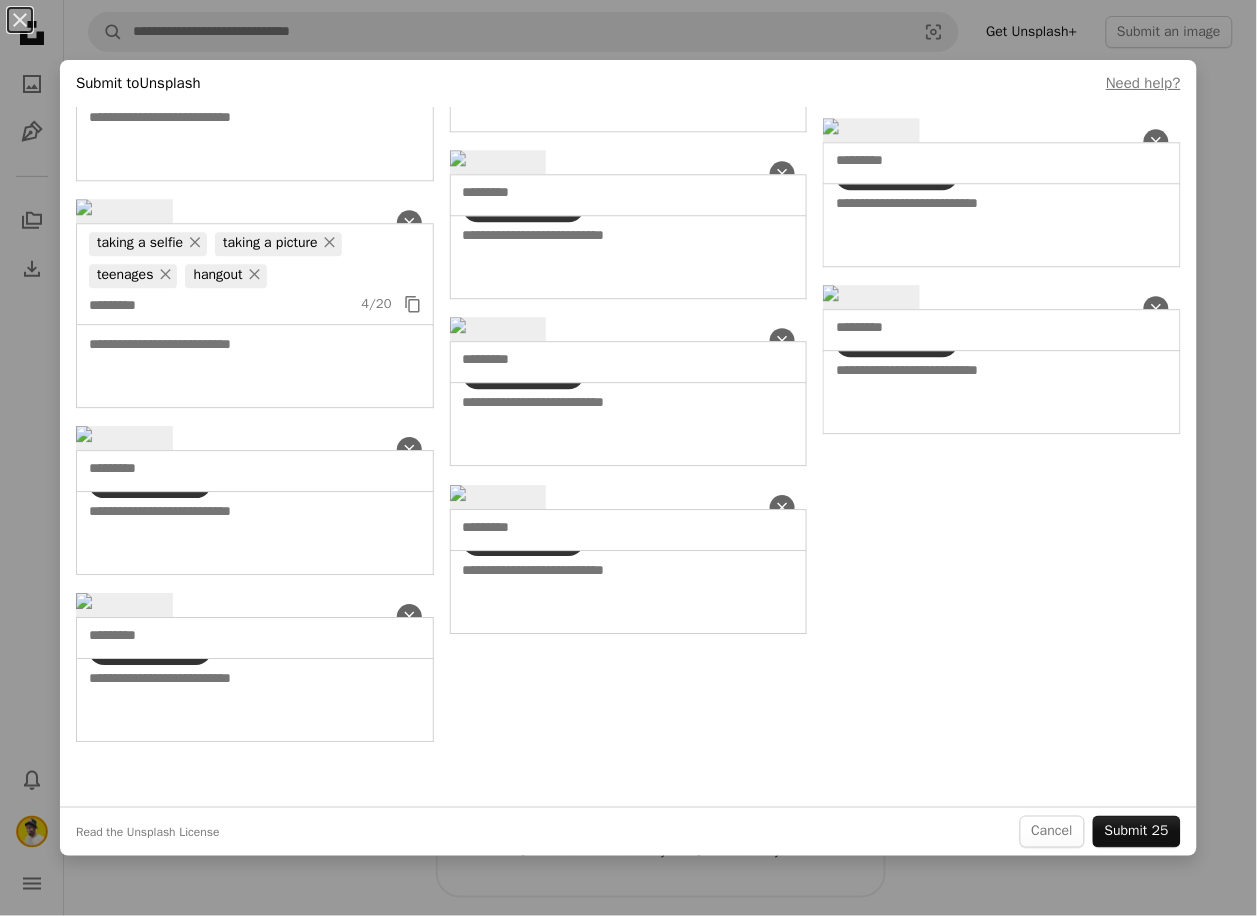 click on "×" at bounding box center (904, -200) 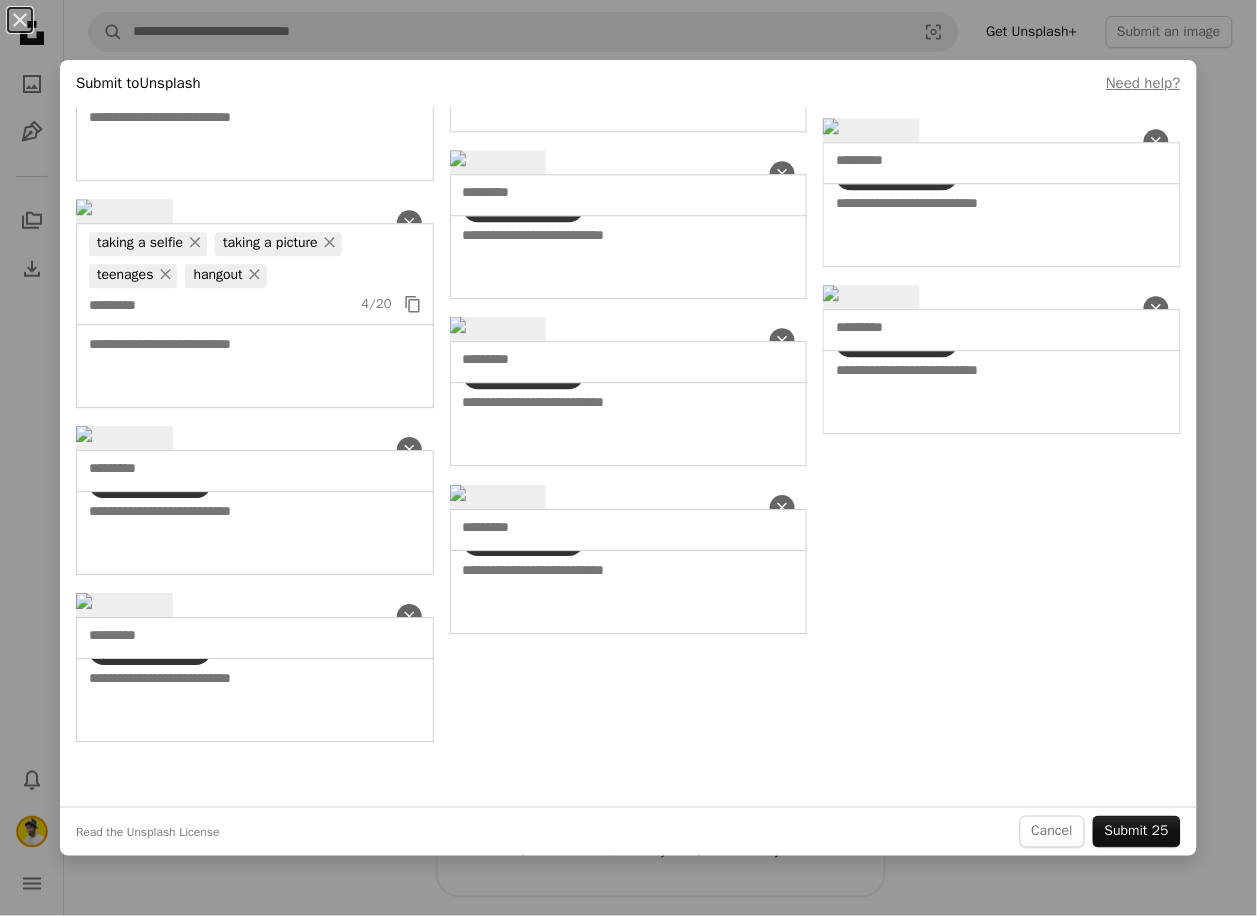 type on "******" 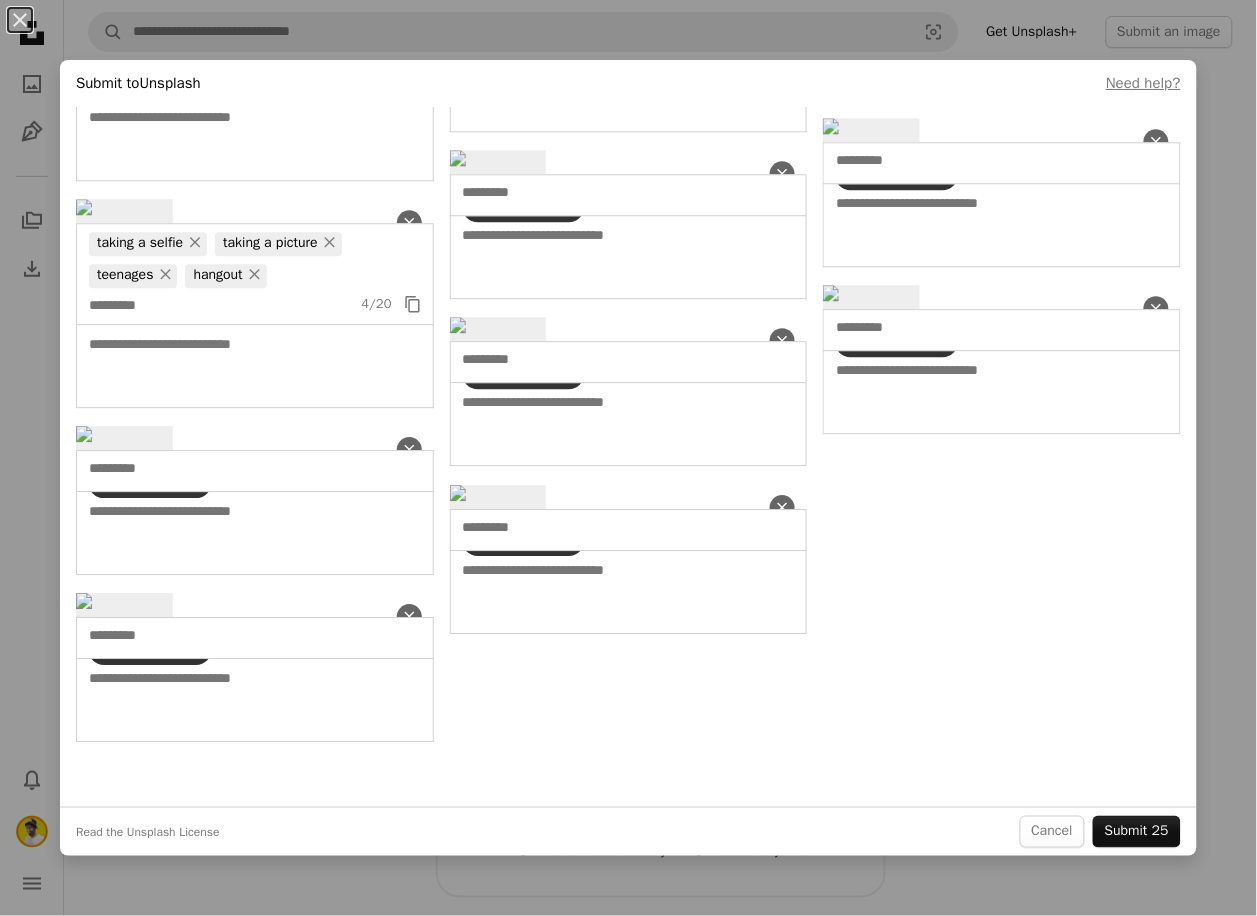 type 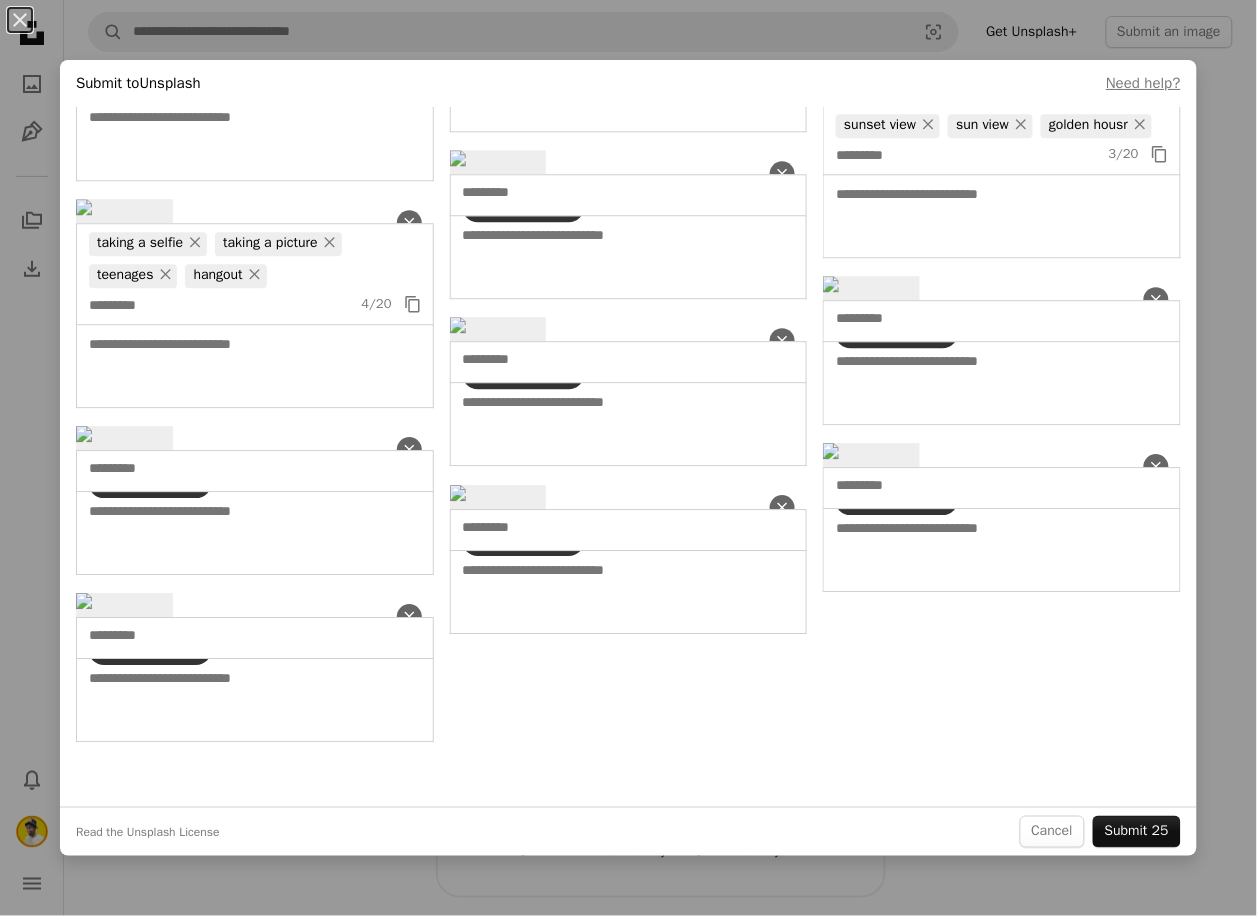 click at bounding box center (629, -105) 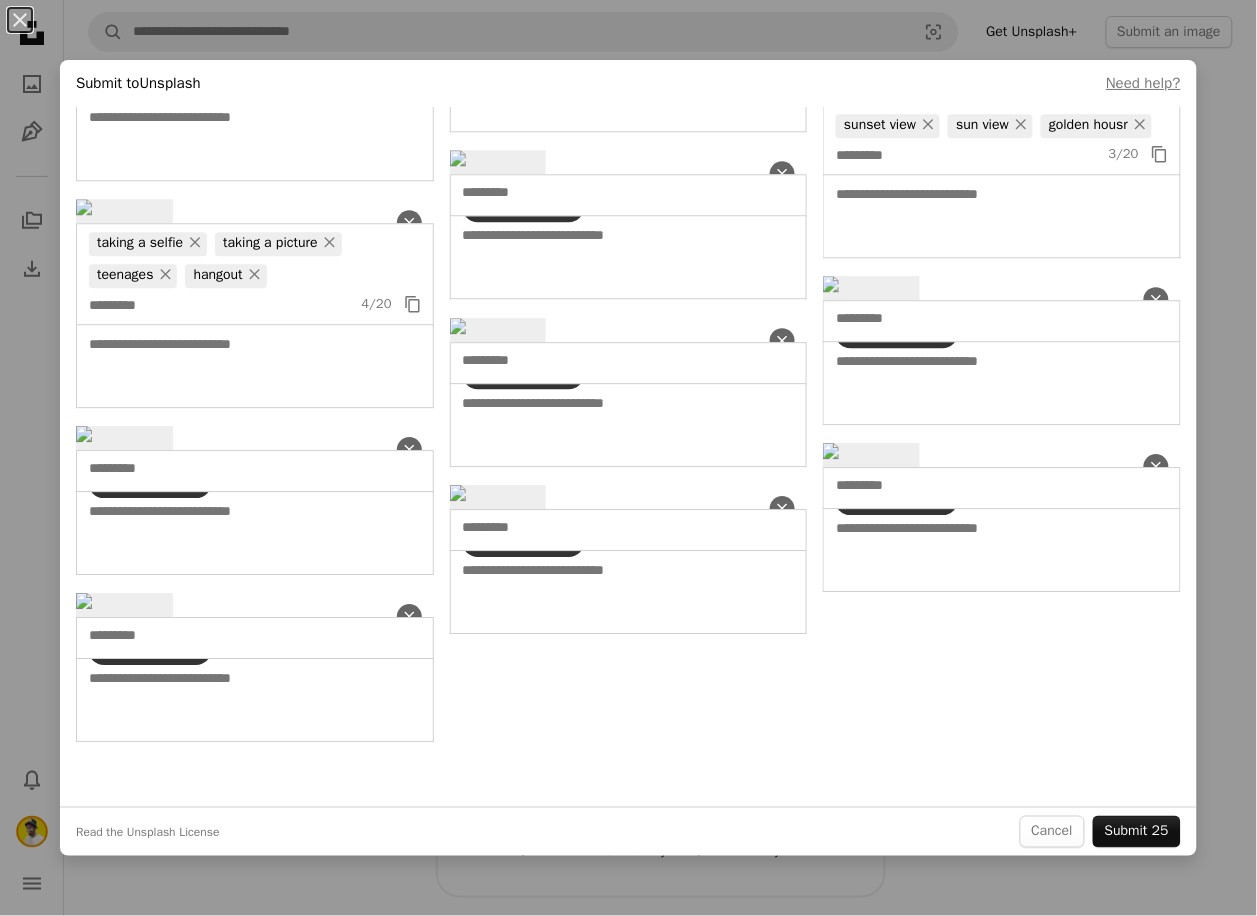 type 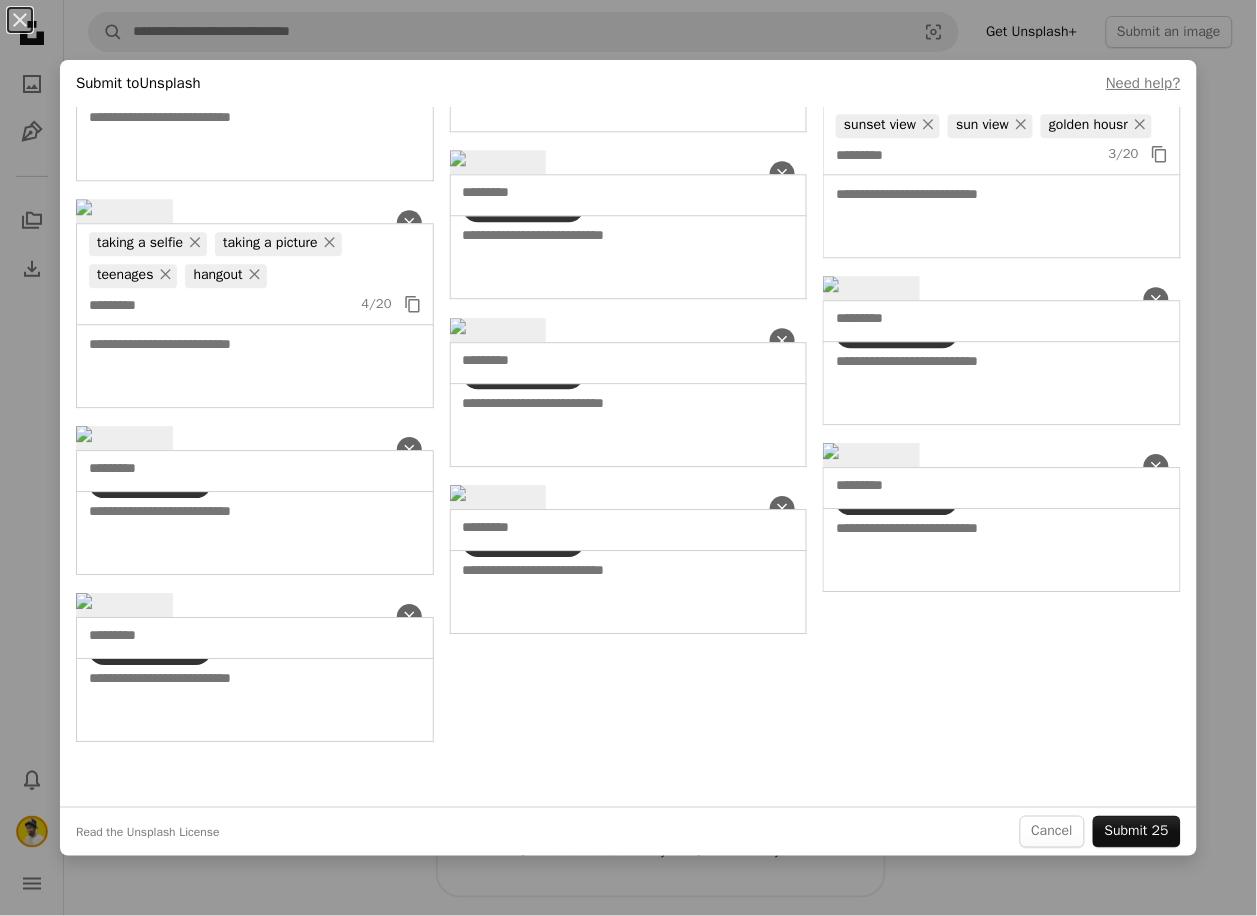 click at bounding box center [594, -169] 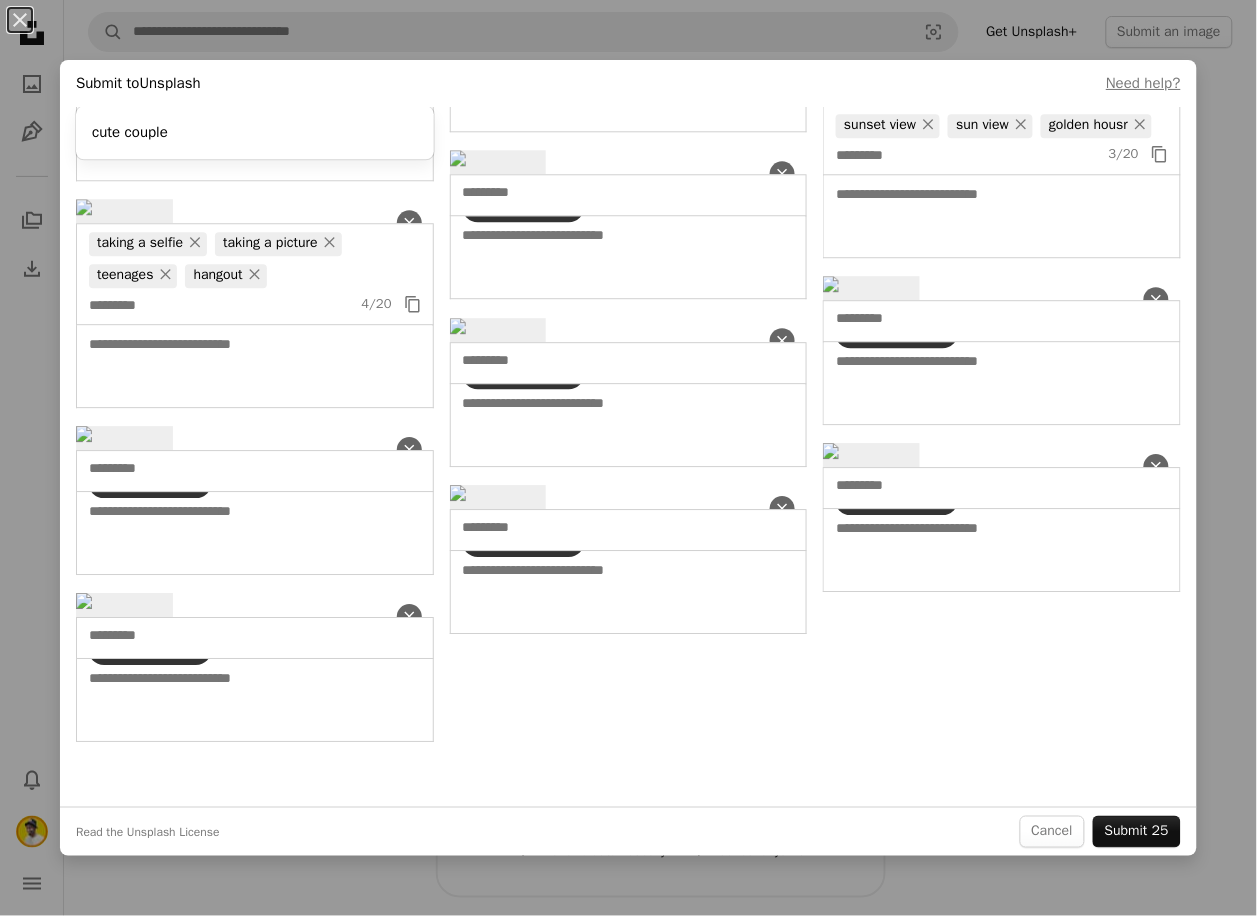 type on "**********" 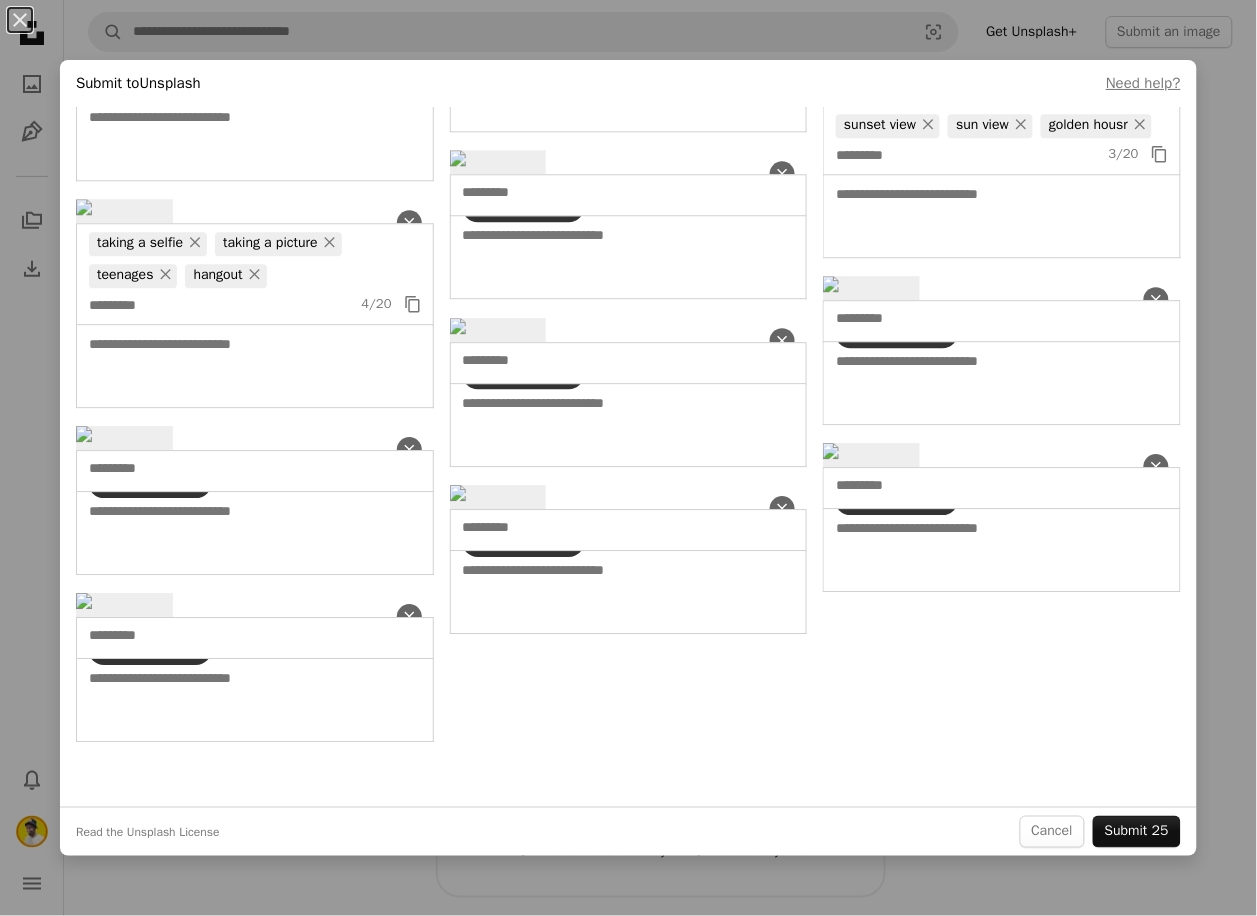 type on "****" 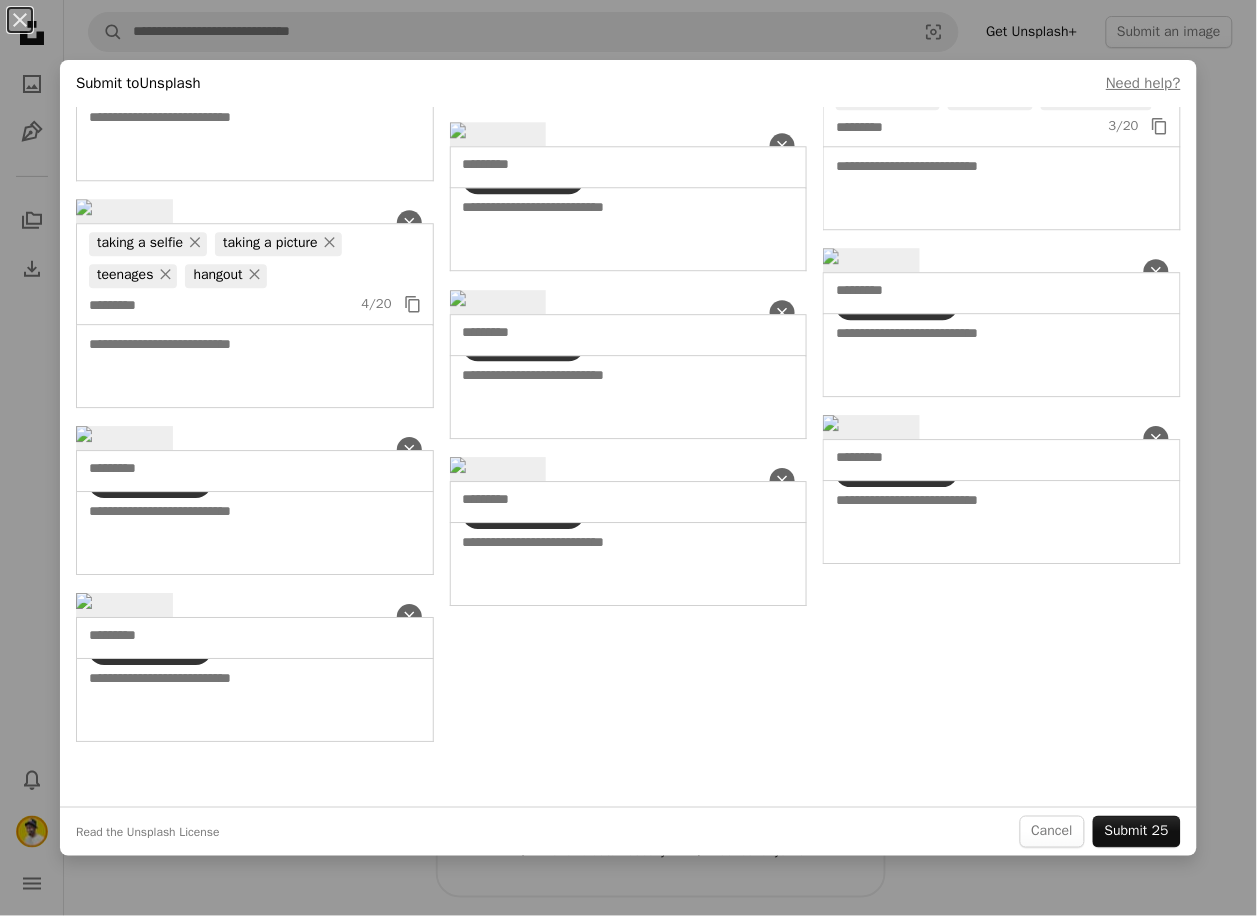 type on "****" 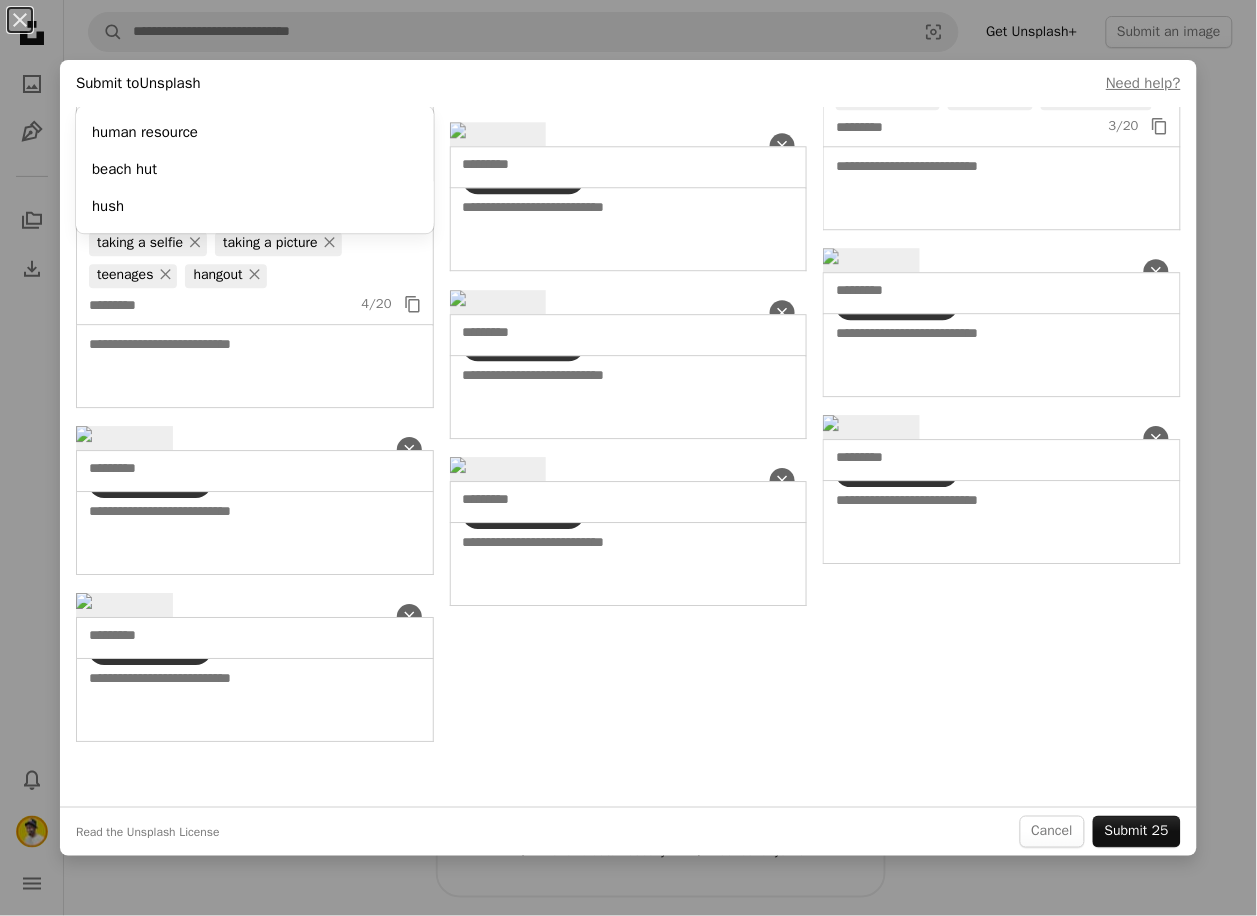 type on "*******" 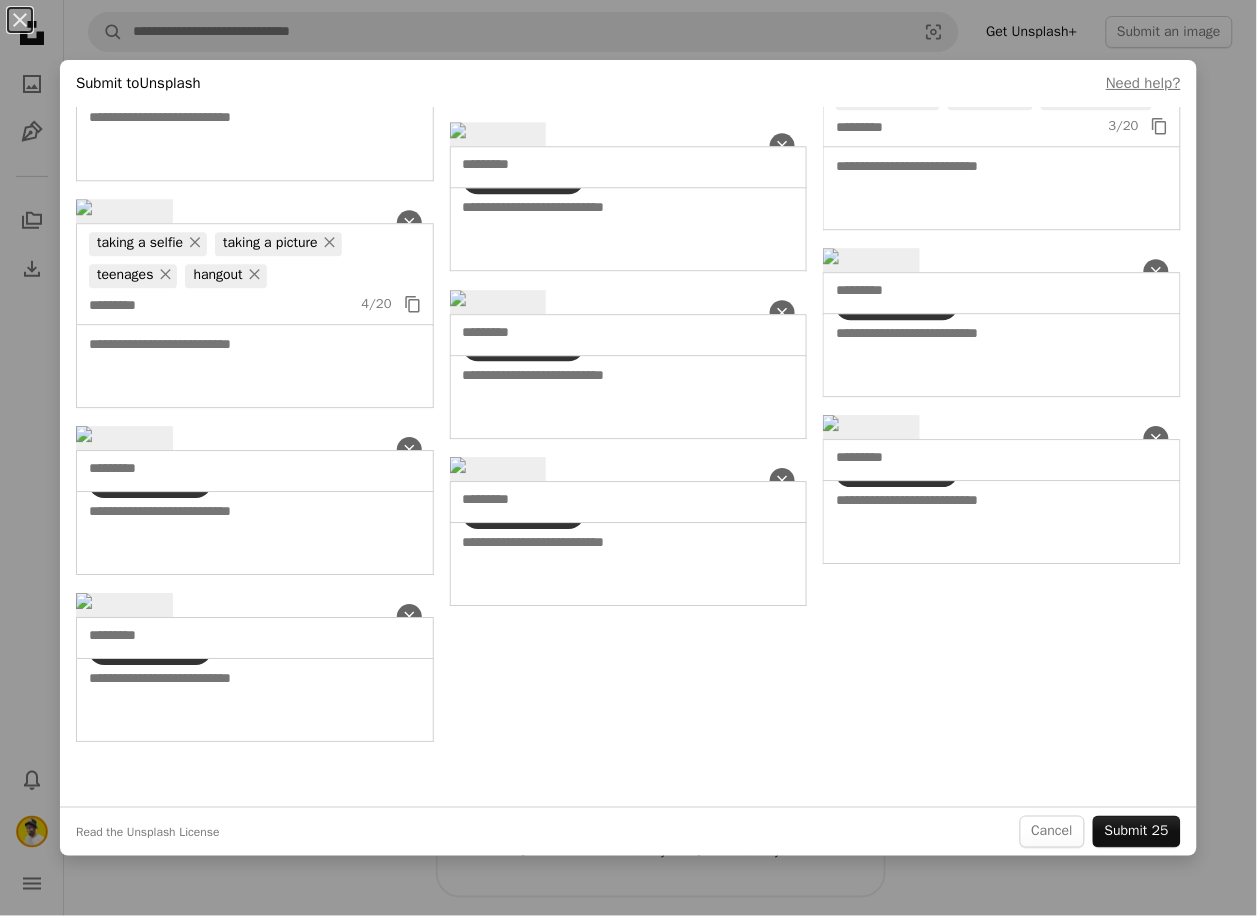type 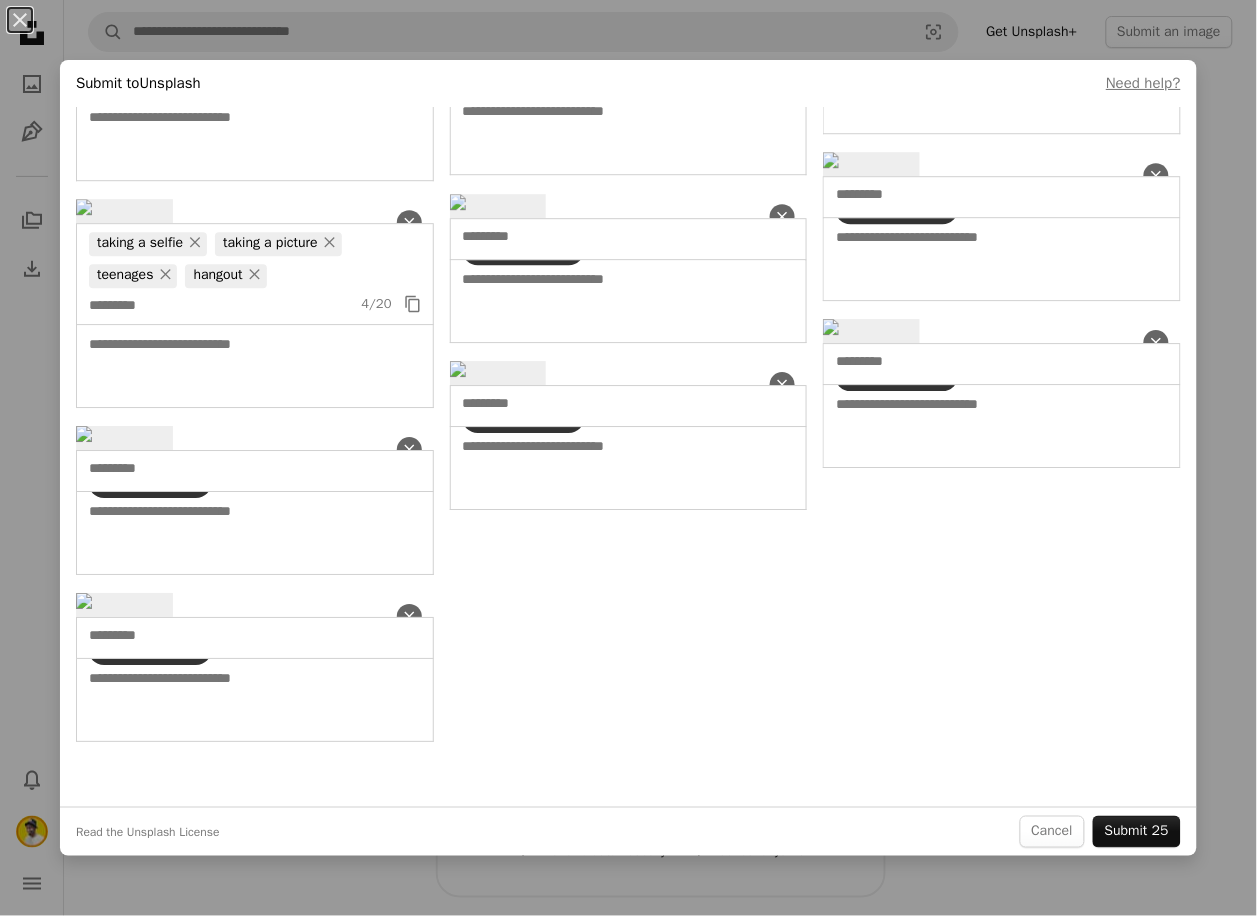 click on "×" at bounding box center (152, -211) 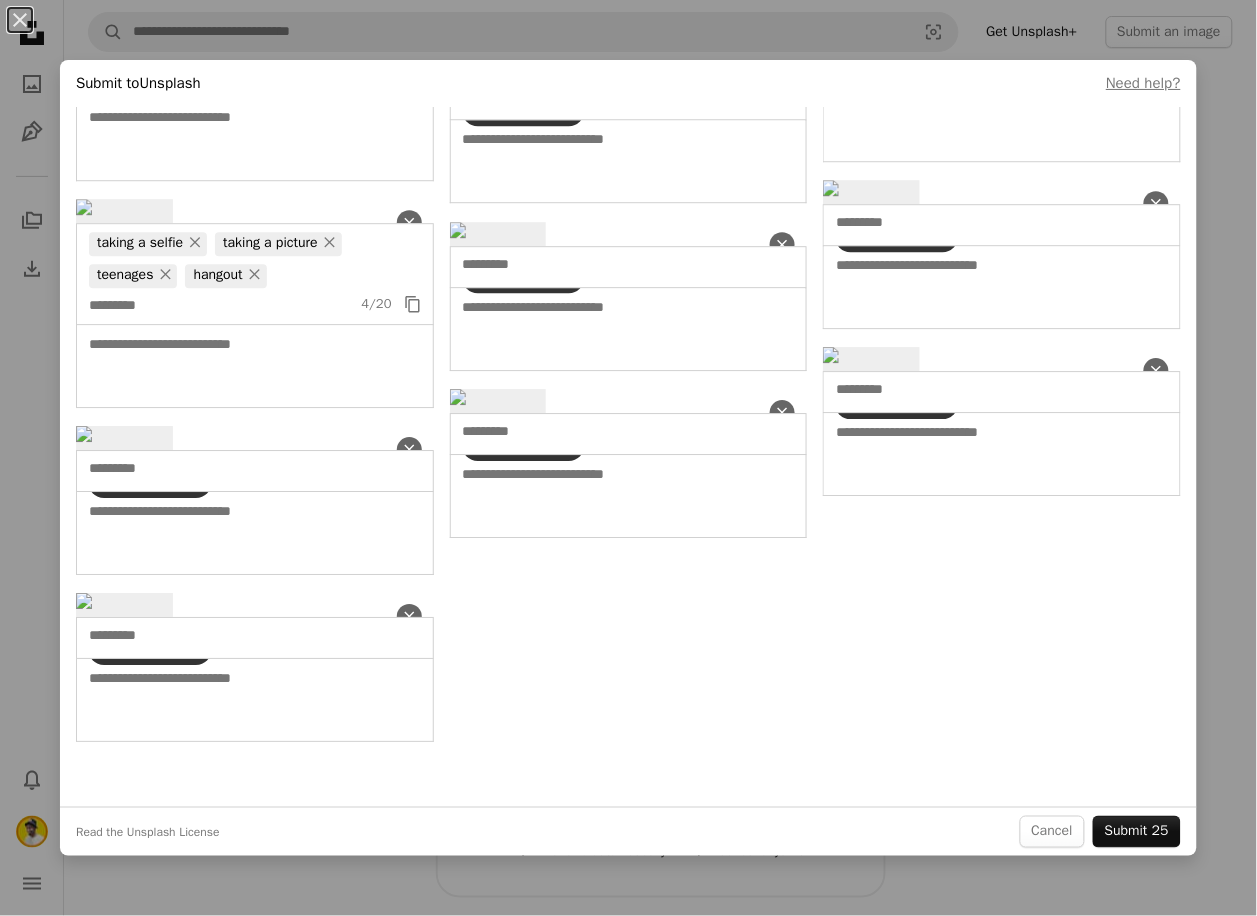 click at bounding box center [628, -430] 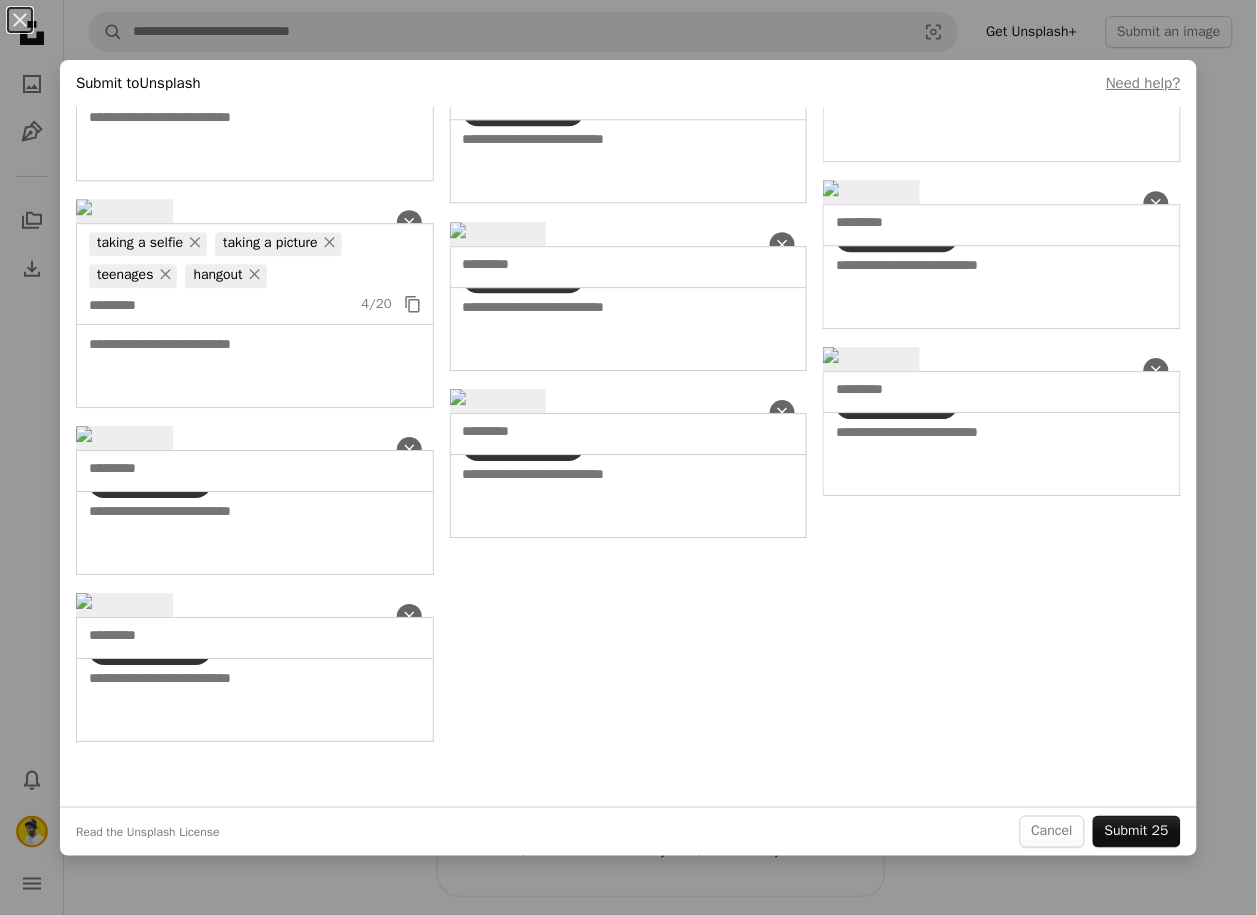 scroll, scrollTop: 1333, scrollLeft: 0, axis: vertical 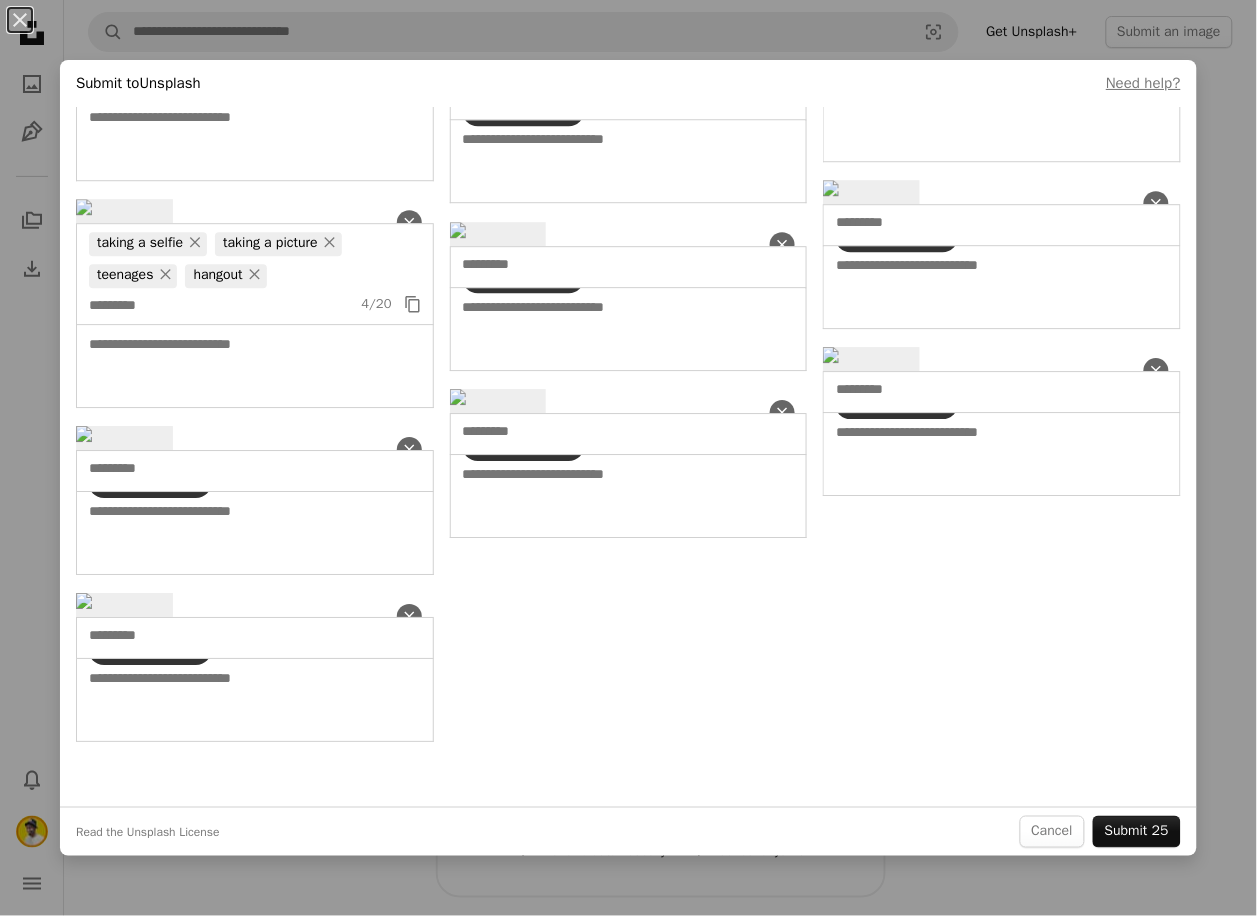 click on "african adventure ×" at bounding box center (629, -643) 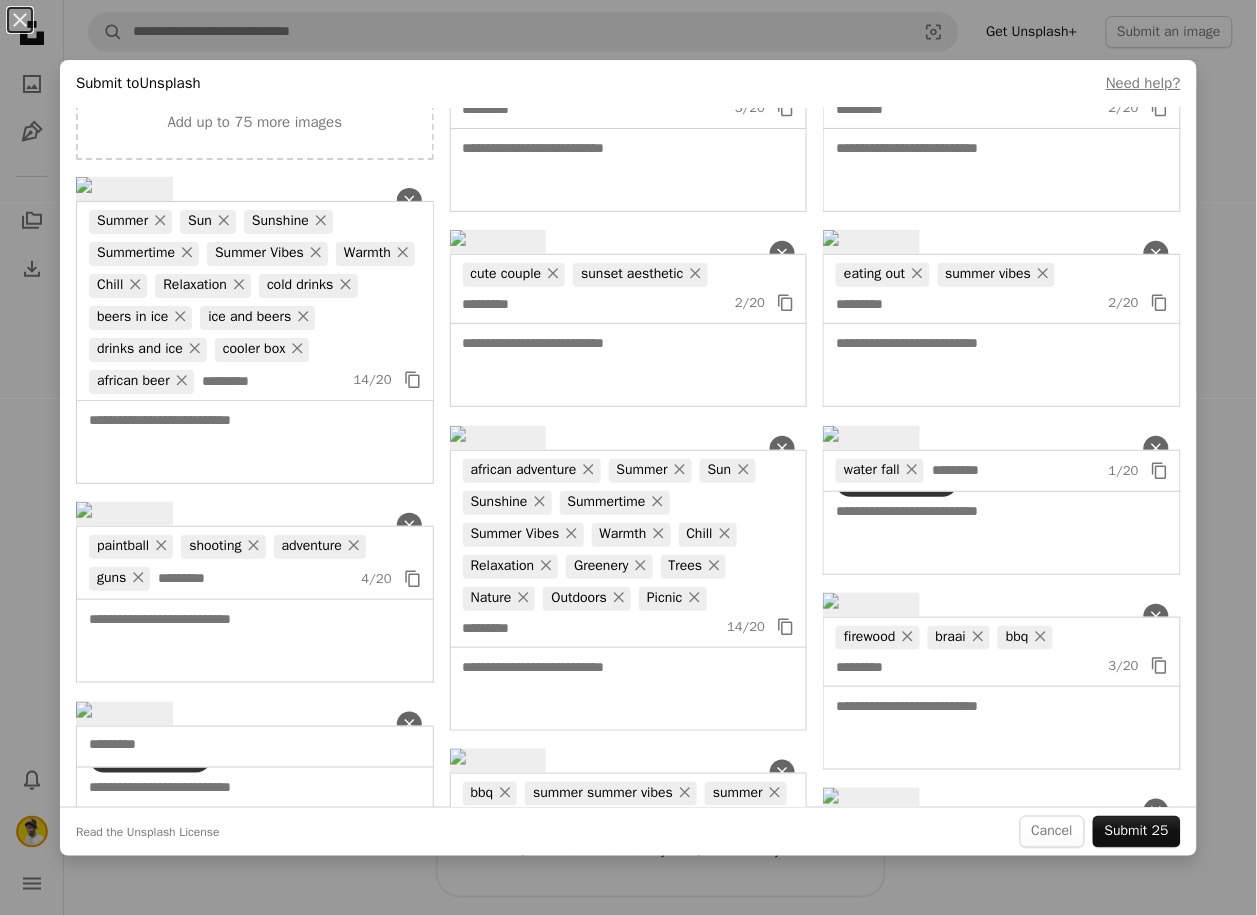 scroll, scrollTop: 0, scrollLeft: 0, axis: both 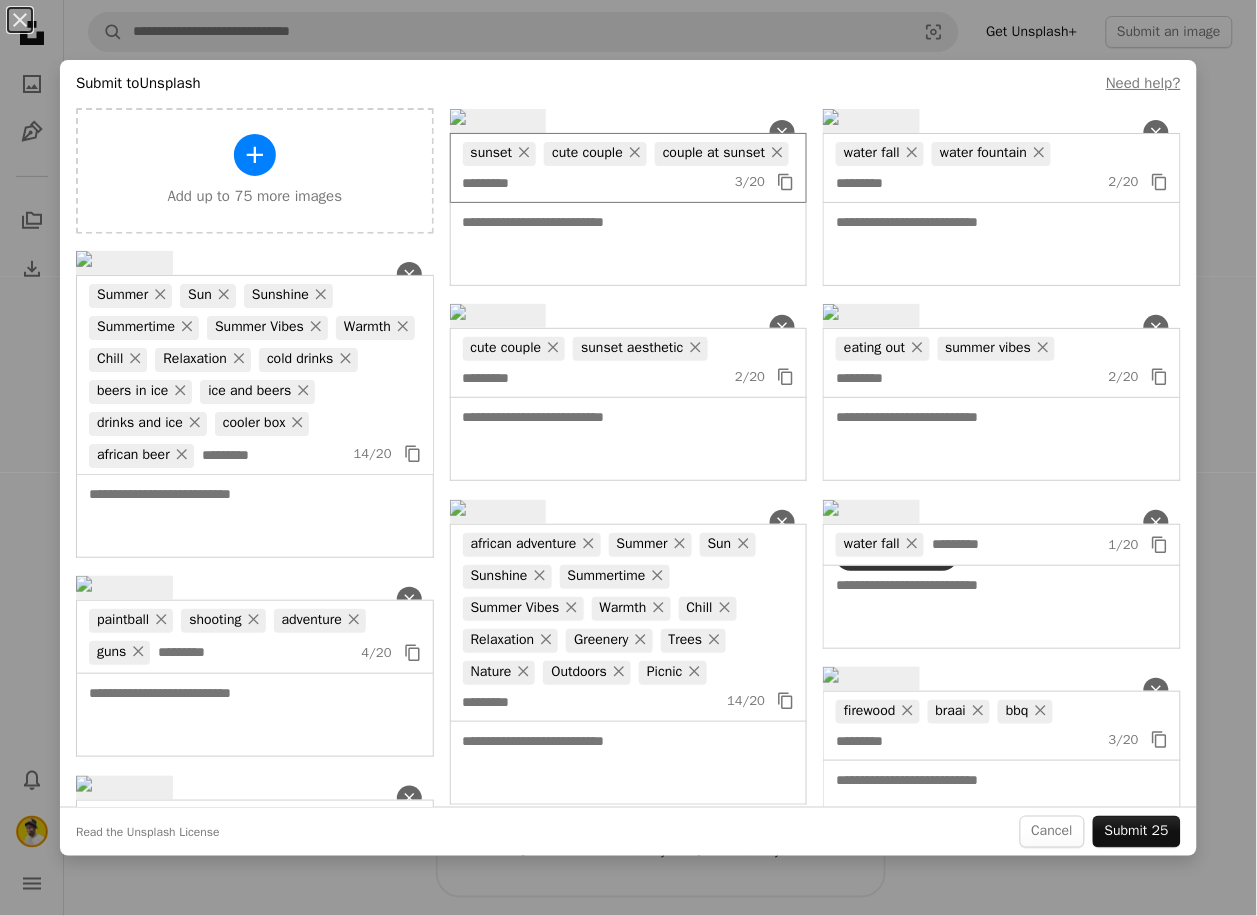 click at bounding box center [594, 184] 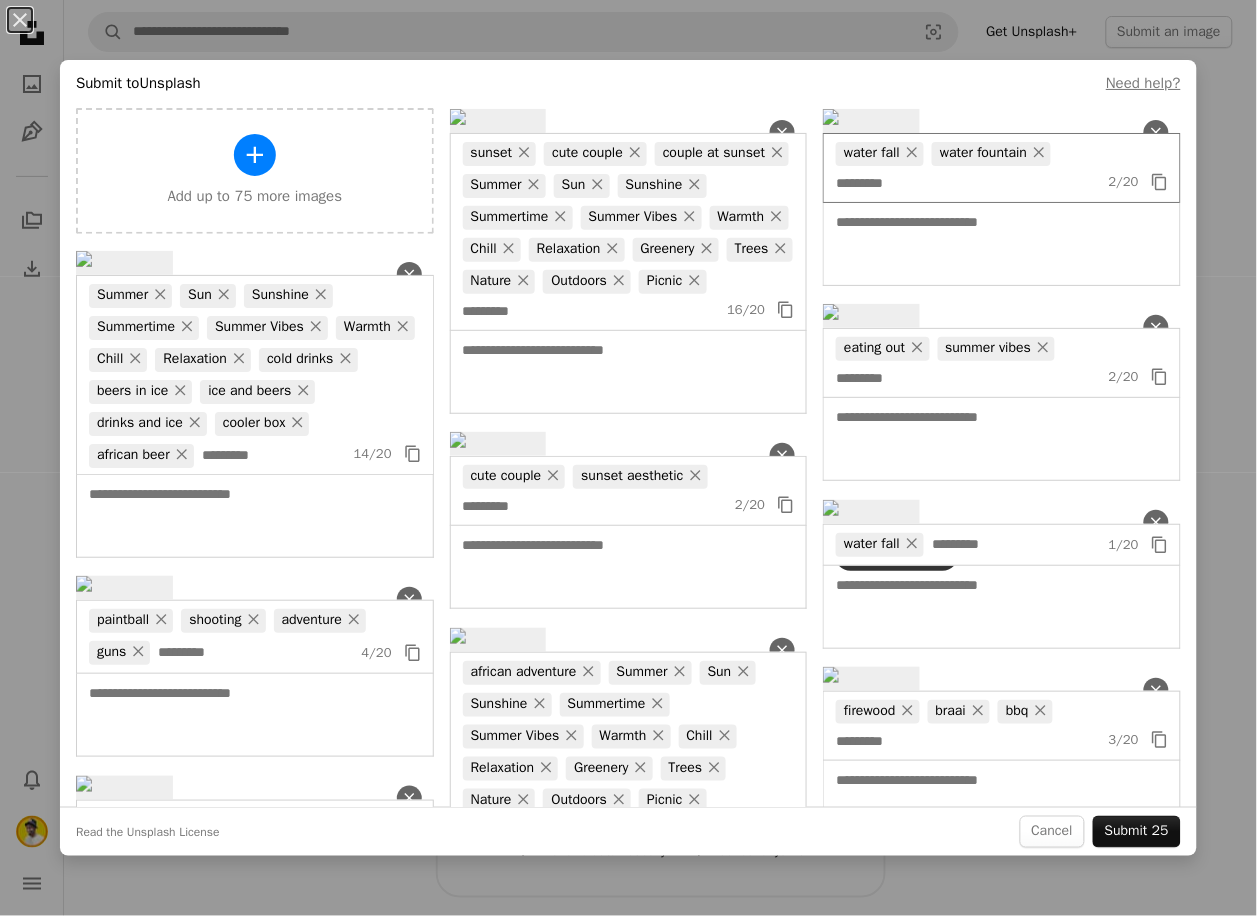 click at bounding box center [967, 184] 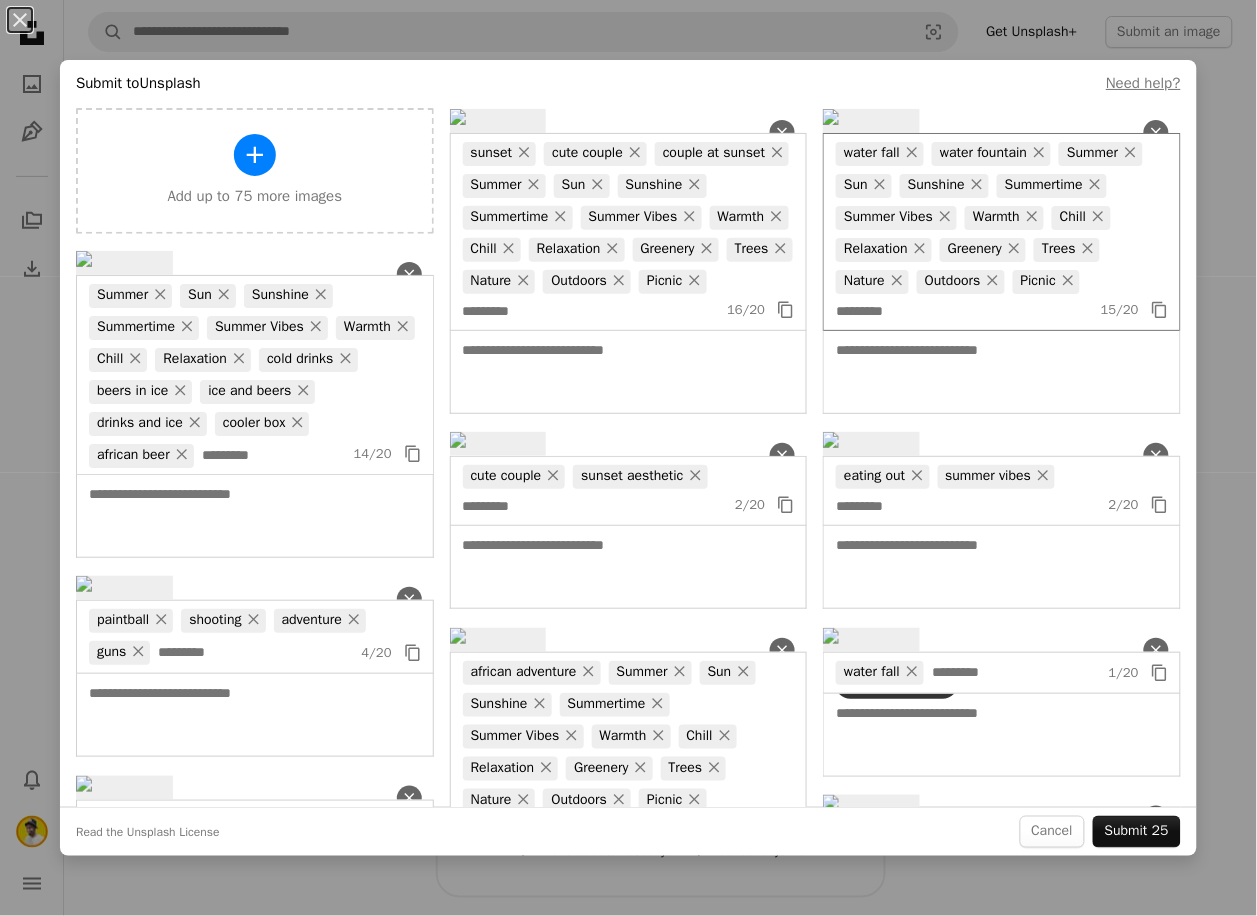 scroll, scrollTop: 30, scrollLeft: 0, axis: vertical 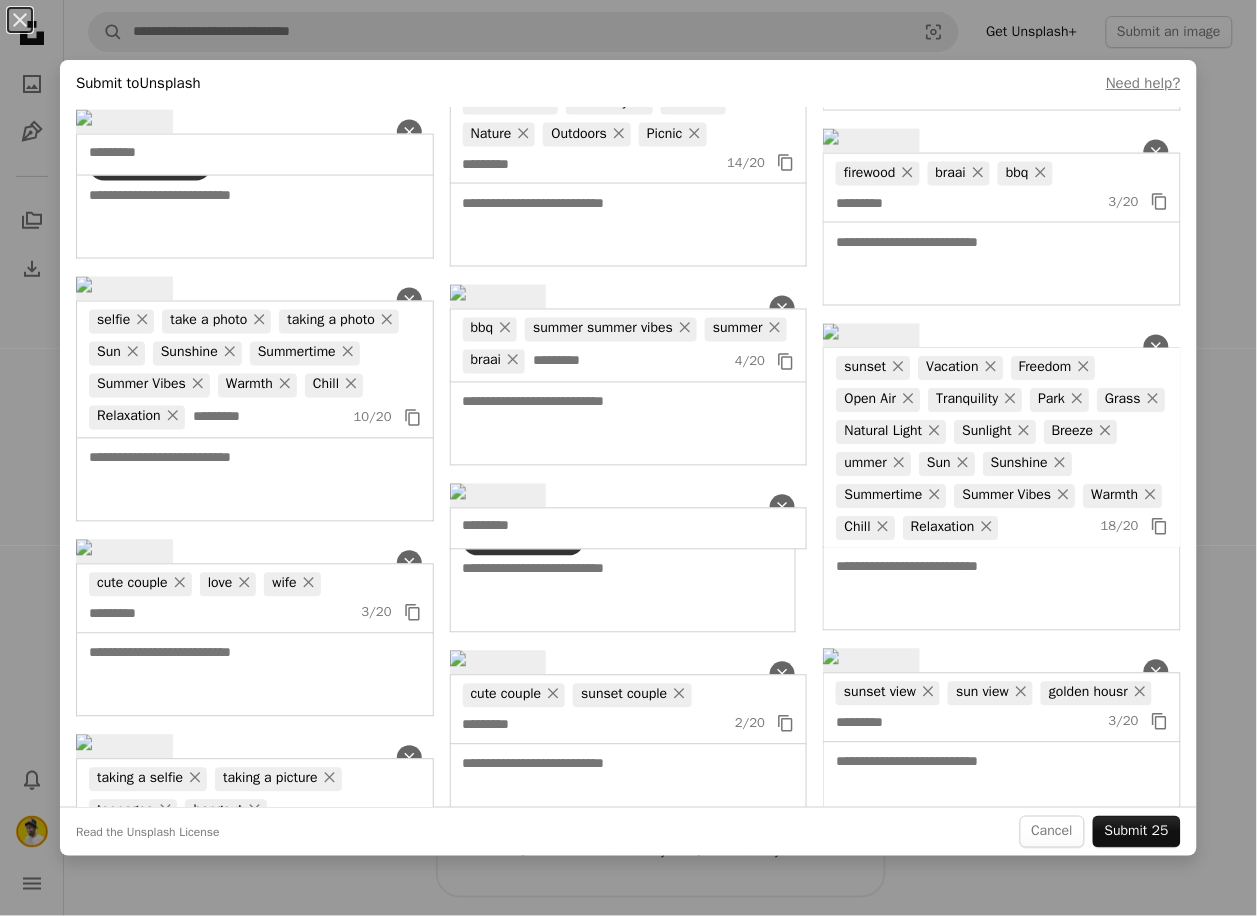 click at bounding box center (967, -159) 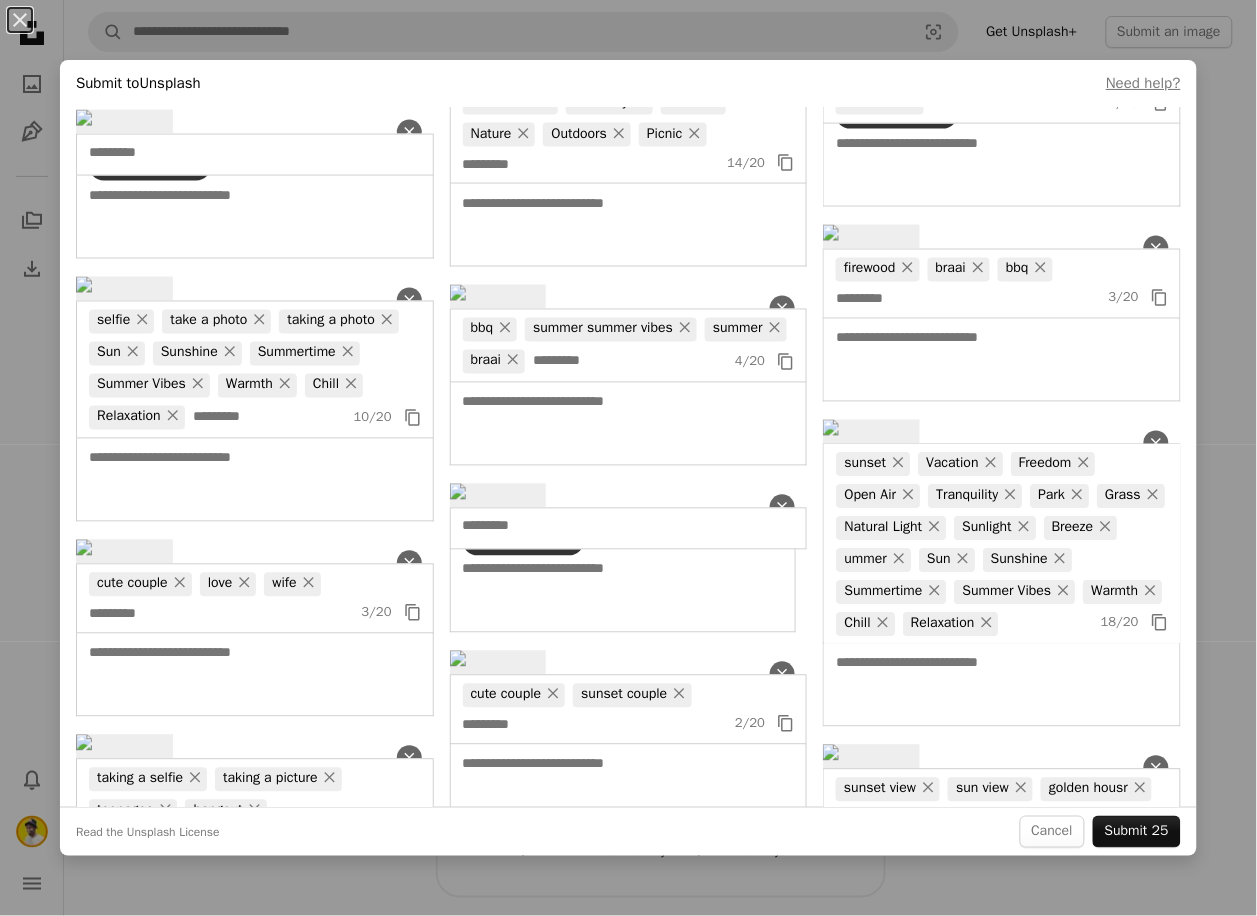 click at bounding box center (594, -159) 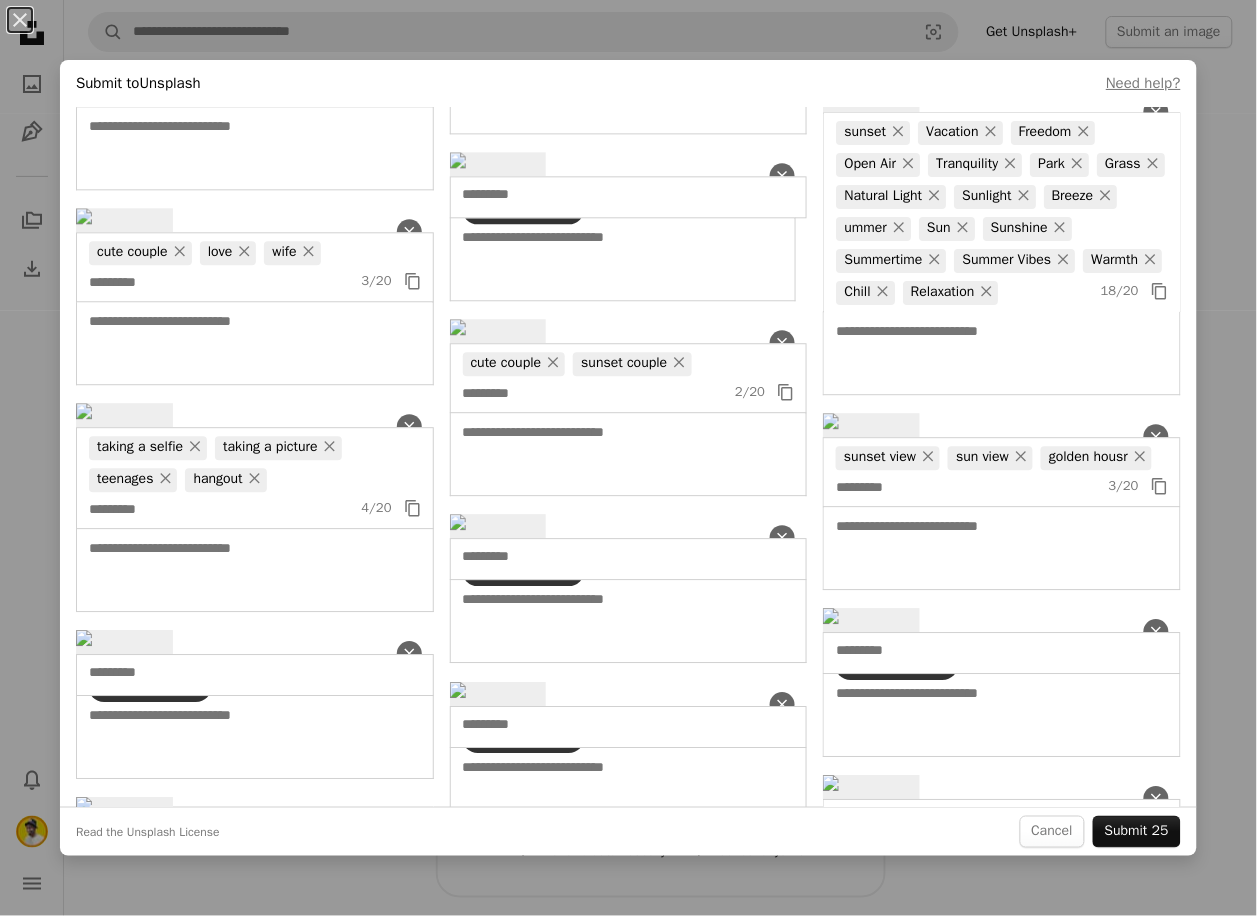 scroll, scrollTop: 1000, scrollLeft: 0, axis: vertical 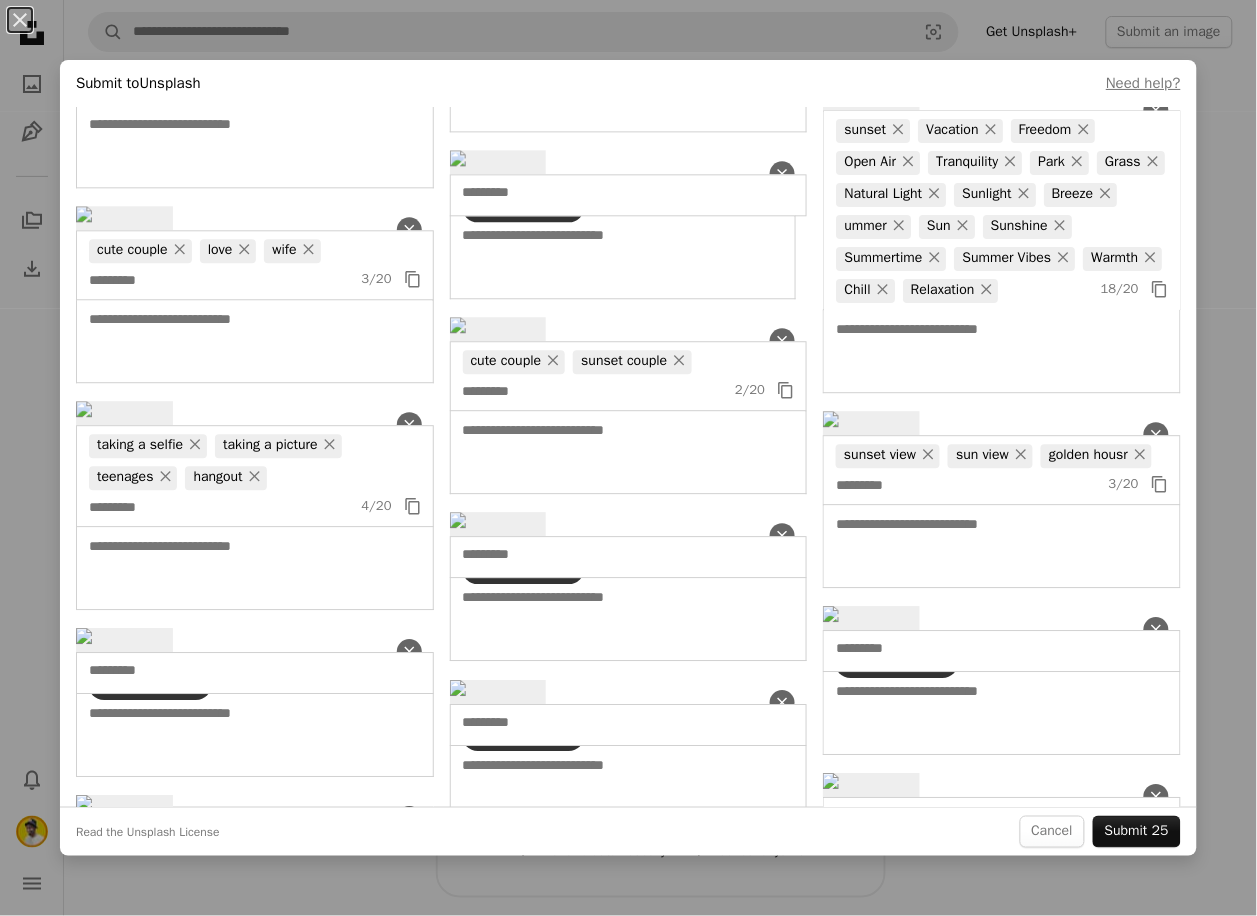 click at bounding box center [254, -347] 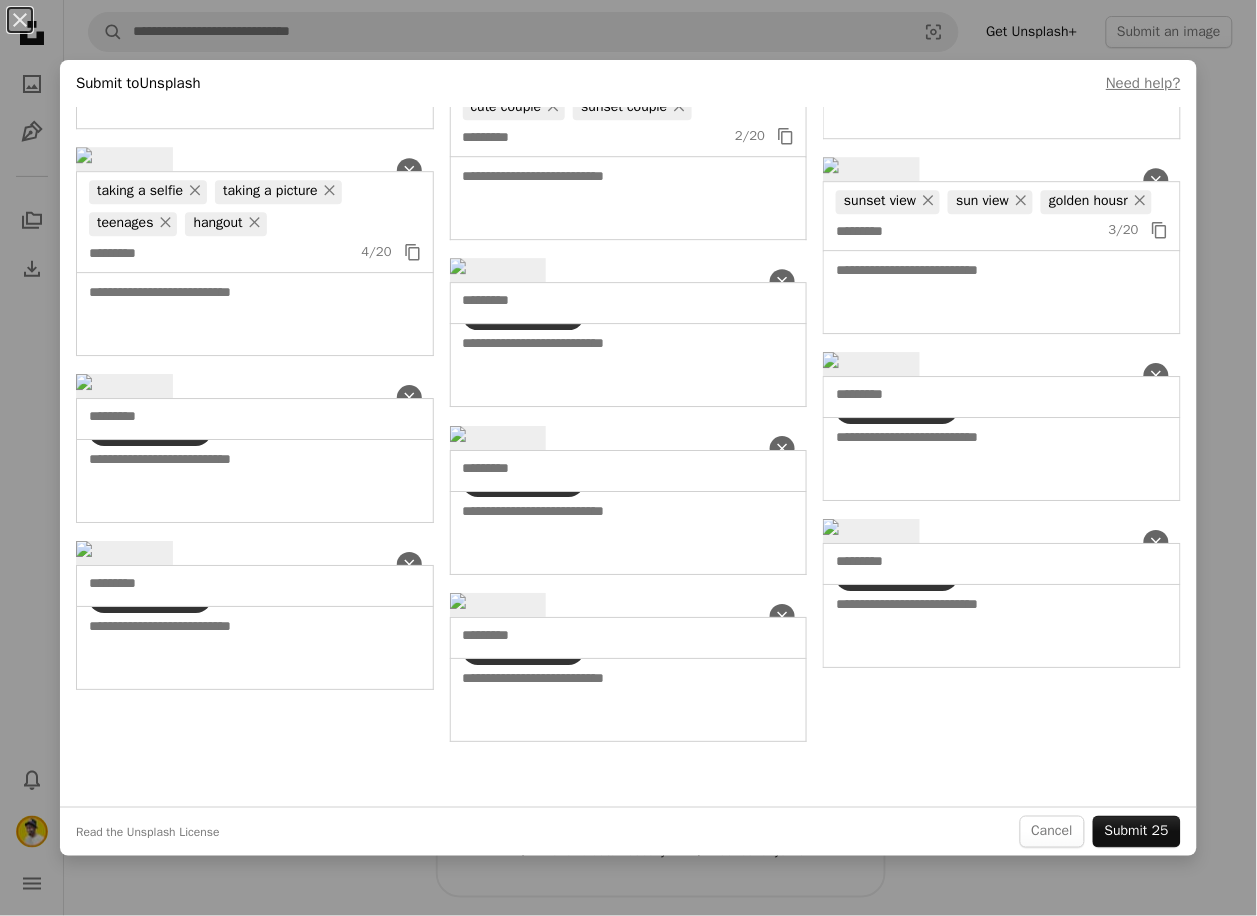 scroll, scrollTop: 1333, scrollLeft: 0, axis: vertical 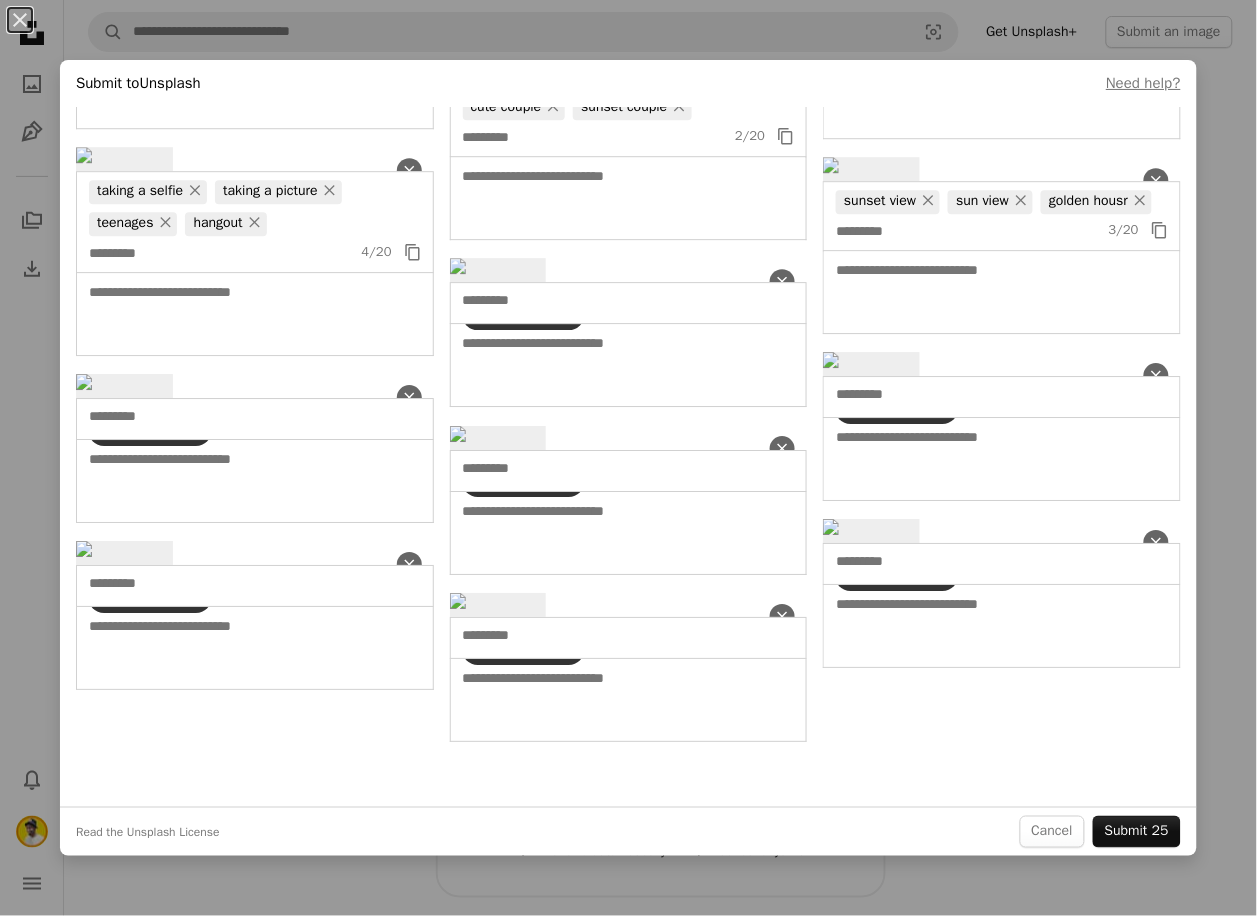 click at bounding box center [220, -435] 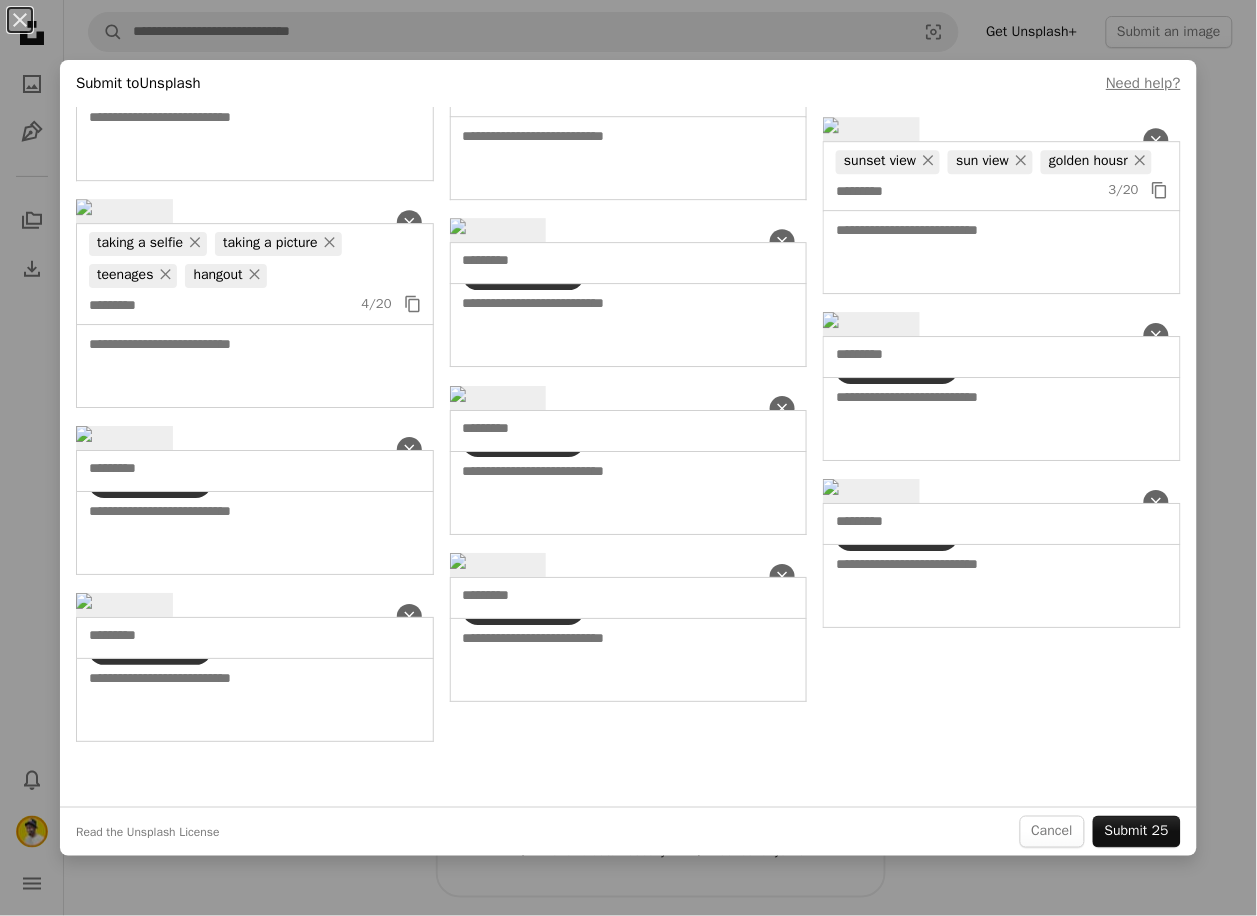 scroll, scrollTop: 1666, scrollLeft: 0, axis: vertical 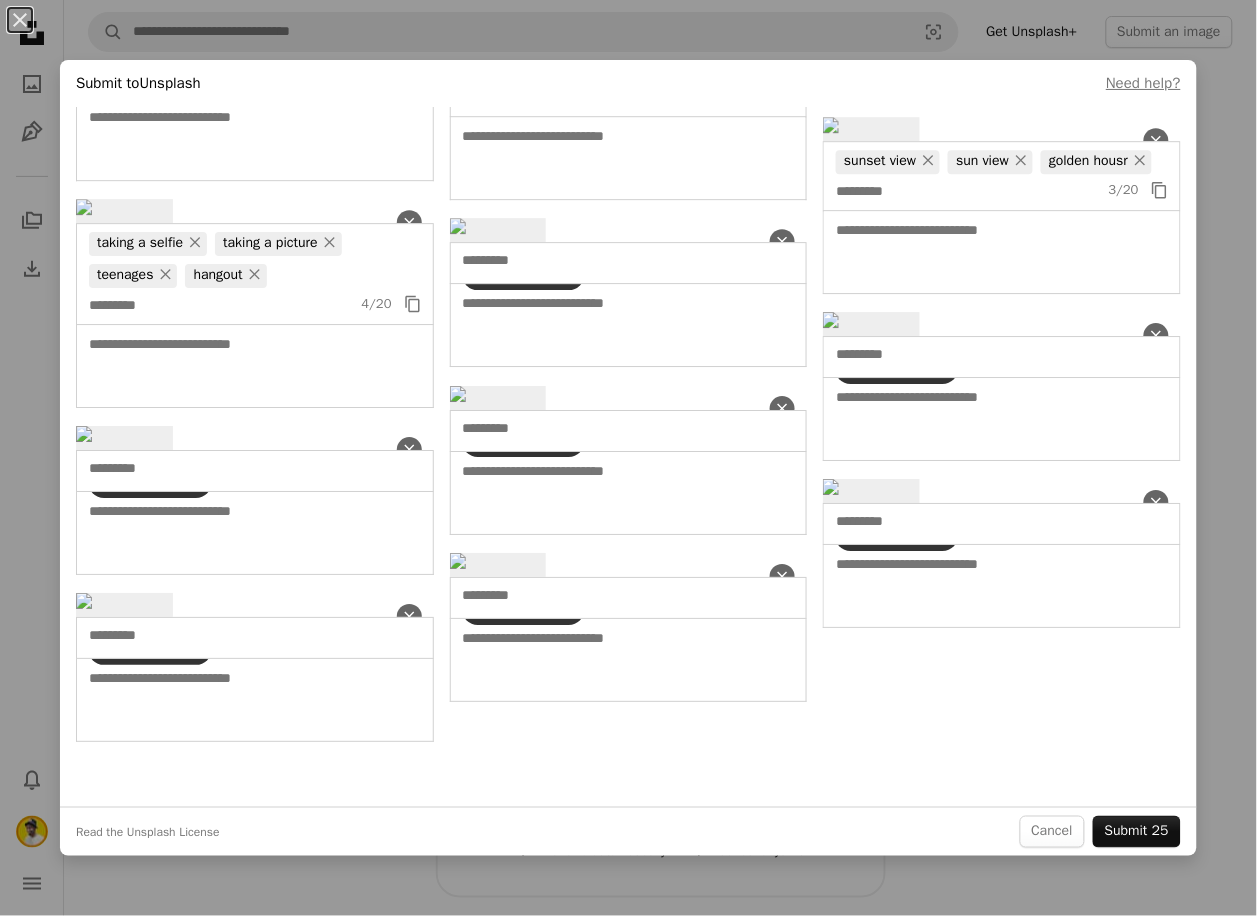click at bounding box center (1015, -525) 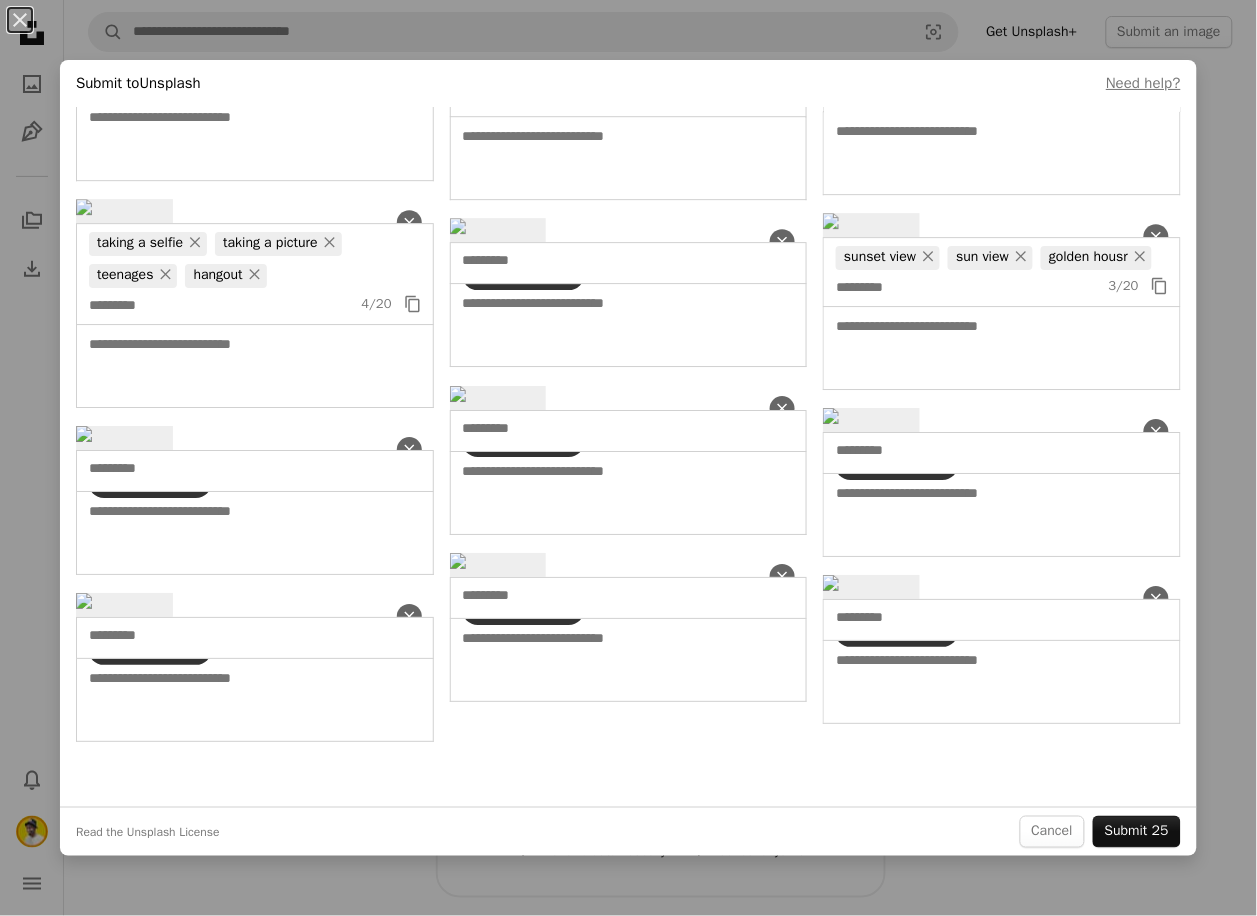 scroll, scrollTop: 2222, scrollLeft: 0, axis: vertical 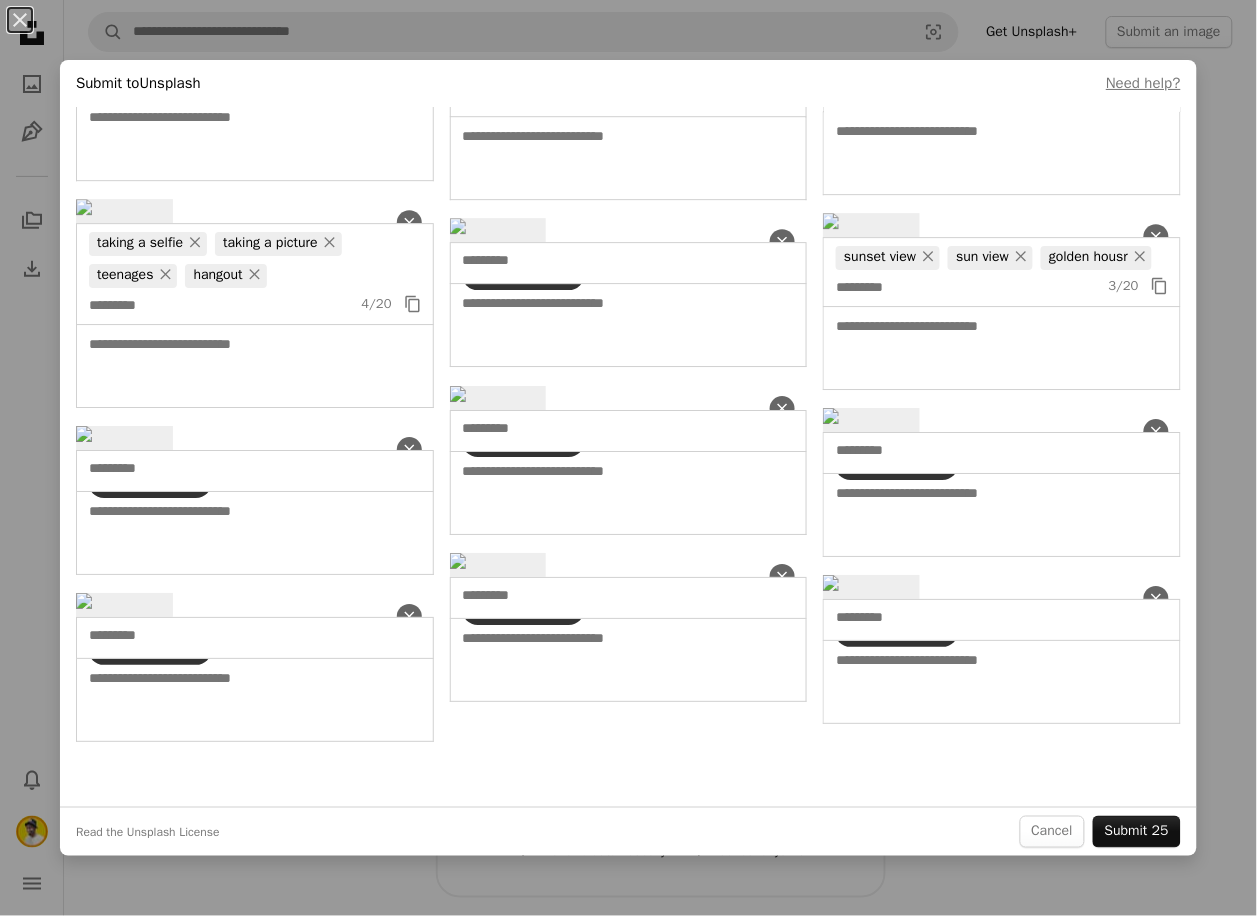 click at bounding box center [967, -232] 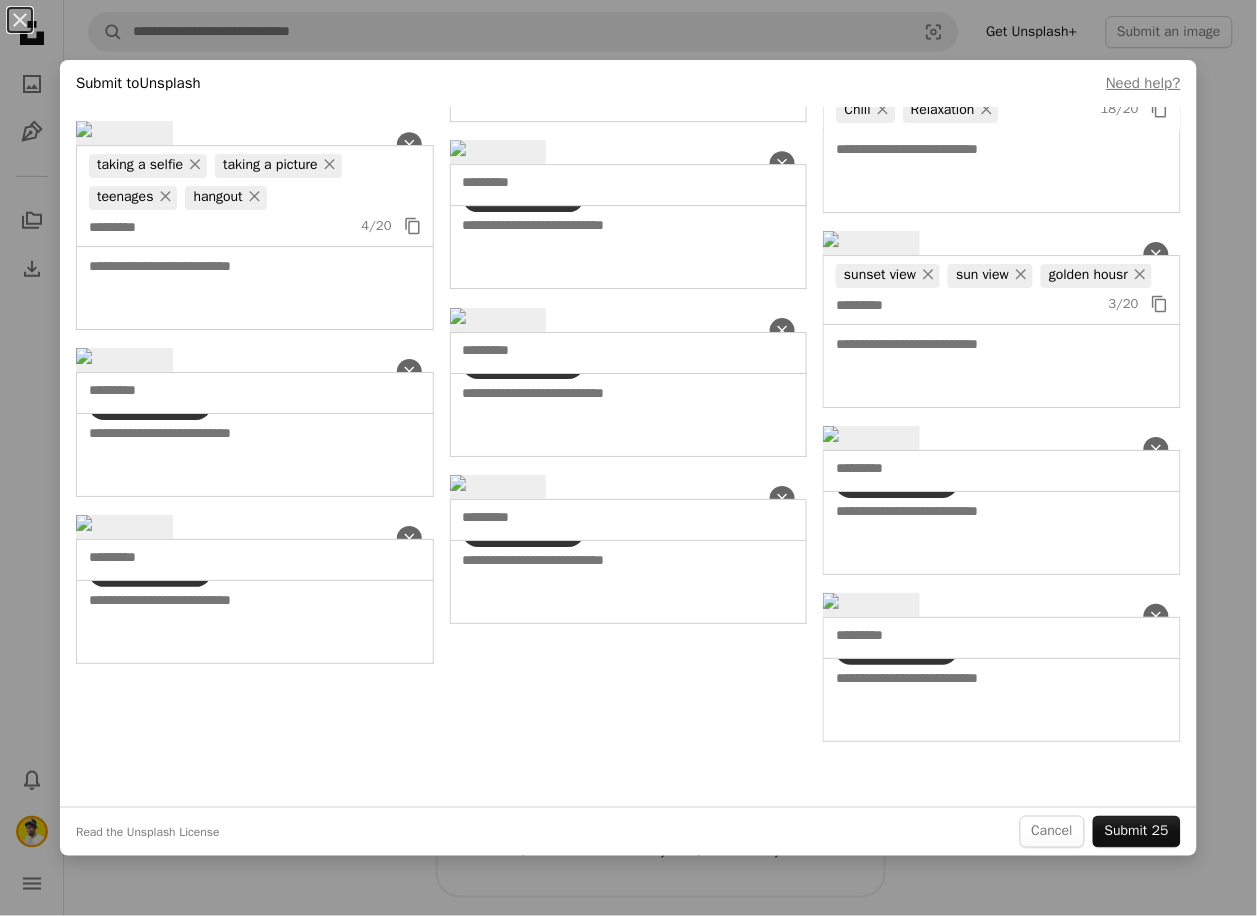 scroll, scrollTop: 2777, scrollLeft: 0, axis: vertical 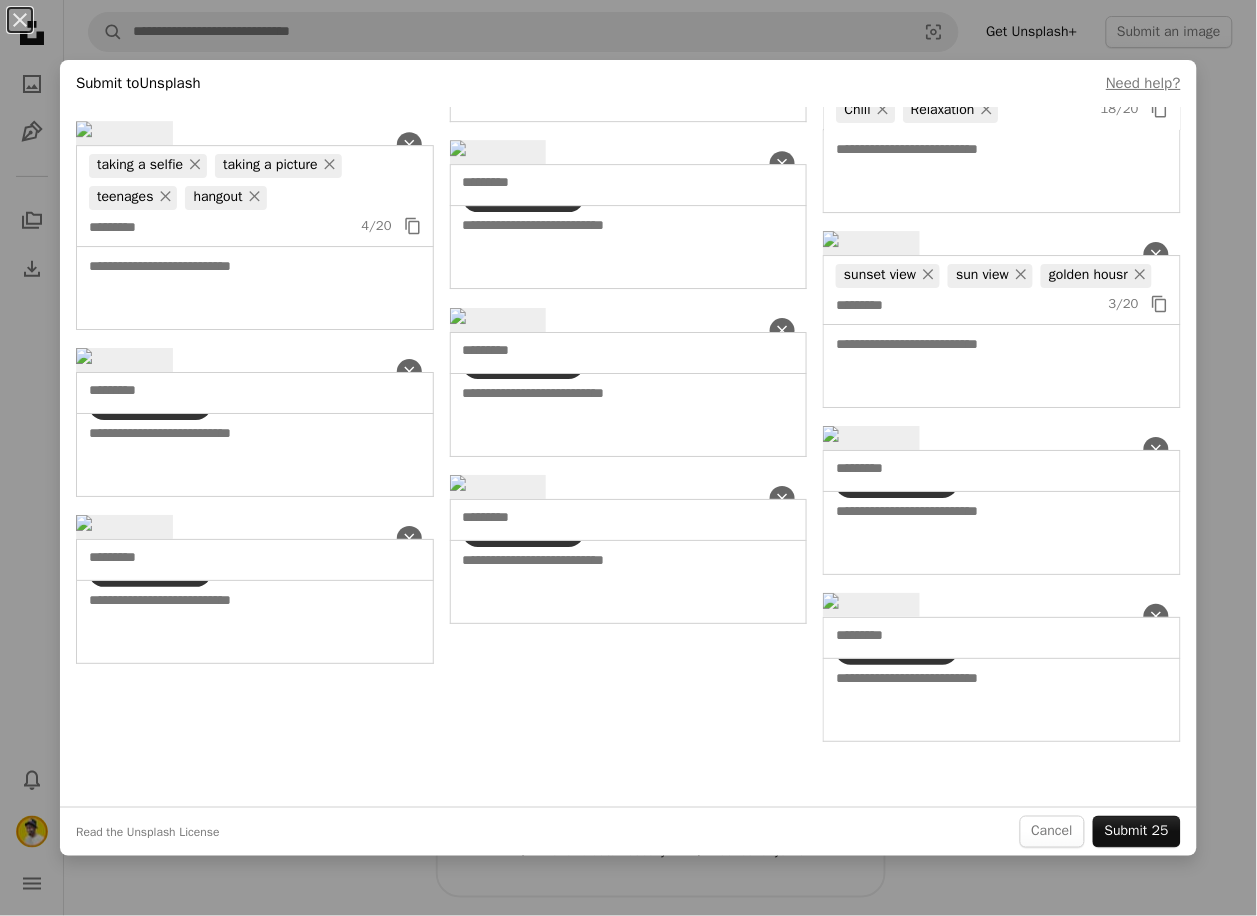 click at bounding box center (594, -179) 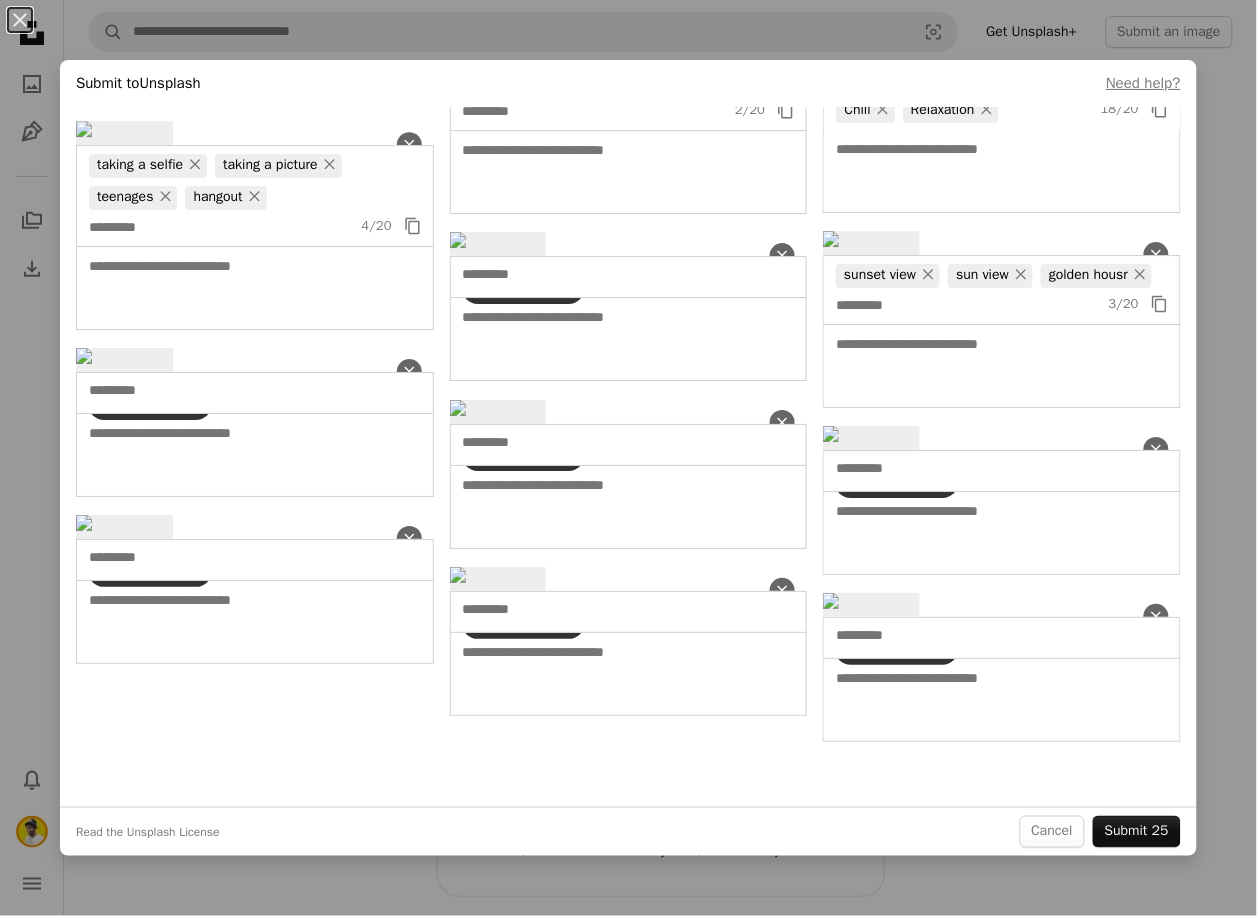 scroll, scrollTop: 3333, scrollLeft: 0, axis: vertical 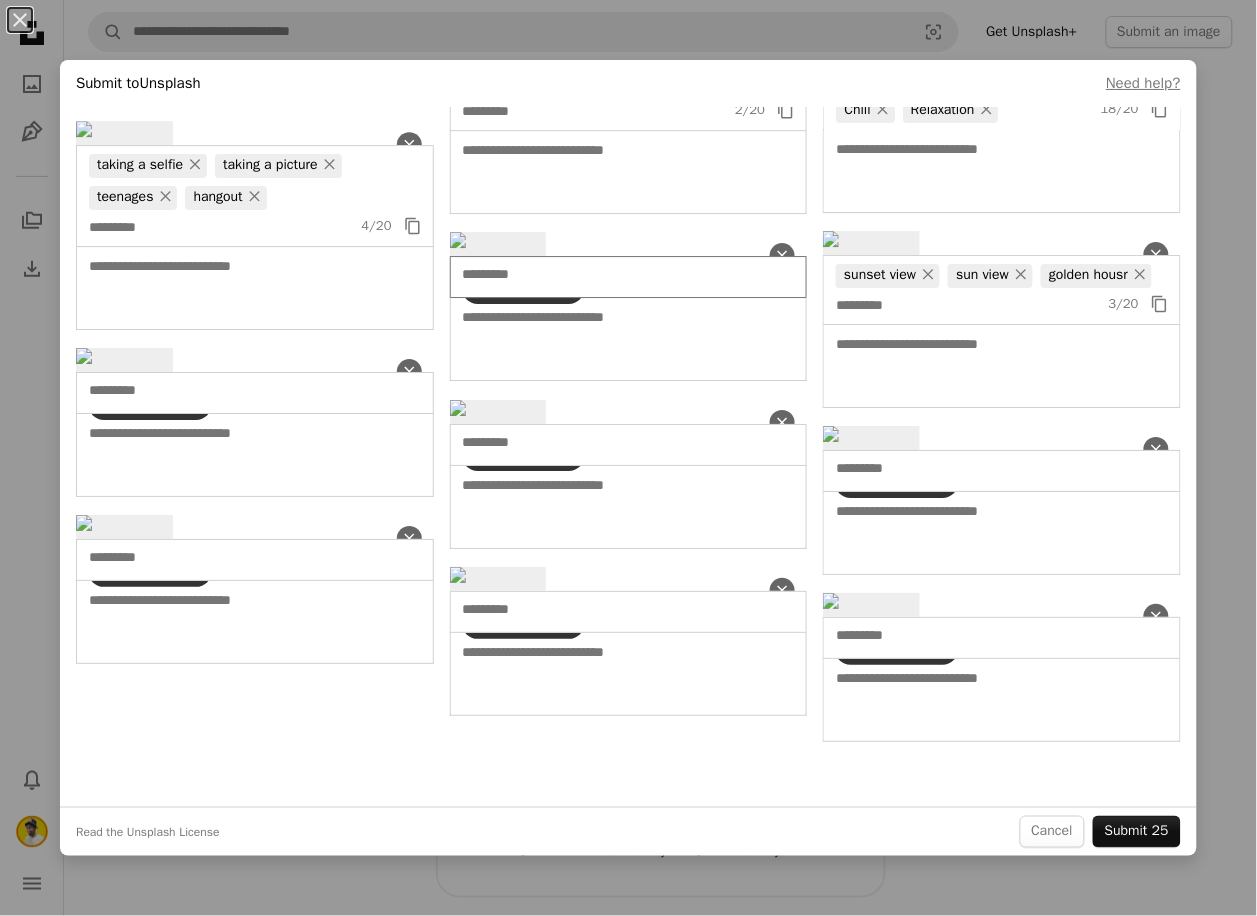 click at bounding box center (594, 275) 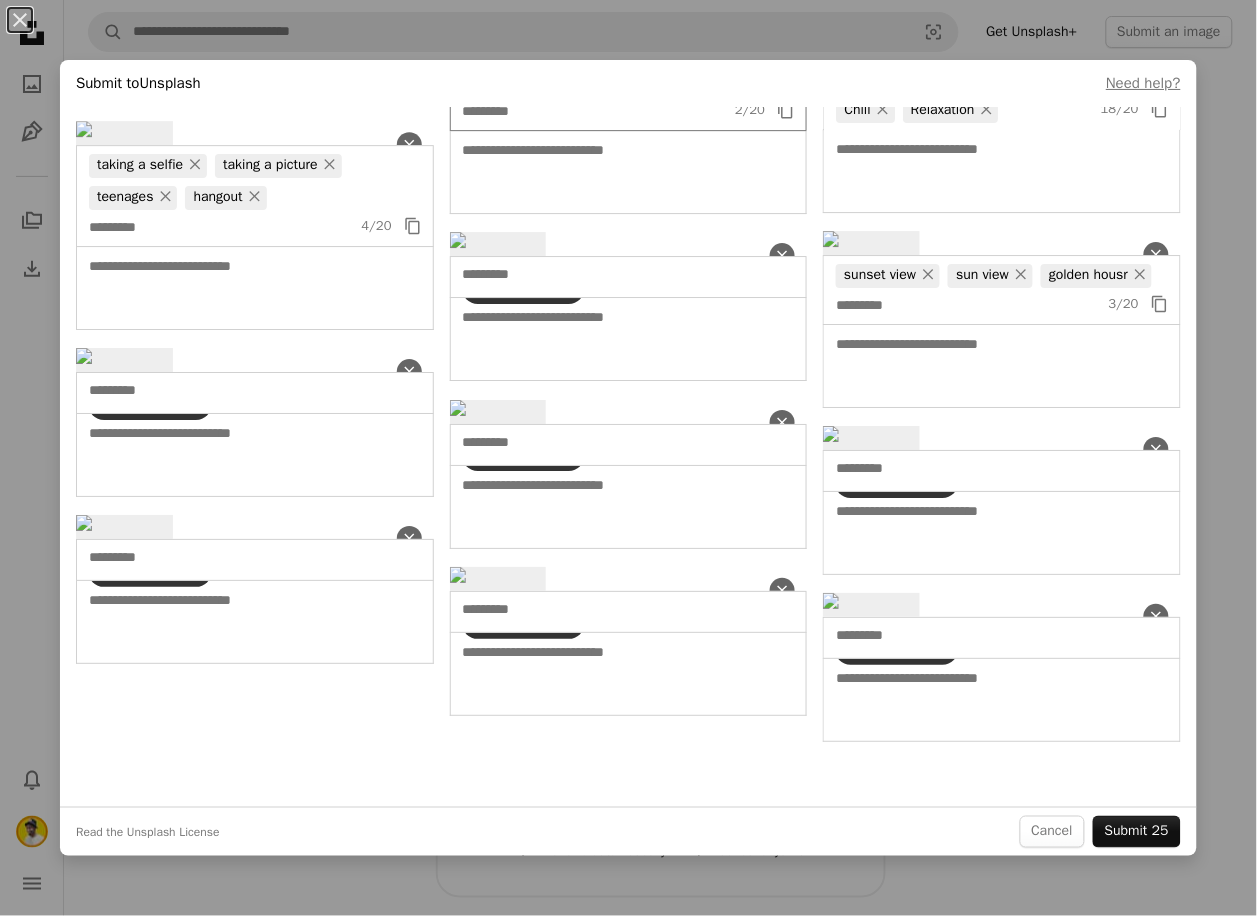 click at bounding box center (594, 112) 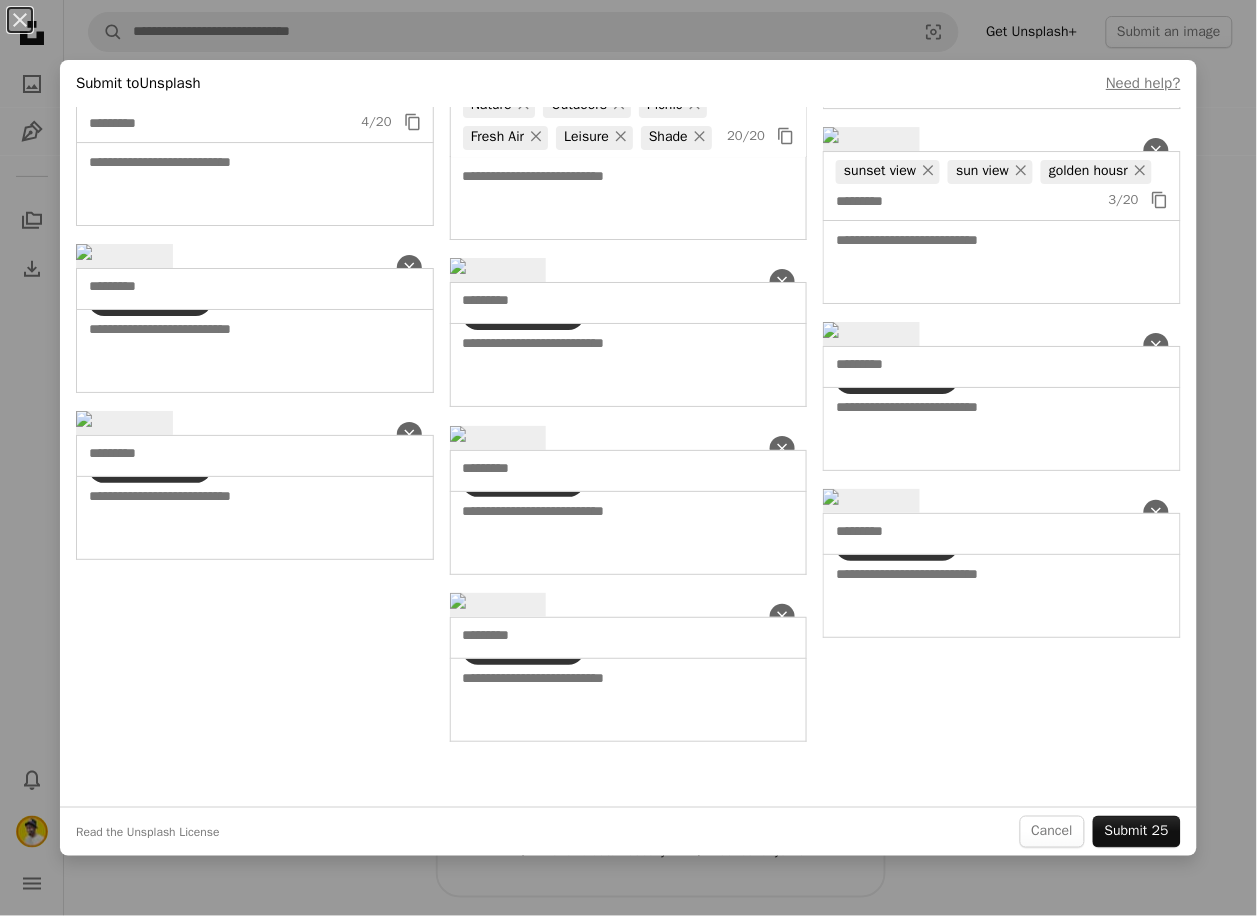 scroll, scrollTop: 4000, scrollLeft: 0, axis: vertical 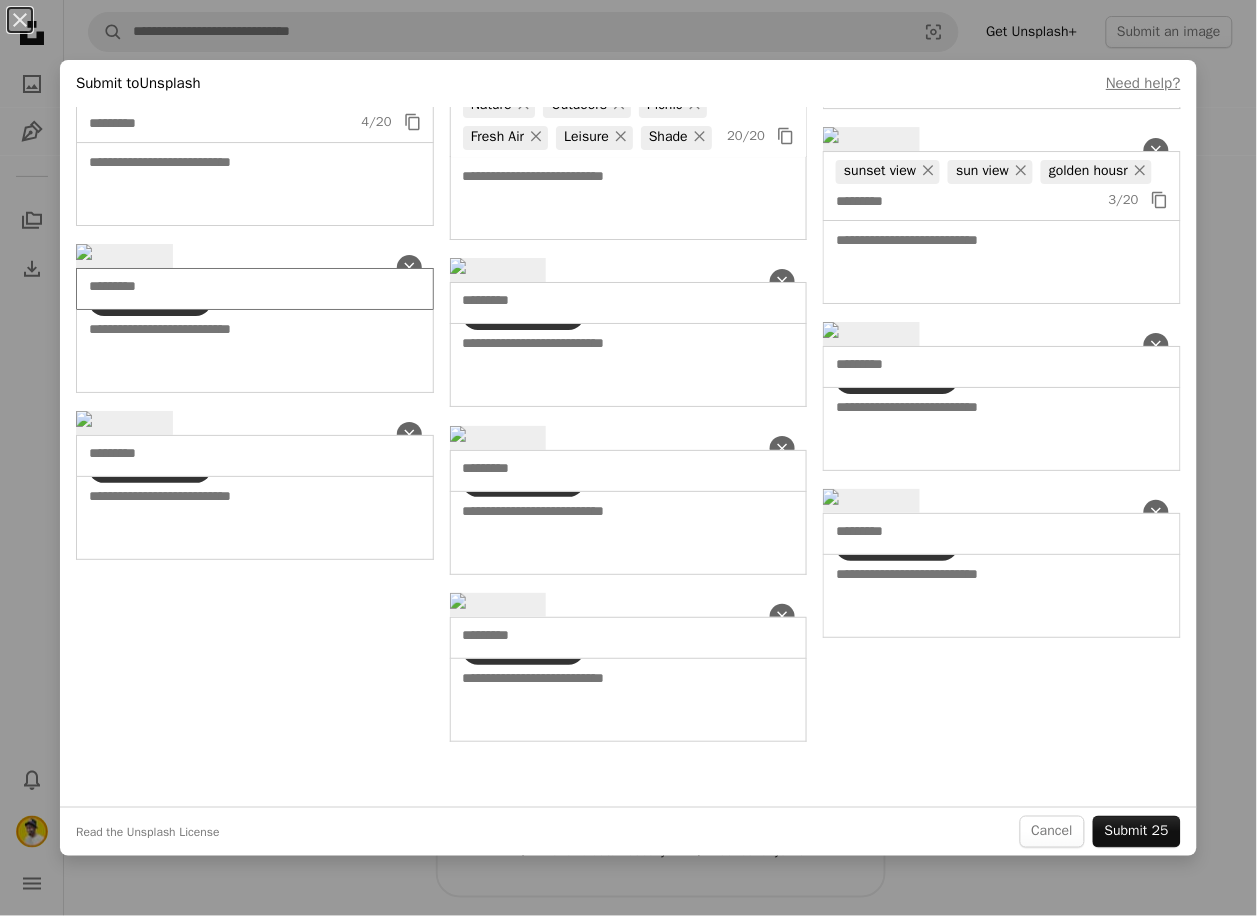 click at bounding box center [220, 287] 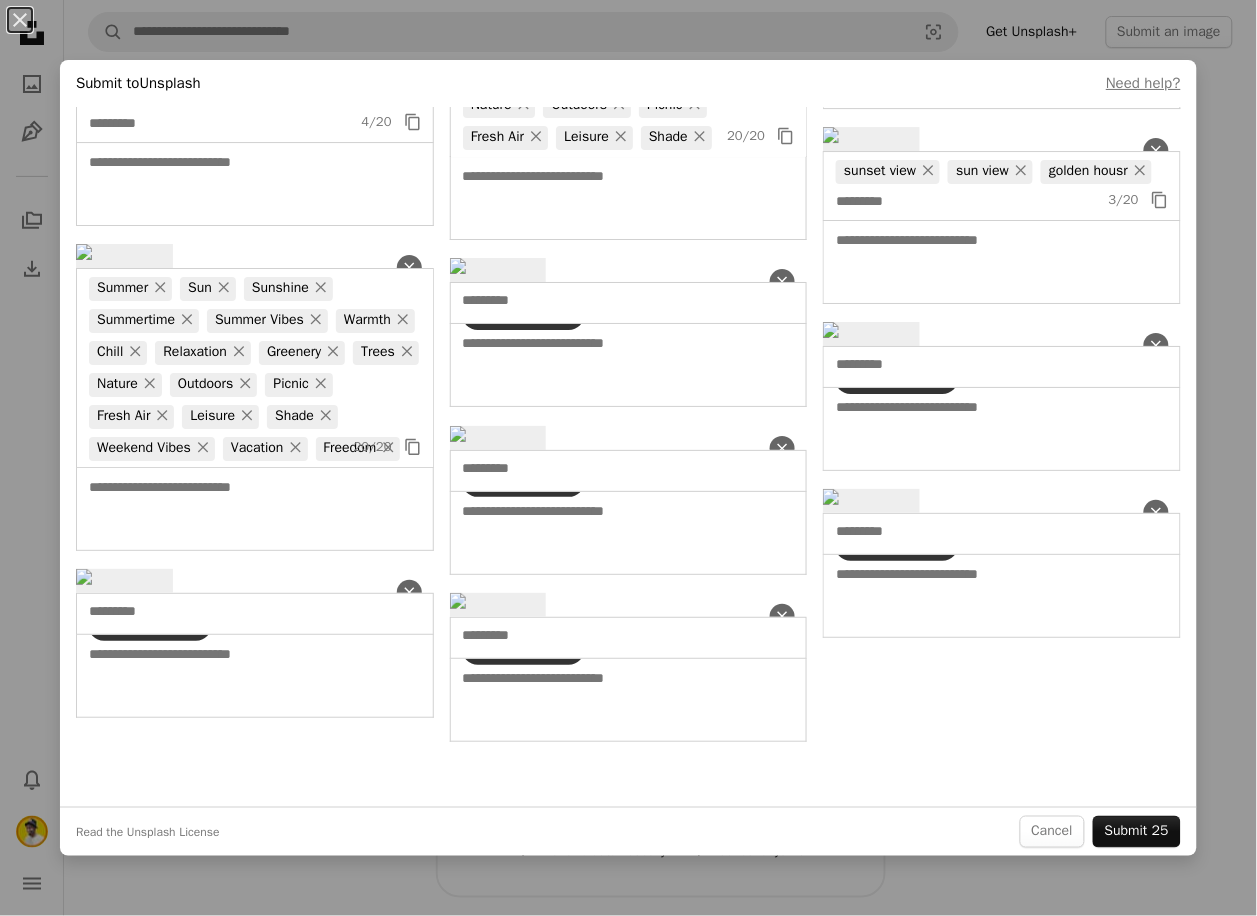 scroll, scrollTop: 4555, scrollLeft: 0, axis: vertical 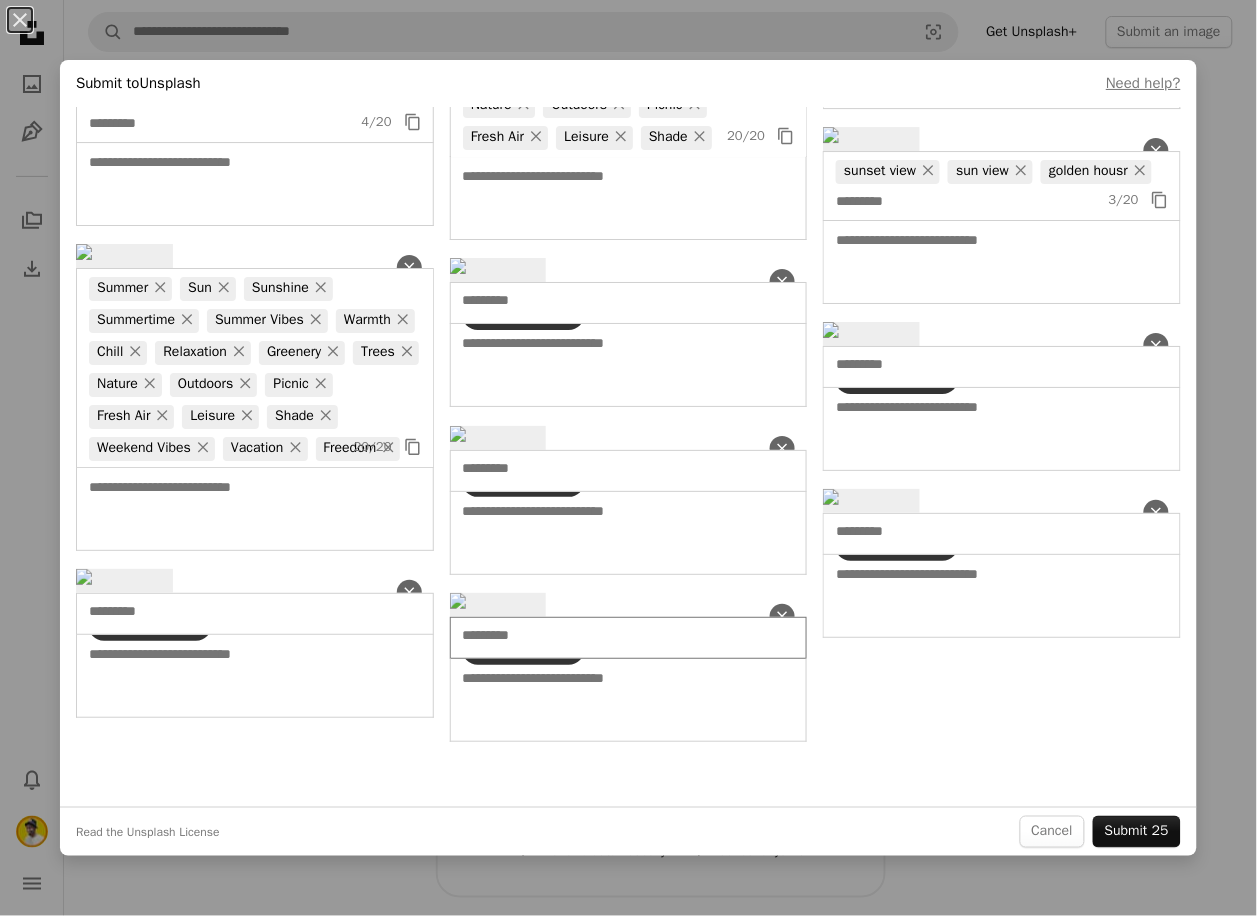 click at bounding box center (594, 636) 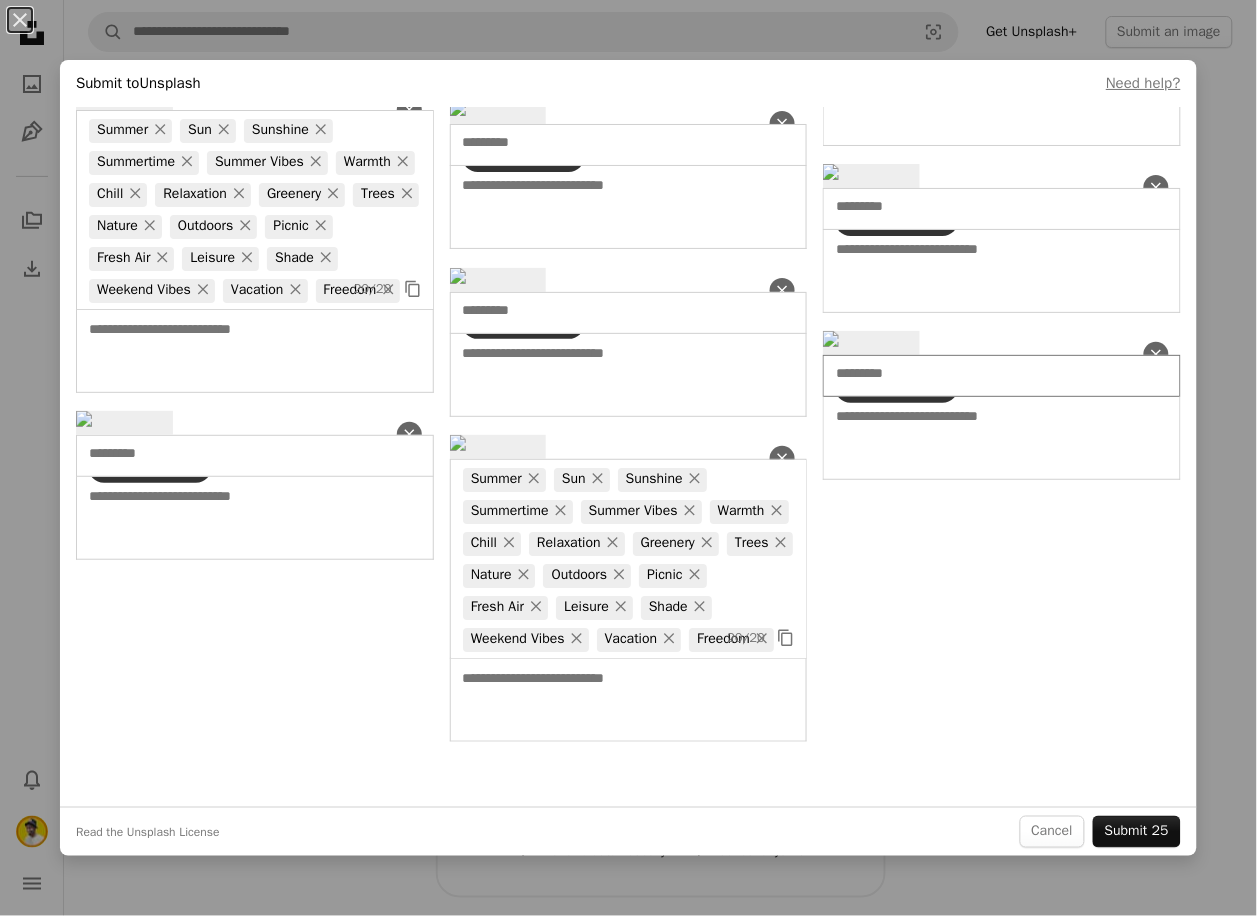click at bounding box center (967, 374) 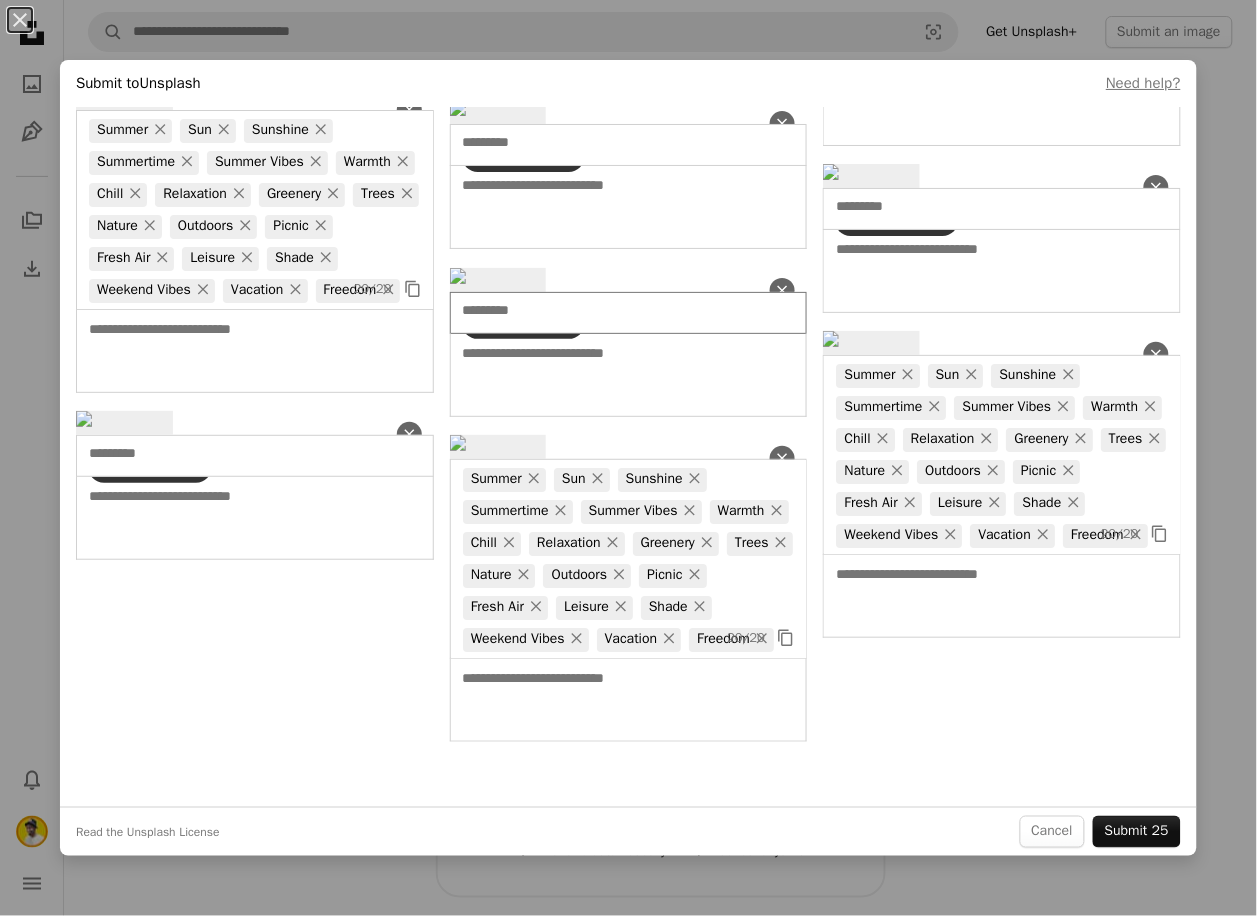 click at bounding box center [594, 311] 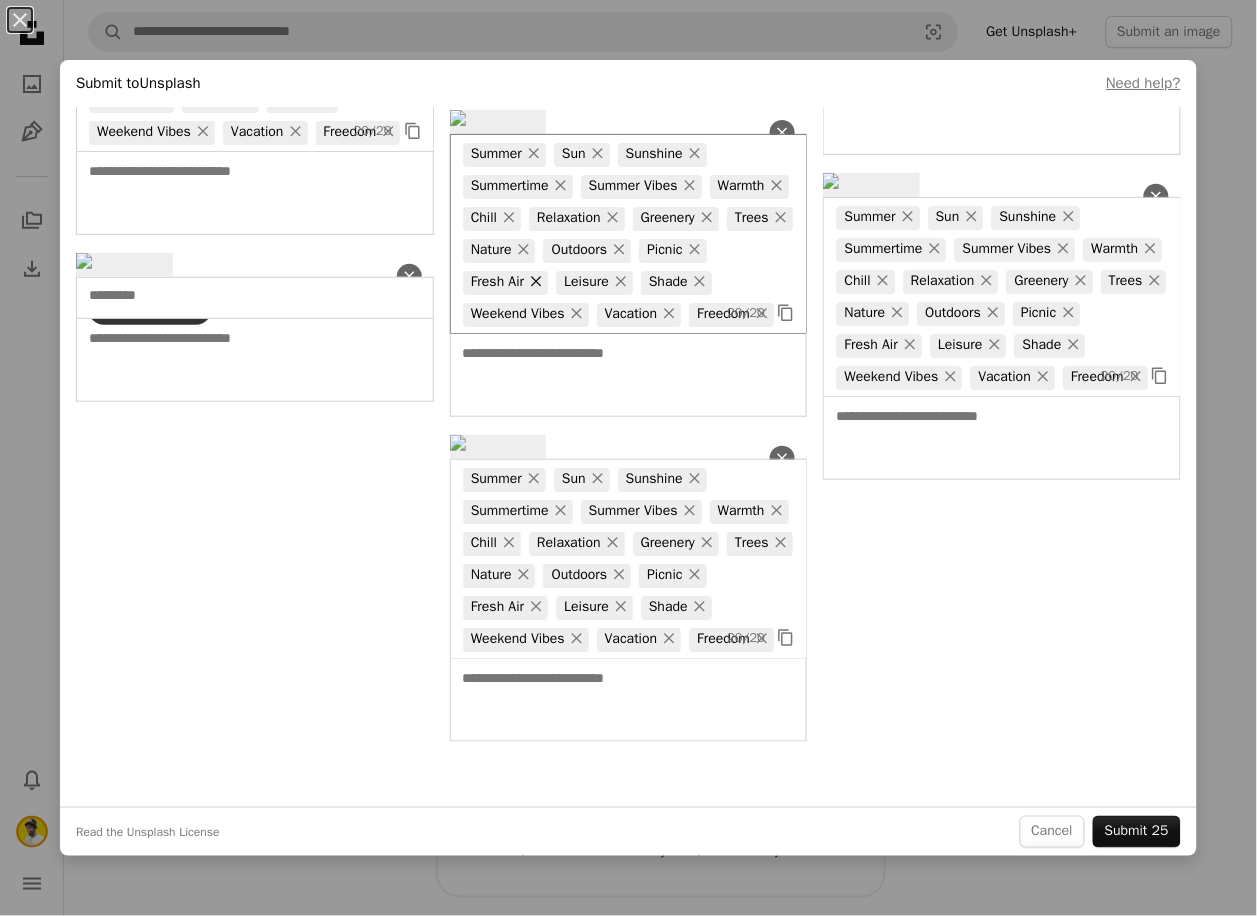 click on "×" at bounding box center (536, 282) 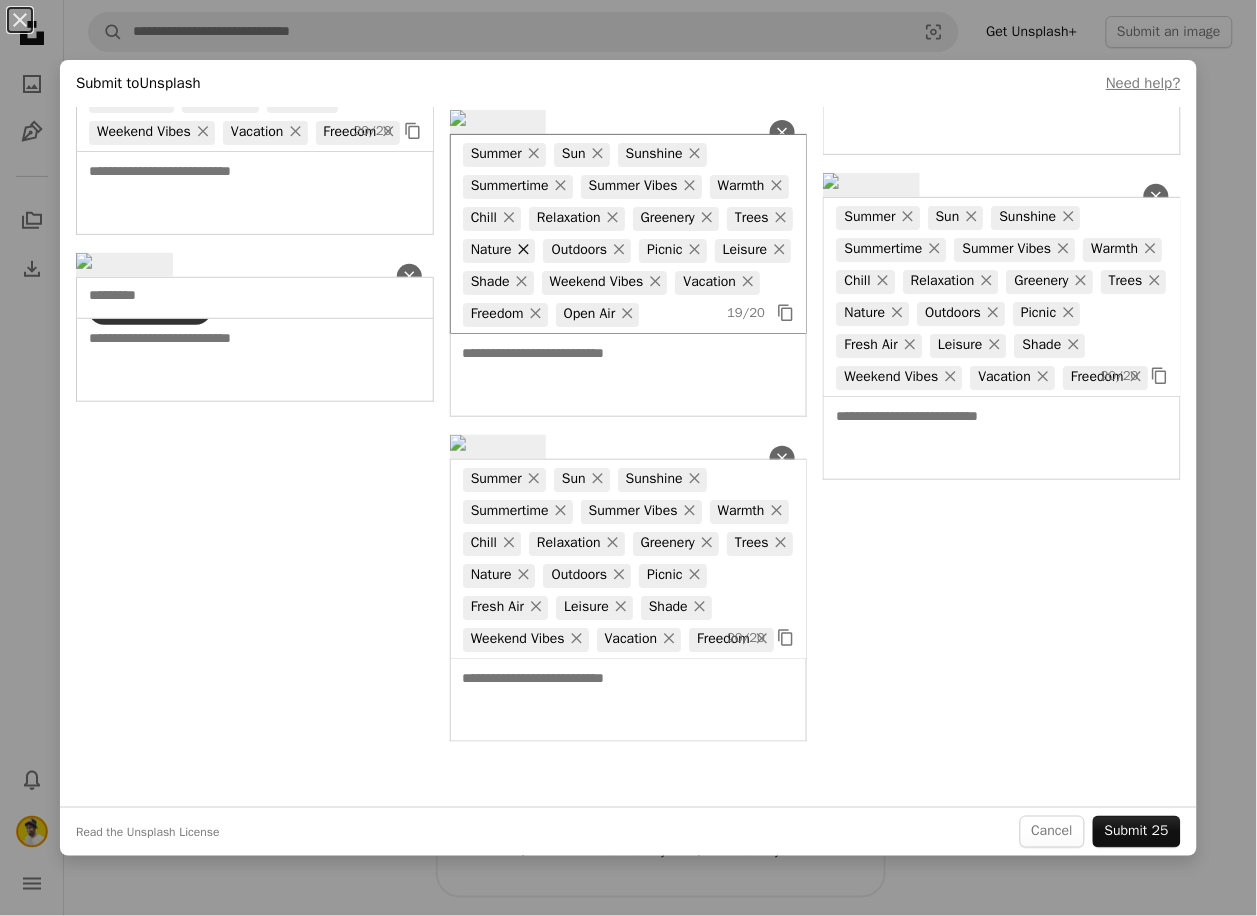 click on "×" at bounding box center [523, 250] 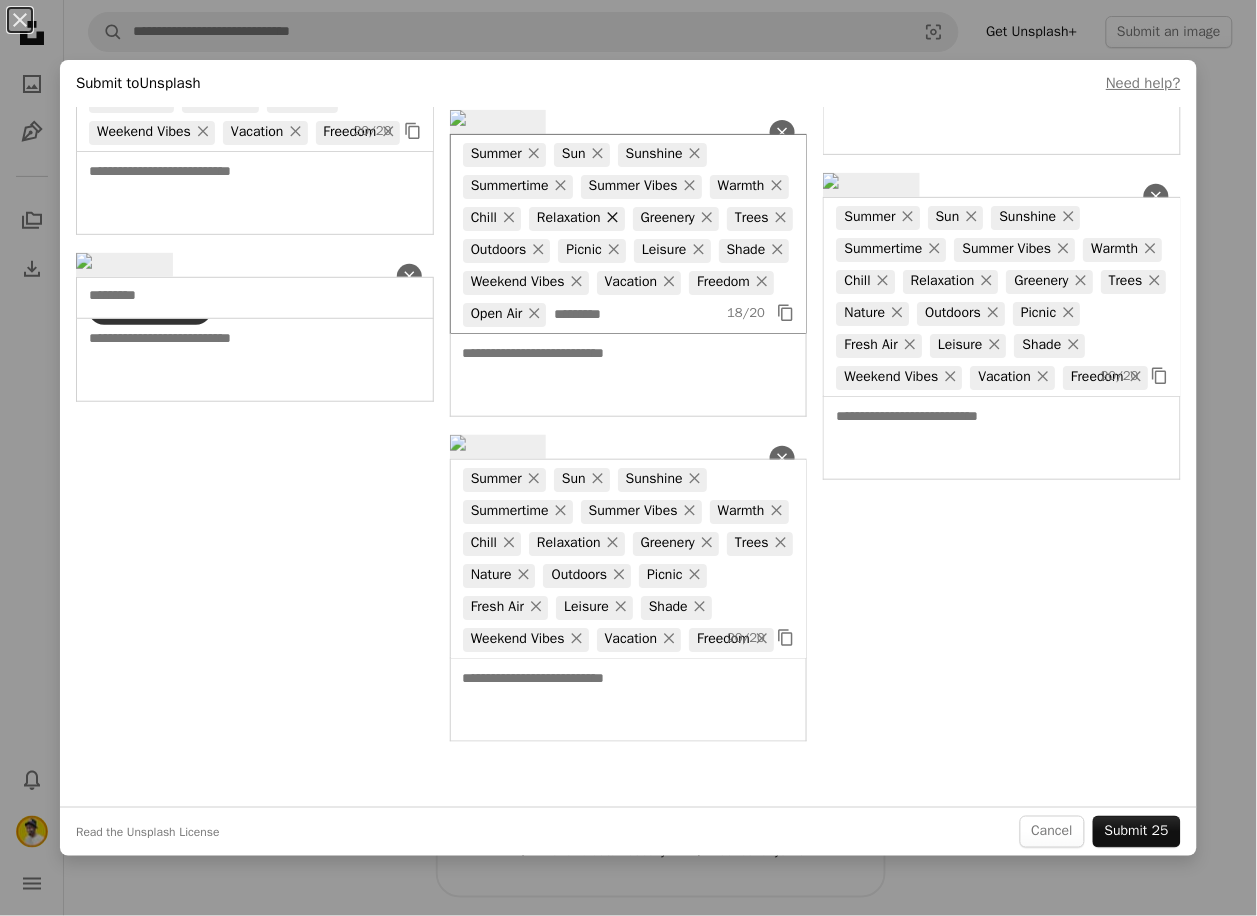 click on "×" at bounding box center (613, 218) 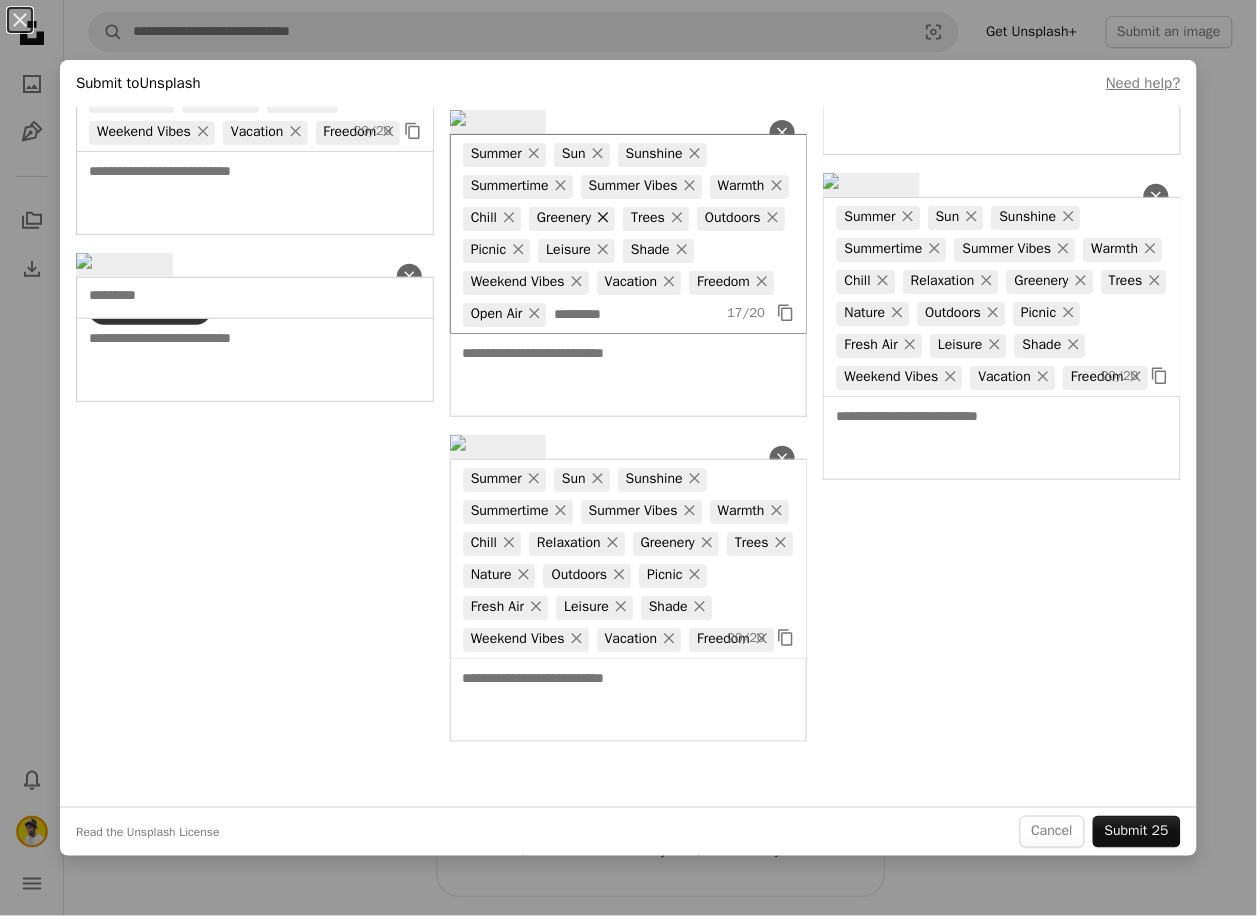 click on "×" at bounding box center (603, 218) 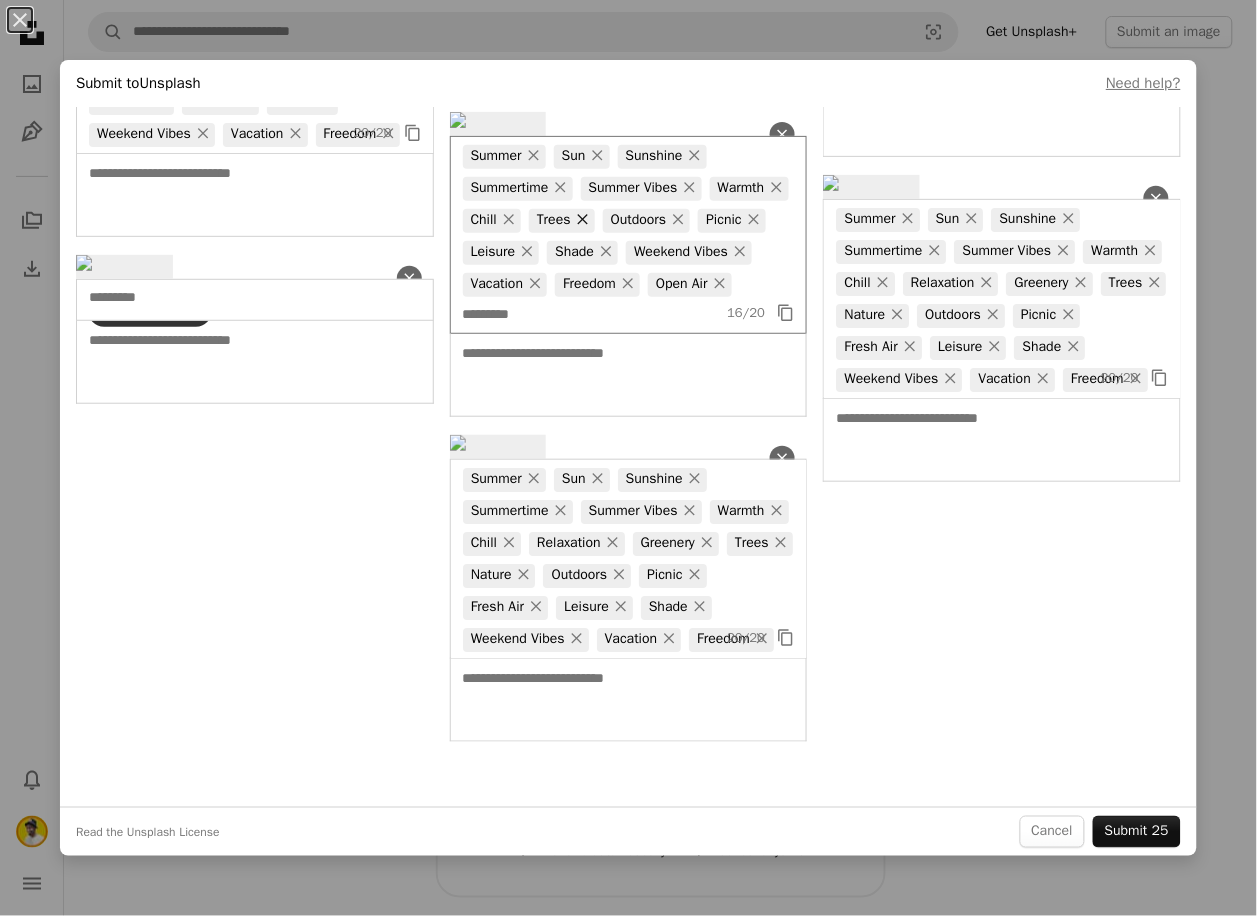 click on "×" at bounding box center [583, 220] 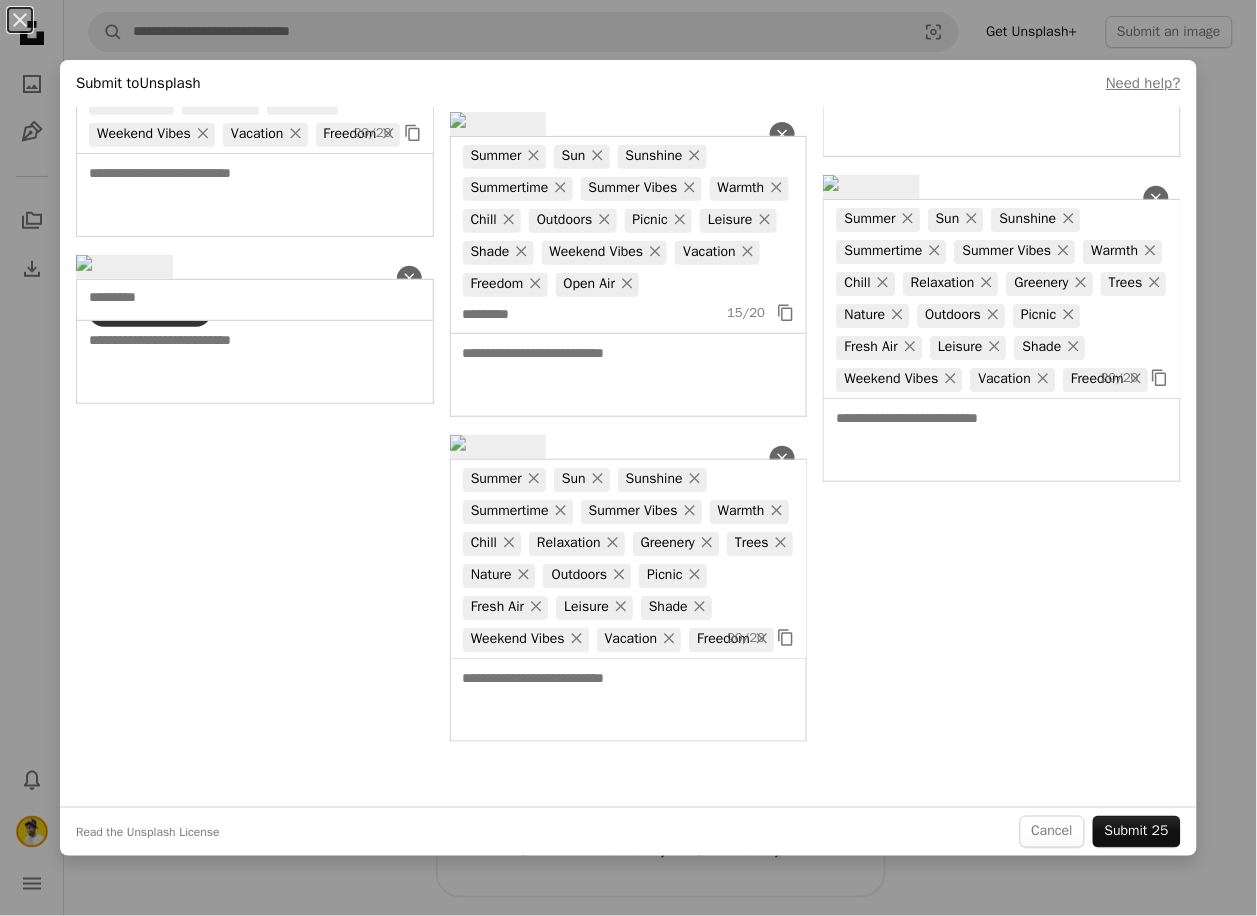 click on "Summer × Sun × Sunshine × Summertime × Summer Vibes × Warmth × Chill × Outdoors × Picnic × Leisure × Shade × Weekend Vibes × Vacation × Freedom × Open Air ×" at bounding box center [629, 235] 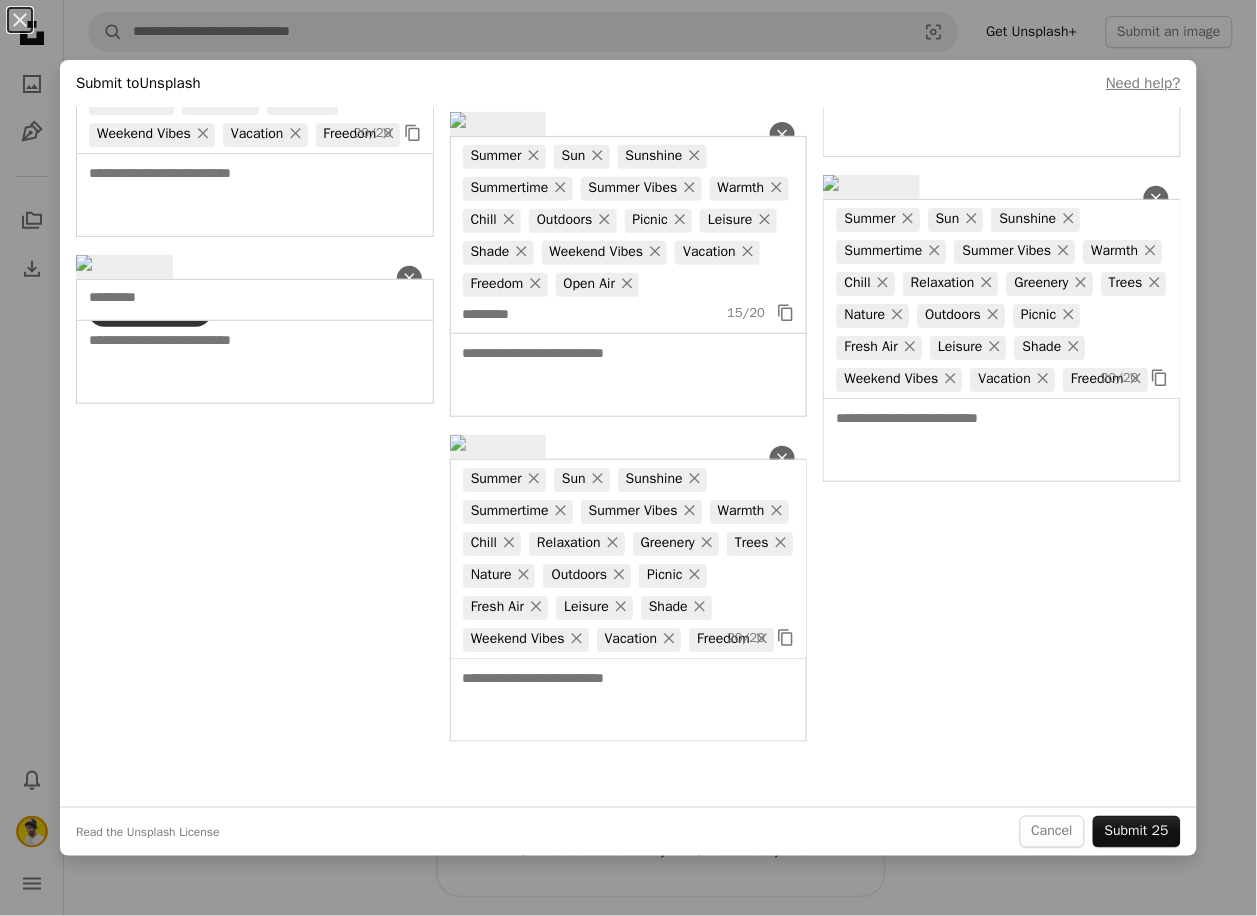 click on "Summer × Sun × Sunshine × Summertime × Summer Vibes × Warmth × Chill × Outdoors × Picnic × Leisure × Shade × Weekend Vibes × Vacation × Freedom × Open Air ×" at bounding box center [629, 235] 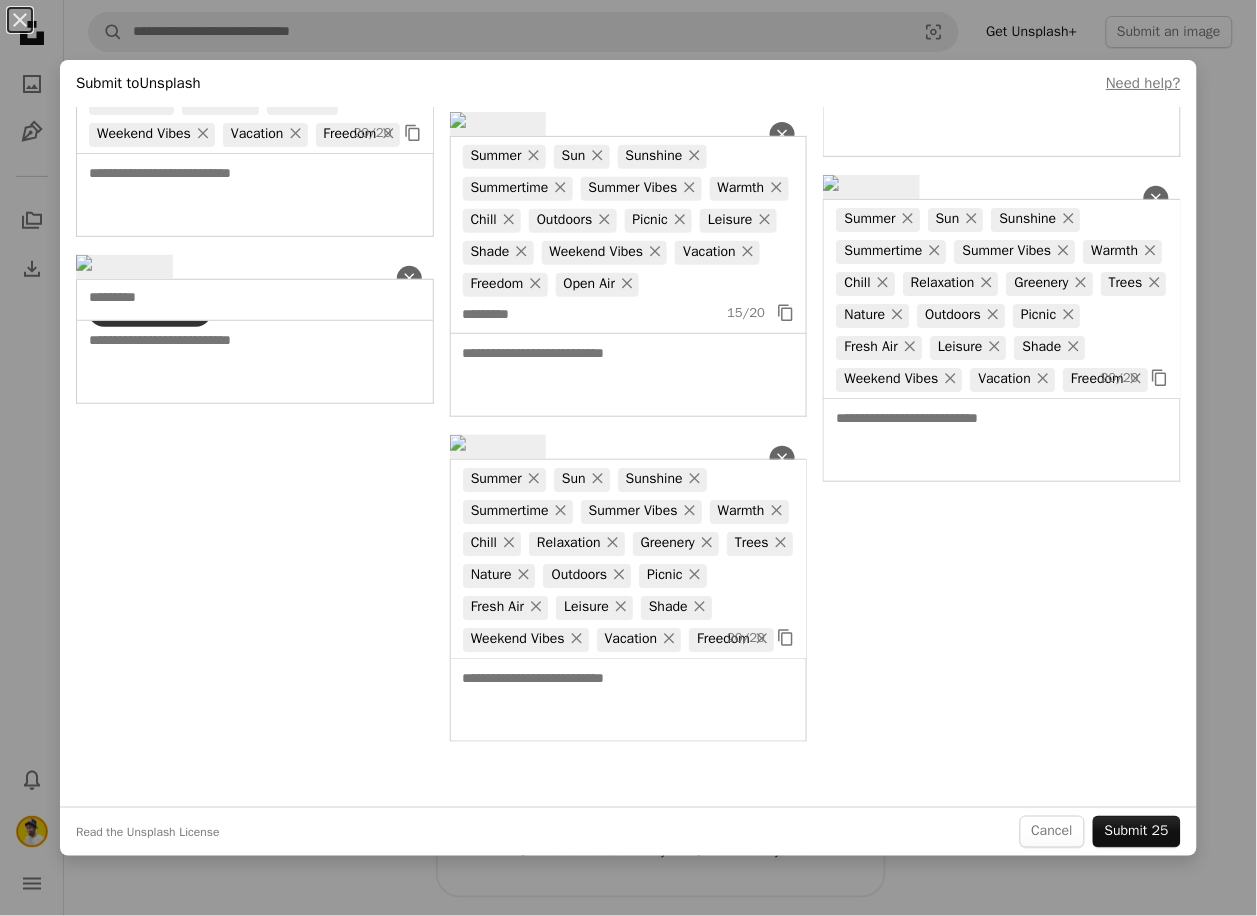 click on "Summer × Sun × Sunshine × Summertime × Summer Vibes × Warmth × Chill × Outdoors × Picnic × Leisure × Shade × Weekend Vibes × Vacation × Freedom × Open Air ×" at bounding box center [629, 235] 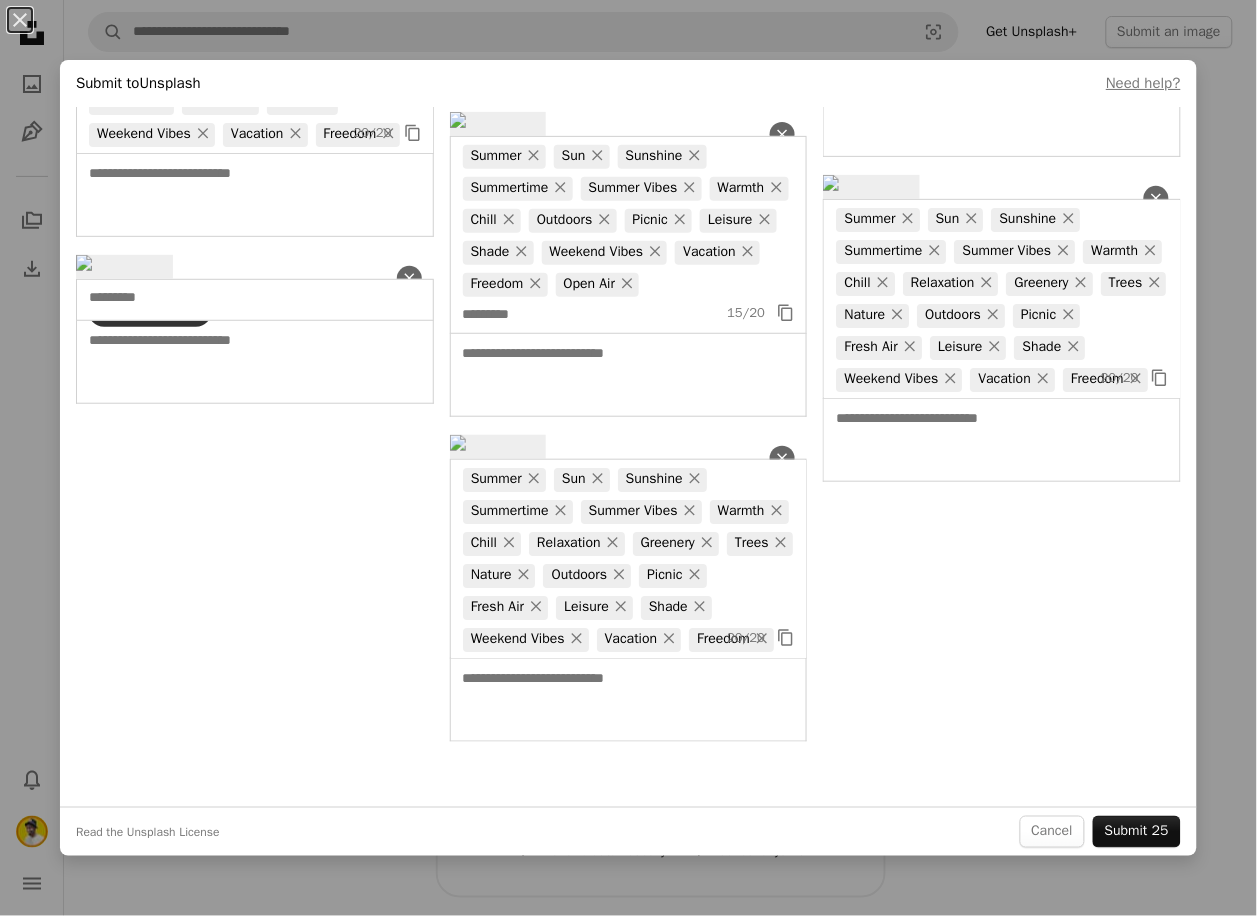 click on "Summer × Sun × Sunshine × Summertime × Summer Vibes × Warmth × Chill × Outdoors × Picnic × Leisure × Shade × Weekend Vibes × Vacation × Freedom × Open Air ×" at bounding box center (629, 235) 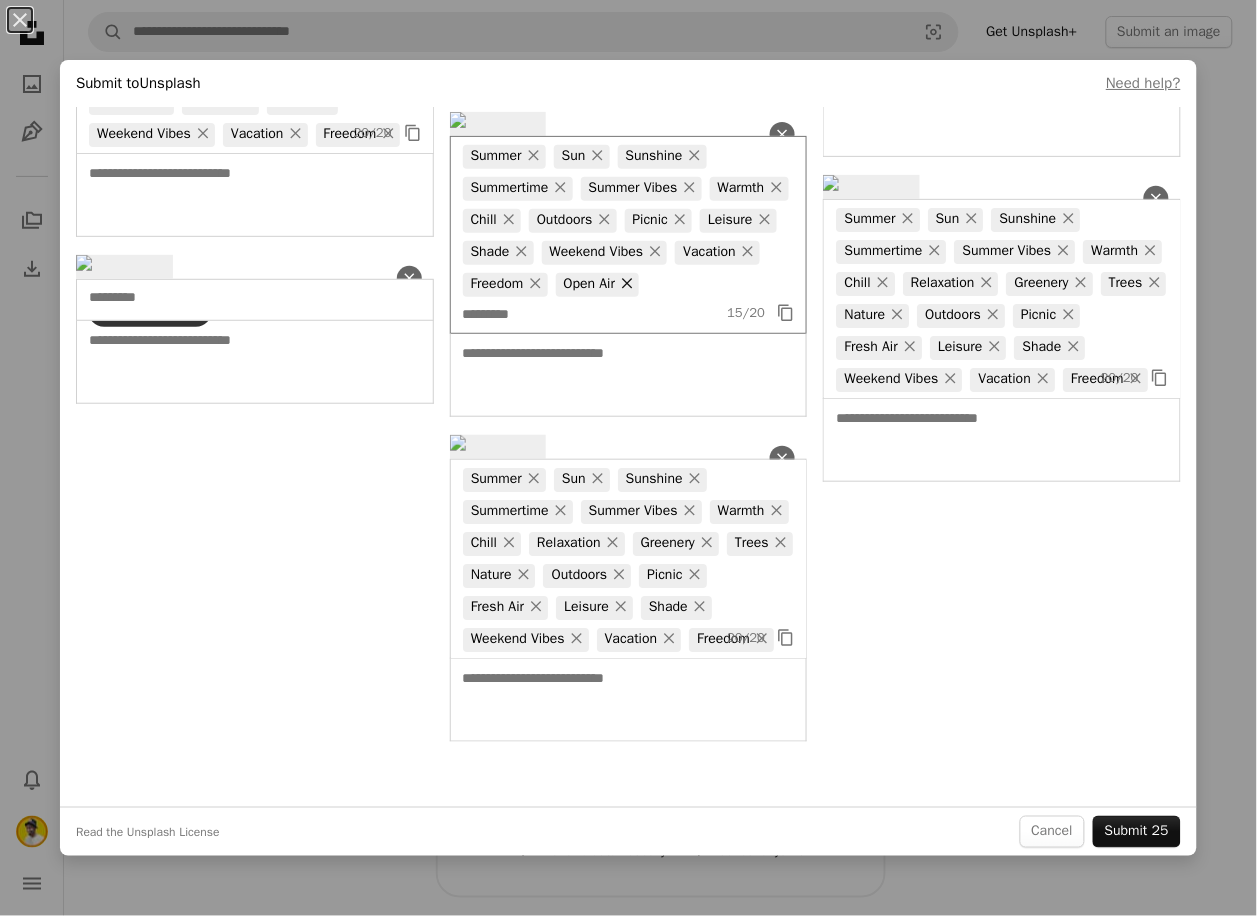 click on "×" at bounding box center [627, 284] 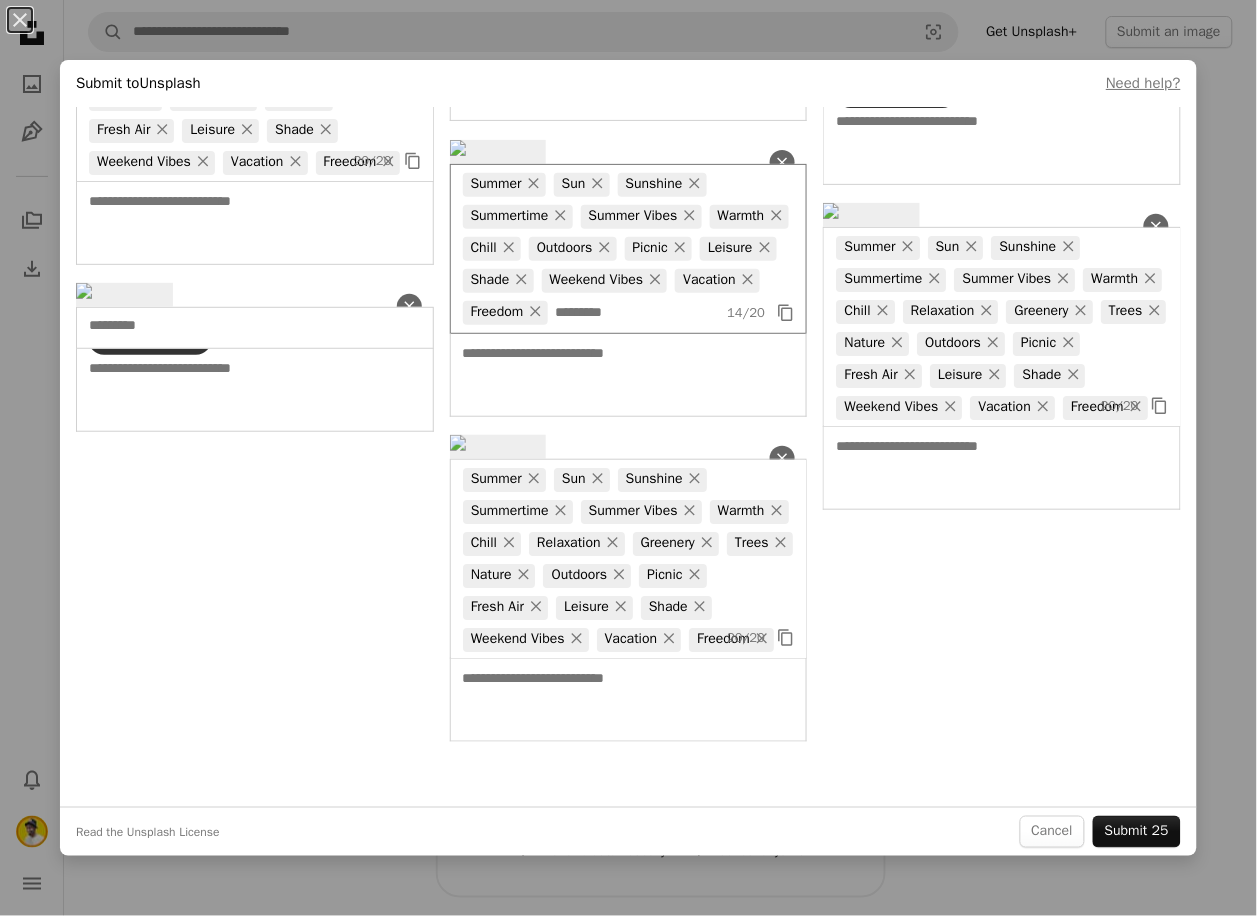 click on "Summer × Sun × Sunshine × Summertime × Summer Vibes × Warmth × Chill × Outdoors × Picnic × Leisure × Shade × Weekend Vibes × Vacation × Freedom ×" at bounding box center (629, 249) 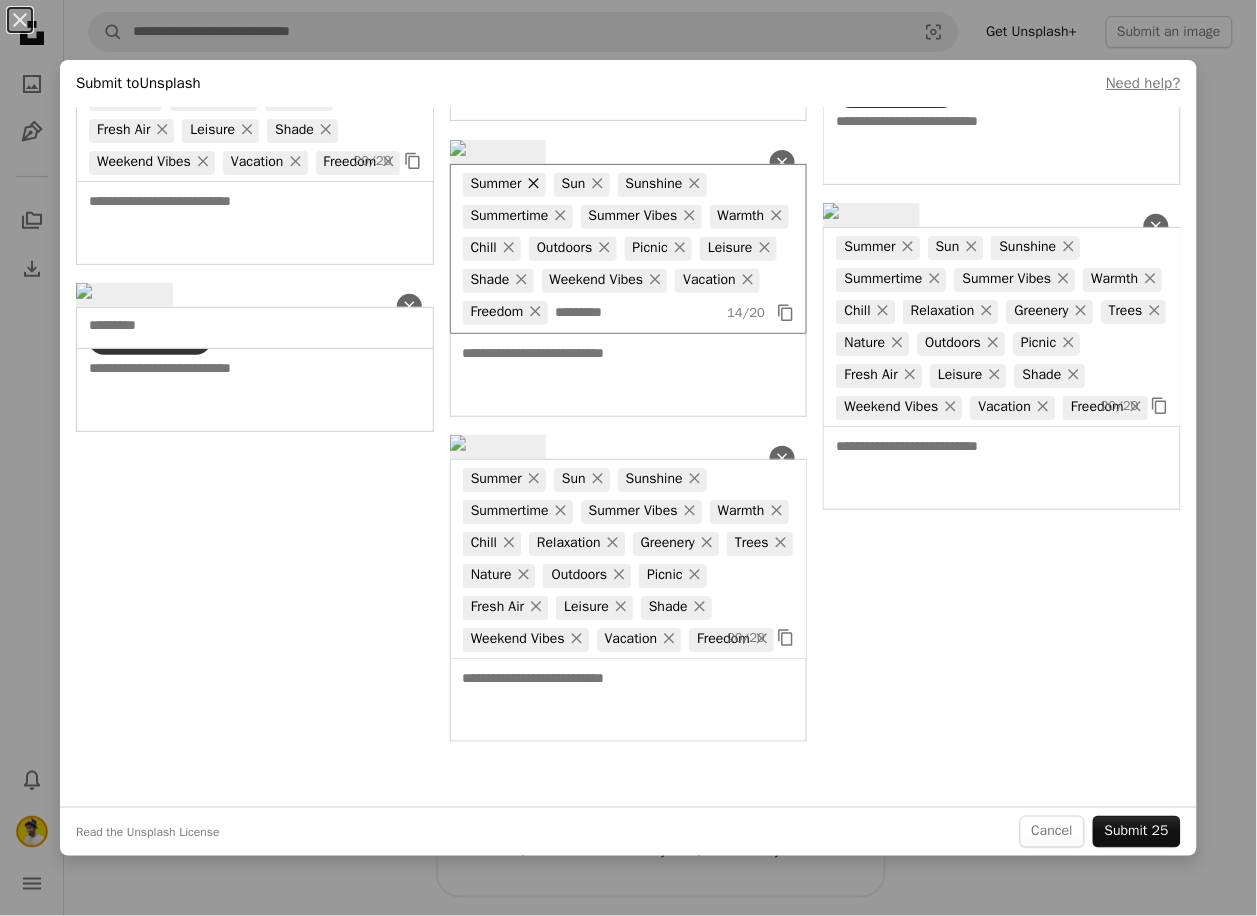 click on "×" at bounding box center [534, 184] 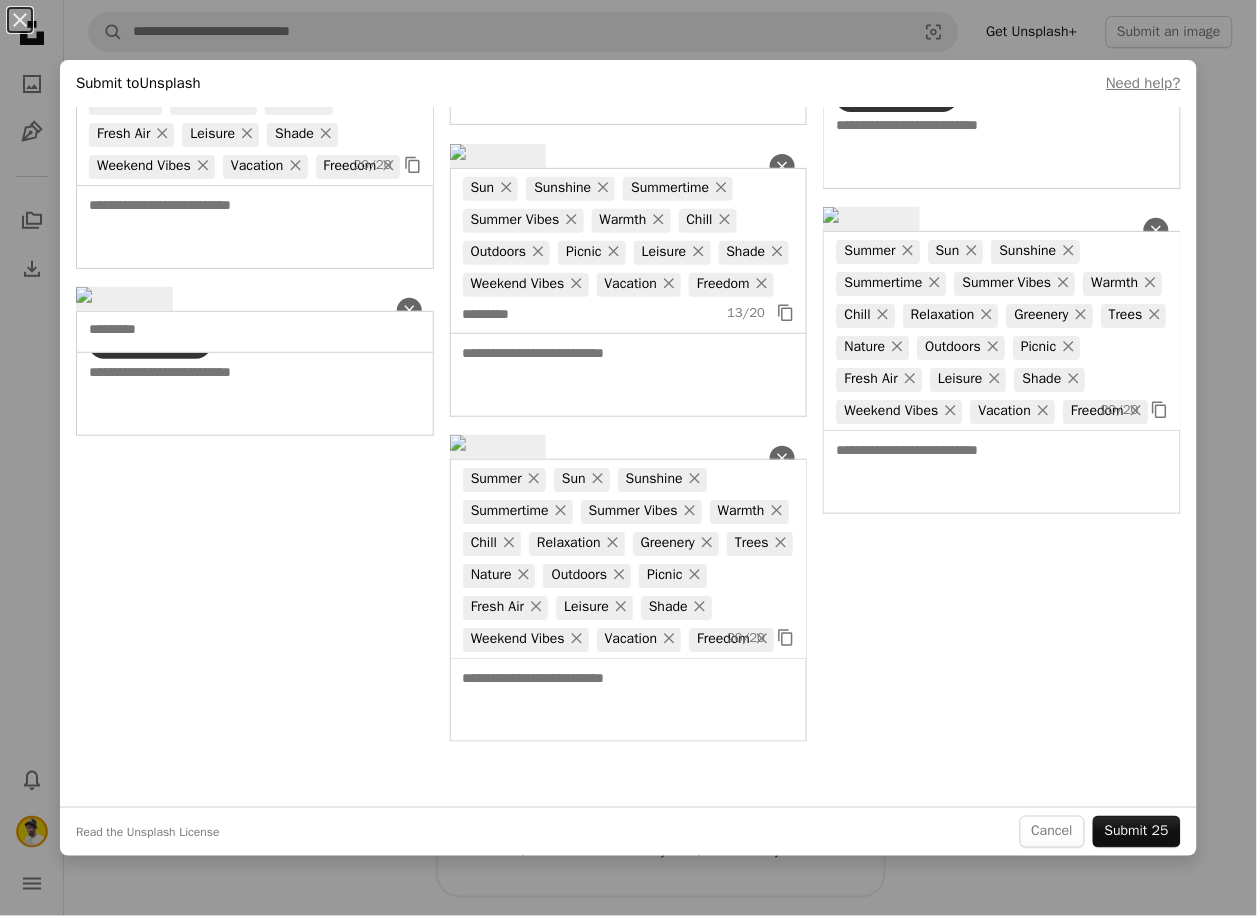 click on "Sun × Sunshine × Summertime × Summer Vibes × Warmth × Chill × Outdoors × Picnic × Leisure × Shade × Weekend Vibes × Vacation × Freedom ×" at bounding box center (629, 251) 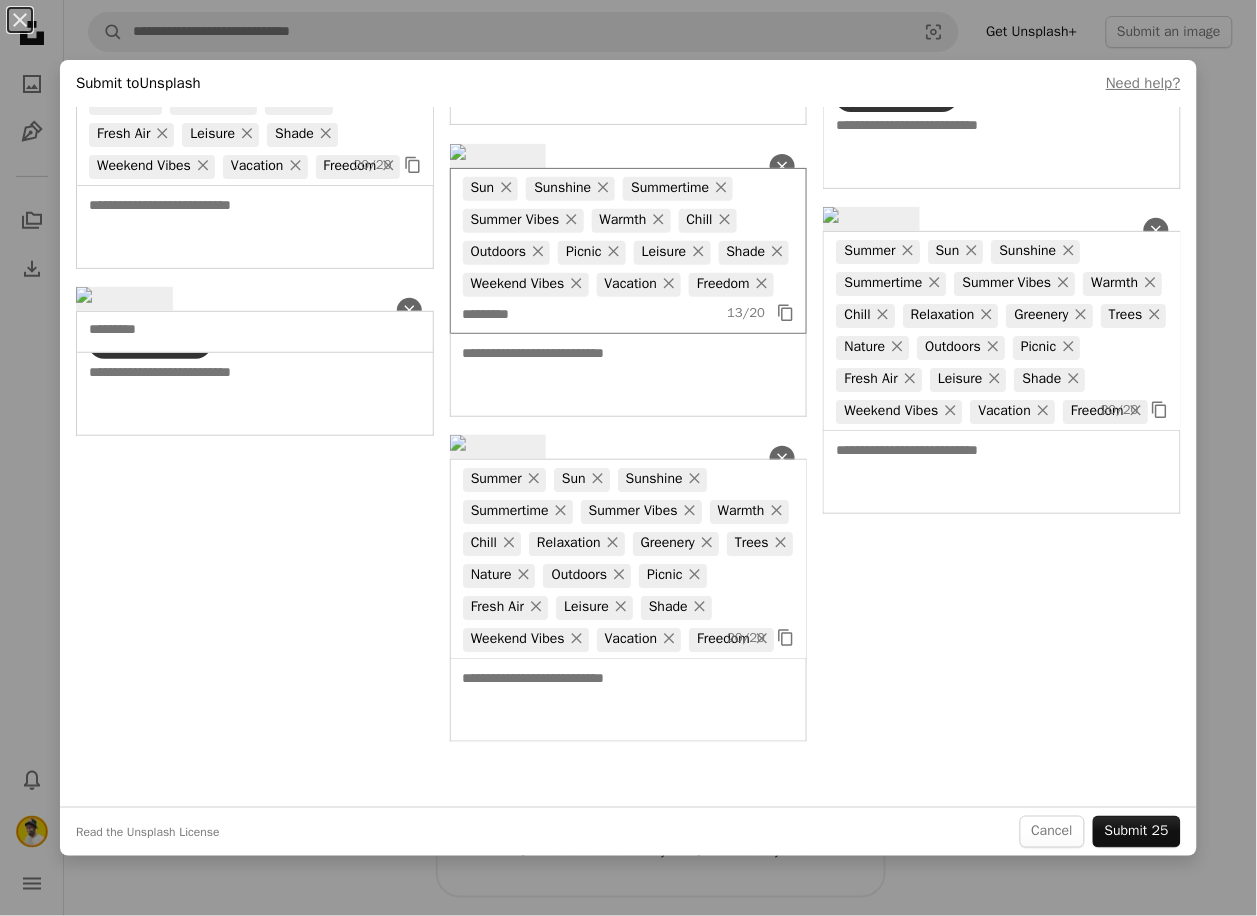 click at bounding box center (594, 315) 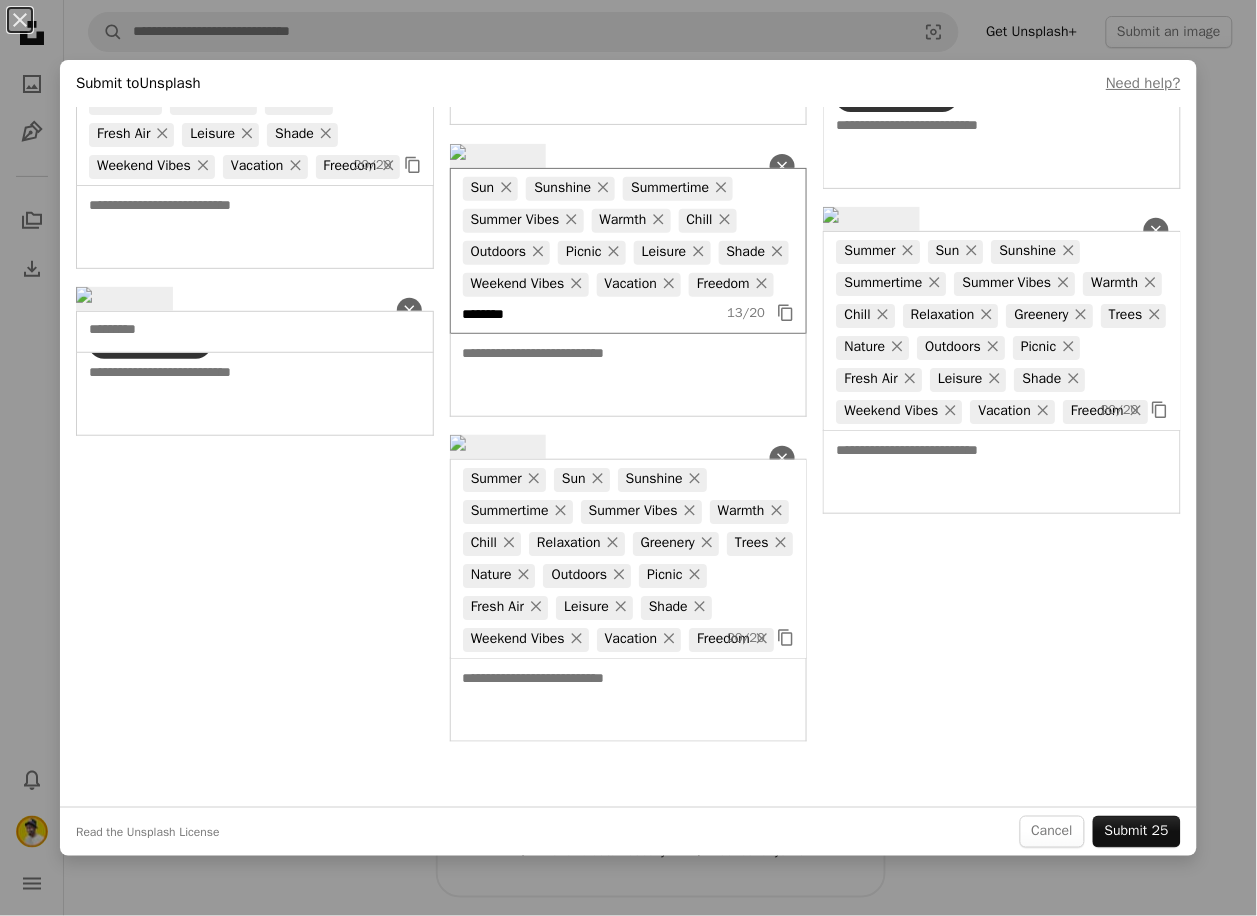 type on "*********" 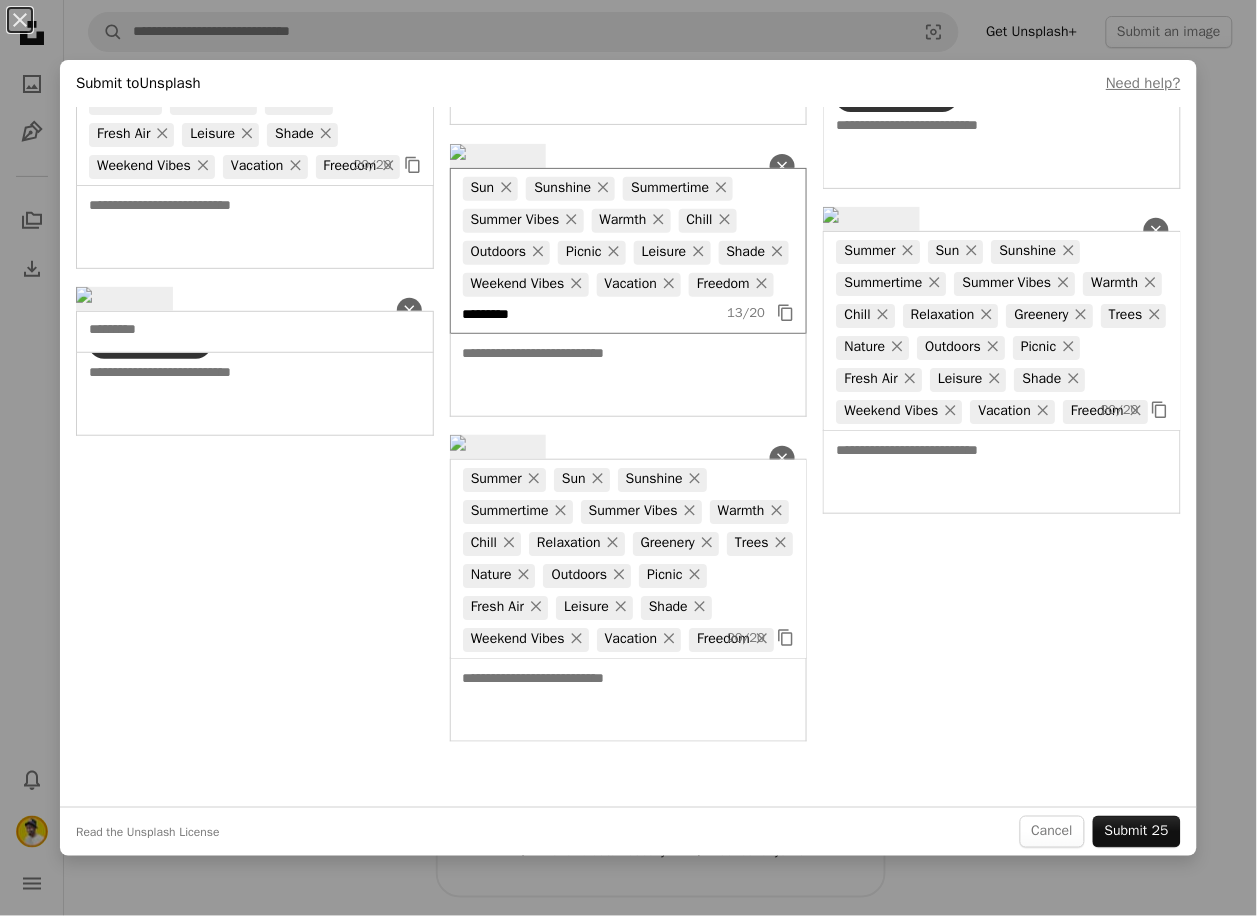 type 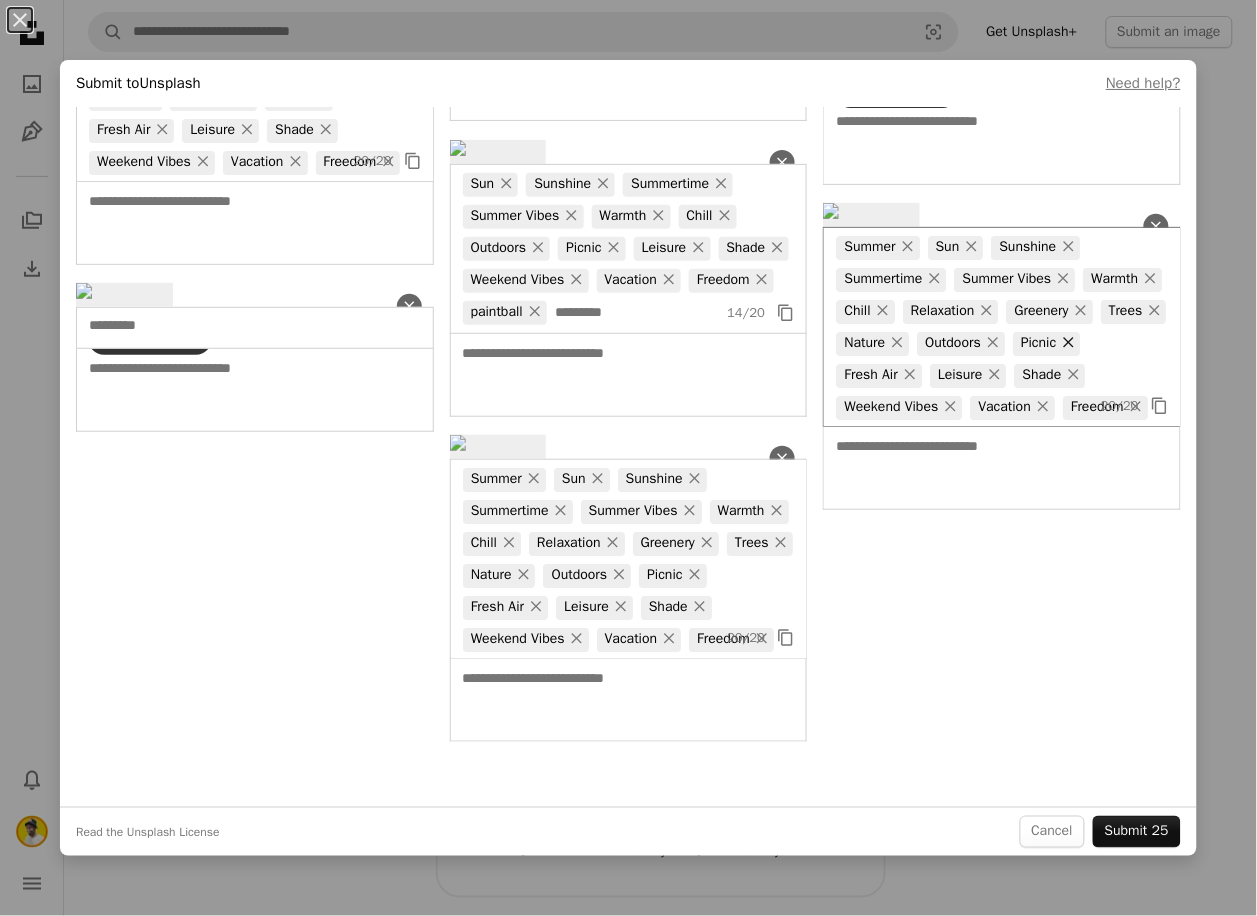 click on "×" at bounding box center [1068, 343] 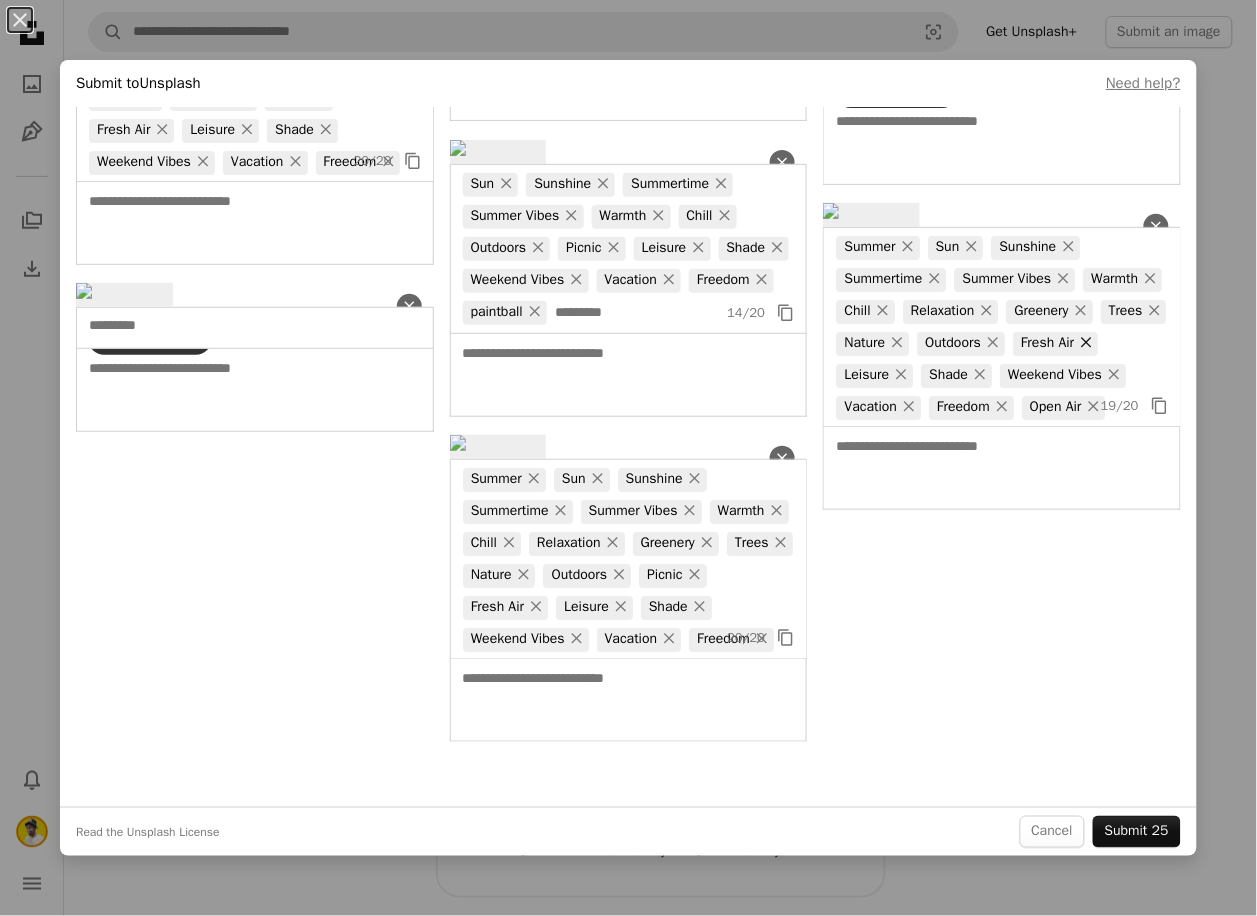click on "Fresh Air ×" at bounding box center [1055, 344] 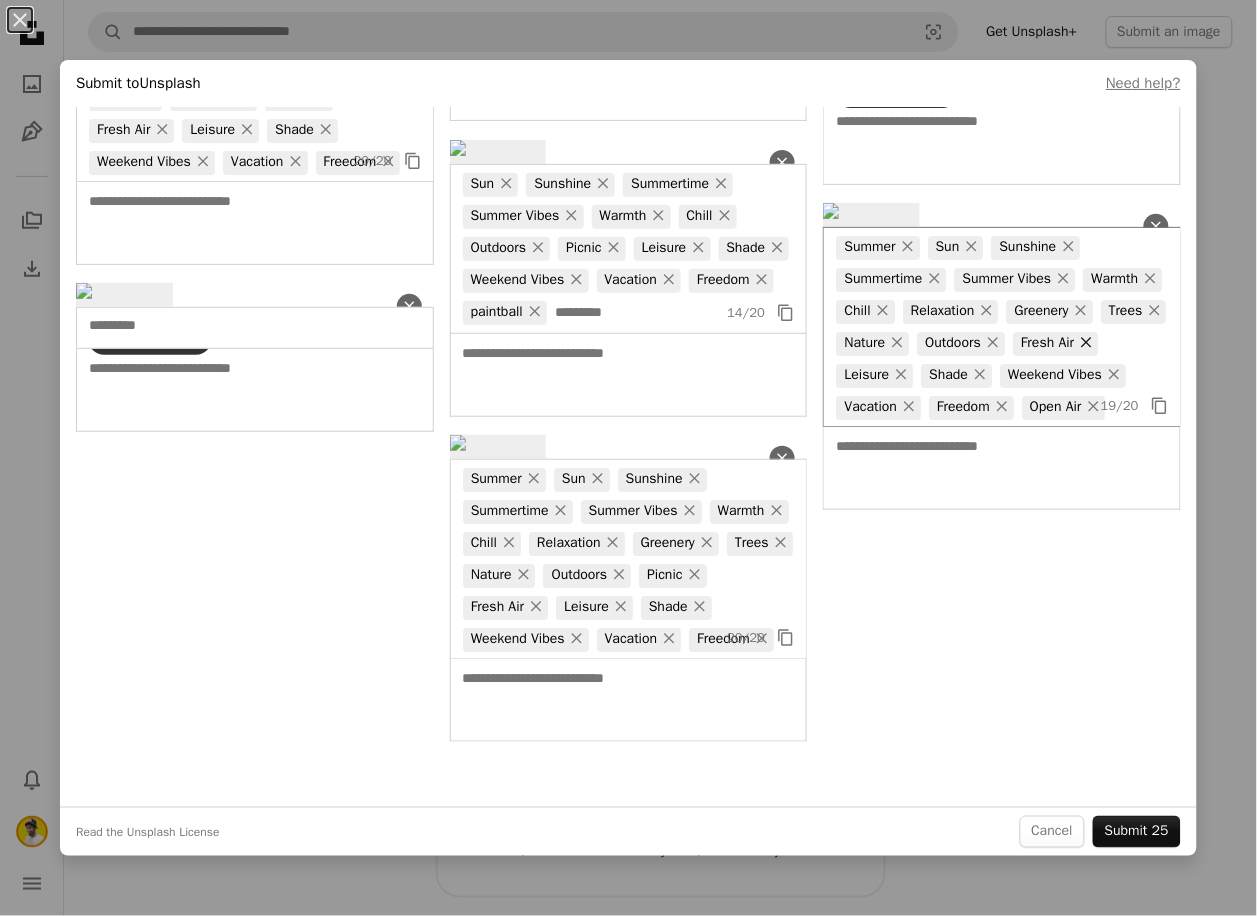 click on "×" at bounding box center (1086, 343) 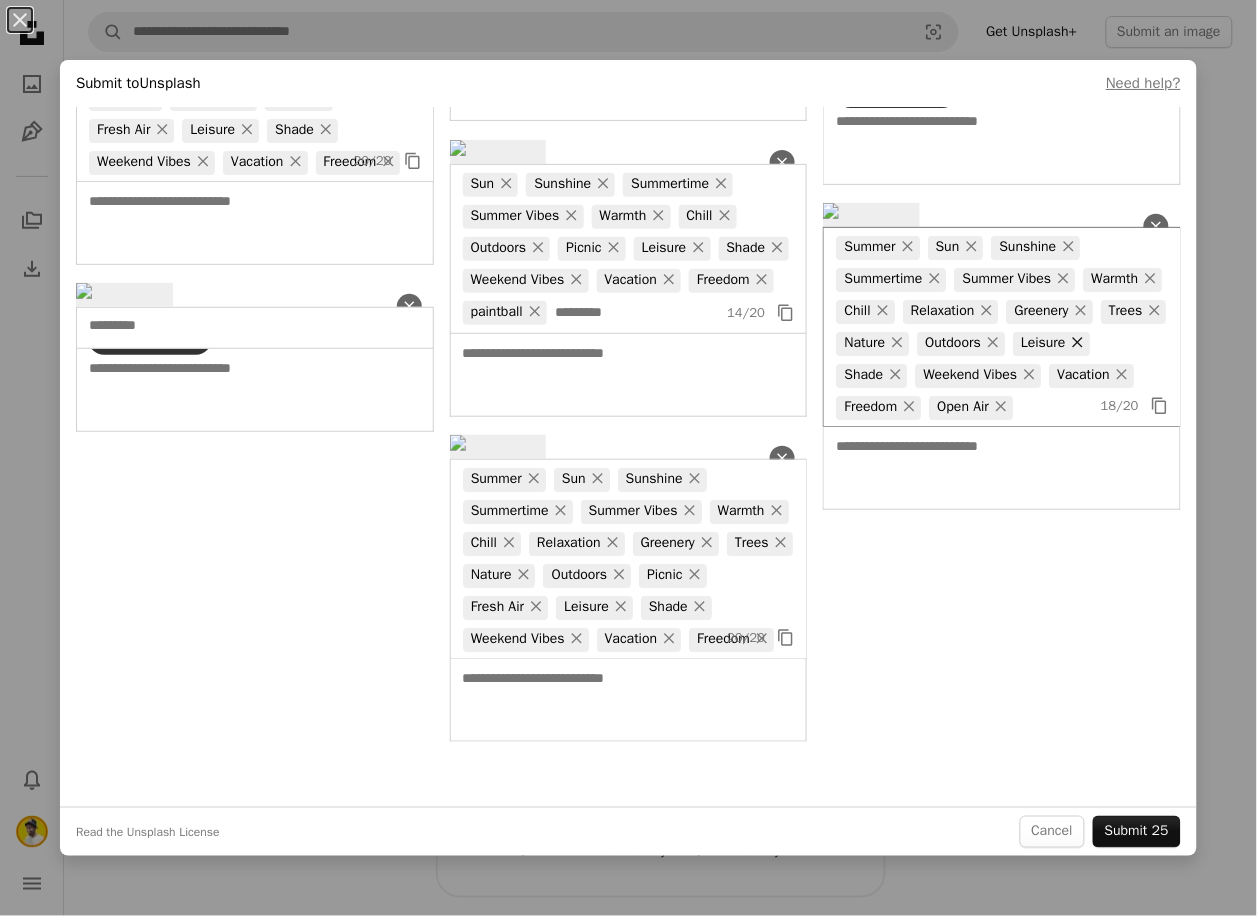 click on "×" at bounding box center (1078, 343) 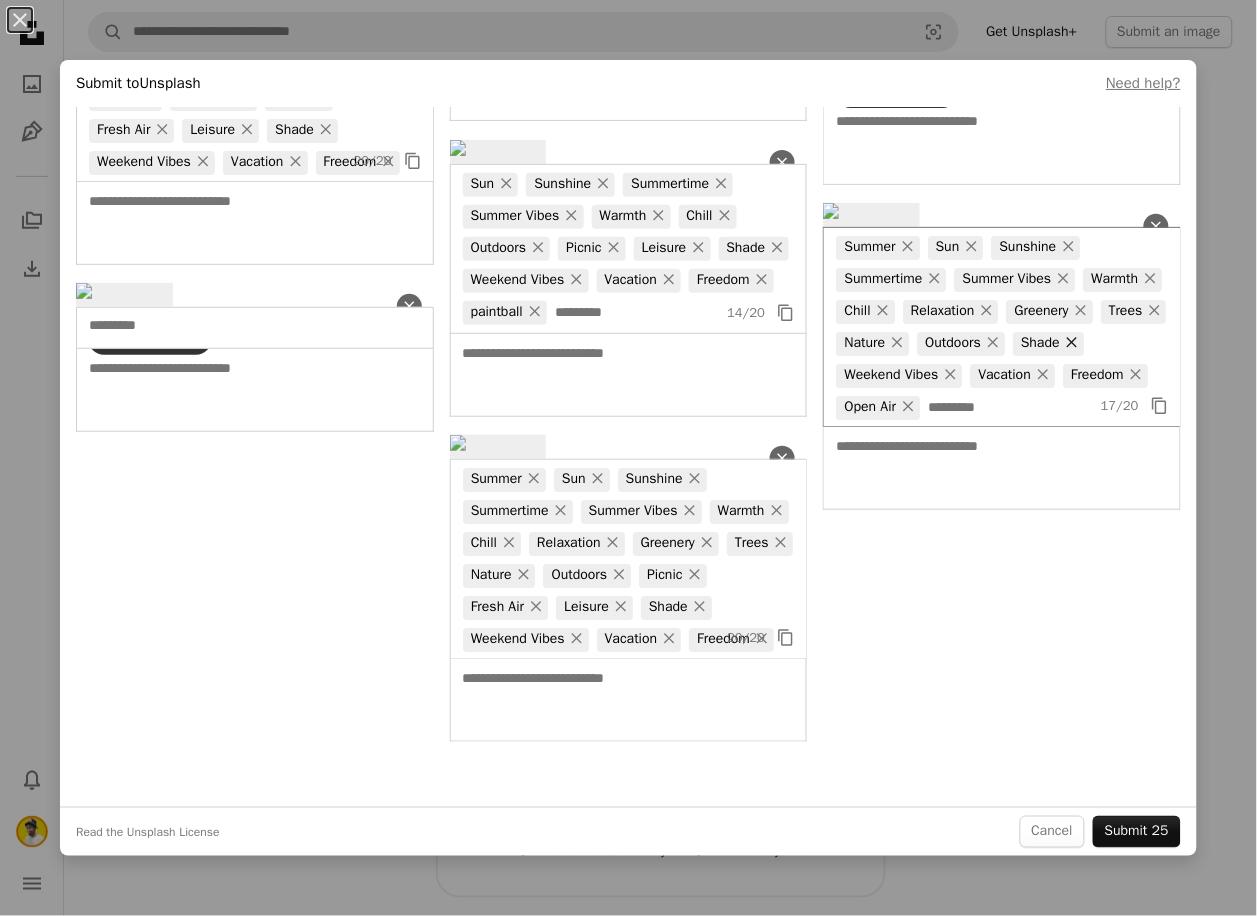 click on "×" at bounding box center [1072, 343] 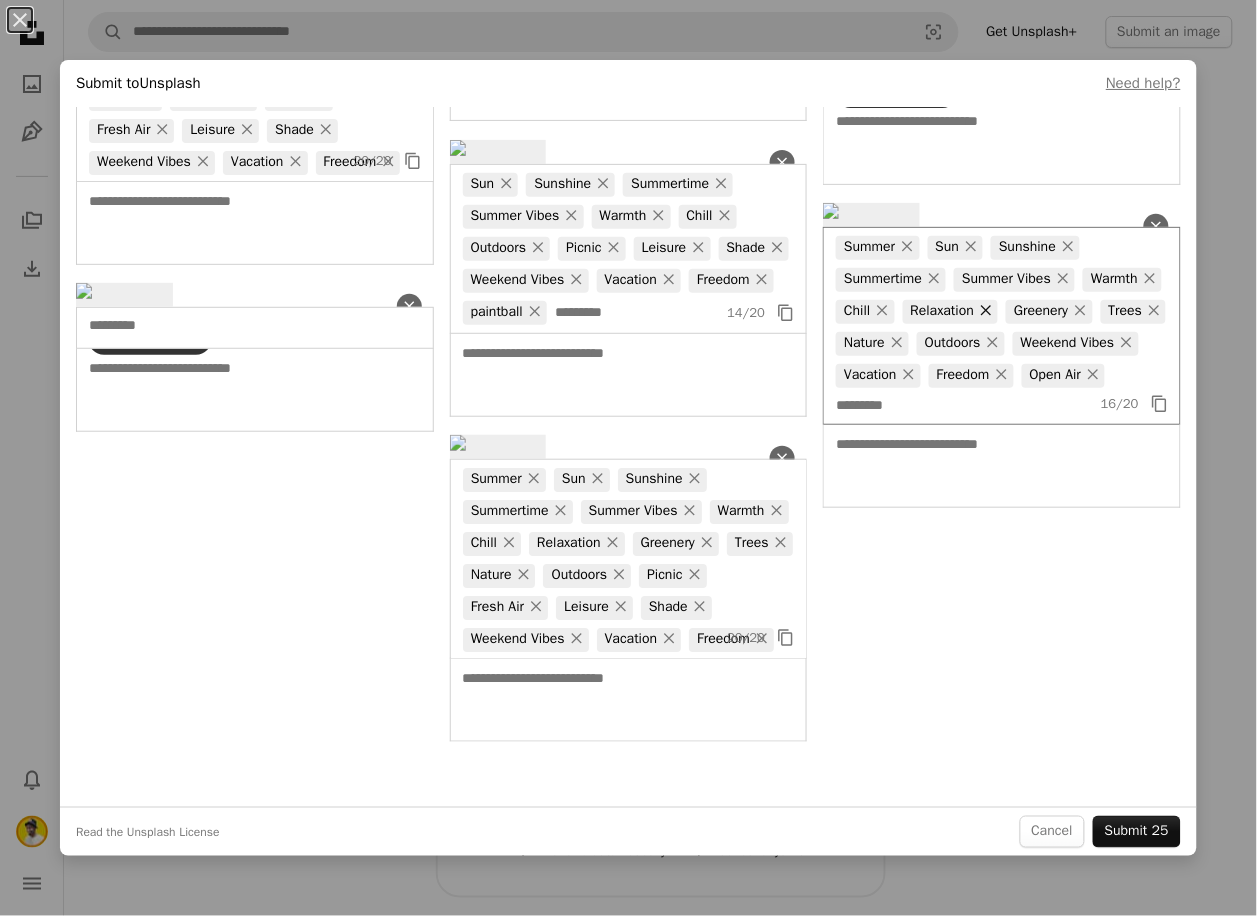 click on "×" at bounding box center [986, 311] 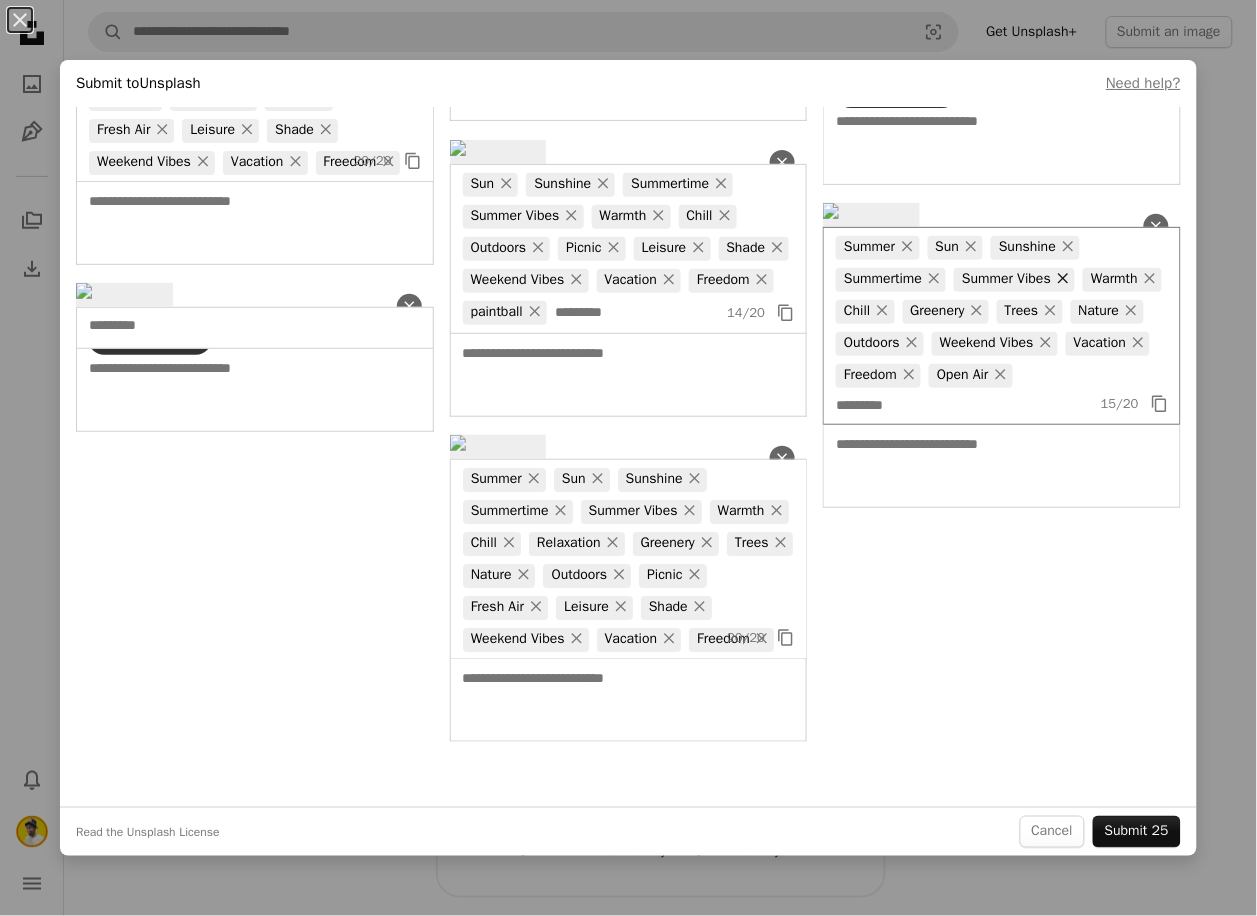 click on "×" at bounding box center (1063, 279) 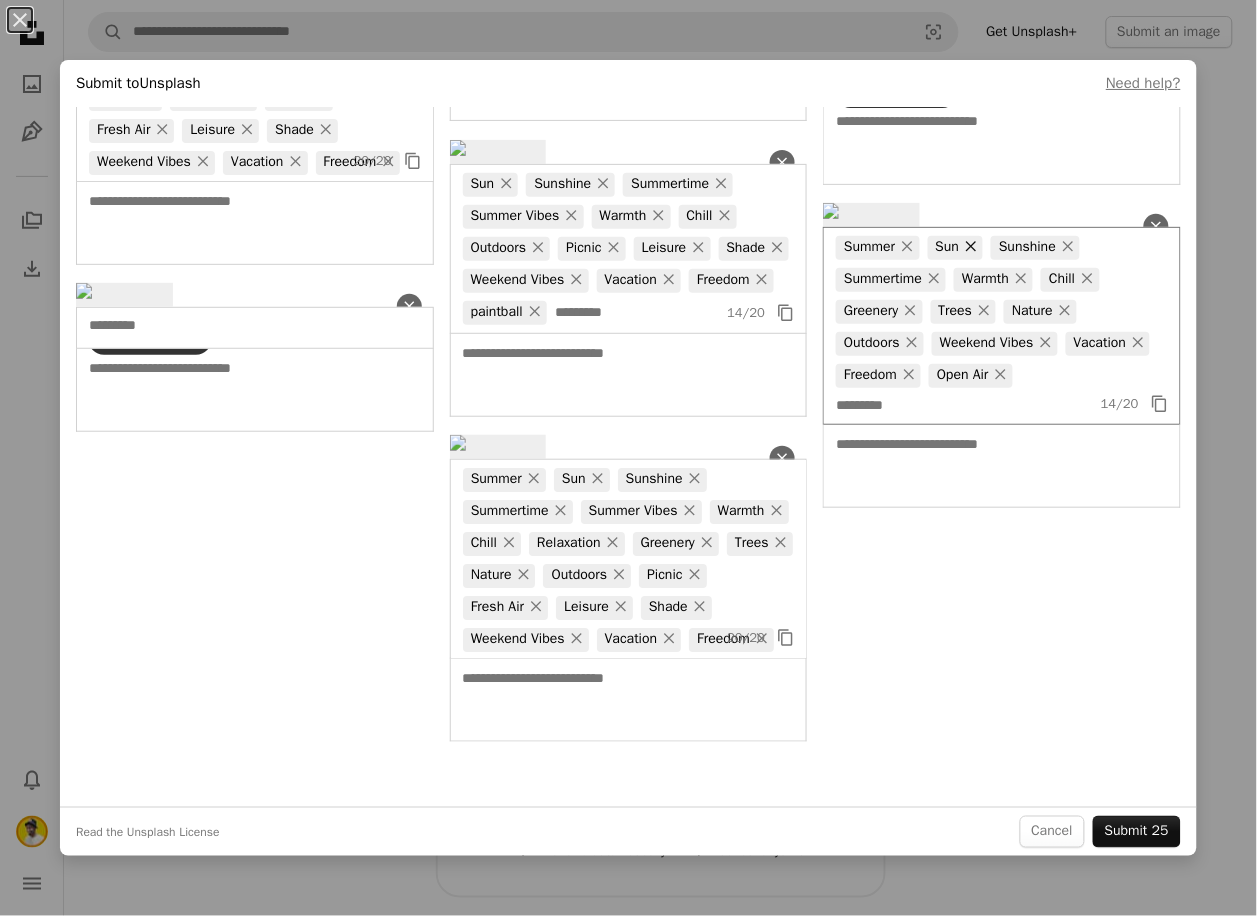 click on "×" at bounding box center (971, 247) 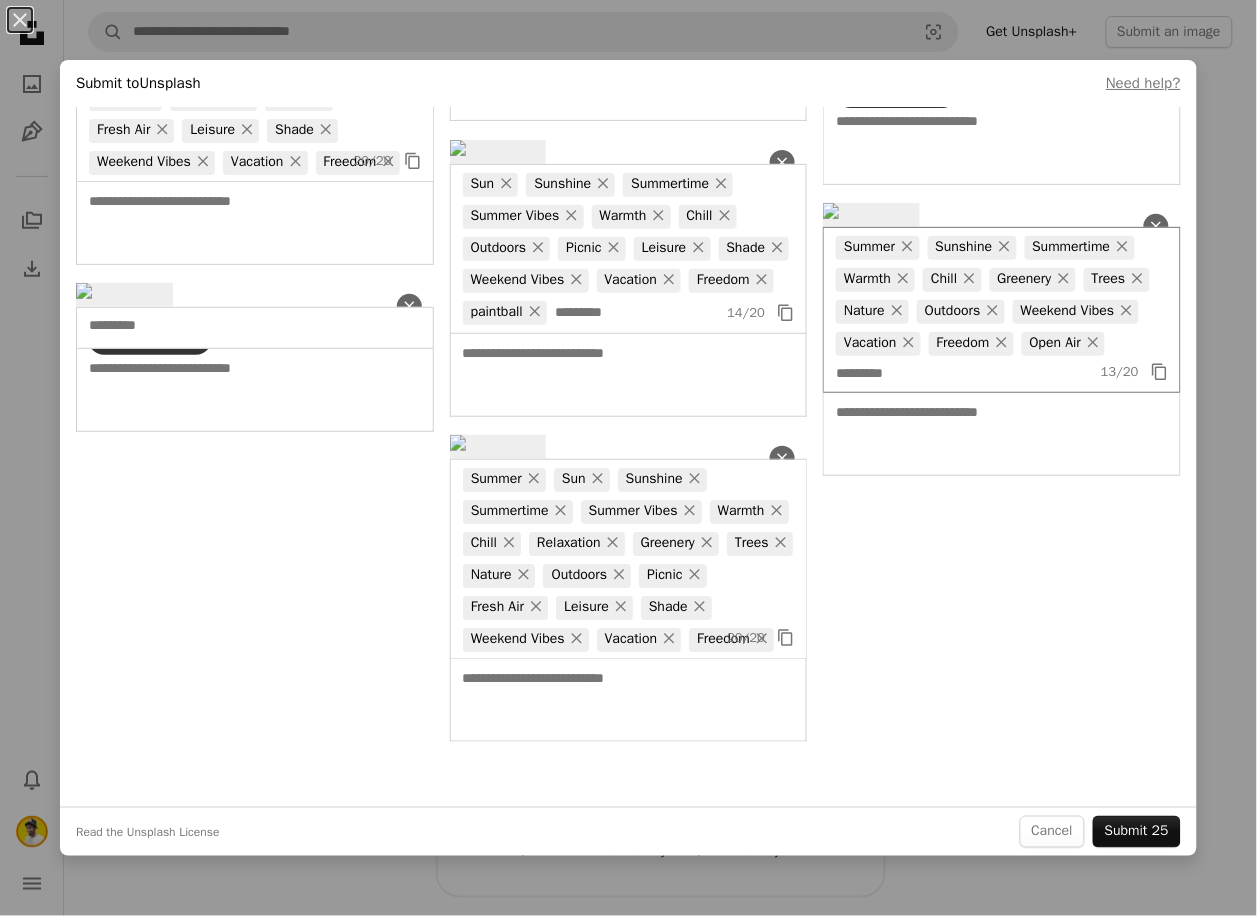 click at bounding box center (967, 374) 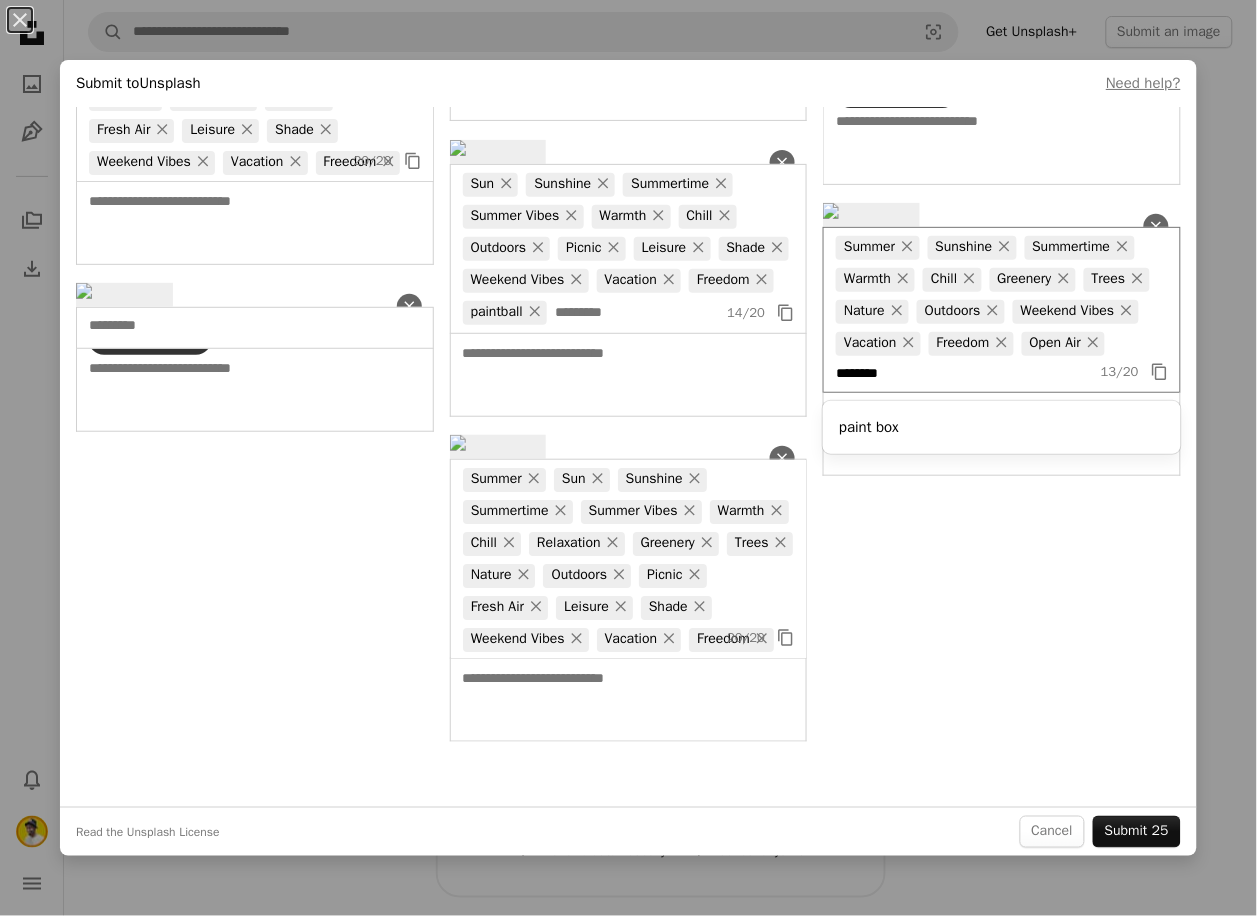 type on "*********" 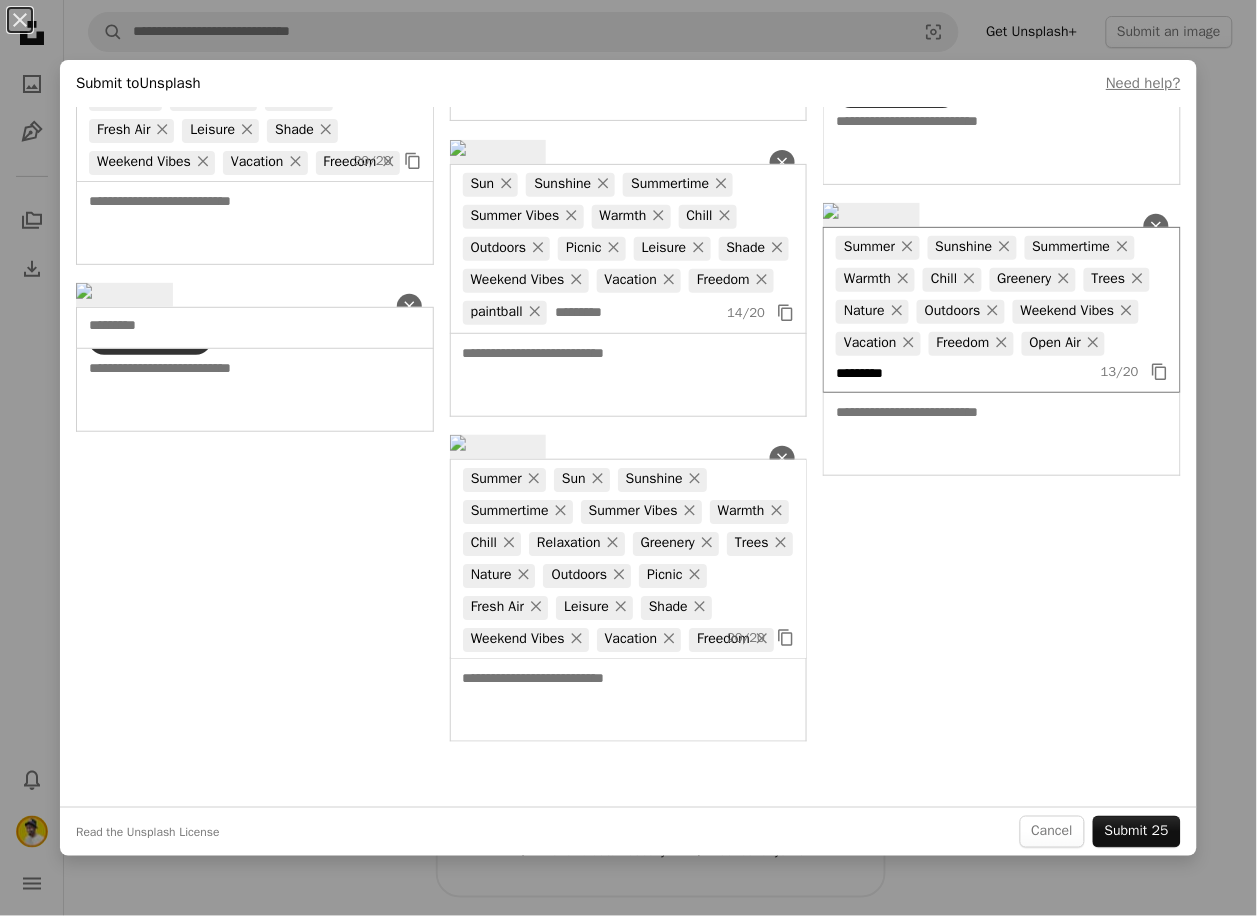 type 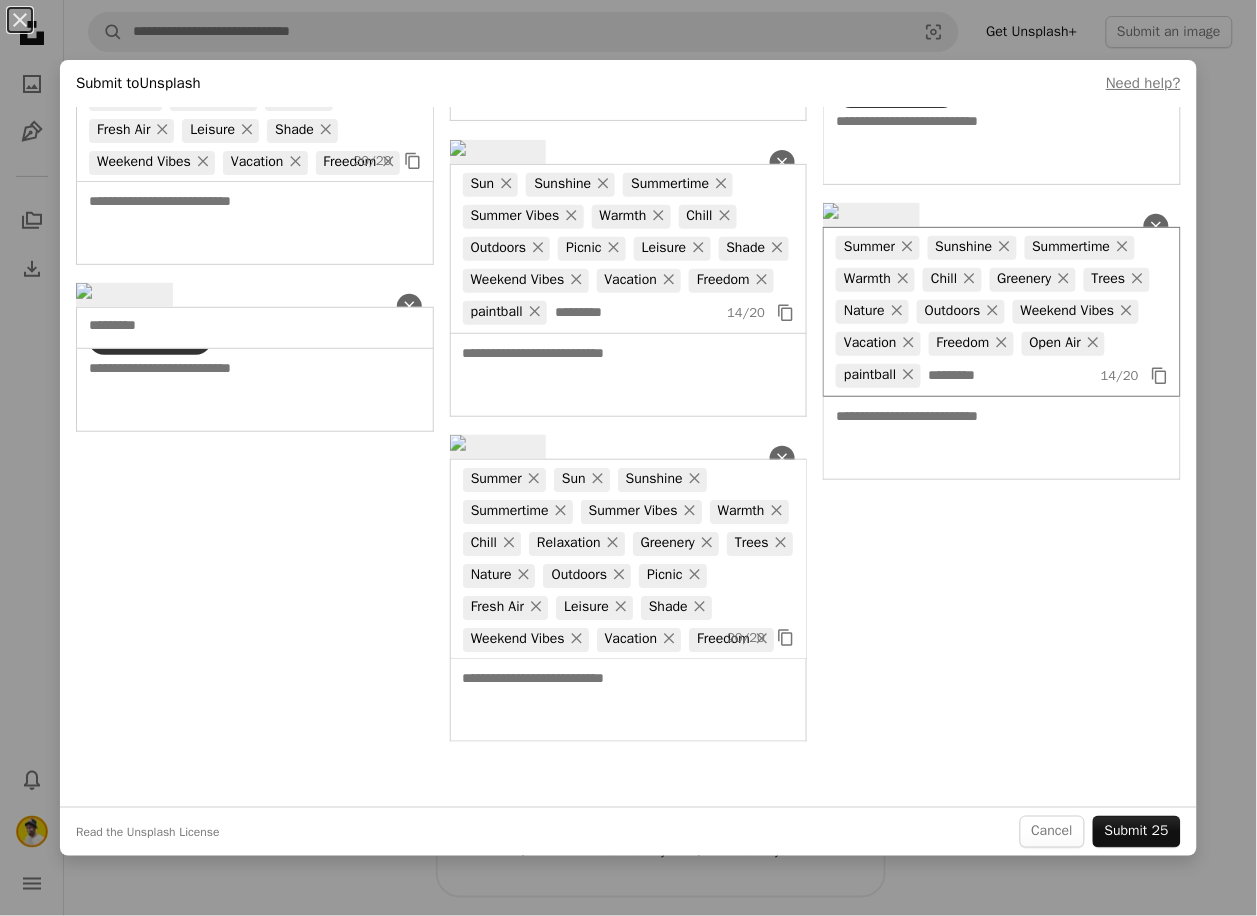 scroll, scrollTop: 5000, scrollLeft: 0, axis: vertical 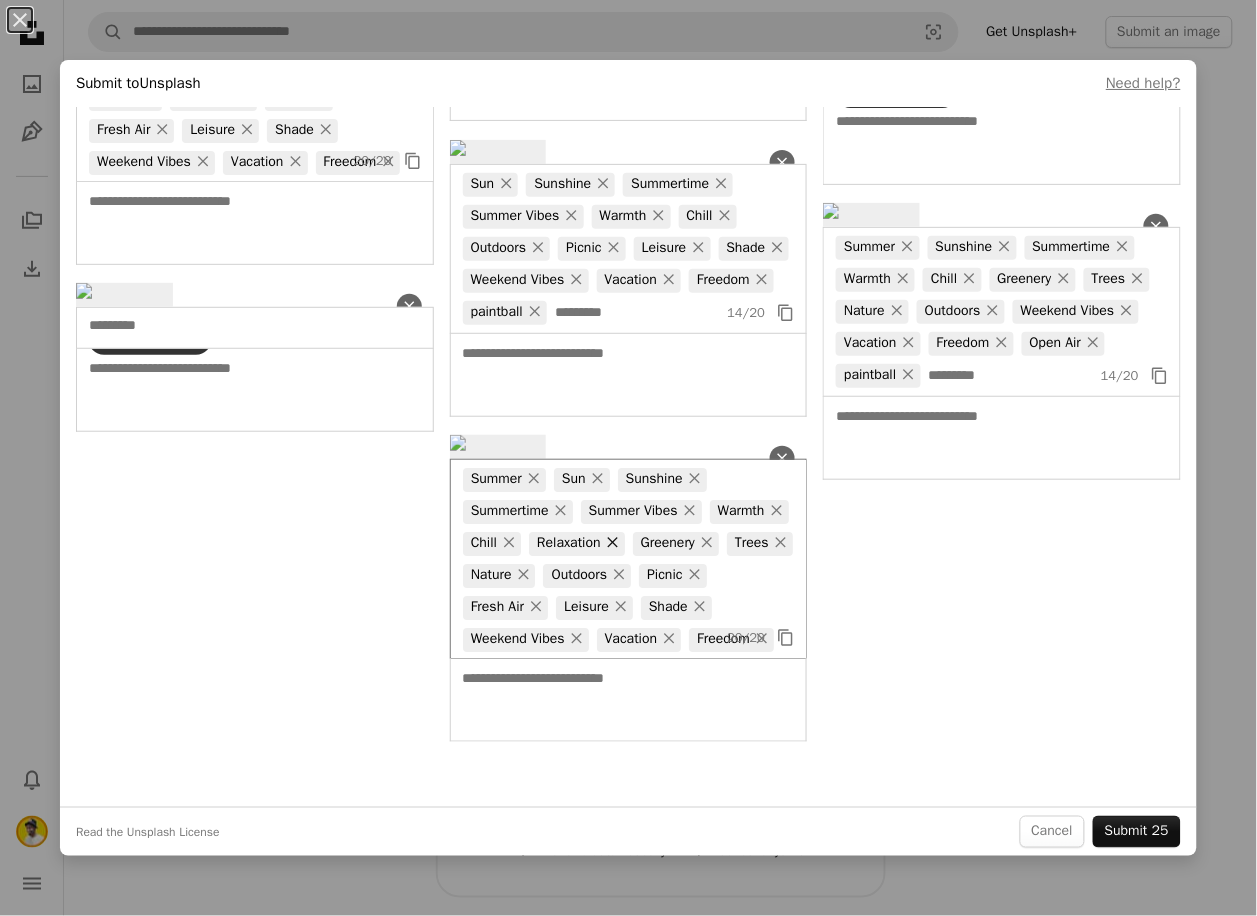 click on "×" at bounding box center [613, 543] 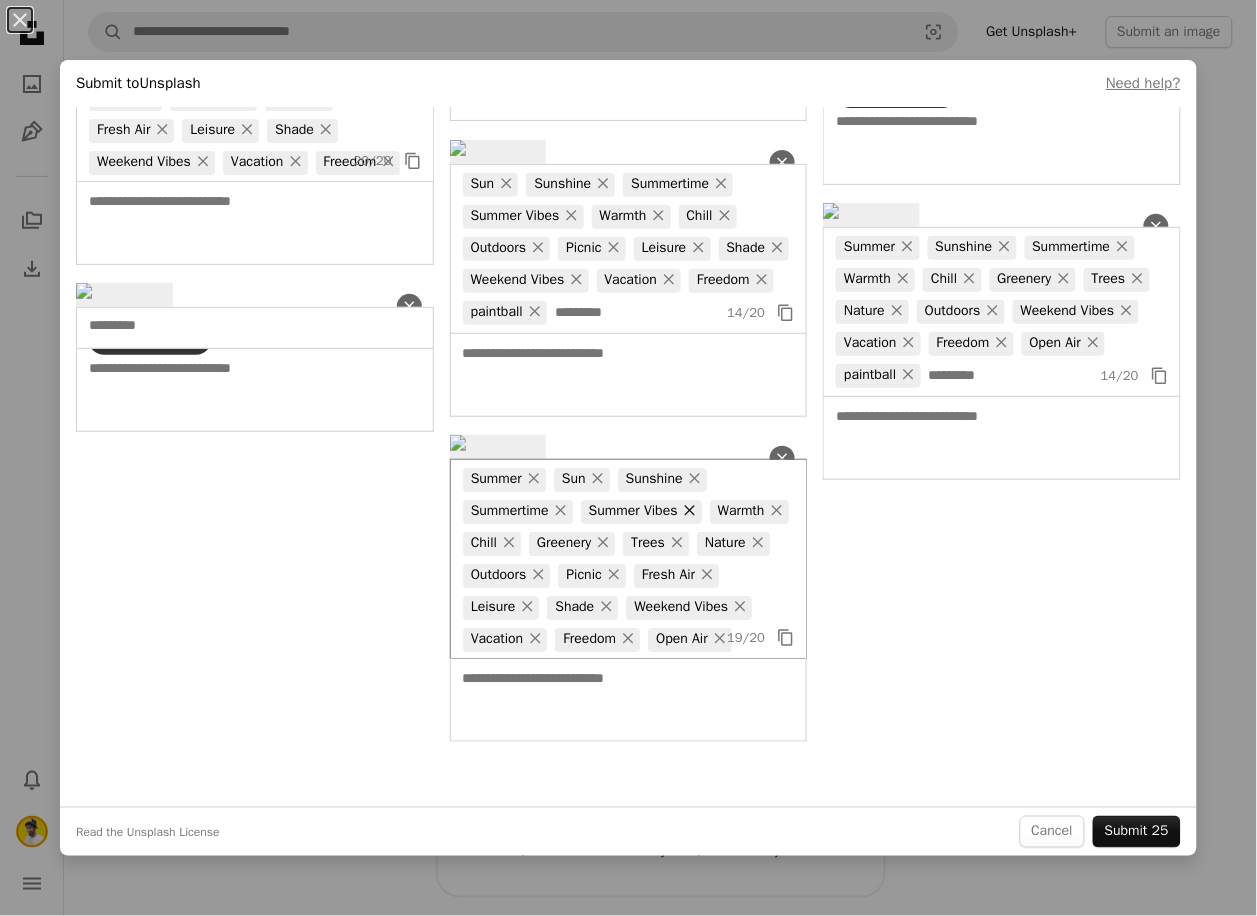 click on "×" at bounding box center [690, 511] 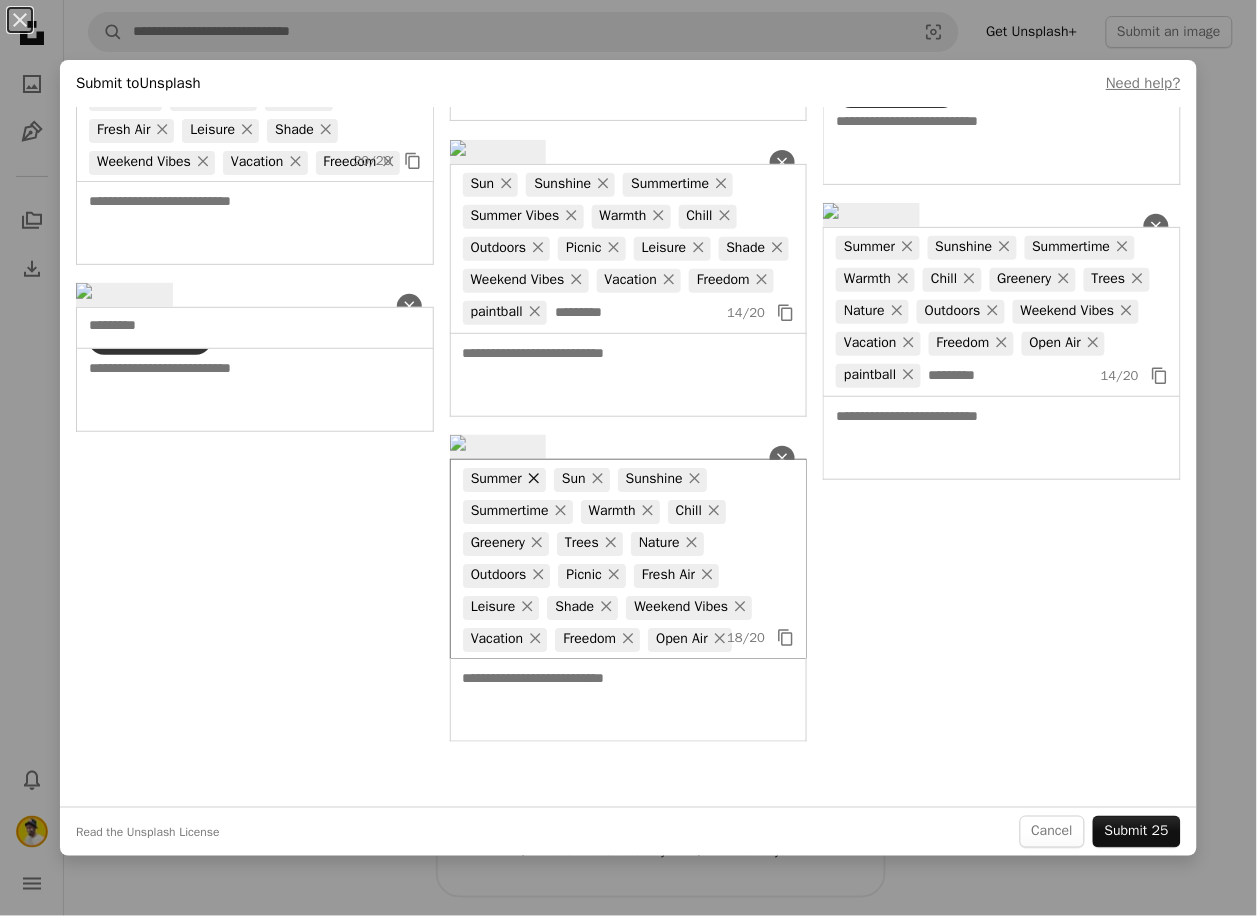 click on "×" at bounding box center (534, 479) 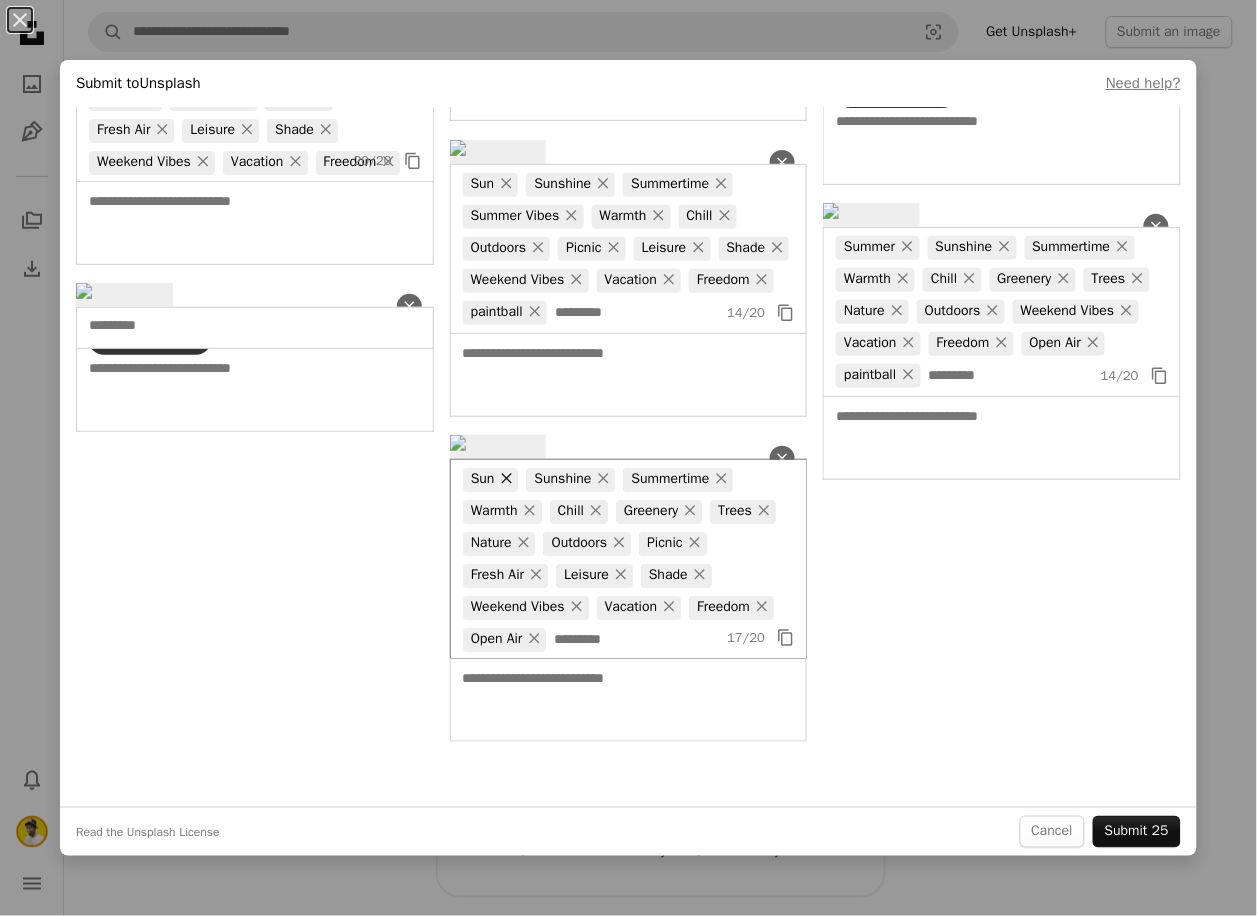 click on "×" at bounding box center [506, 479] 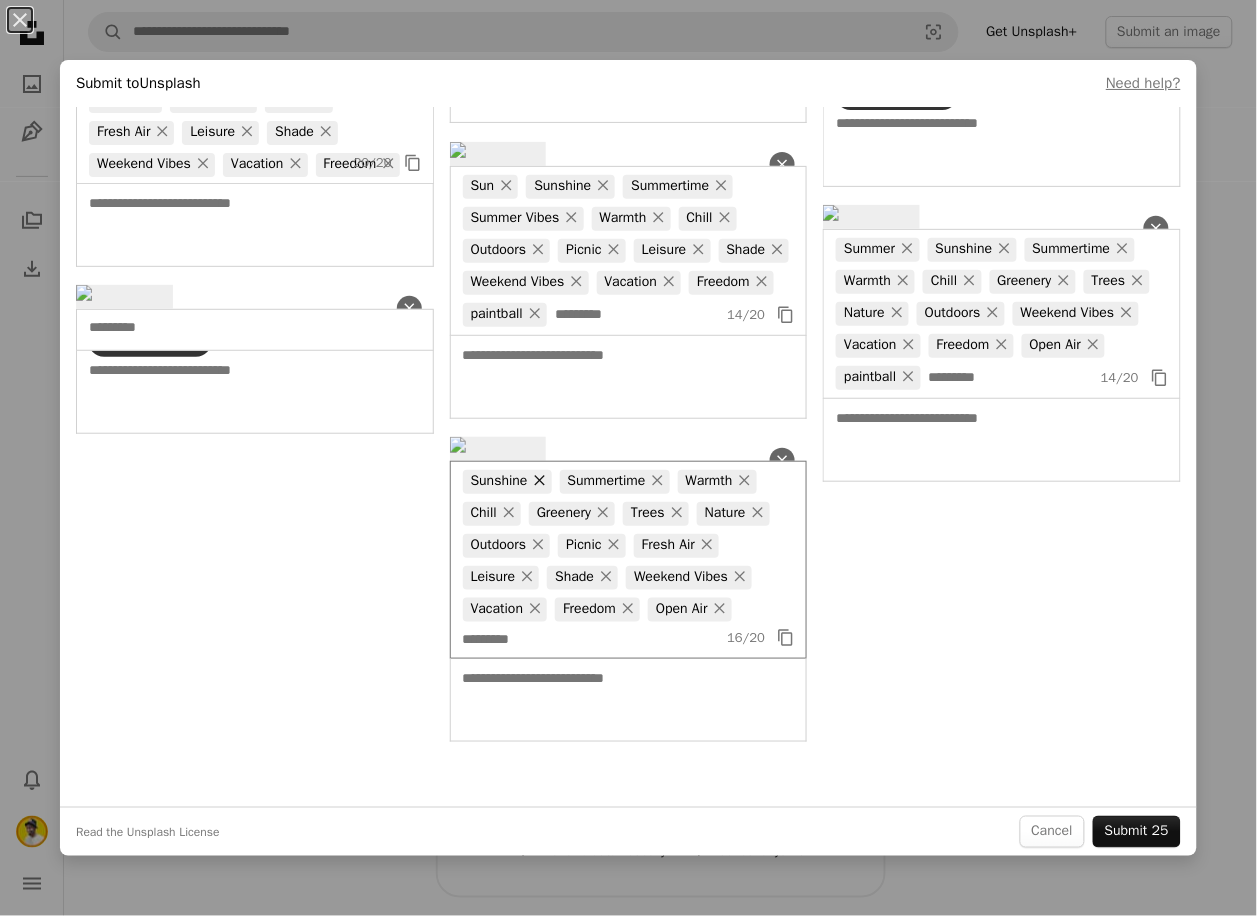 click on "×" at bounding box center (540, 481) 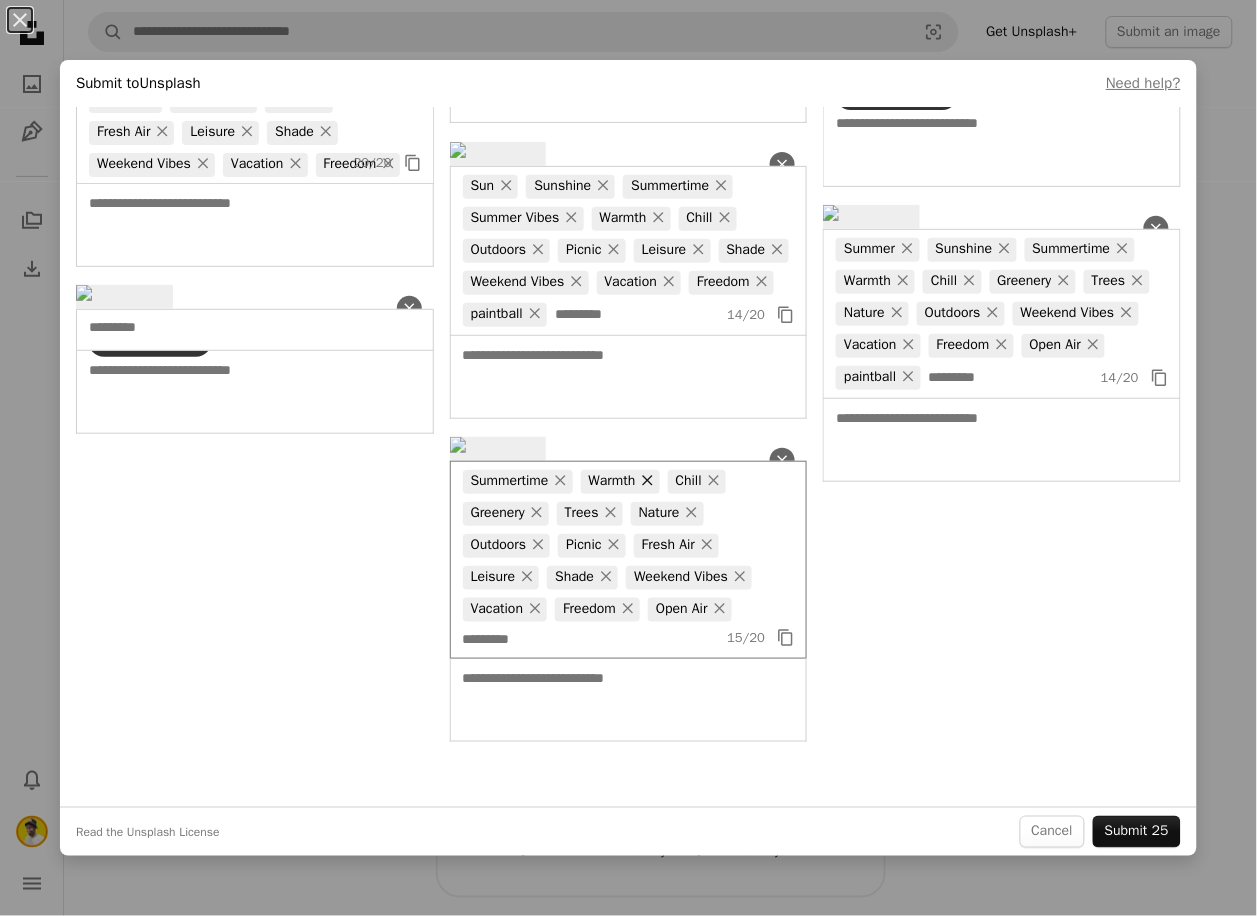 click on "×" at bounding box center (648, 481) 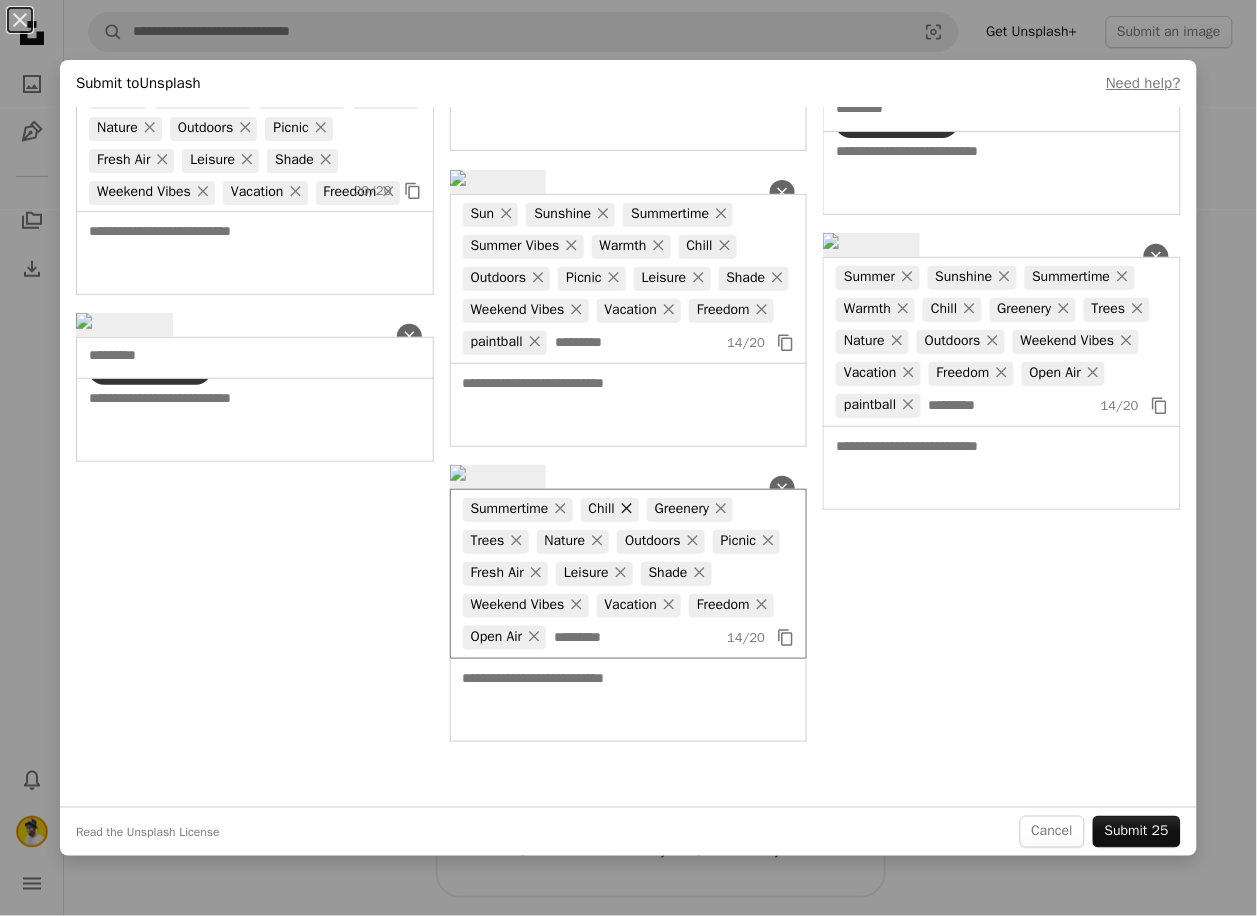 click on "×" at bounding box center [627, 509] 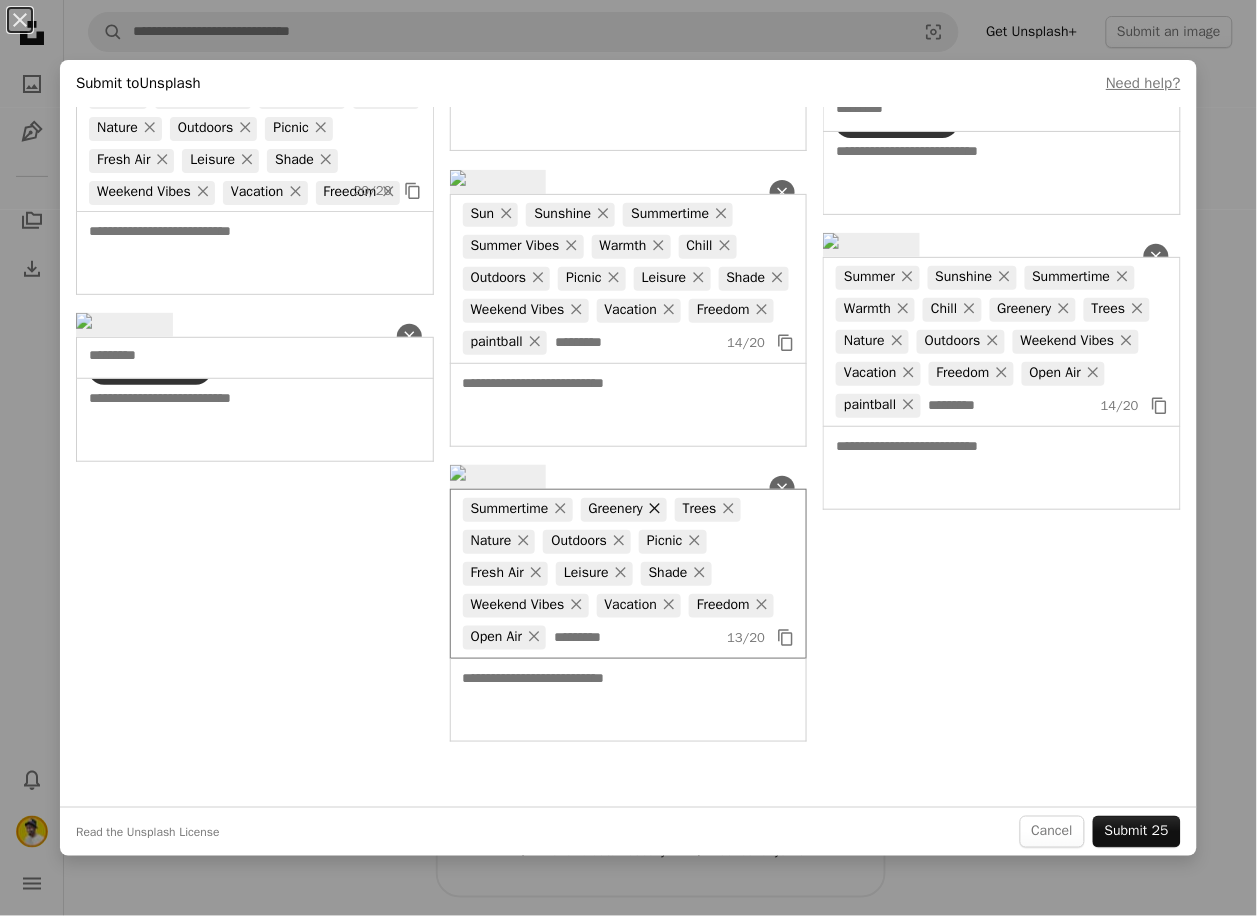 click on "×" at bounding box center [655, 509] 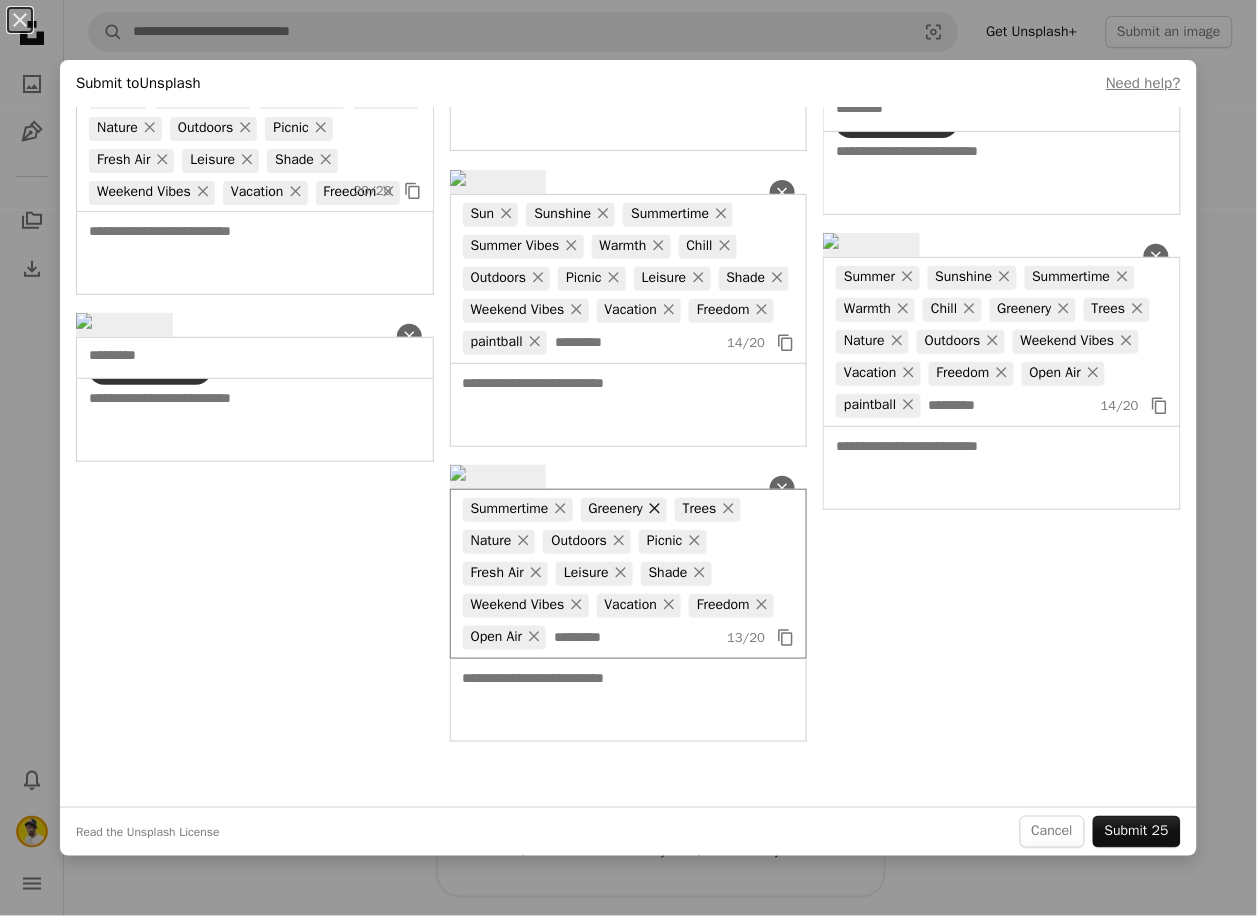 scroll, scrollTop: 4984, scrollLeft: 0, axis: vertical 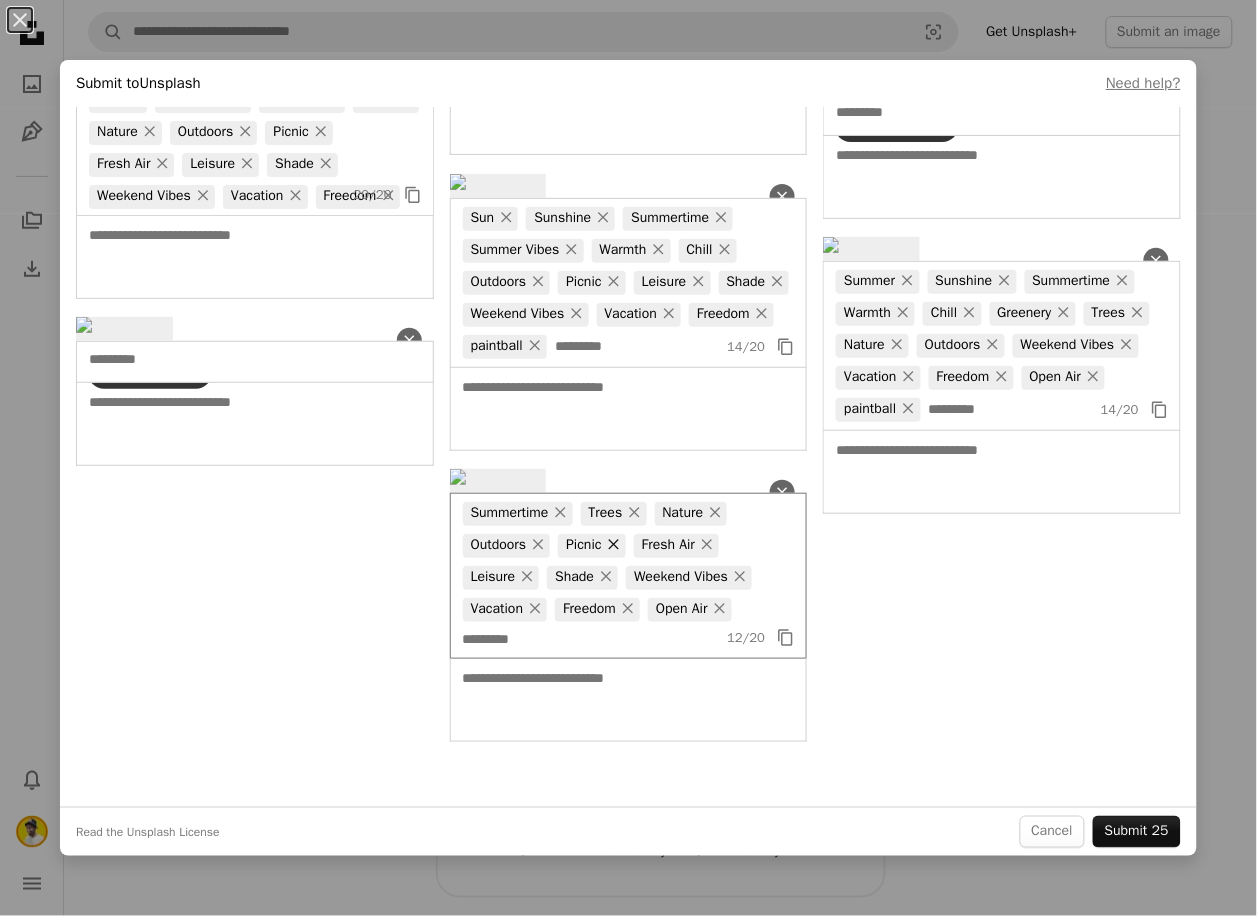 click on "×" at bounding box center (614, 545) 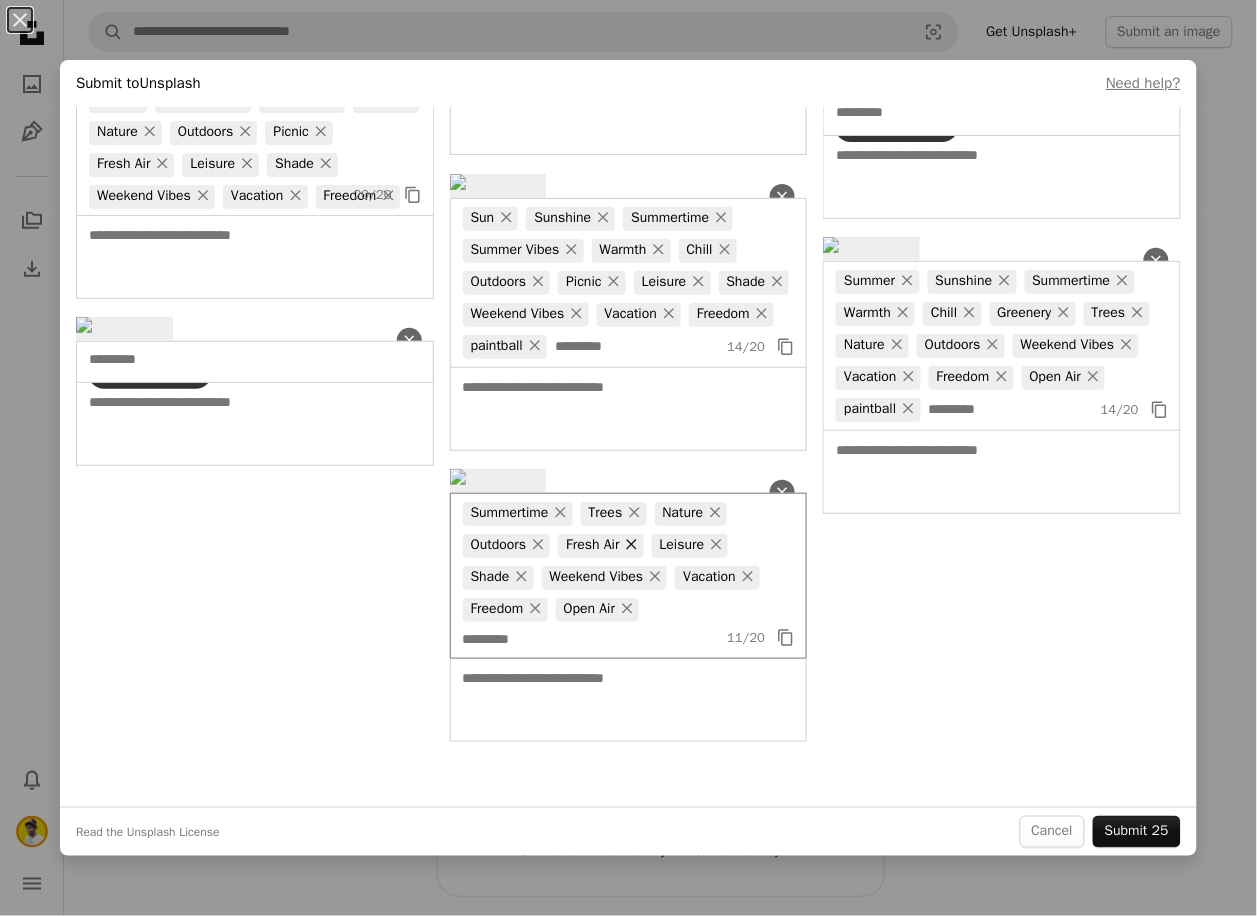 click on "×" at bounding box center [632, 545] 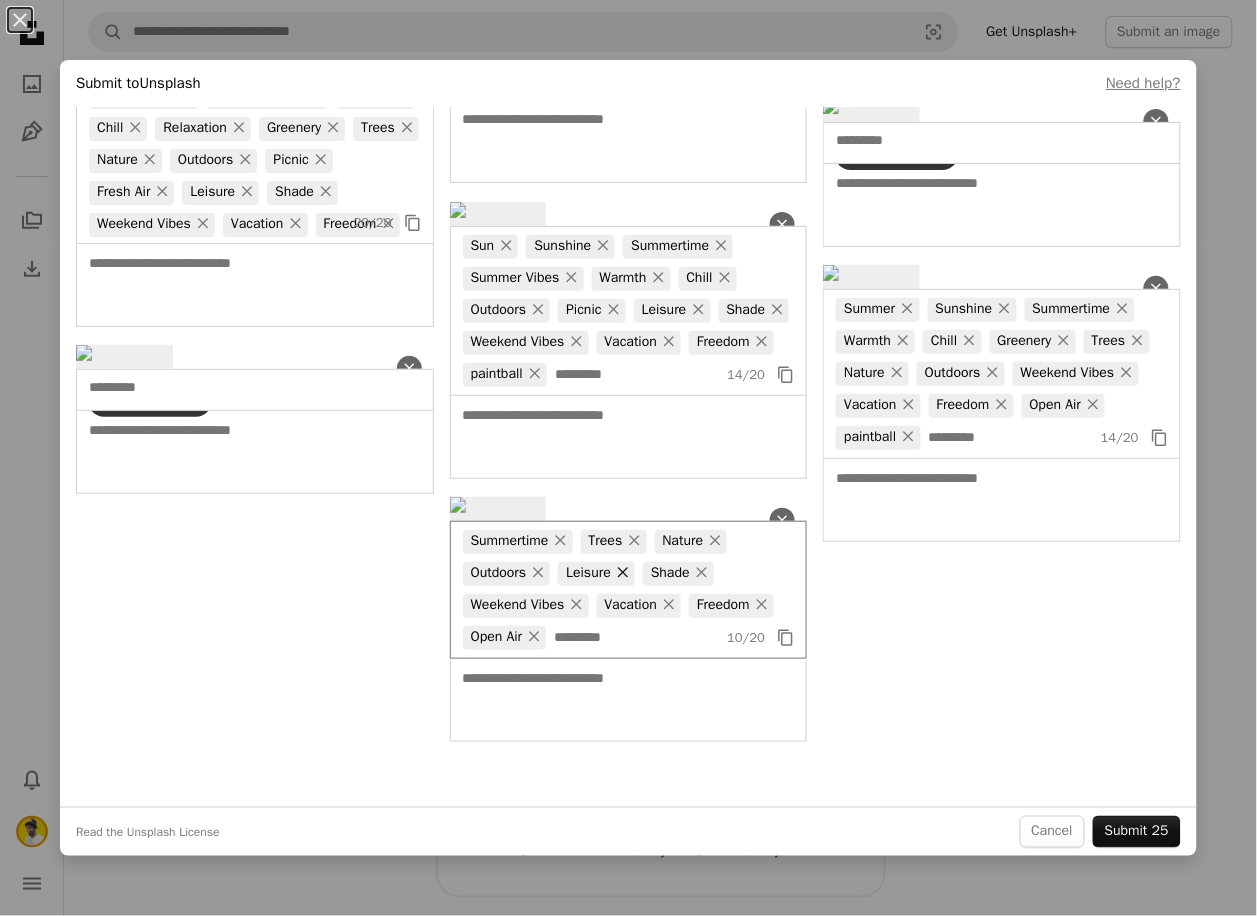 click on "×" at bounding box center (623, 573) 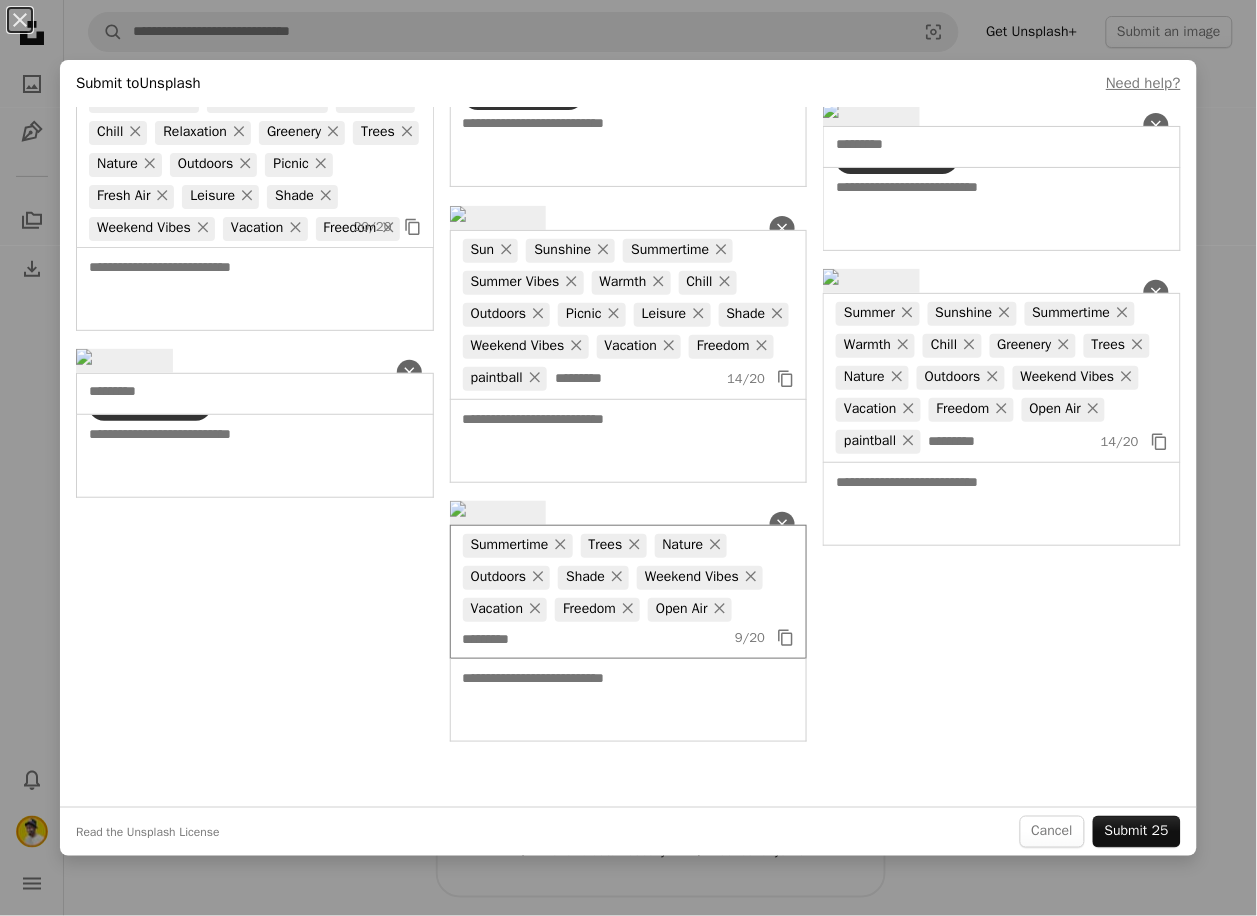 scroll, scrollTop: 4953, scrollLeft: 0, axis: vertical 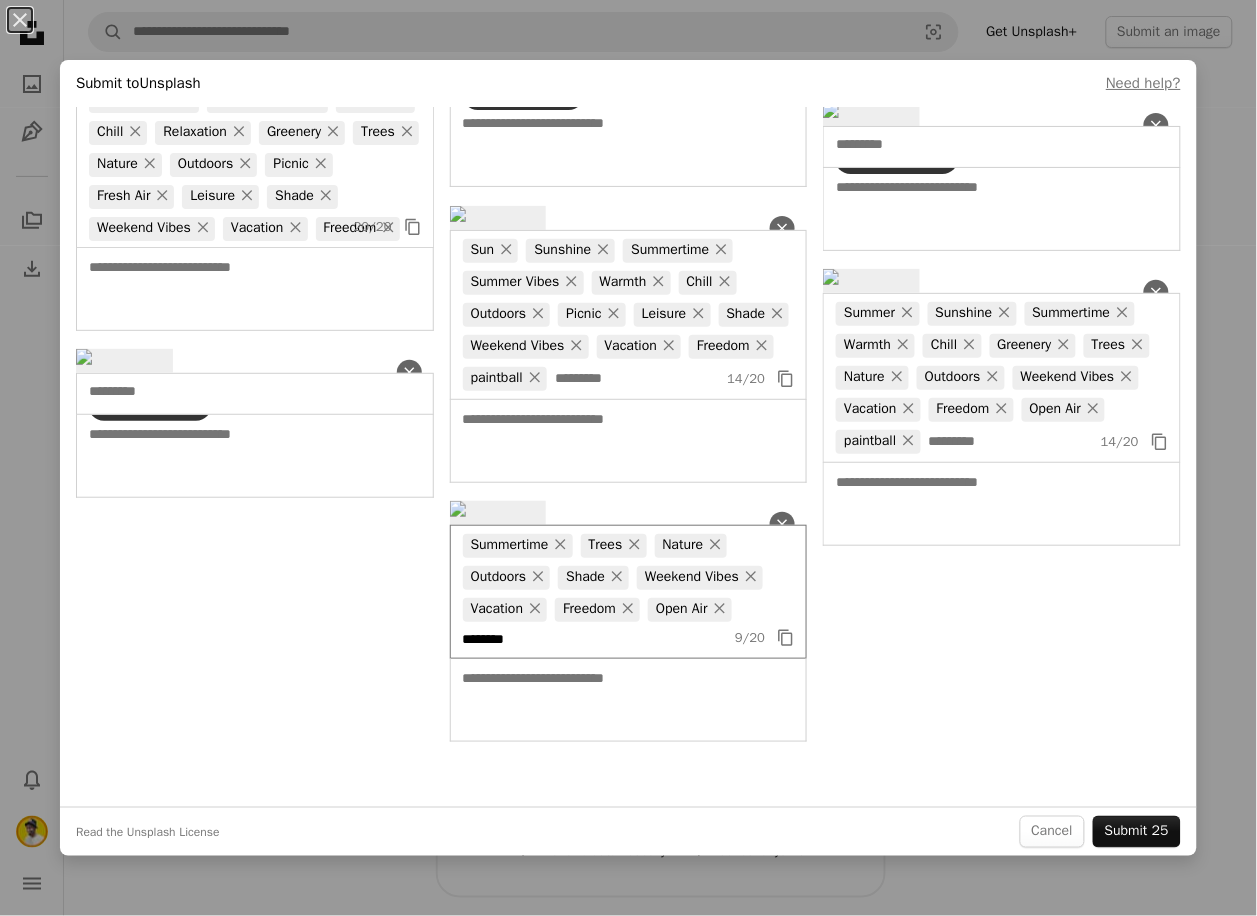 type on "*********" 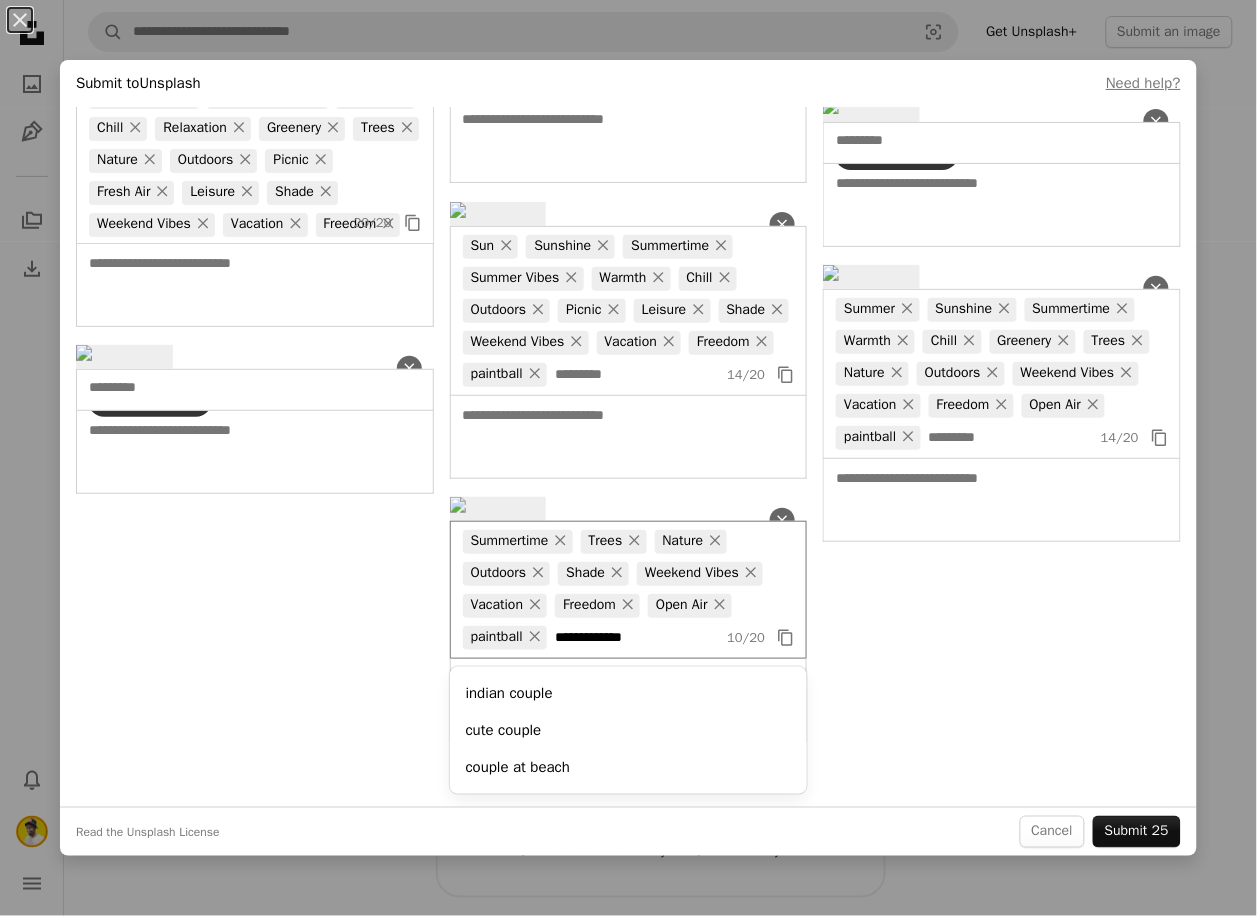 type on "**********" 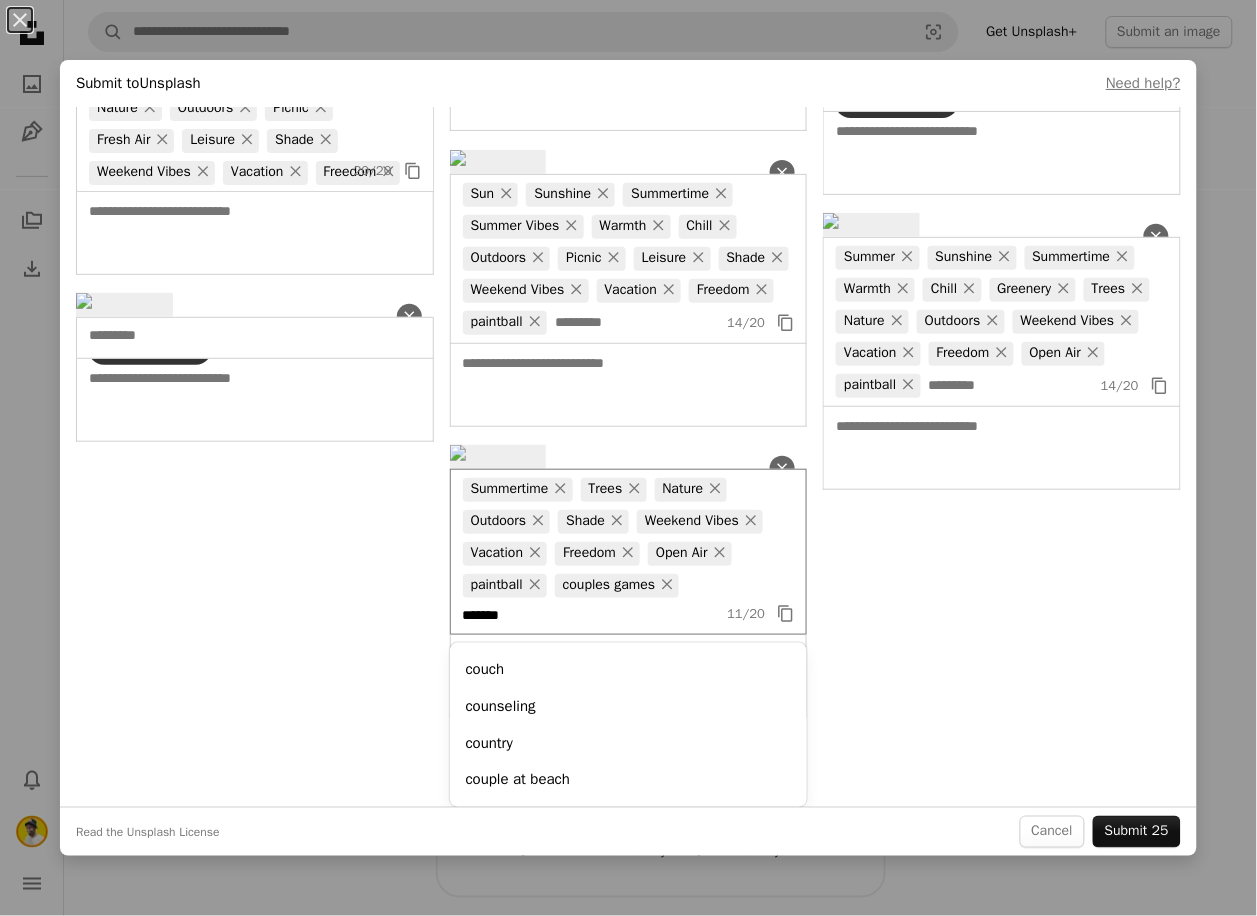 type on "*******" 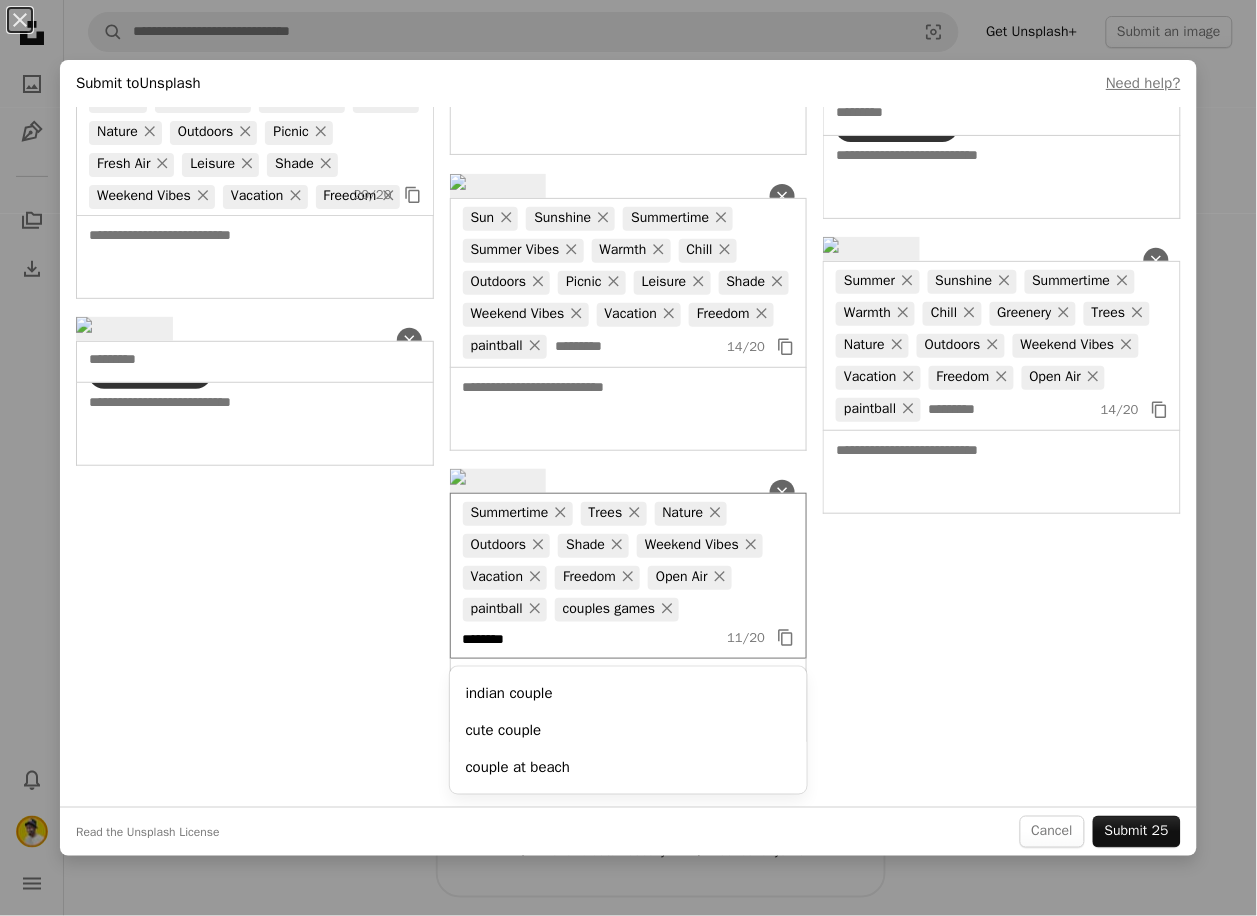 type 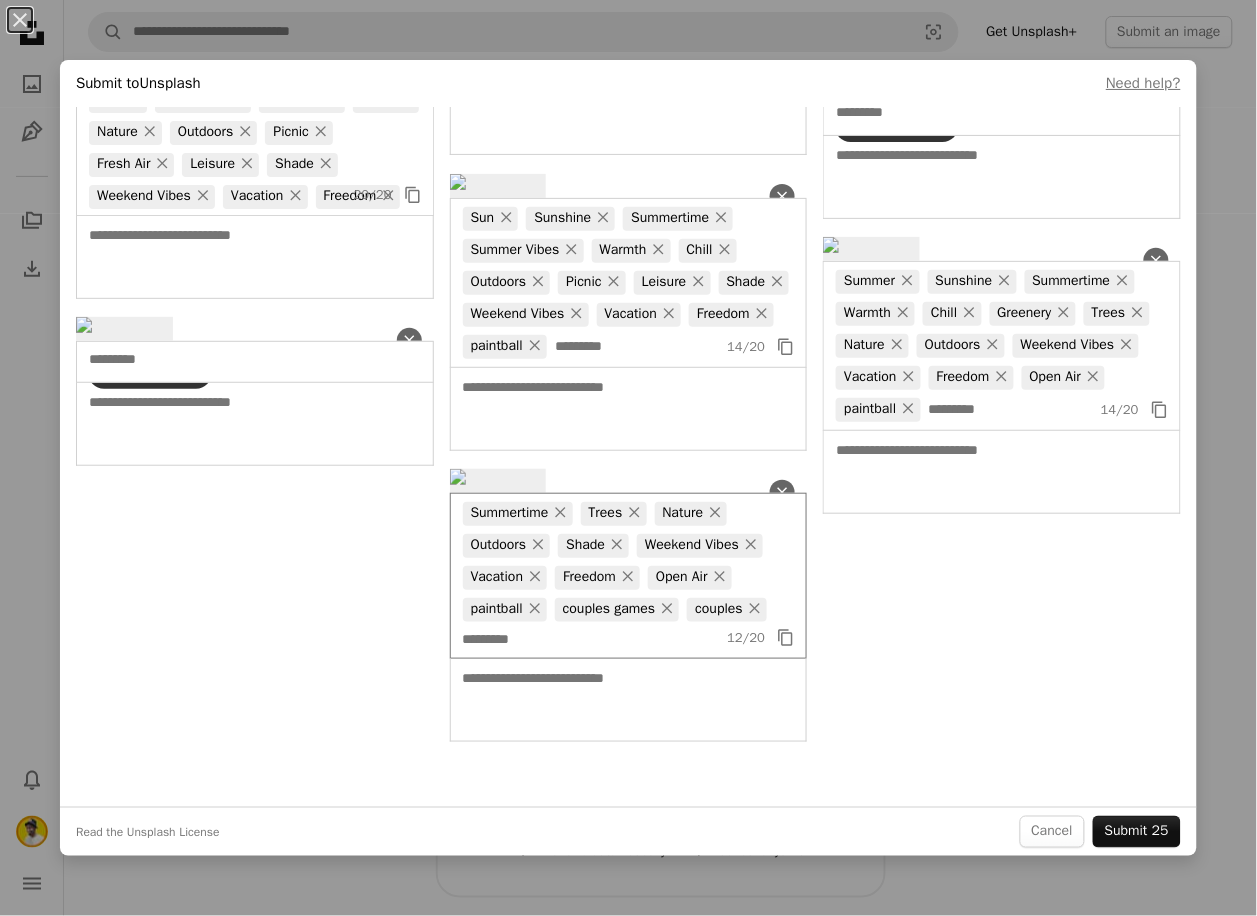 scroll, scrollTop: 4397, scrollLeft: 0, axis: vertical 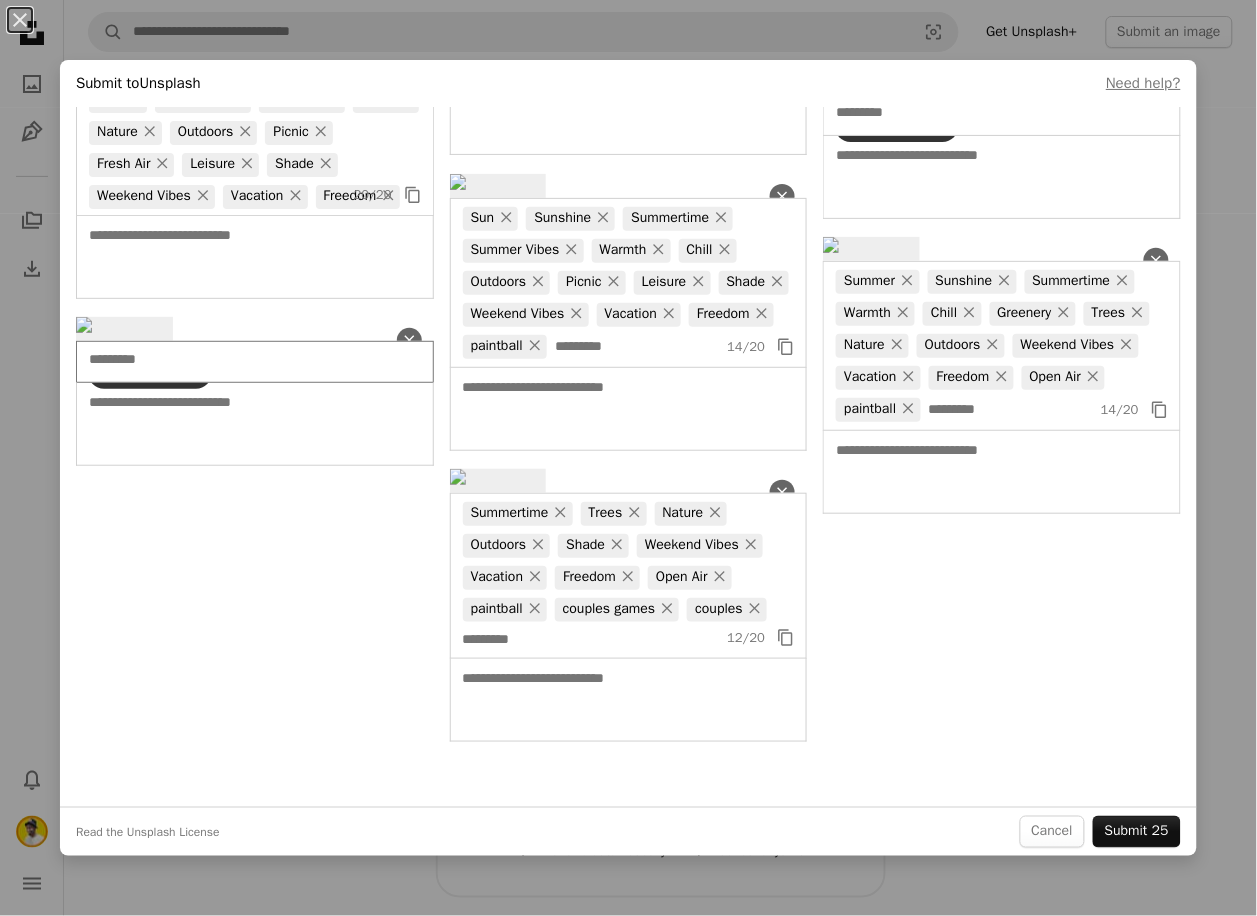 click at bounding box center [220, 360] 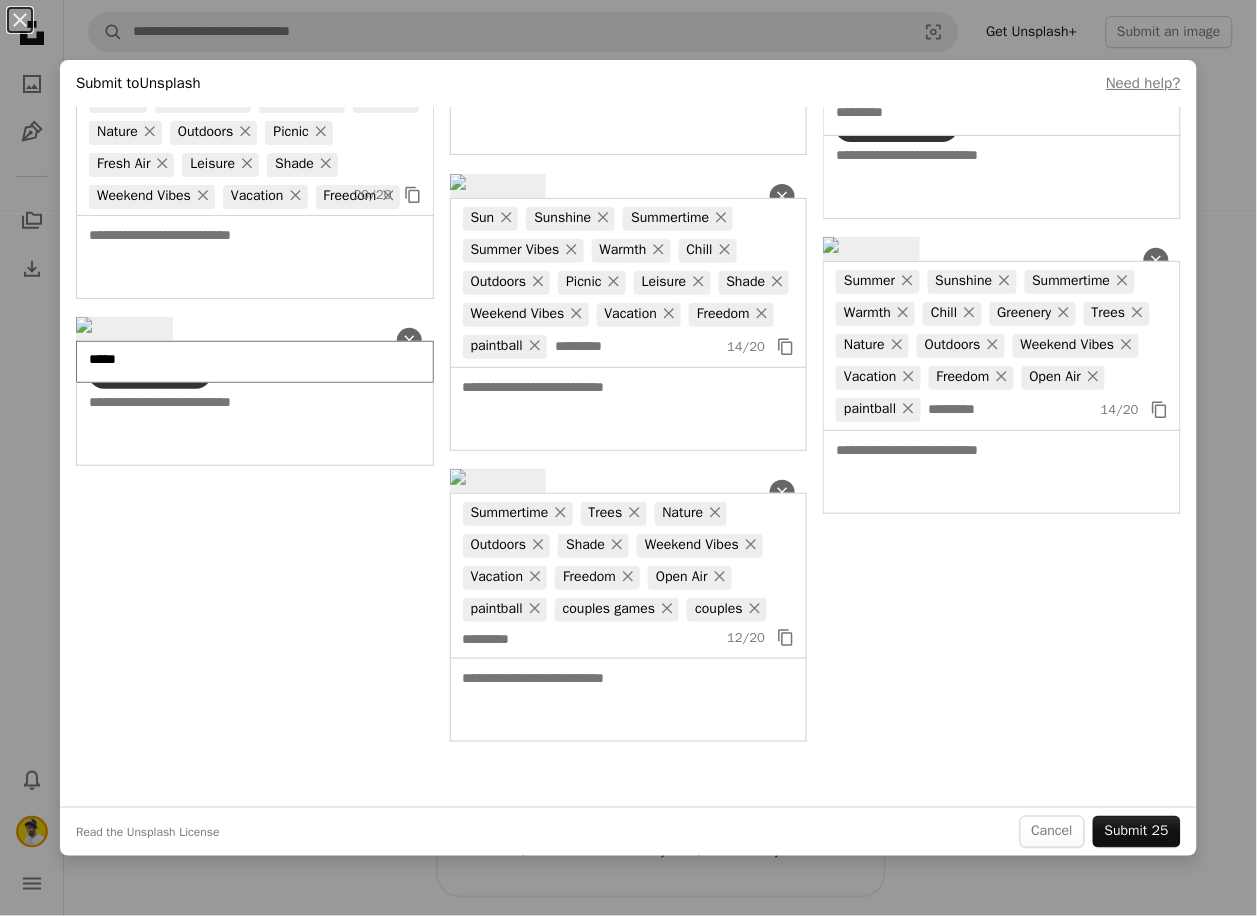 type on "******" 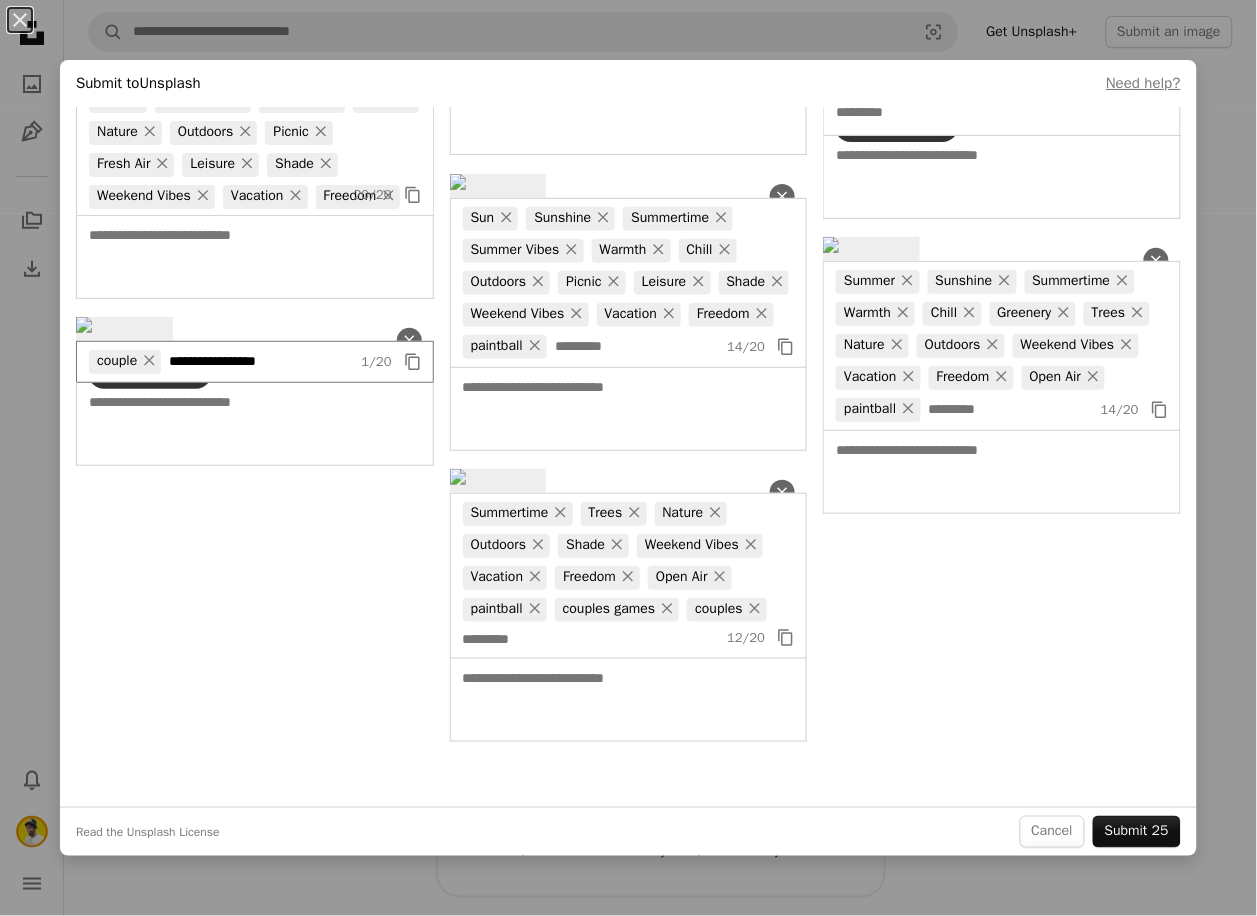 type on "**********" 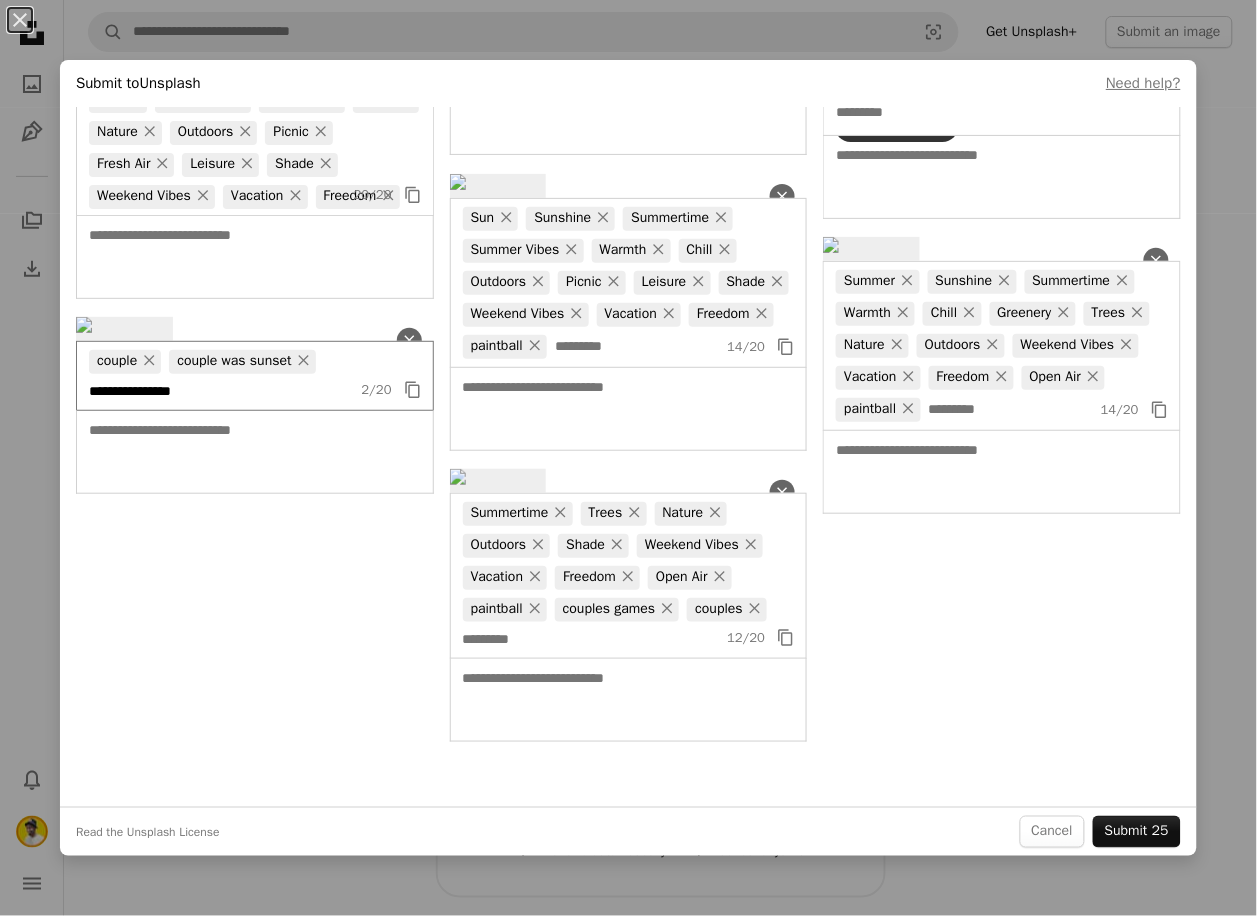 type on "**********" 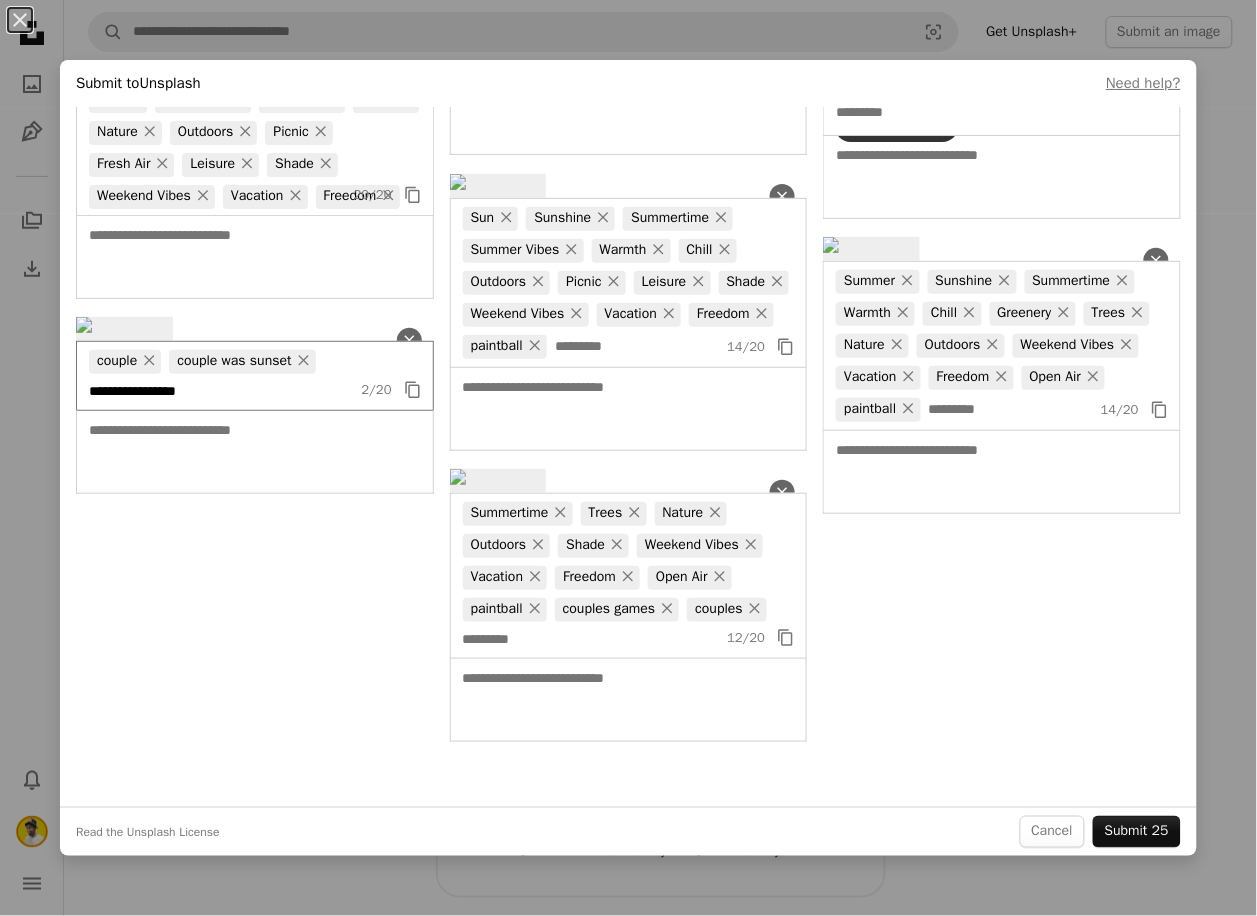 type 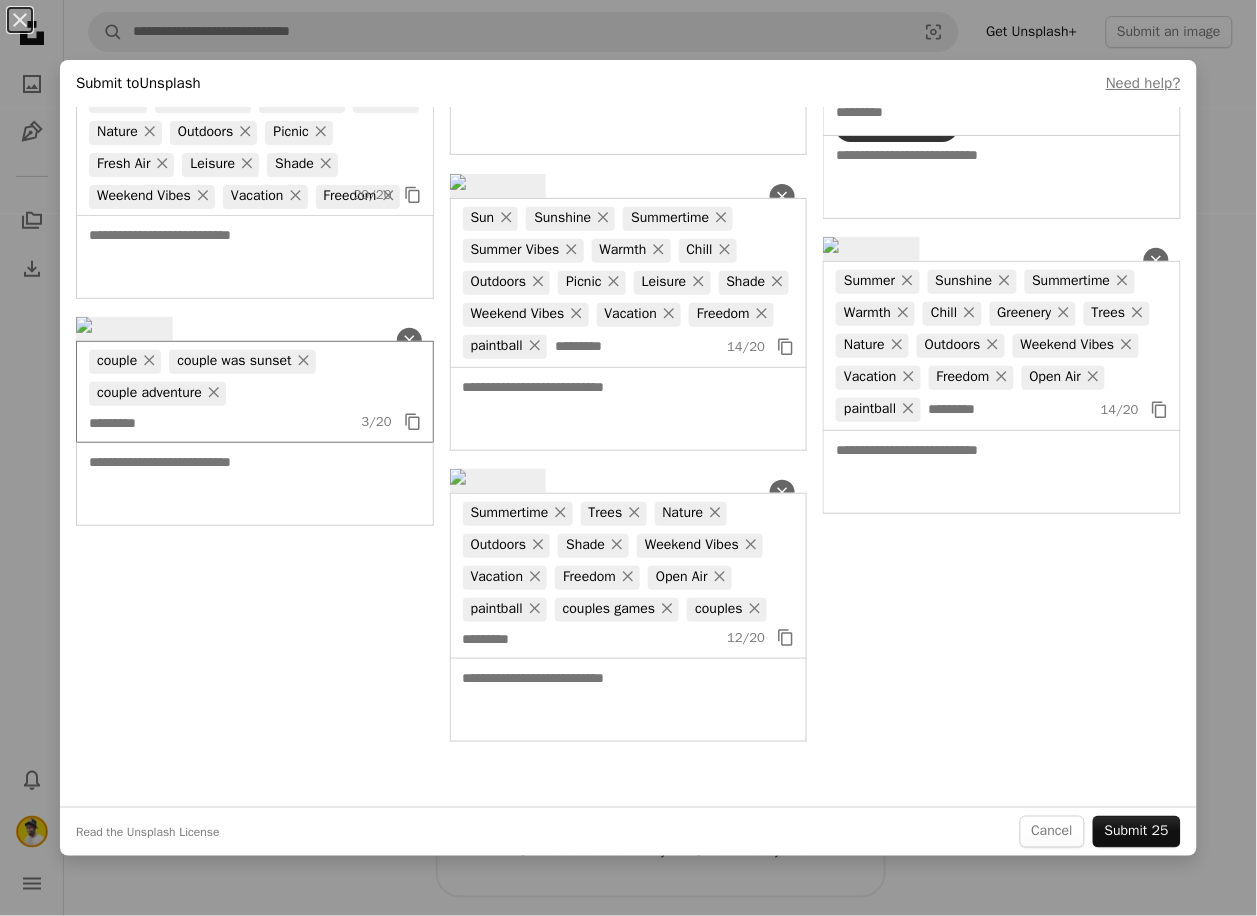 scroll, scrollTop: 3508, scrollLeft: 0, axis: vertical 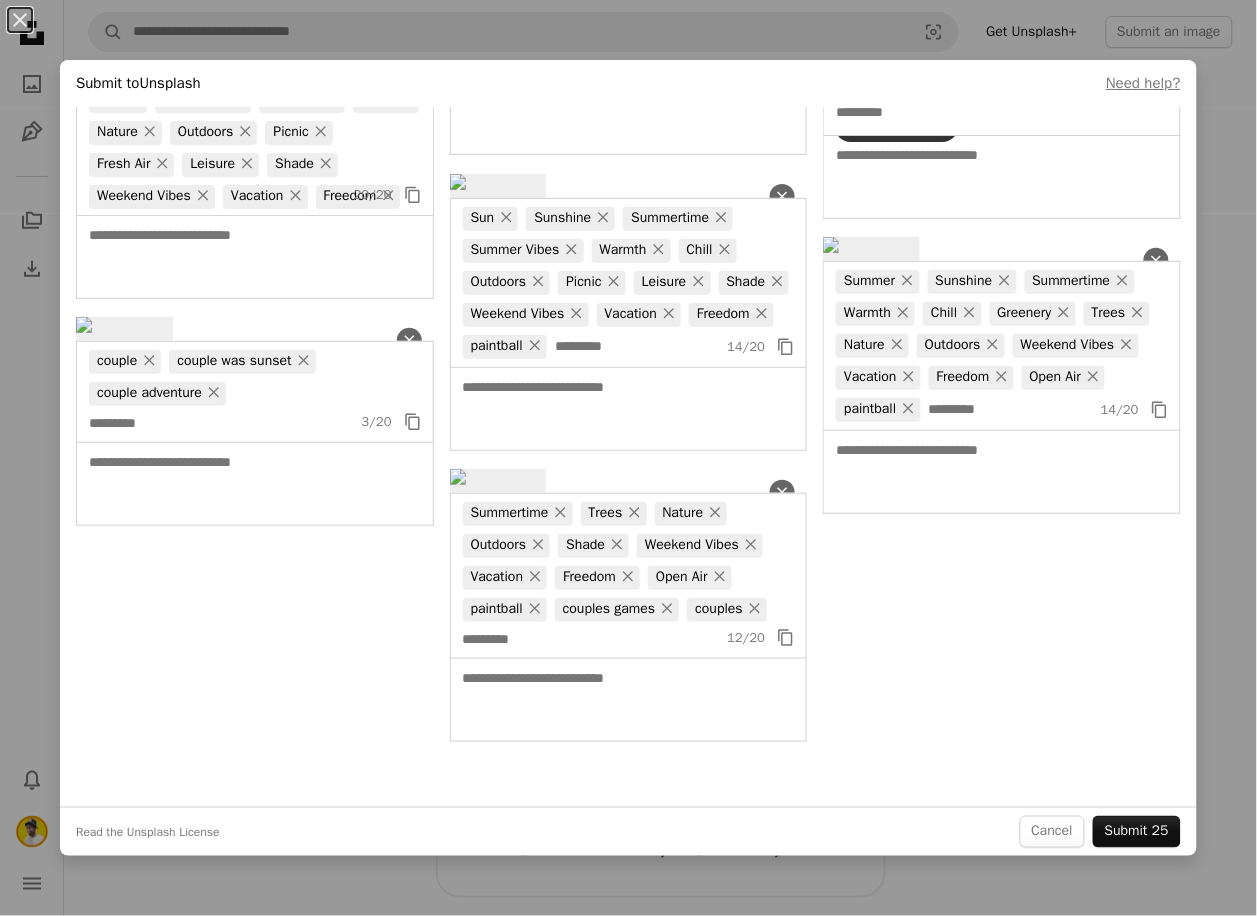 click at bounding box center [594, 49] 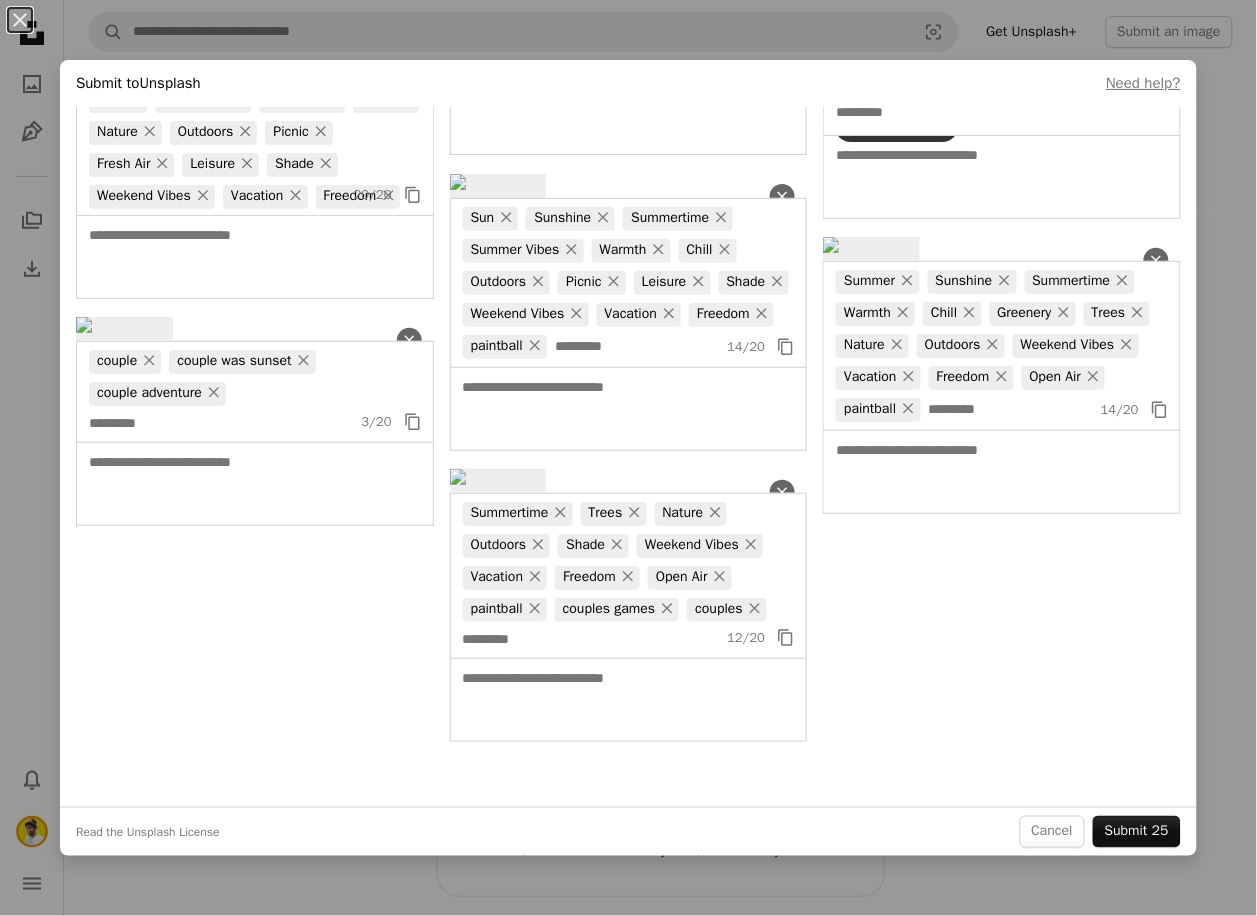 click on "×" at bounding box center [535, 50] 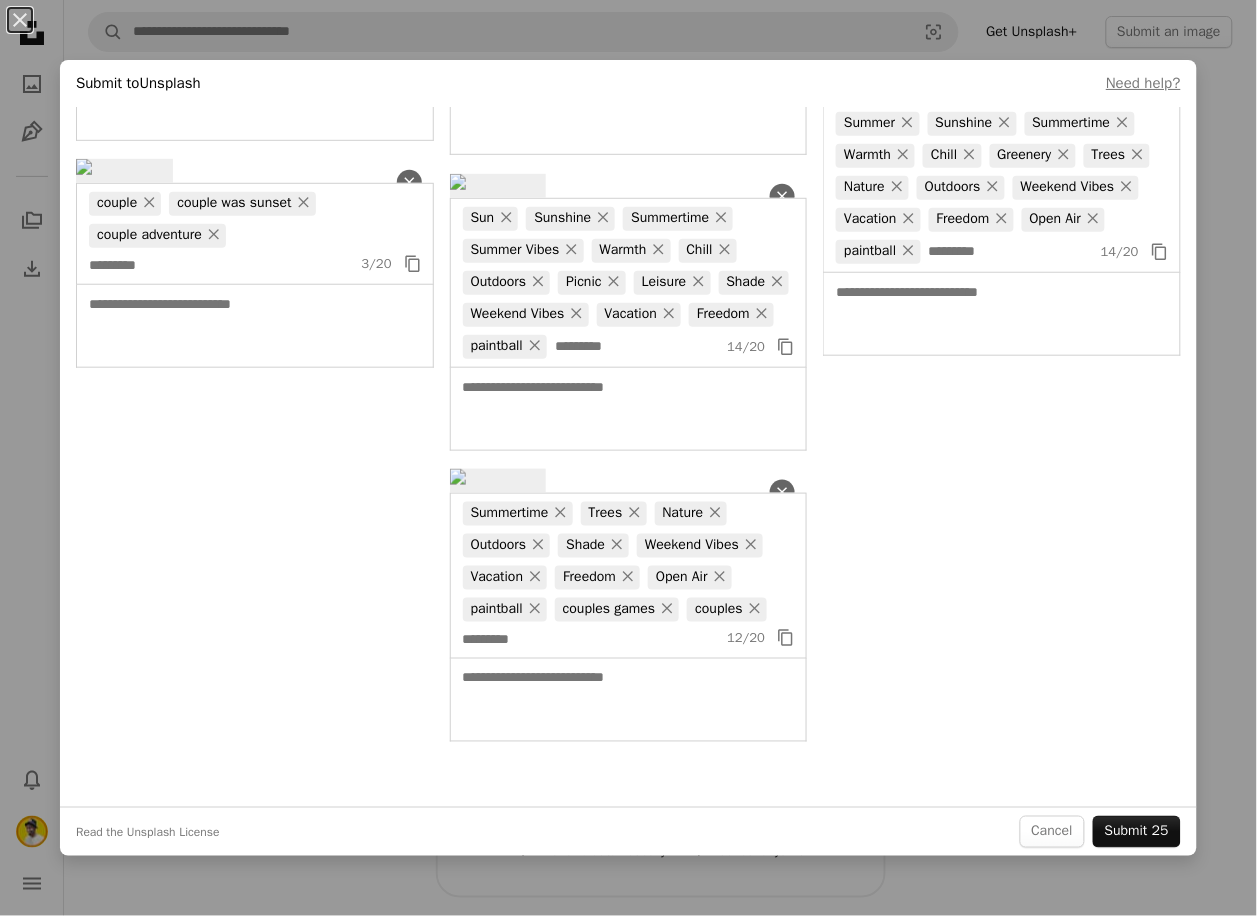 scroll, scrollTop: 3731, scrollLeft: 0, axis: vertical 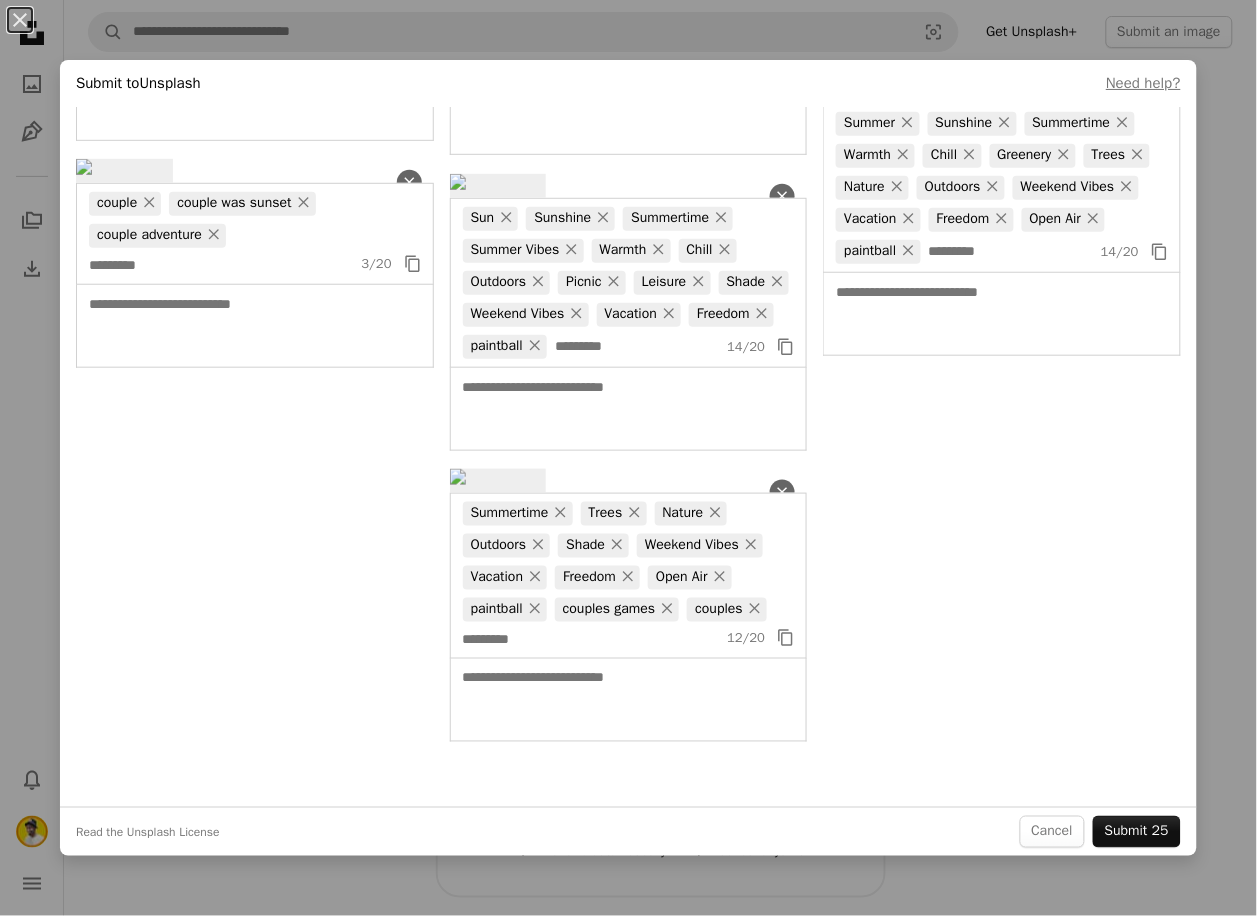 click at bounding box center [1002, -43] 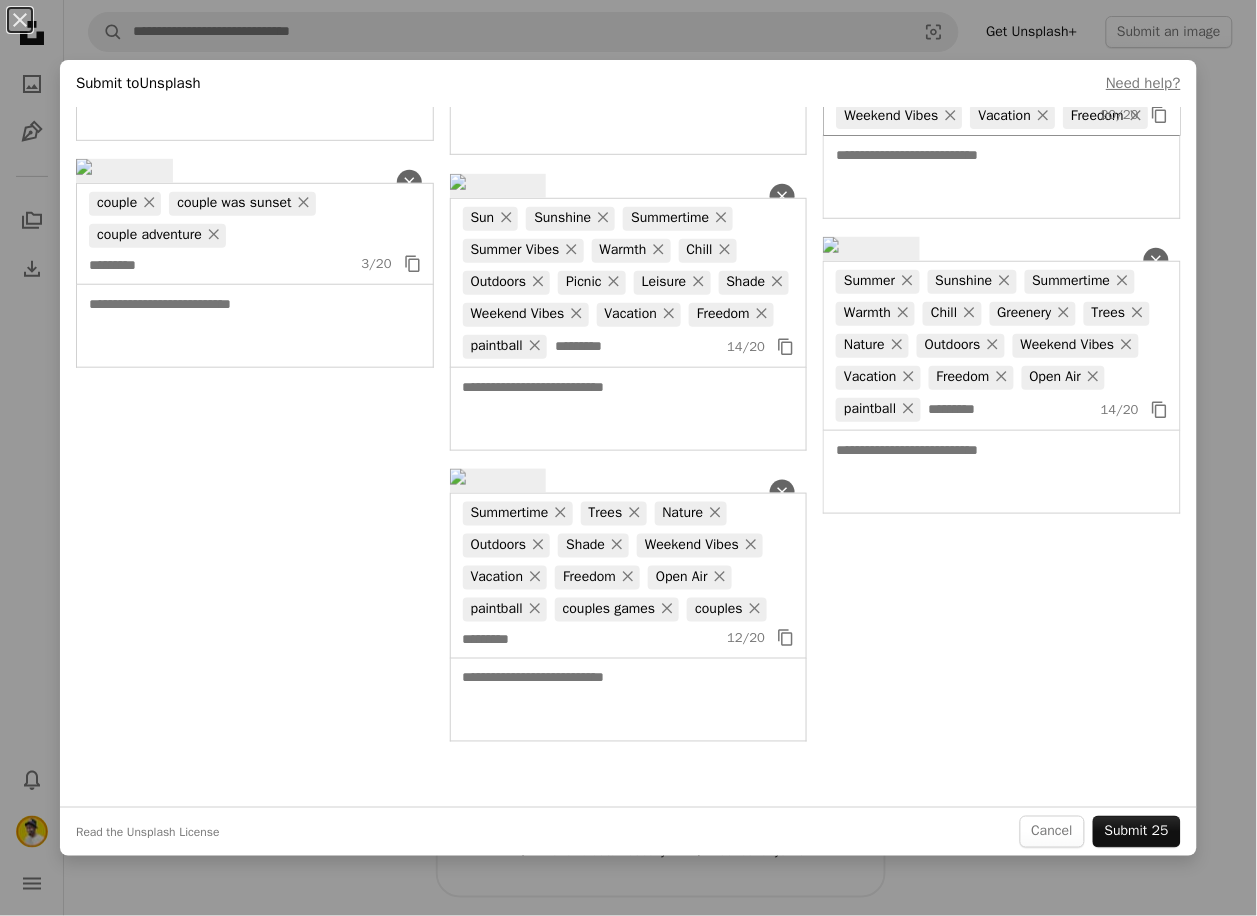 click on "×" at bounding box center [910, 84] 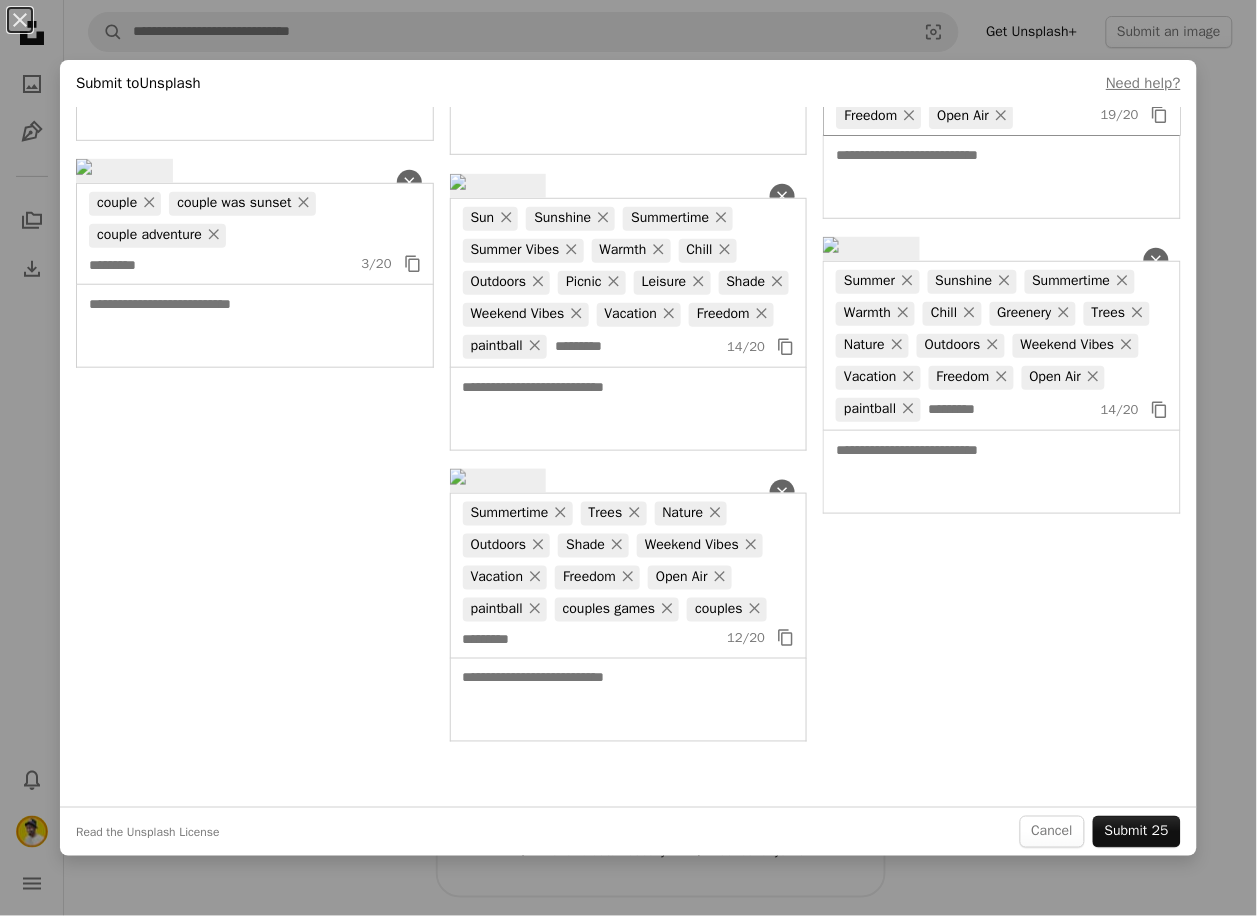 click on "×" at bounding box center (897, 52) 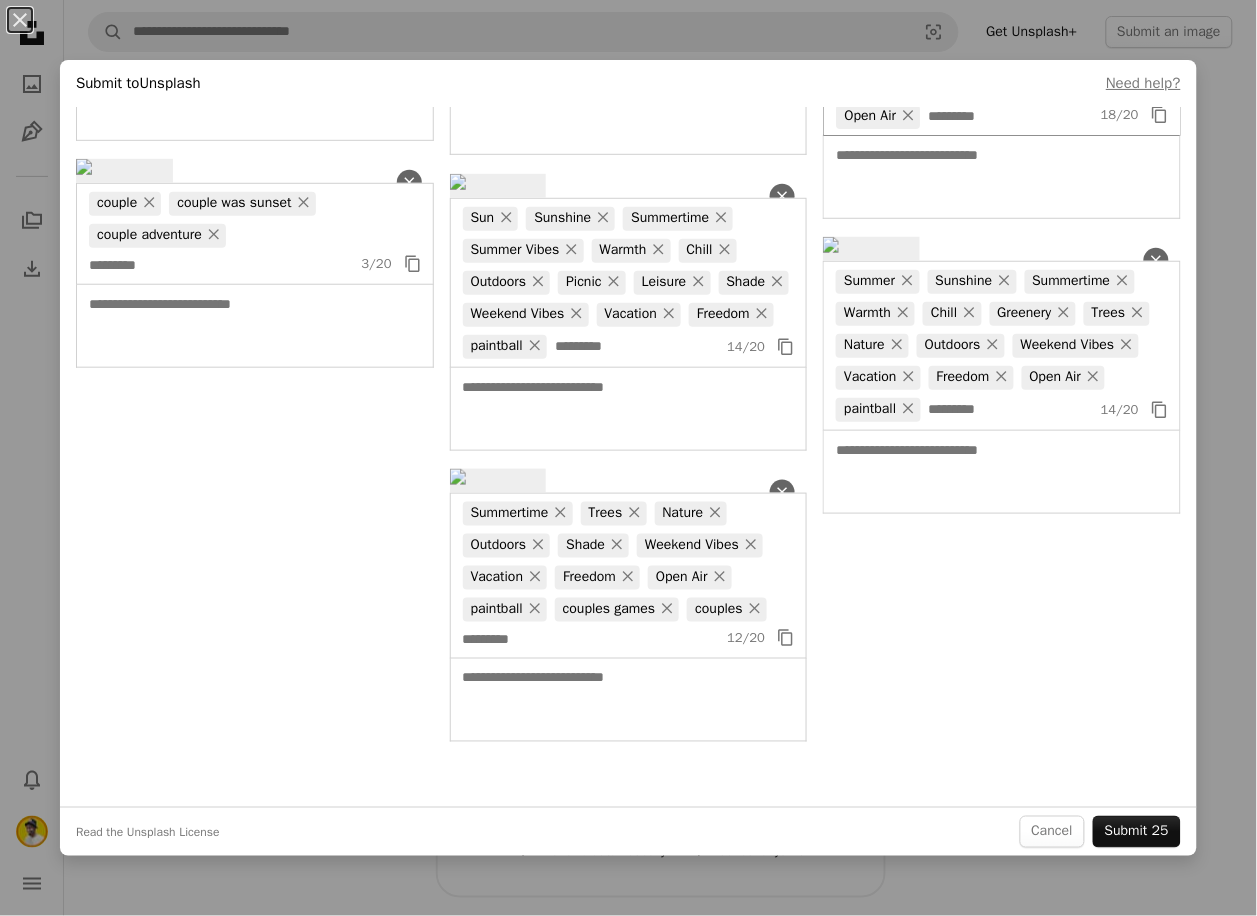 drag, startPoint x: 1063, startPoint y: 623, endPoint x: 1050, endPoint y: 581, distance: 43.965897 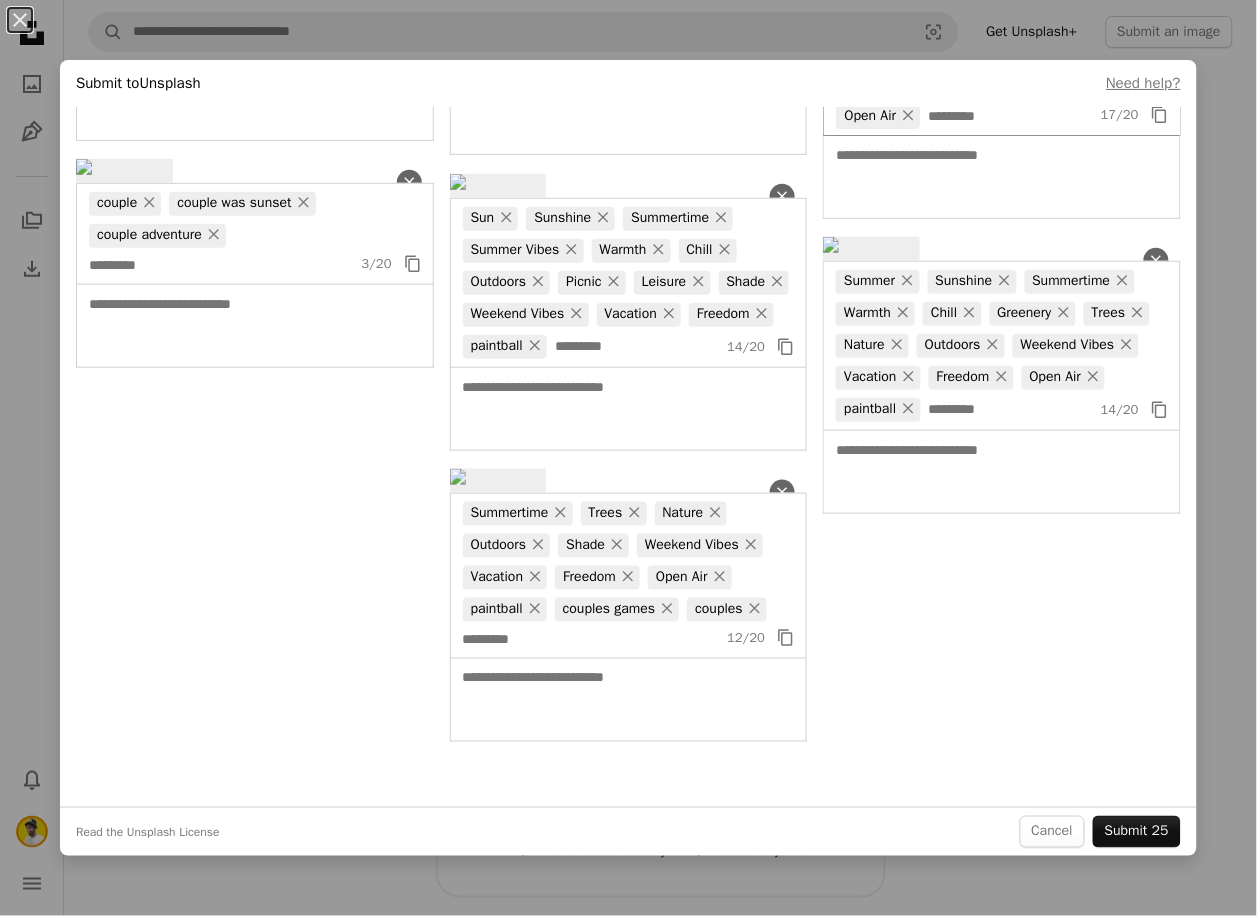 click on "×" at bounding box center (1063, -12) 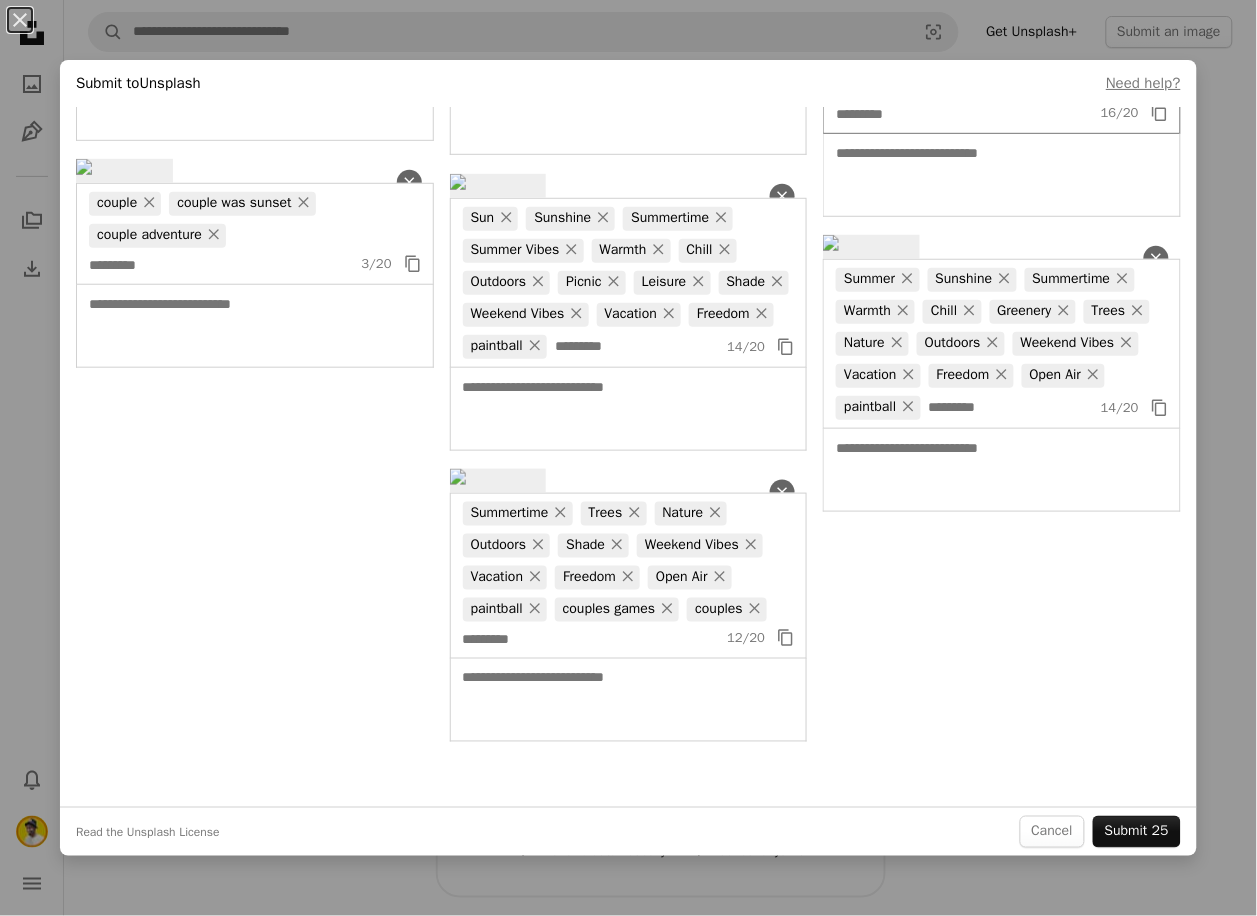click on "×" at bounding box center [1068, -44] 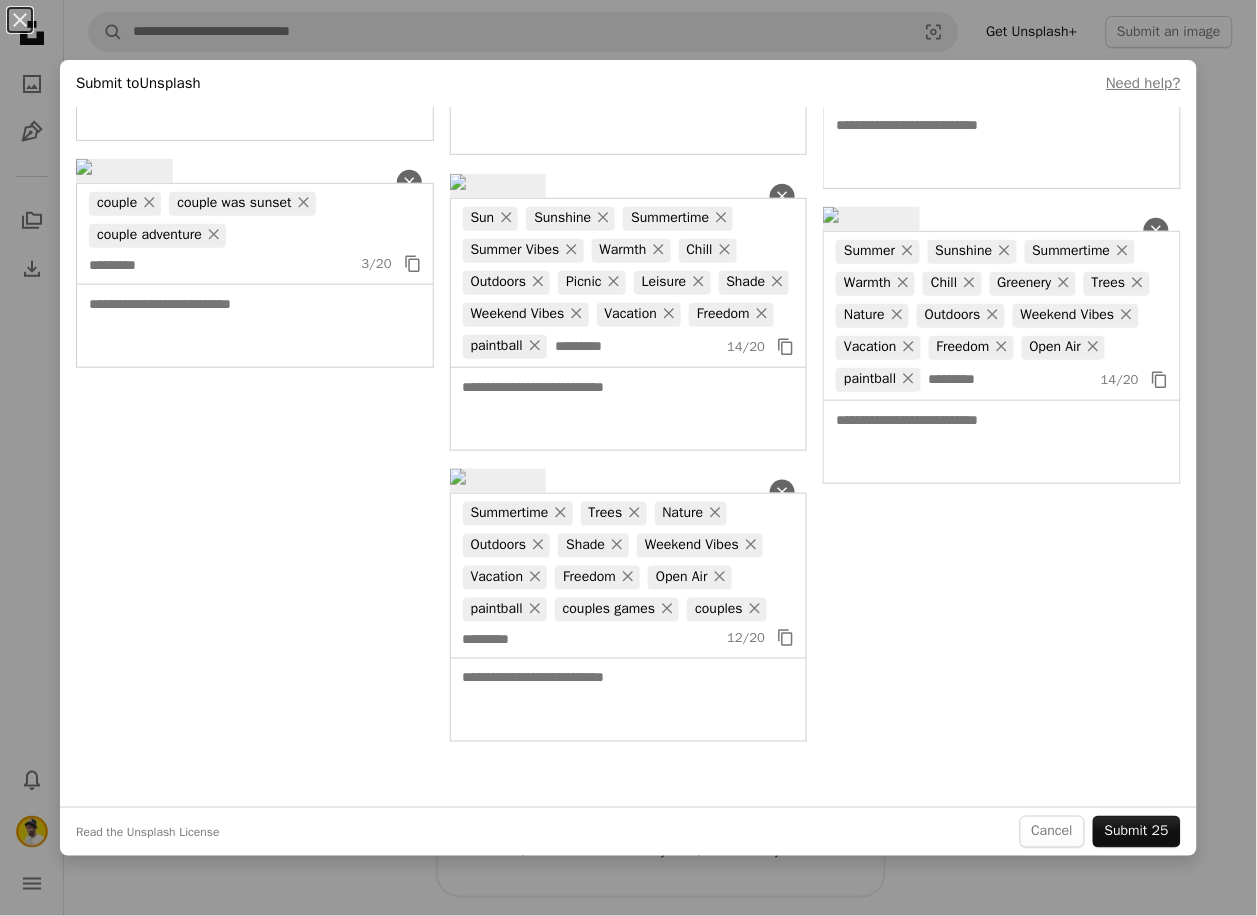 click on "×" at bounding box center (971, -44) 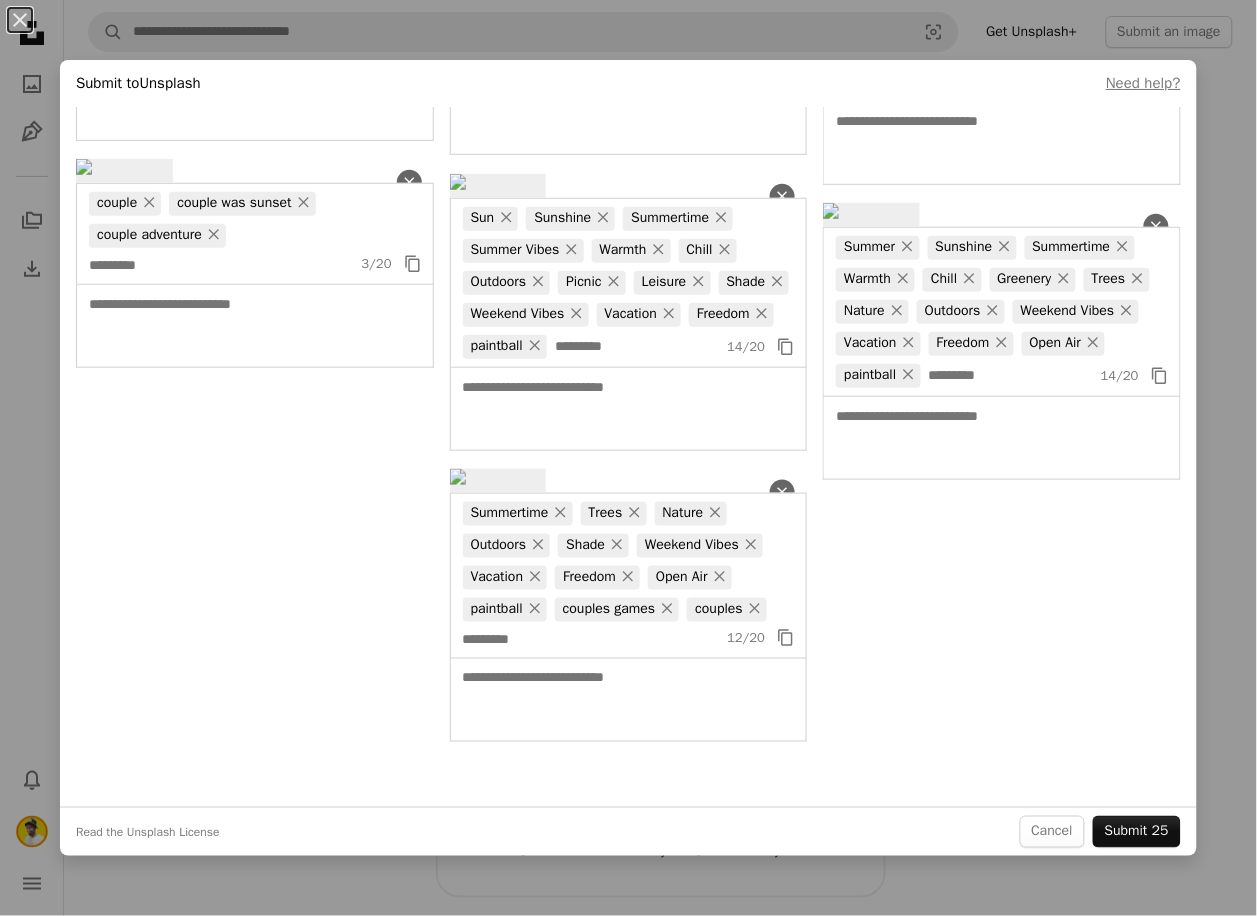 click on "×" at bounding box center [901, 20] 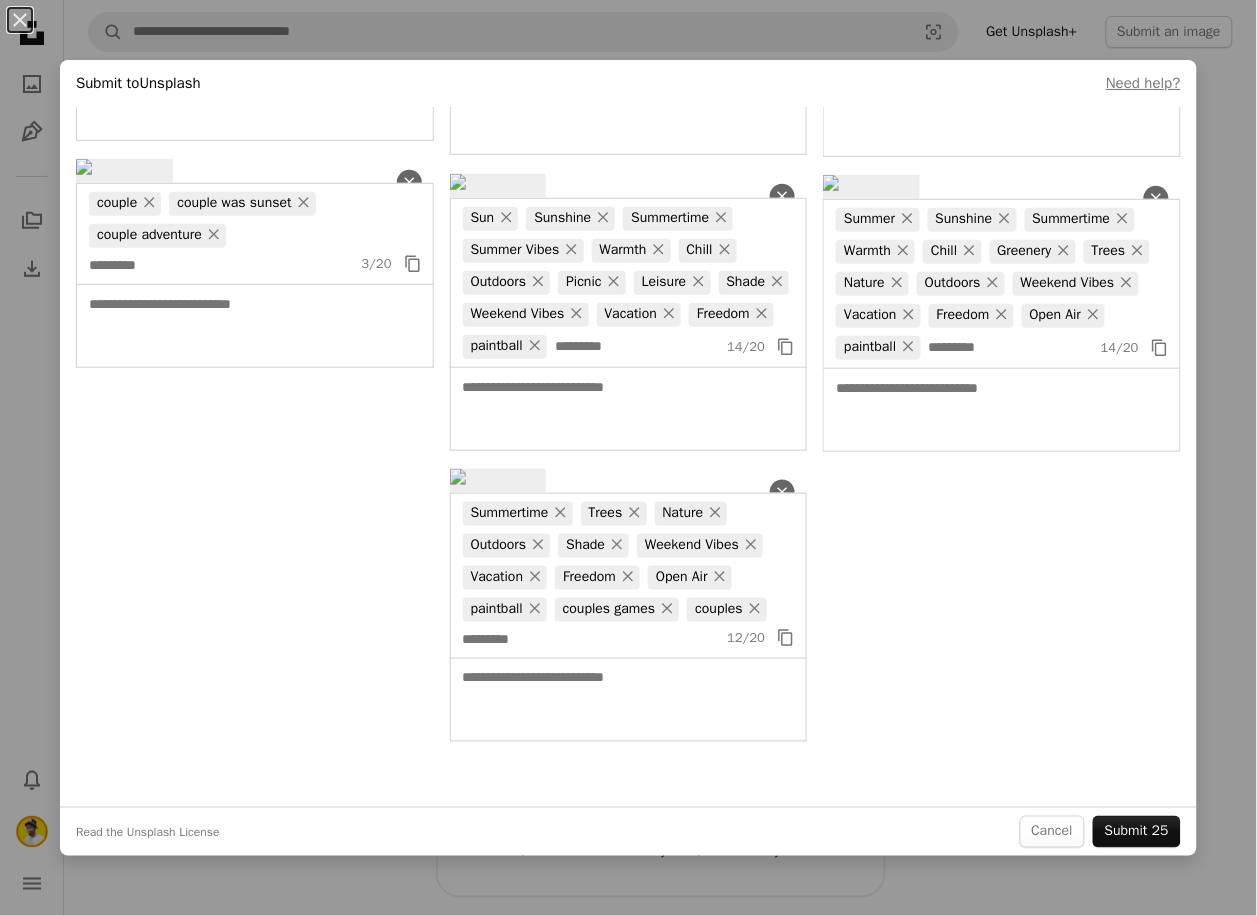 drag, startPoint x: 910, startPoint y: 656, endPoint x: 932, endPoint y: 656, distance: 22 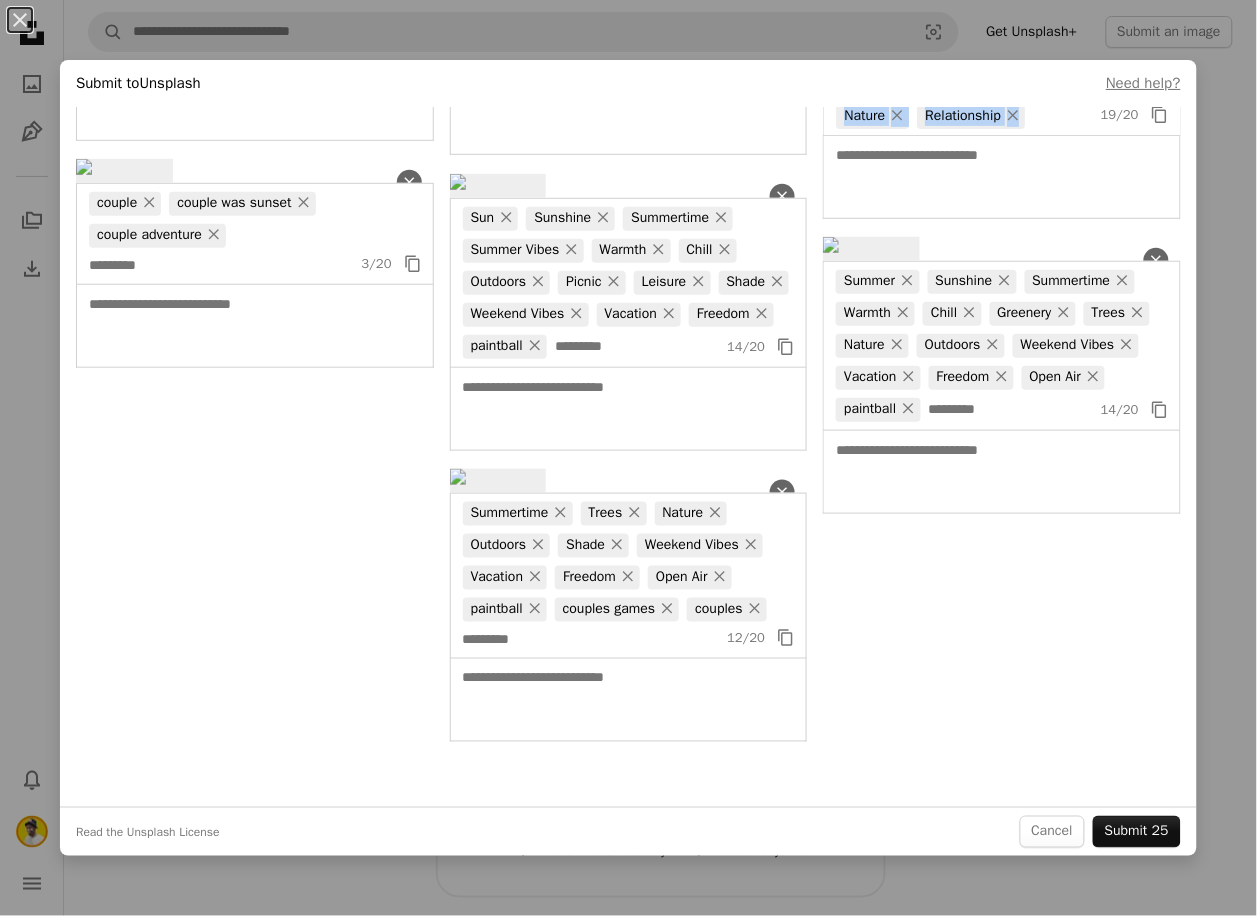 scroll, scrollTop: 3620, scrollLeft: 0, axis: vertical 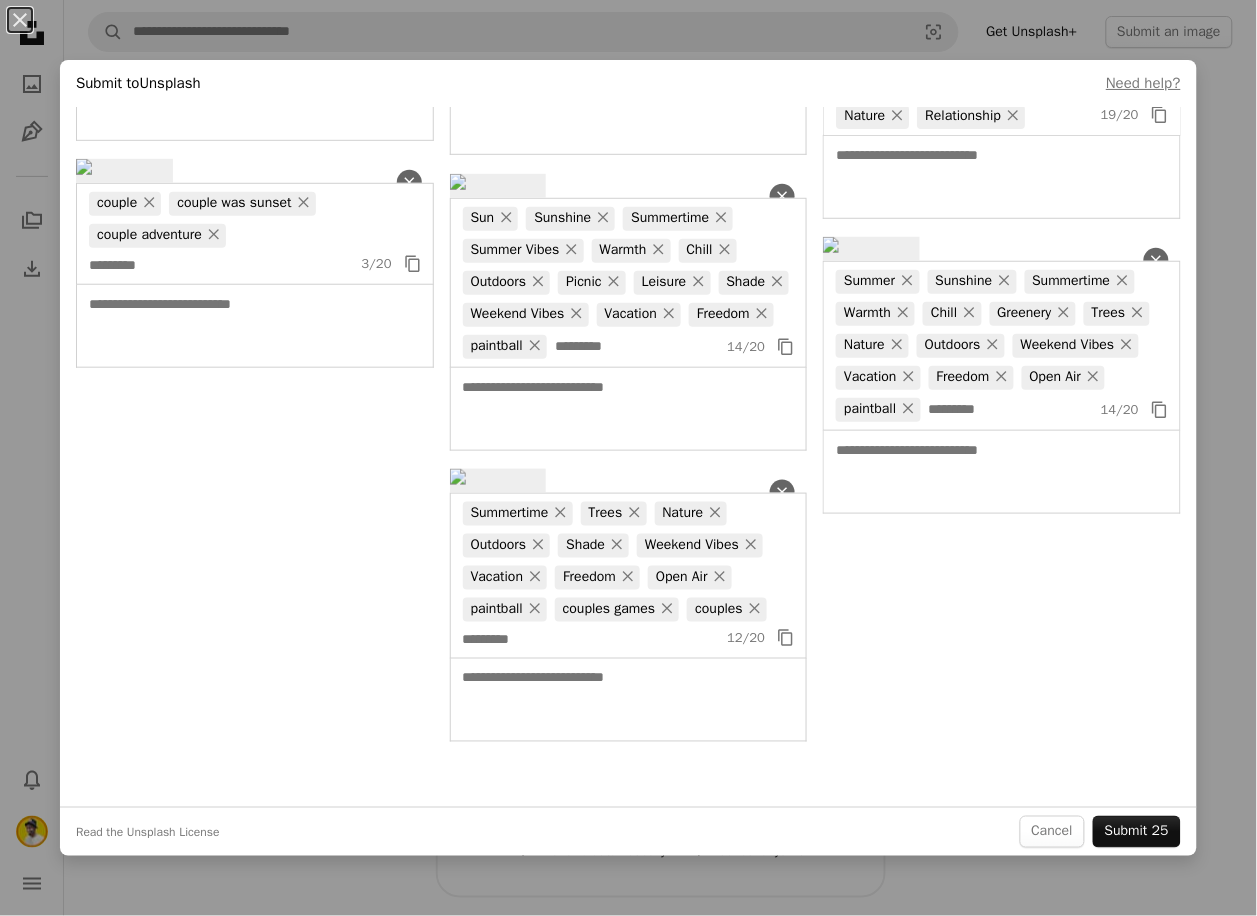 click on "×" at bounding box center (135, -58) 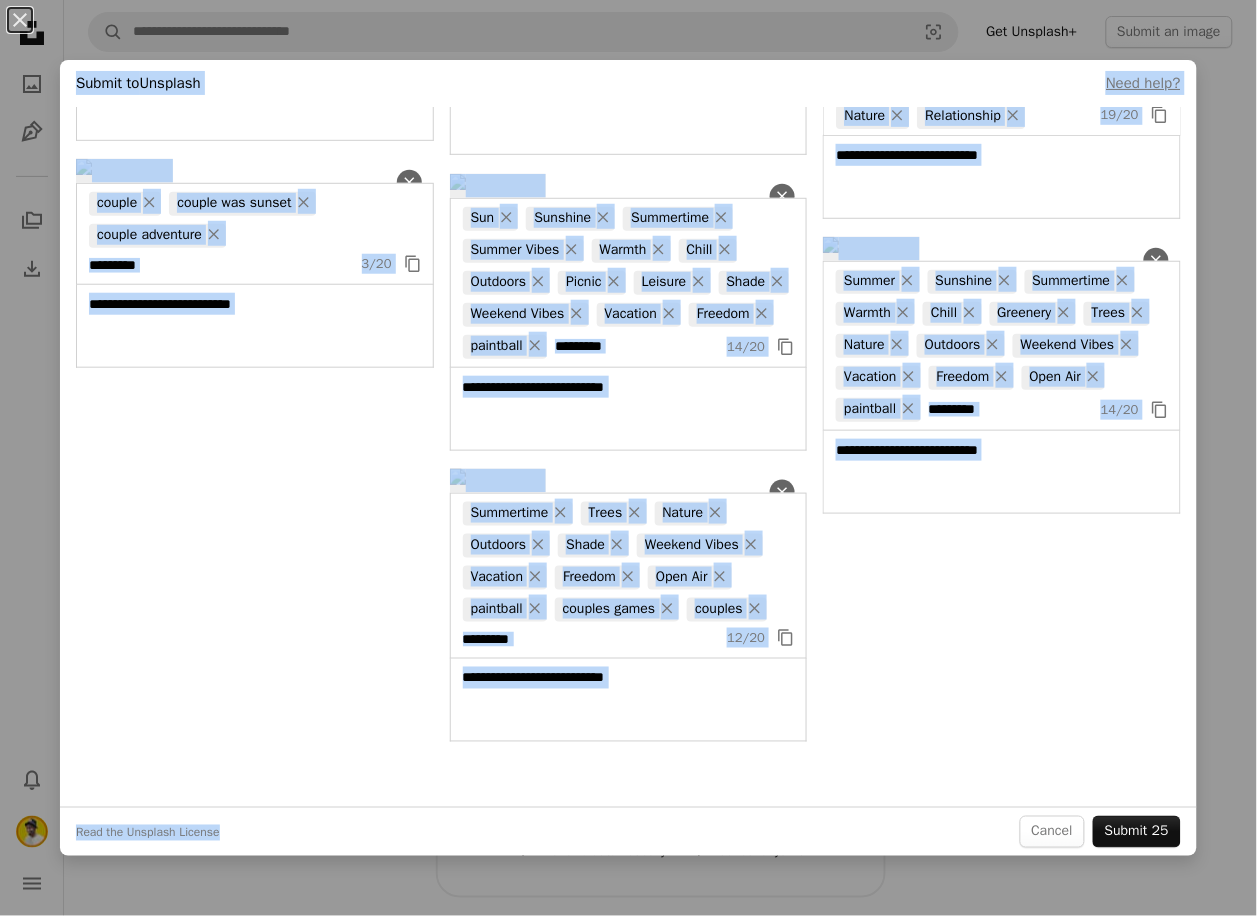 click on "×" at bounding box center (198, -90) 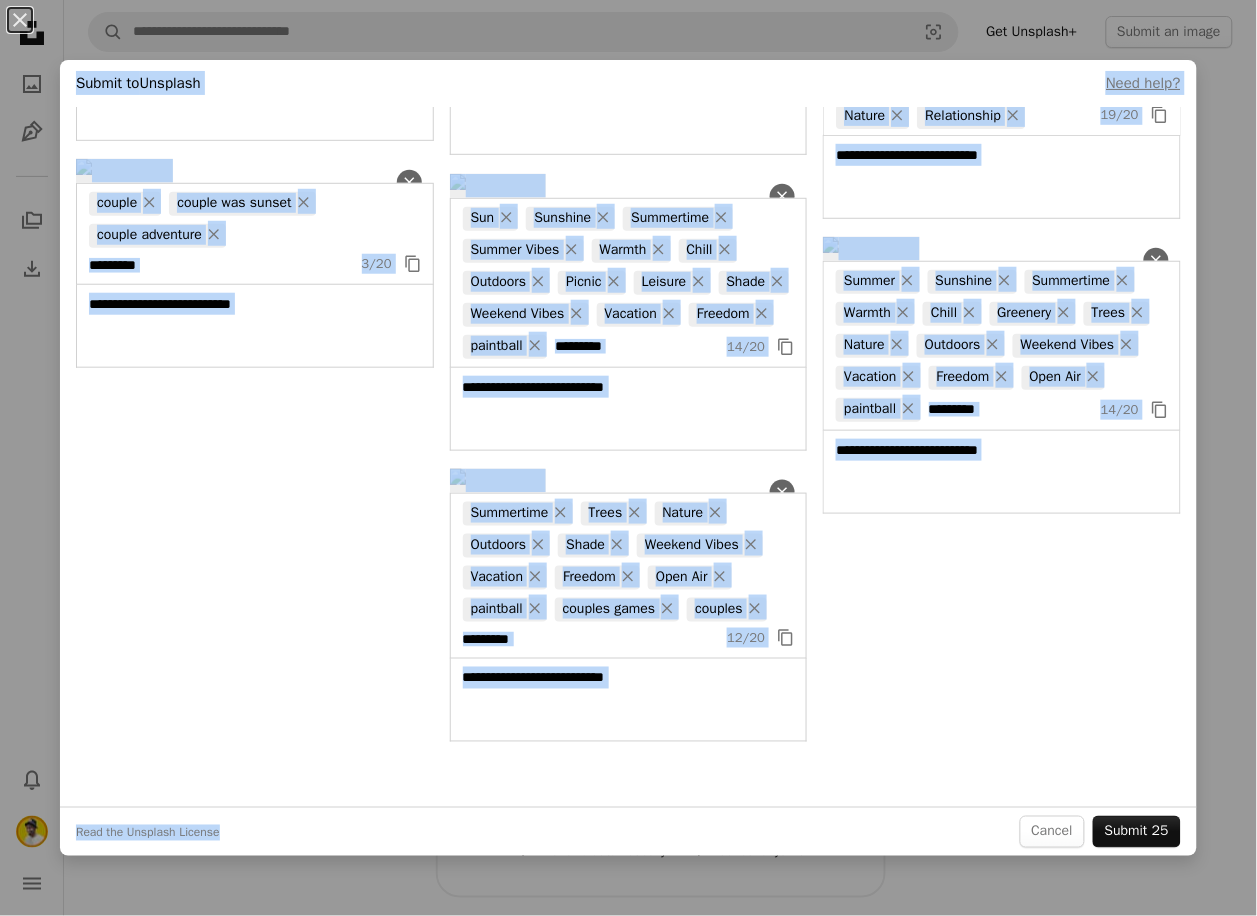 click on "×" at bounding box center (173, -90) 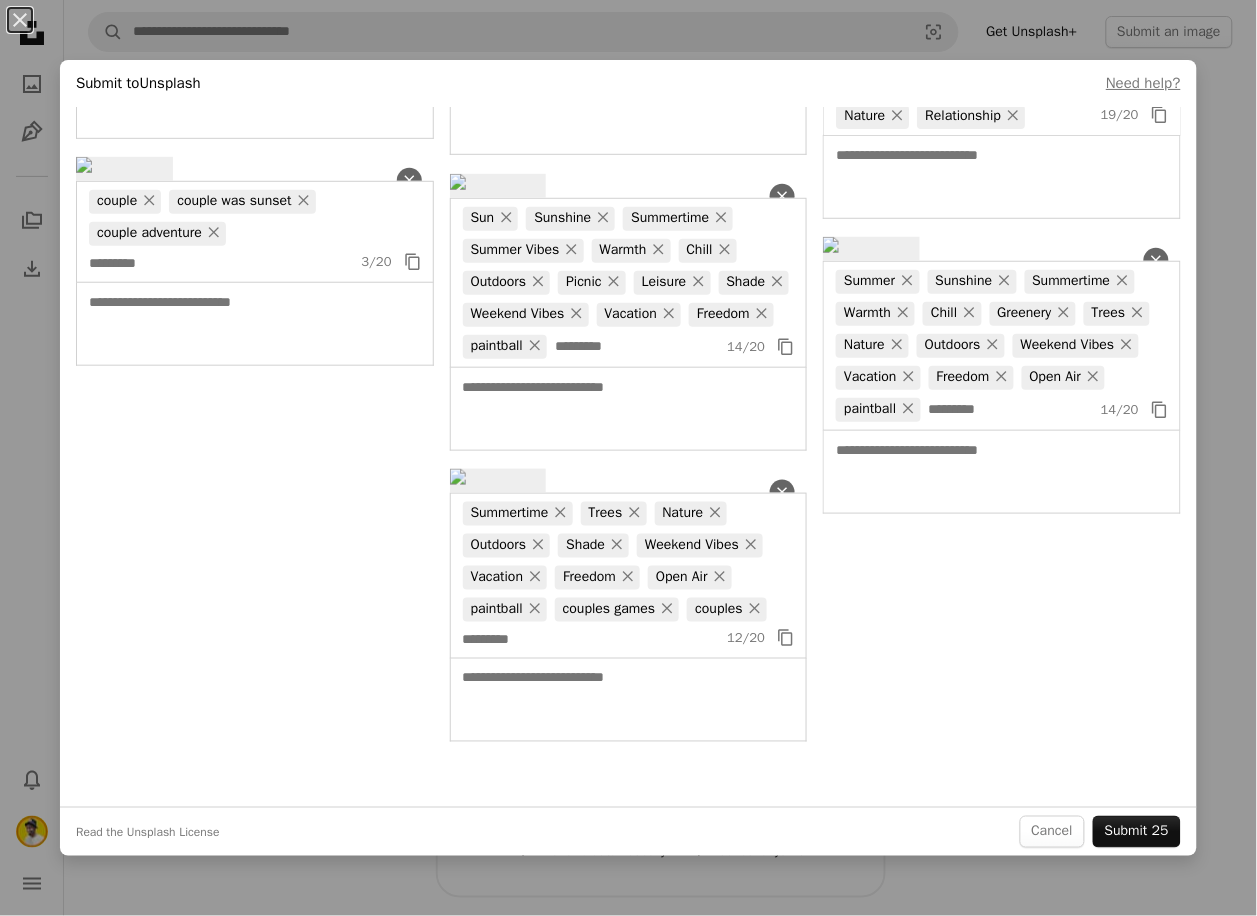 click on "×" at bounding box center (163, -90) 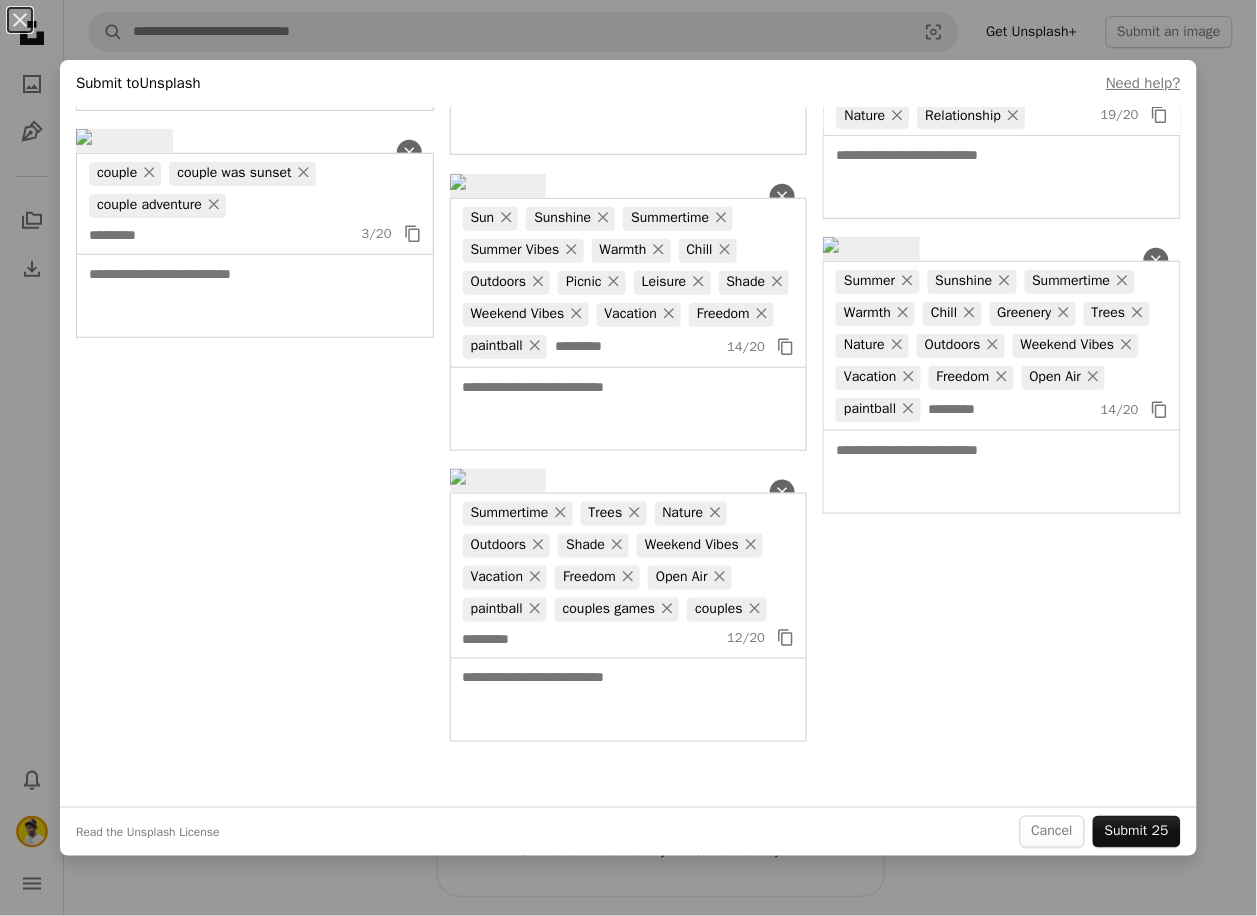 click on "Nature ×" at bounding box center [199, -89] 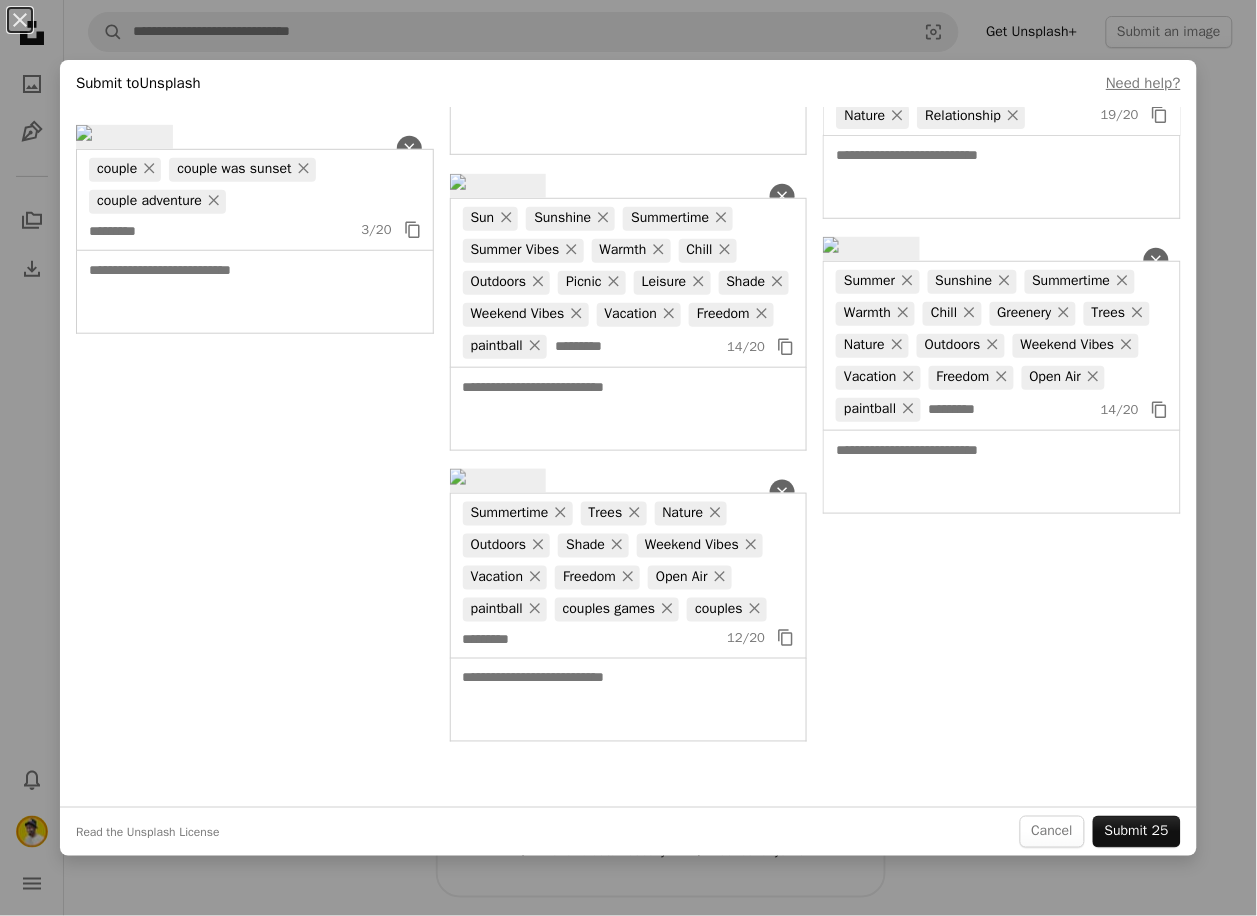 click on "×" at bounding box center [224, -122] 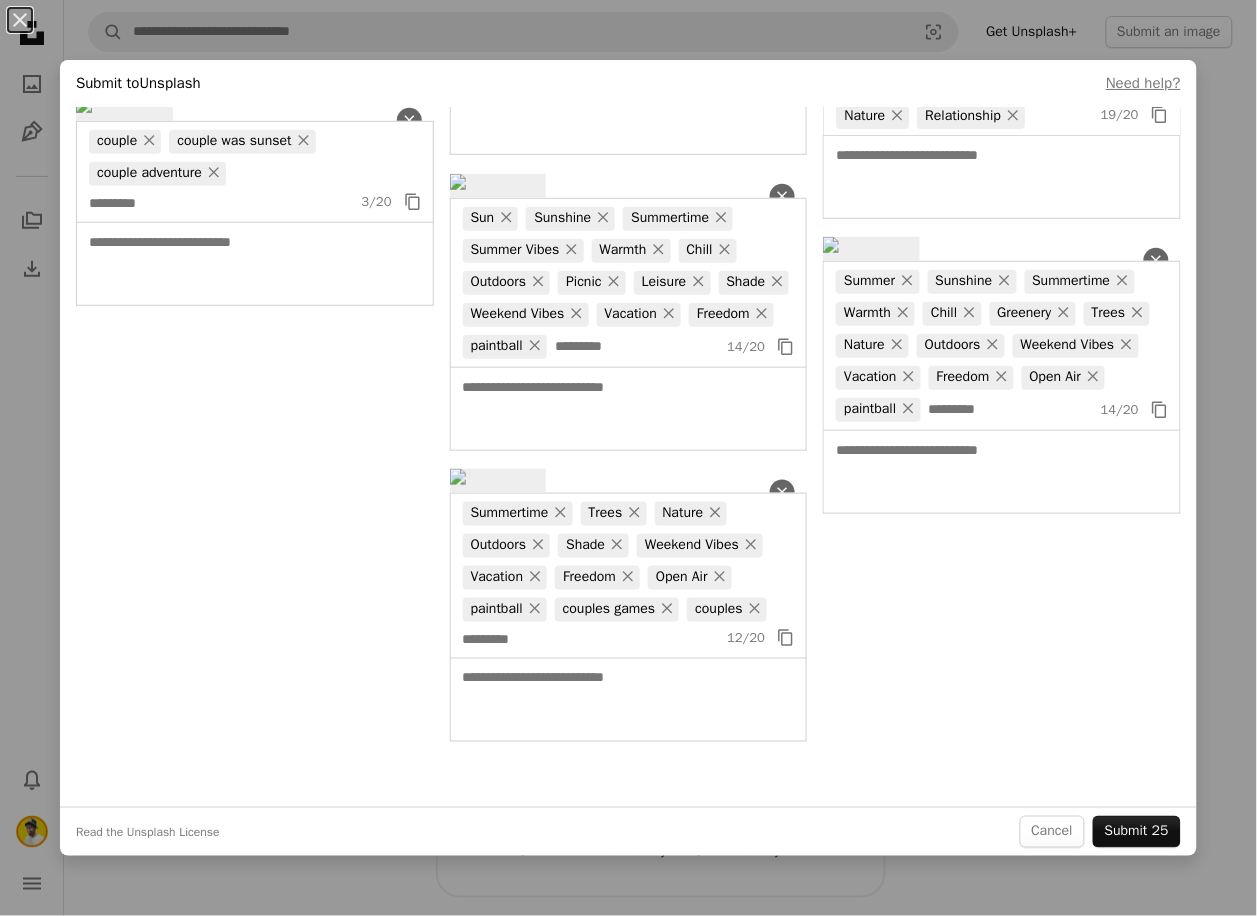 click on "×" at bounding box center [247, -122] 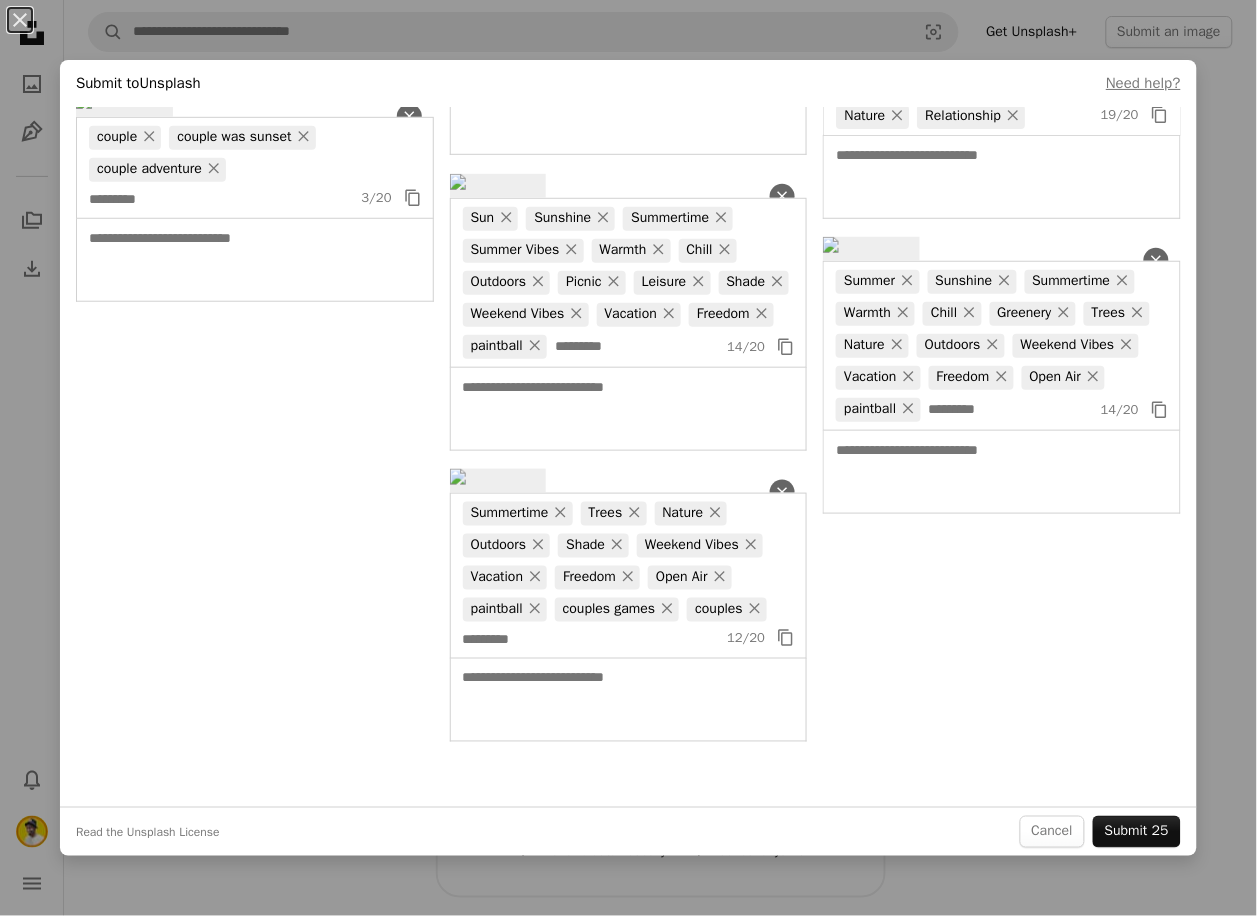 click on "Summer × Picnic × Fresh Air × Leisure × Shade × Weekend Vibes × Vacation × Freedom × Open Air ×" at bounding box center (255, -75) 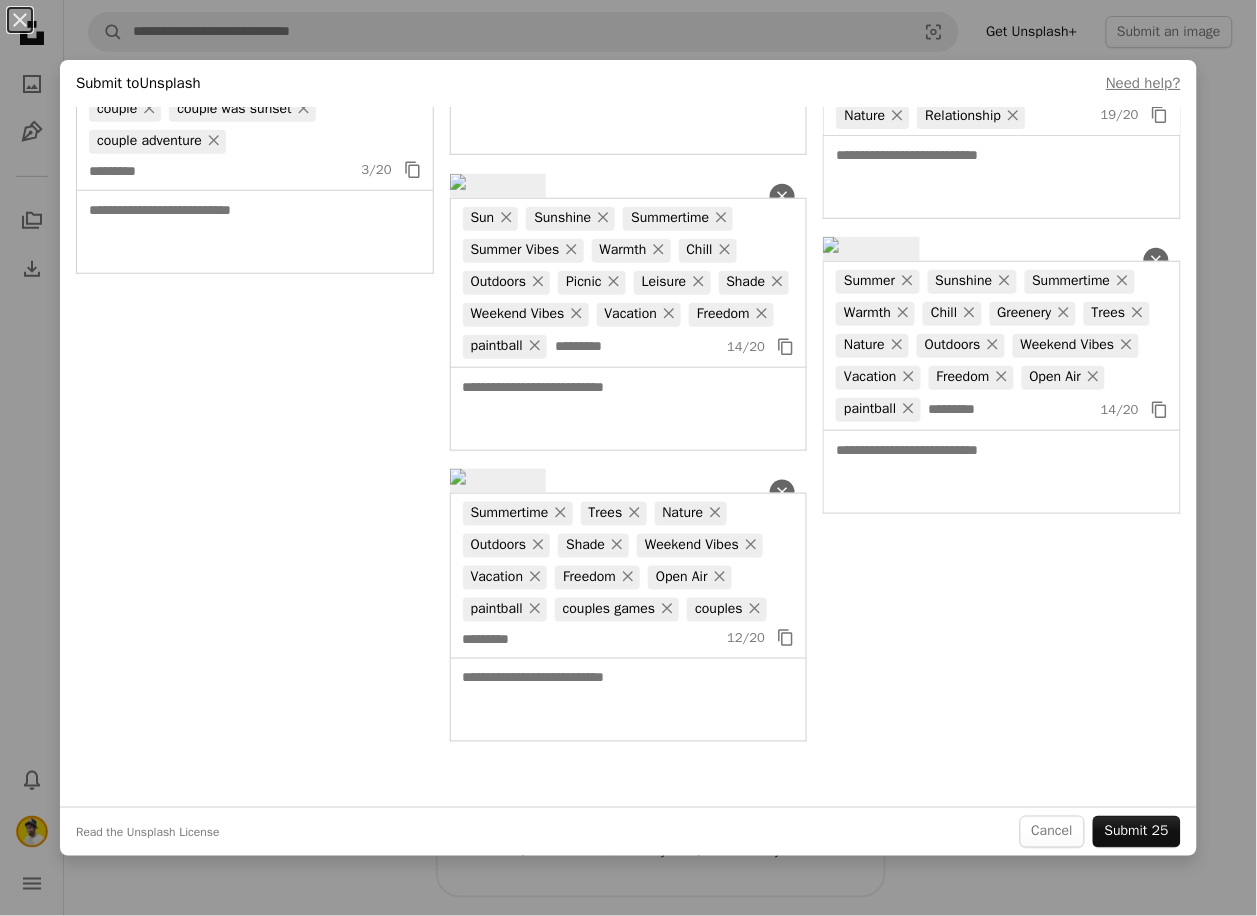 click on "×" at bounding box center [245, -122] 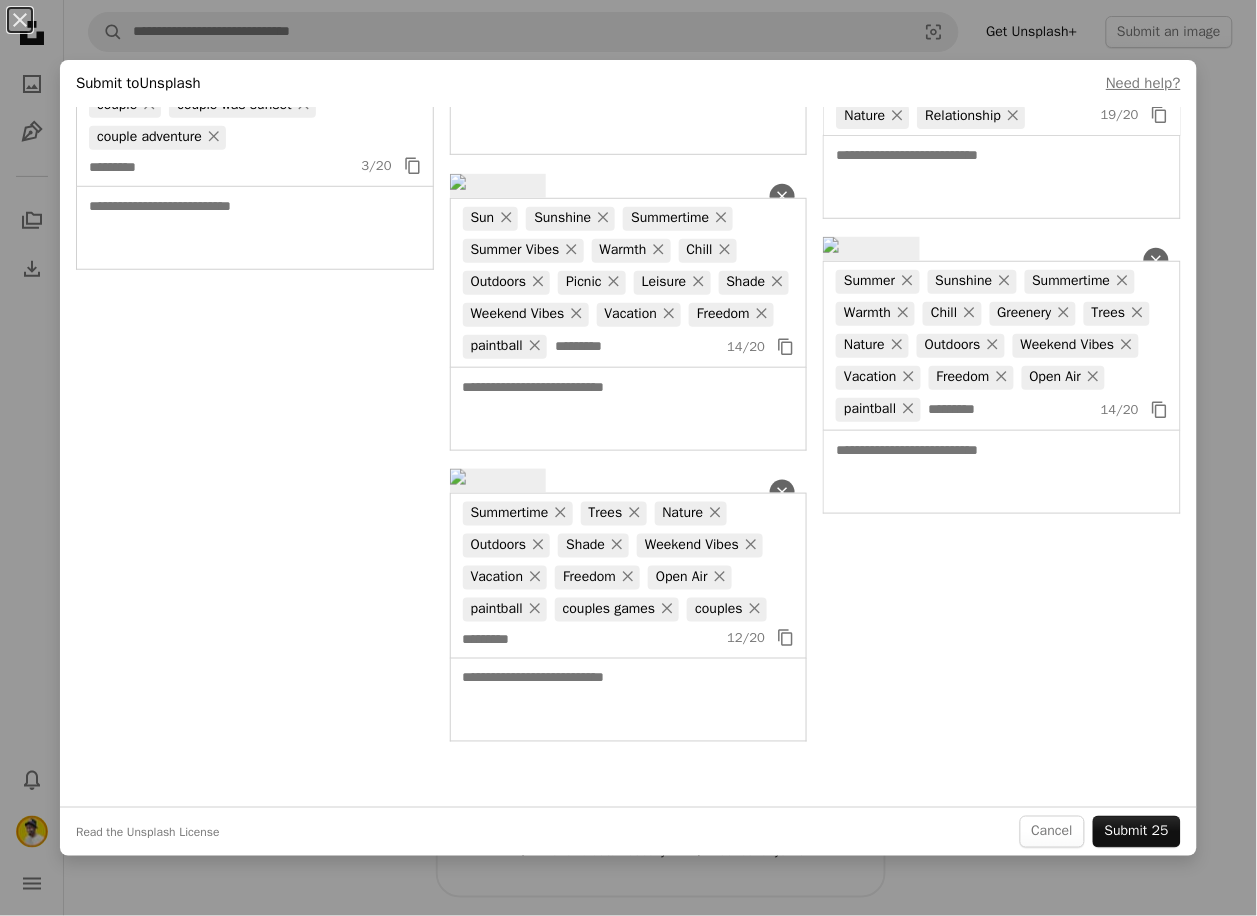 click on "×" at bounding box center (239, -122) 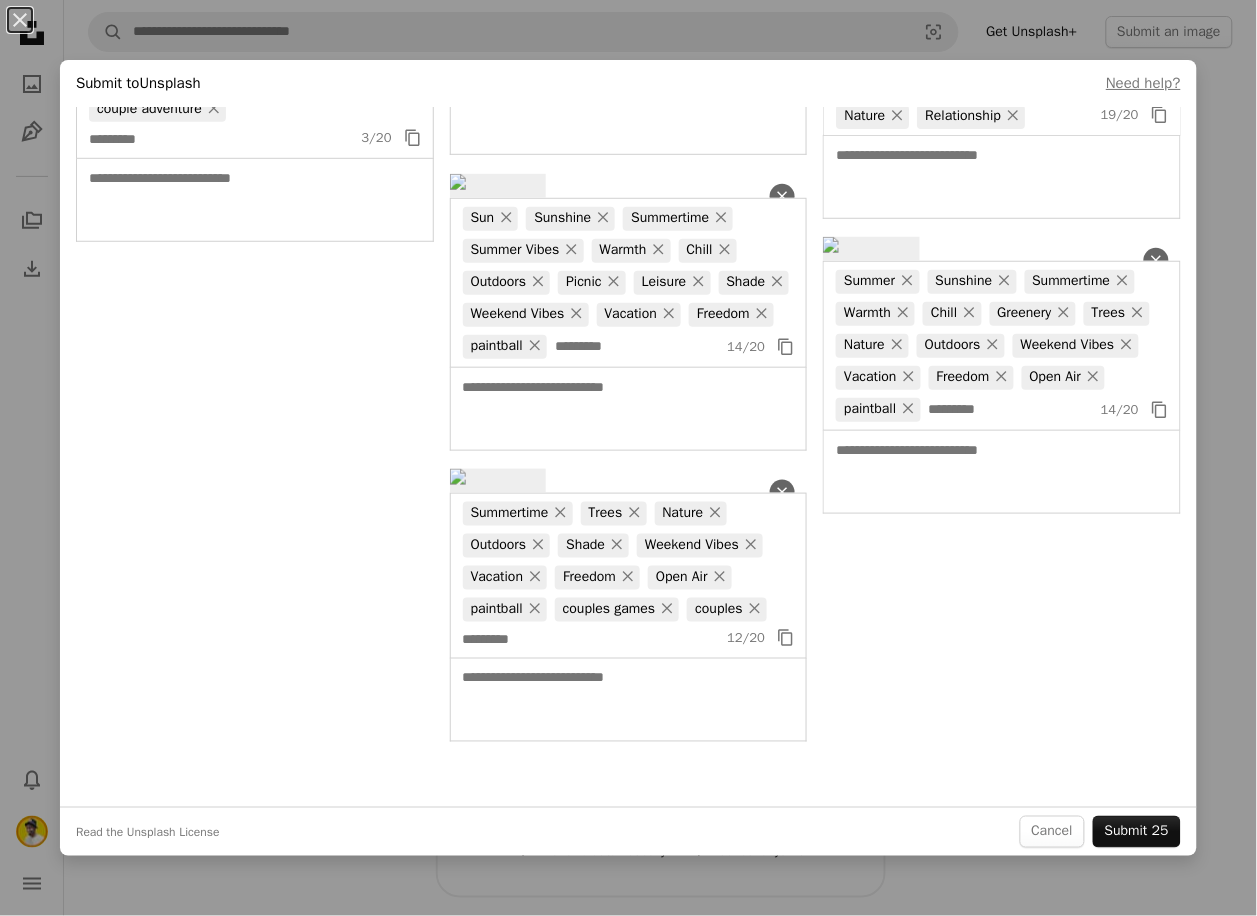click on "×" at bounding box center [253, -122] 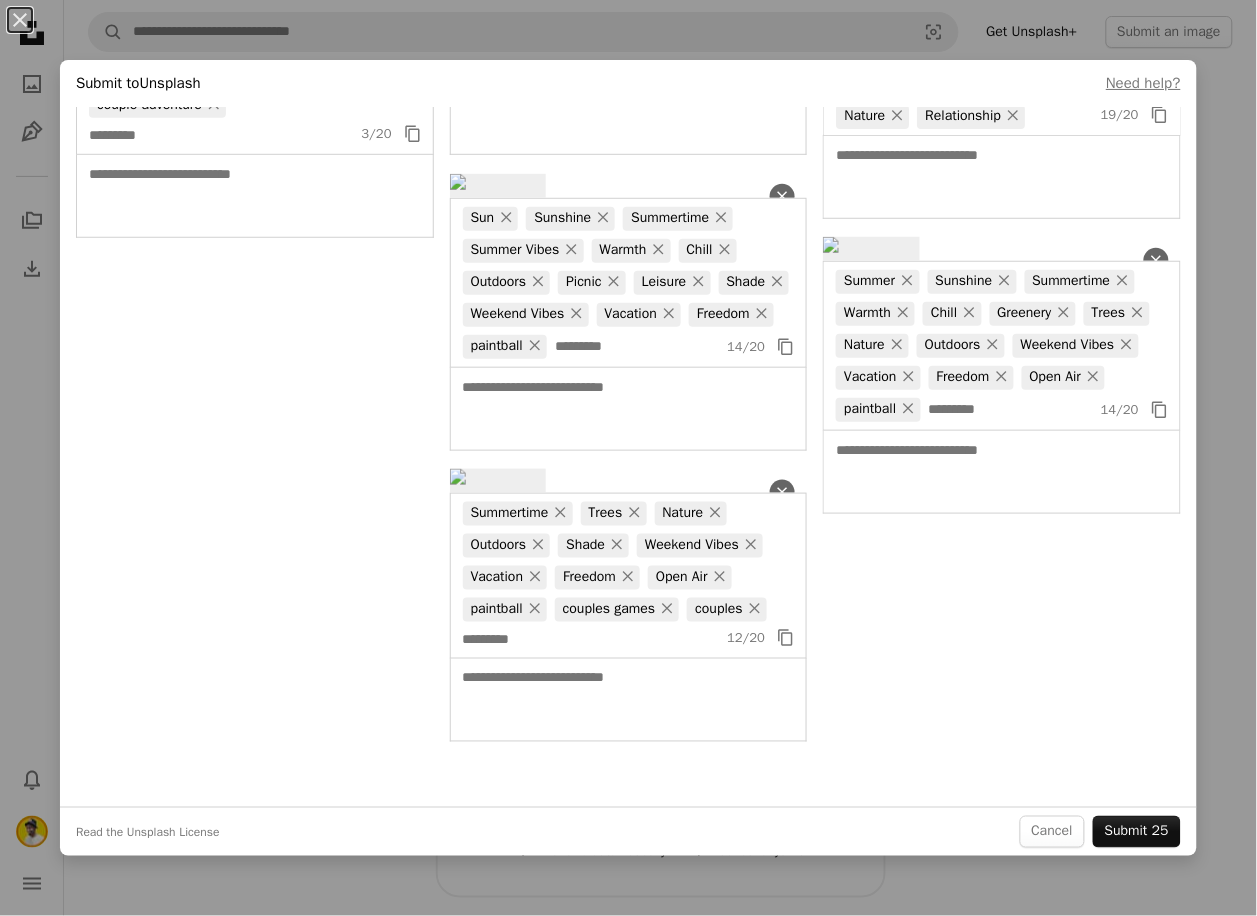 click on "×" at bounding box center [160, -122] 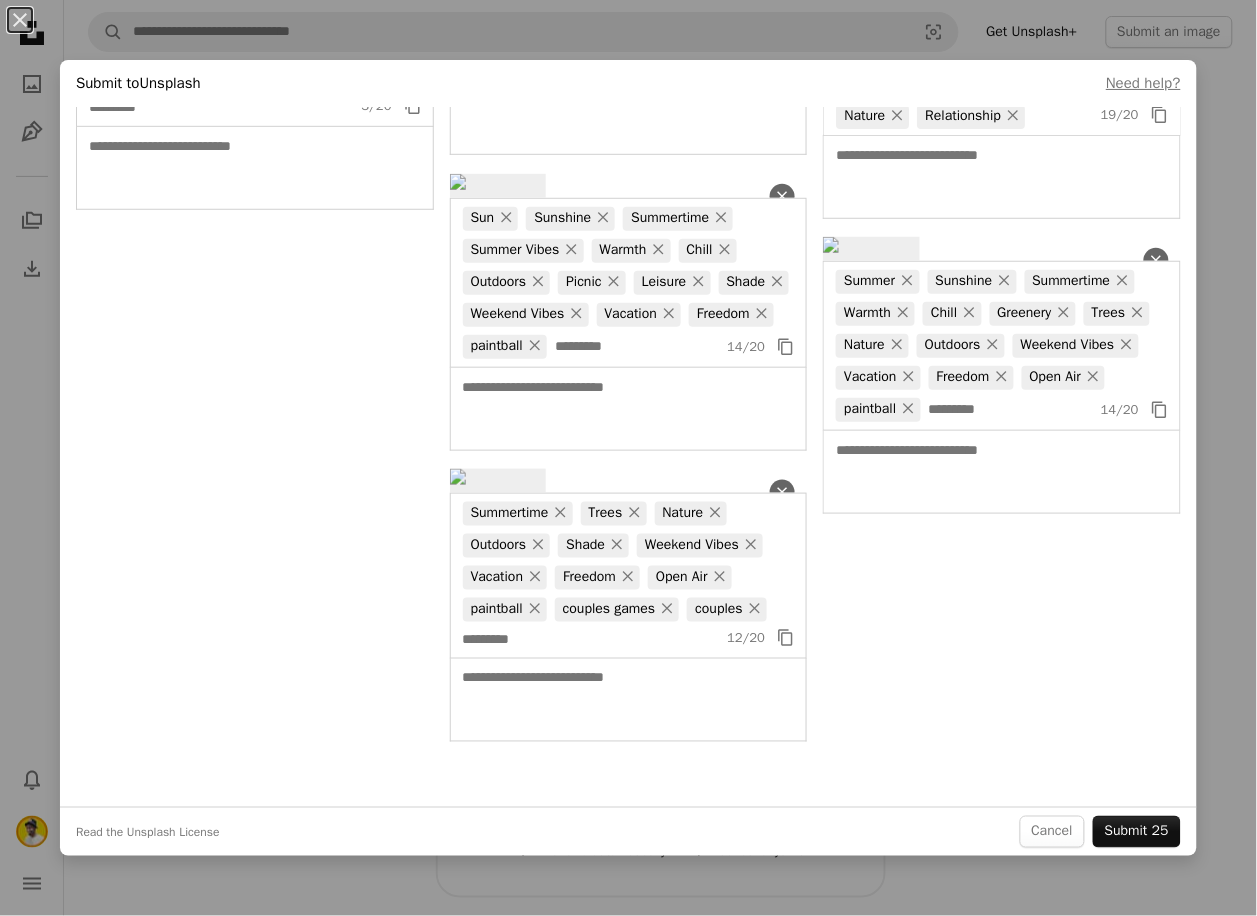 click on "×" at bounding box center [161, -122] 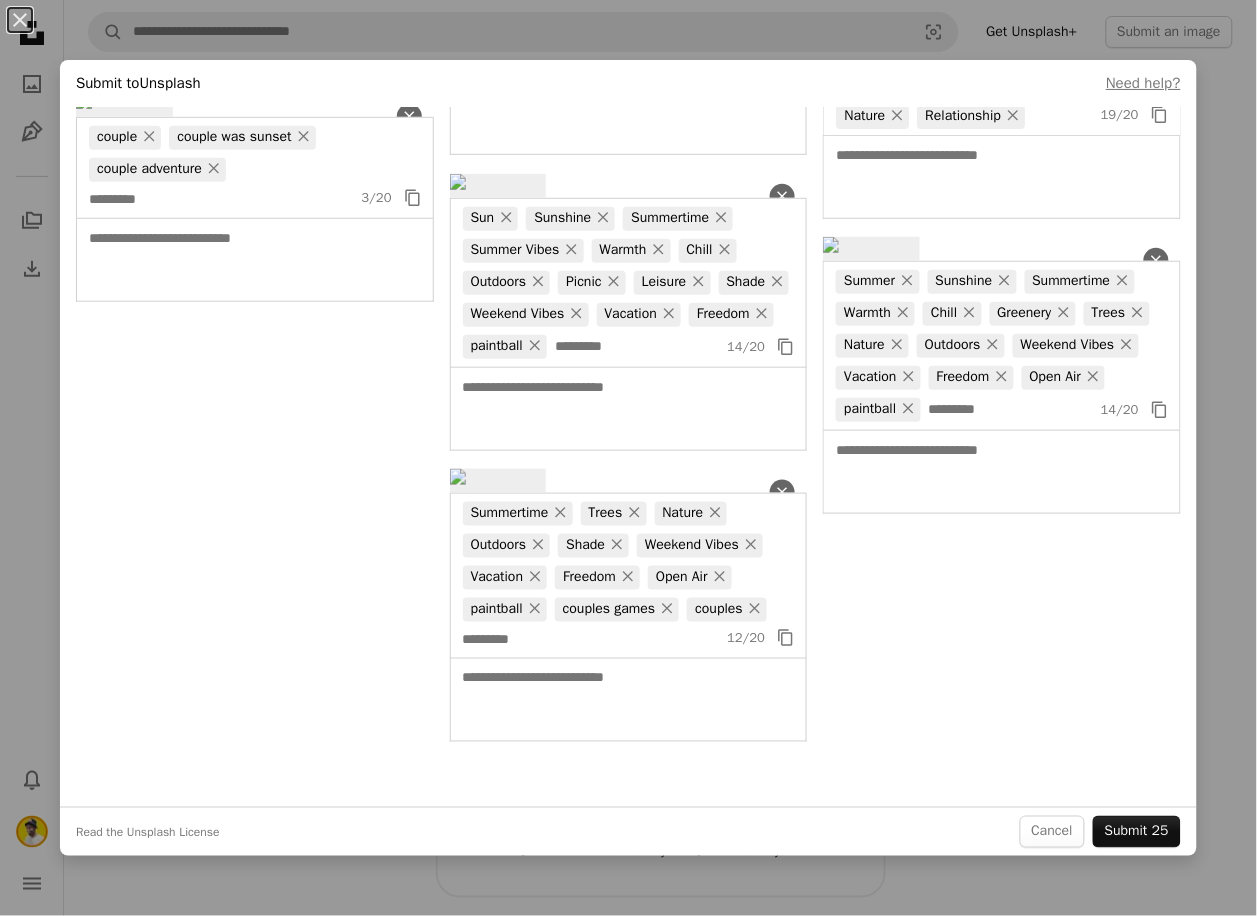 scroll, scrollTop: 2064, scrollLeft: 0, axis: vertical 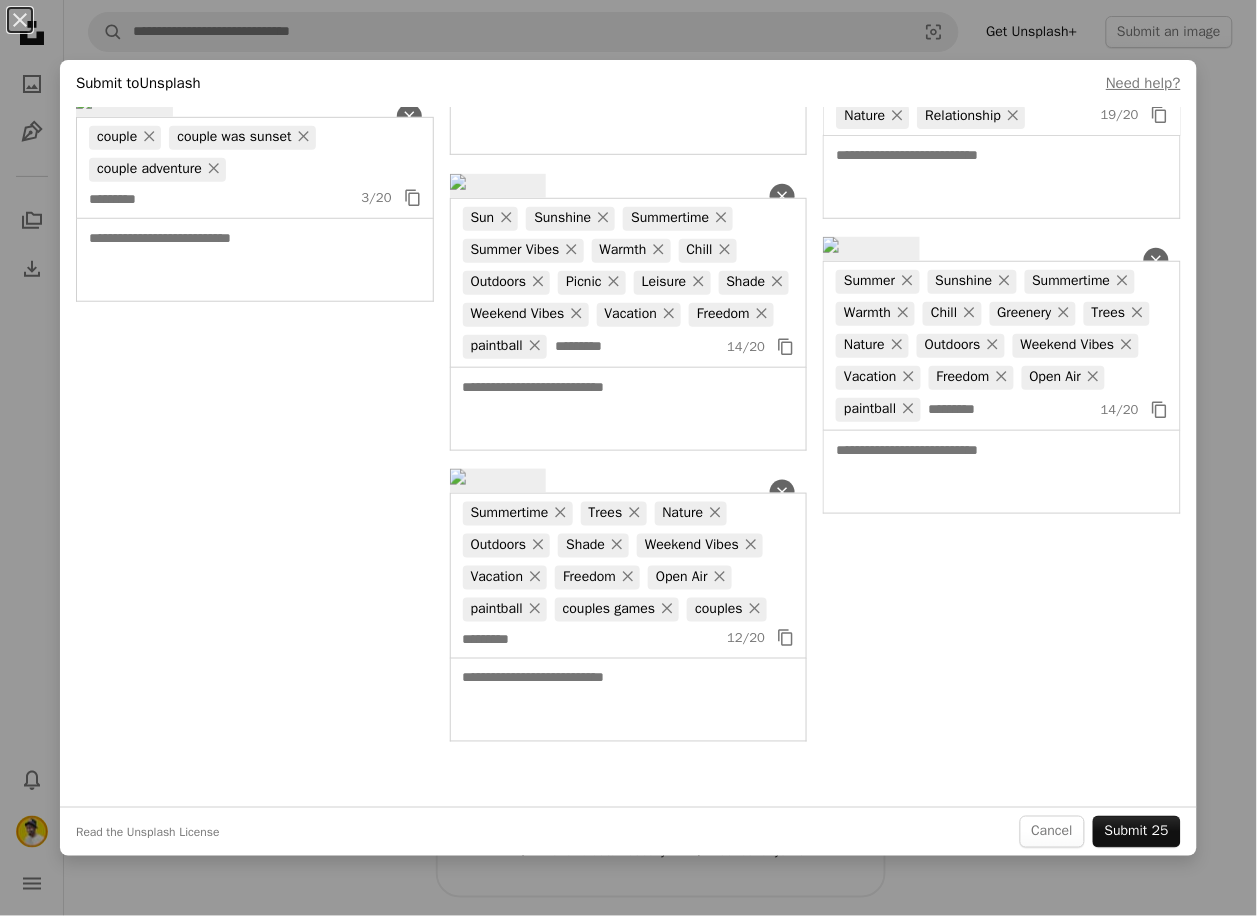 drag, startPoint x: 514, startPoint y: 632, endPoint x: 501, endPoint y: 632, distance: 13 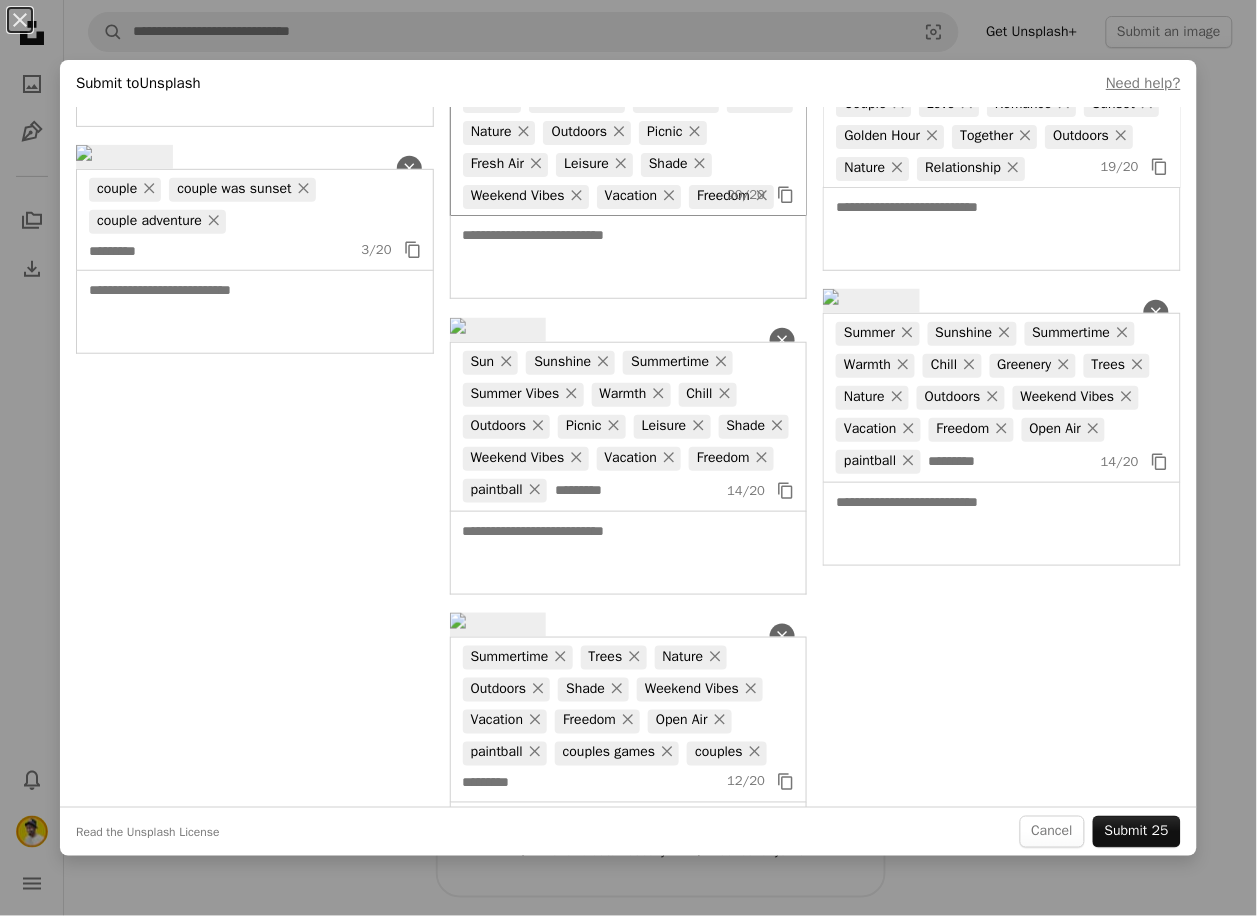 scroll, scrollTop: 2175, scrollLeft: 0, axis: vertical 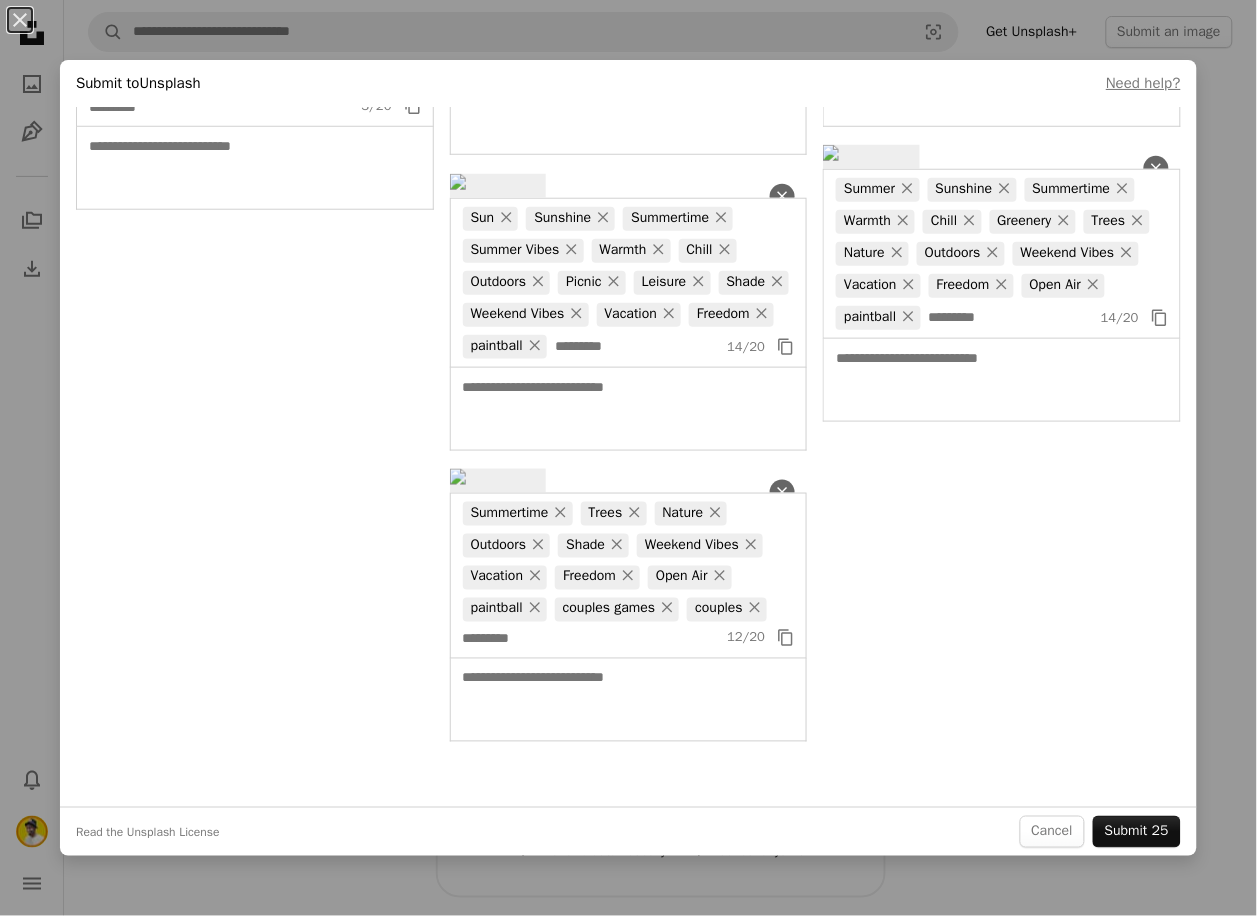 click on "×" at bounding box center [735, -887] 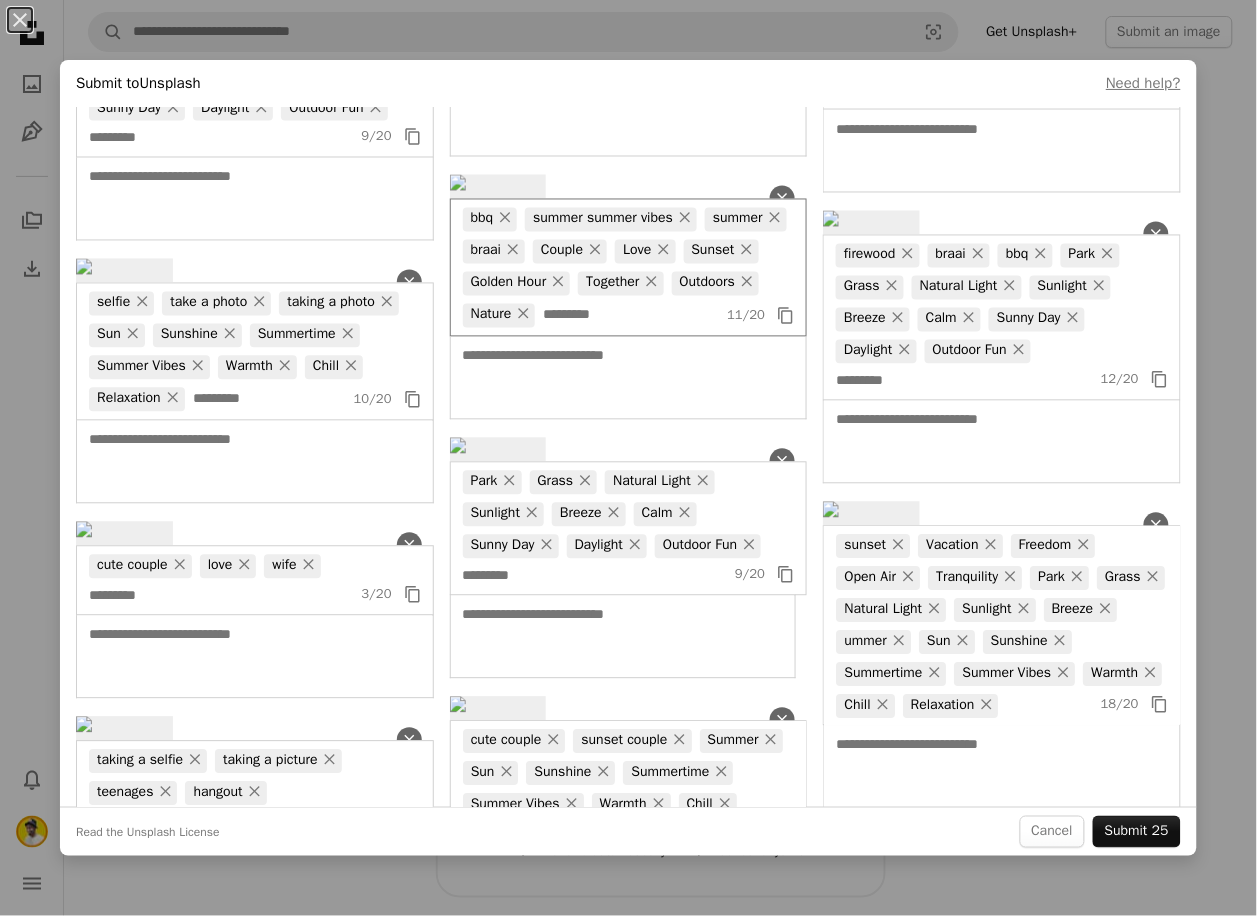 scroll, scrollTop: 777, scrollLeft: 0, axis: vertical 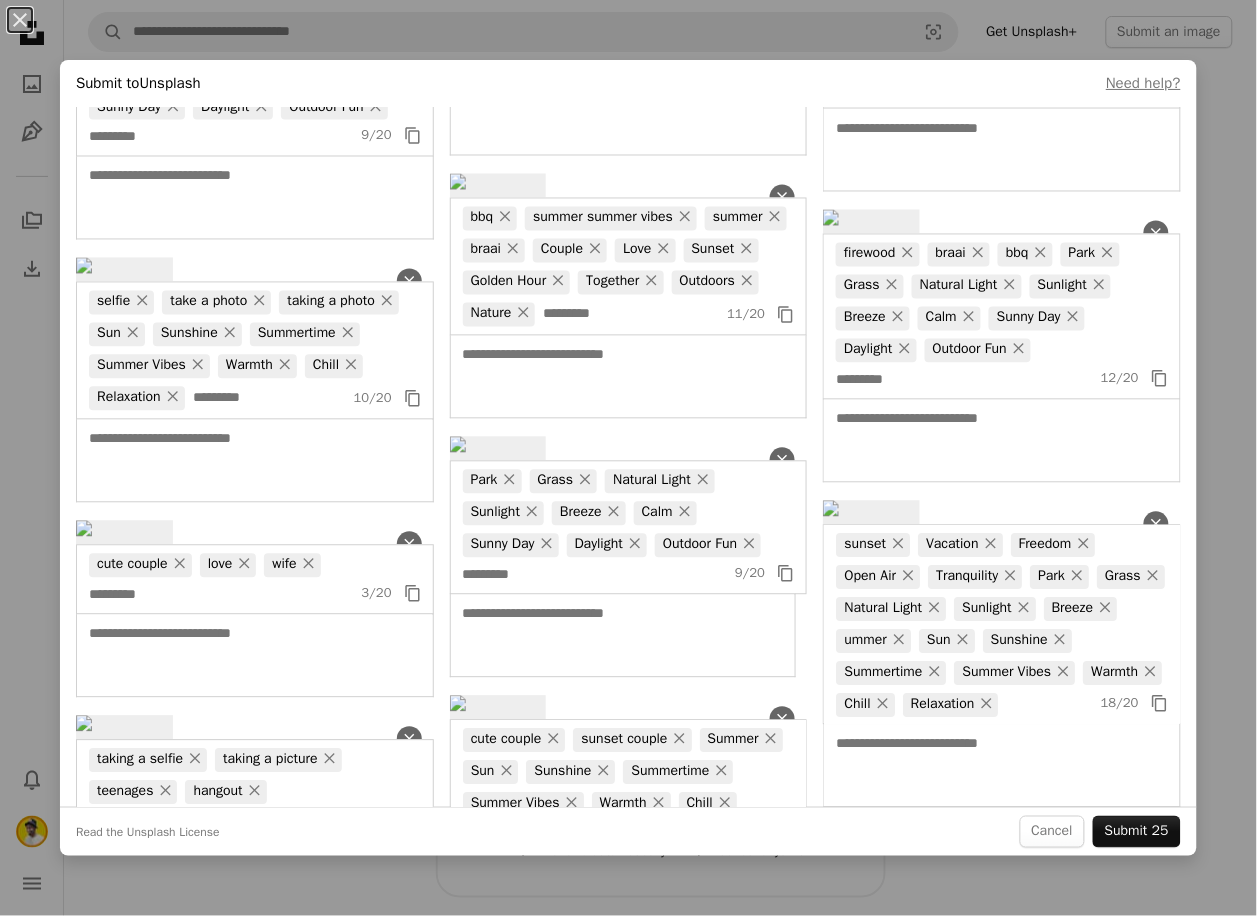 click at bounding box center [594, -270] 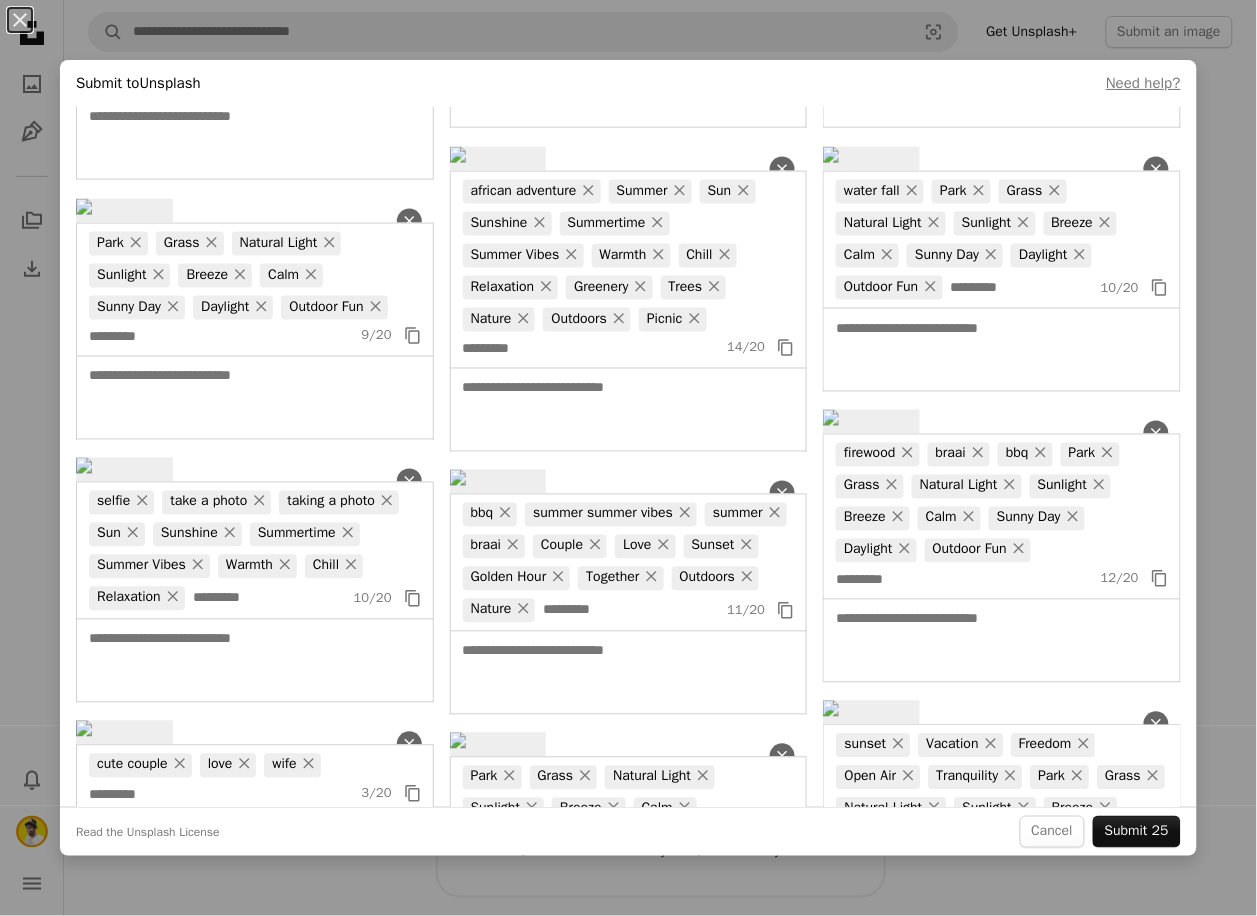 scroll, scrollTop: 222, scrollLeft: 0, axis: vertical 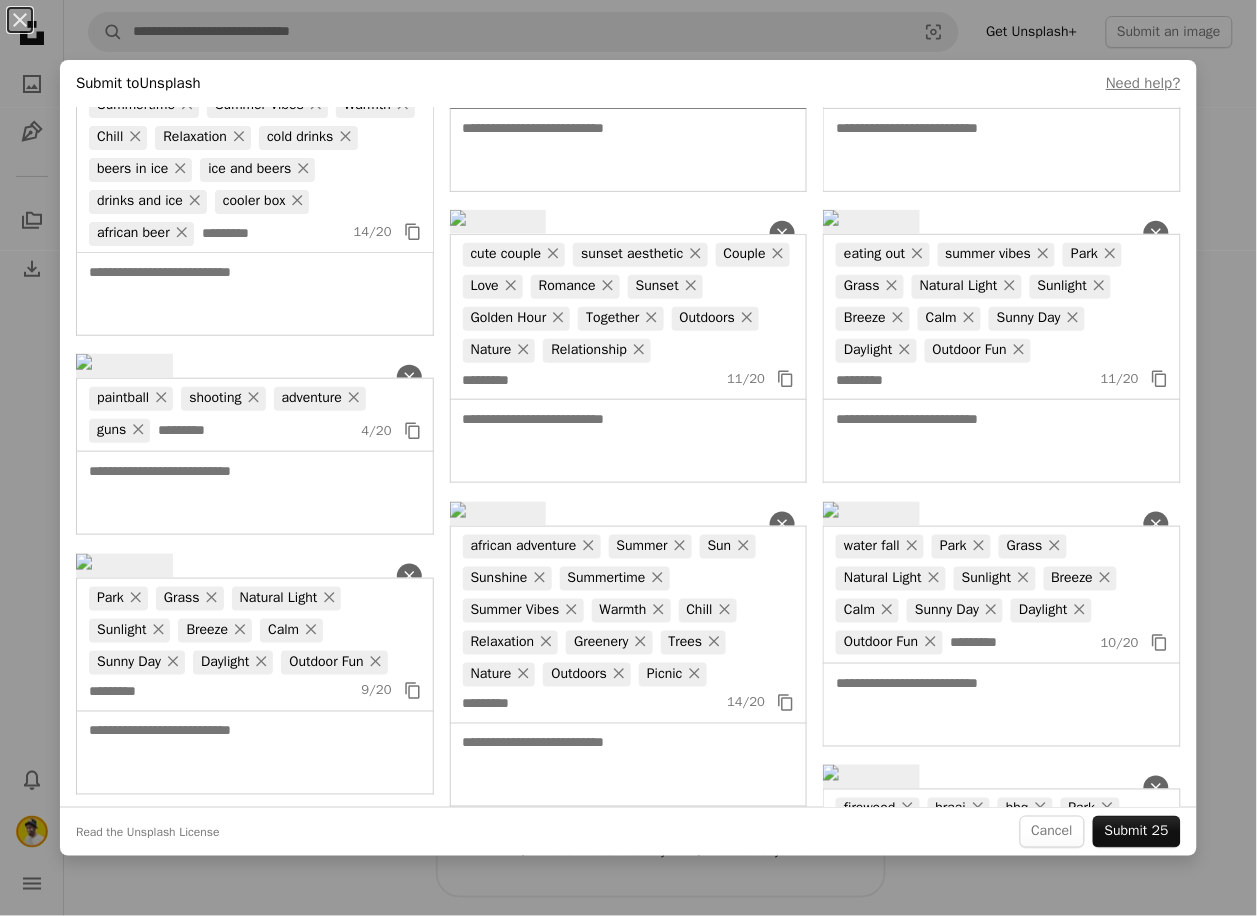 drag, startPoint x: 543, startPoint y: 501, endPoint x: 532, endPoint y: 498, distance: 11.401754 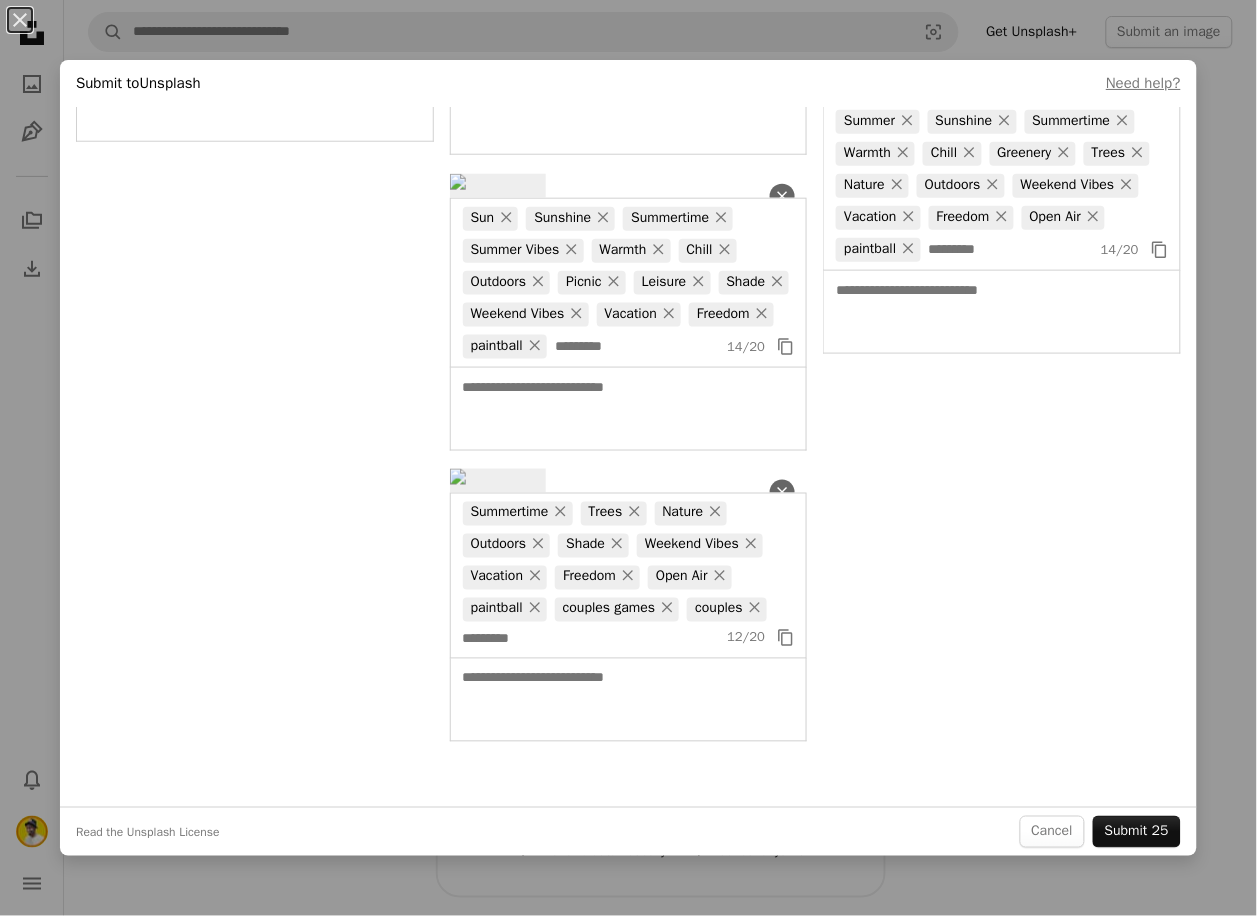 scroll, scrollTop: 4303, scrollLeft: 0, axis: vertical 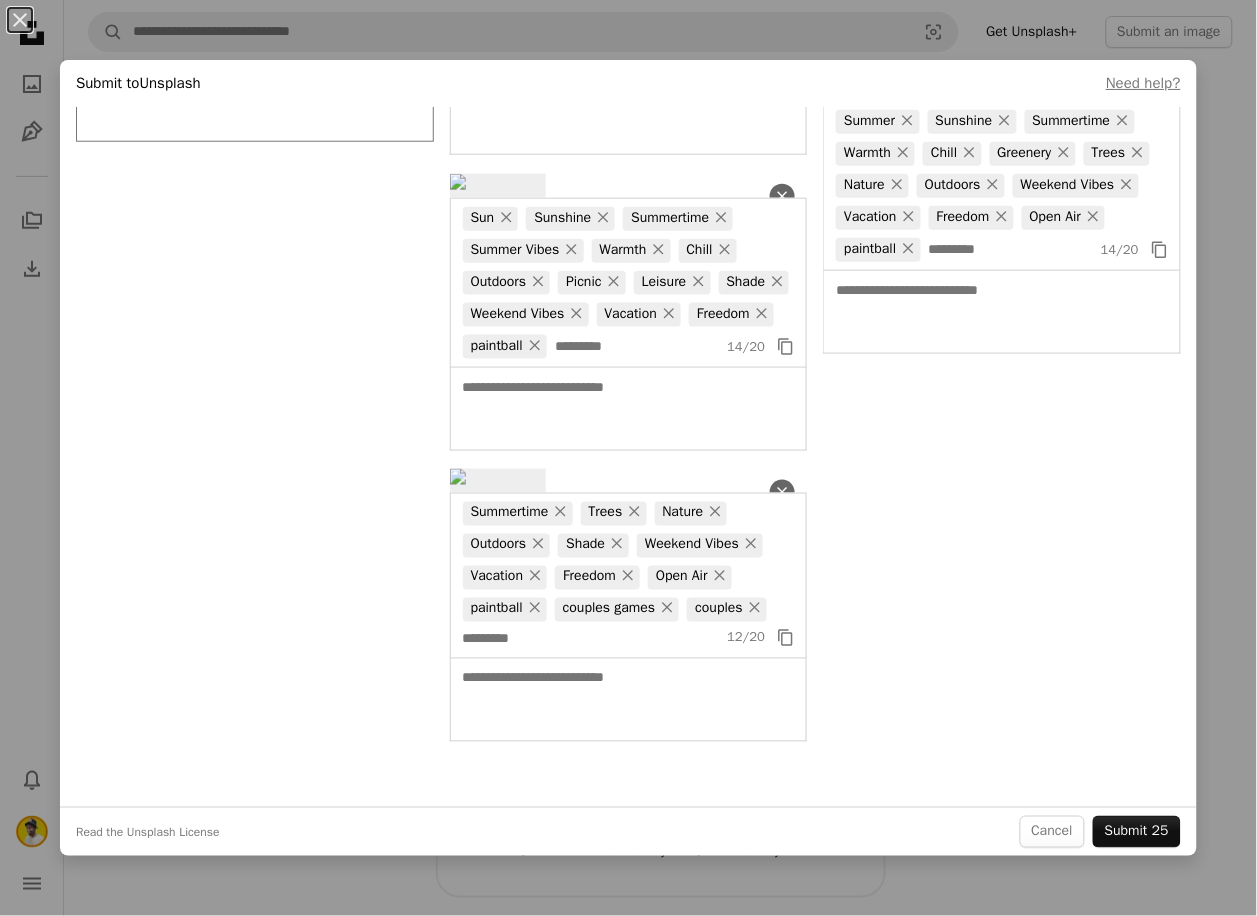 click at bounding box center [255, 100] 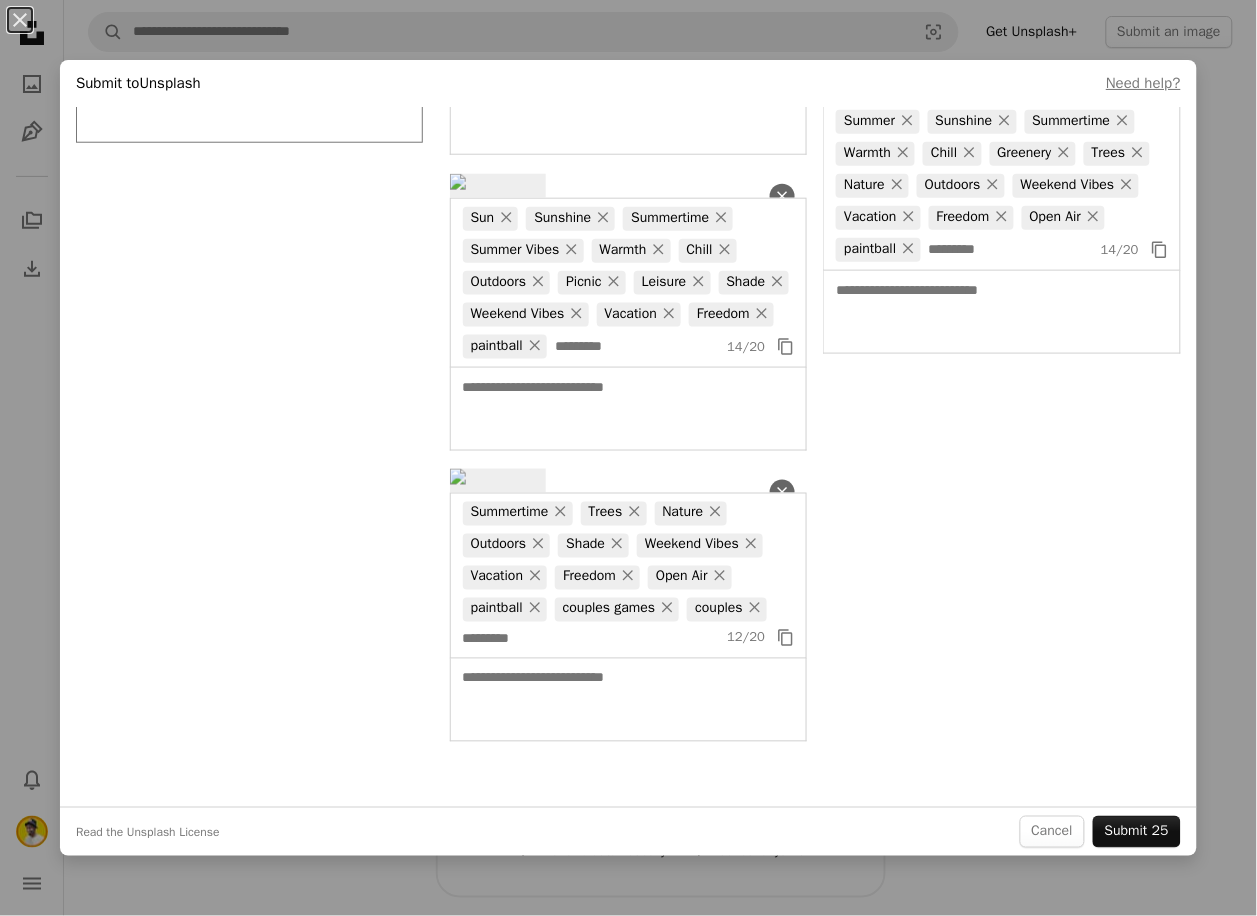 scroll, scrollTop: 3636, scrollLeft: 0, axis: vertical 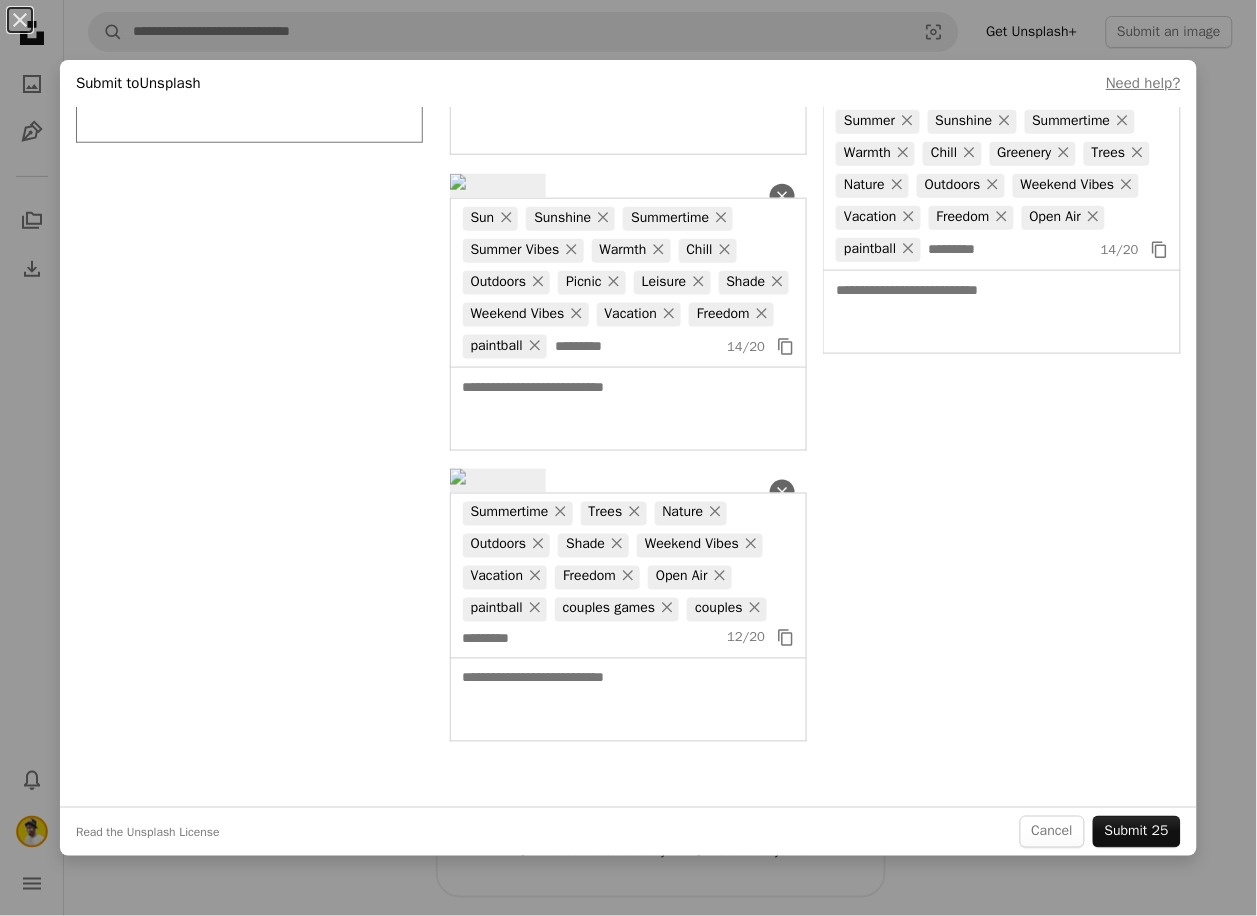 type on "**********" 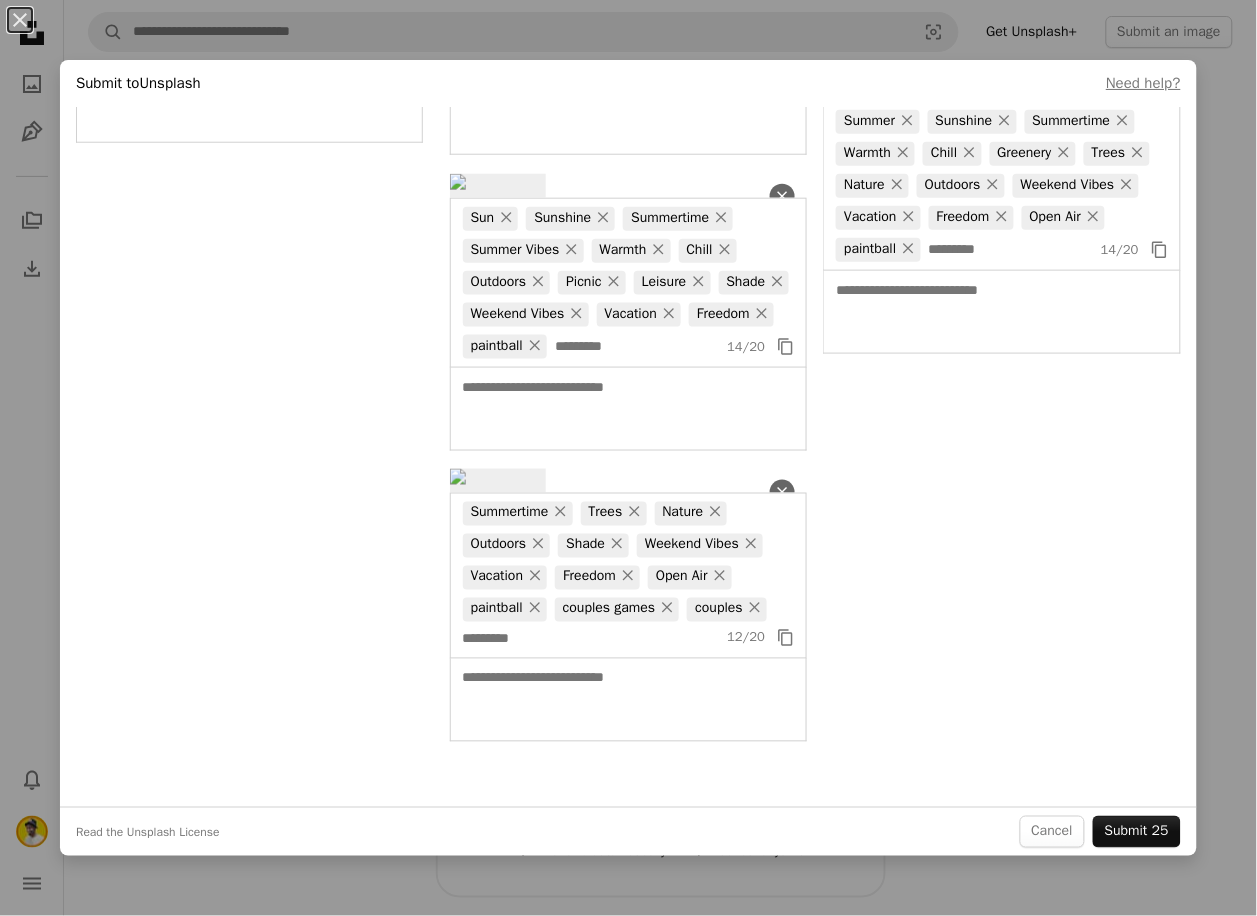 click at bounding box center [255, -127] 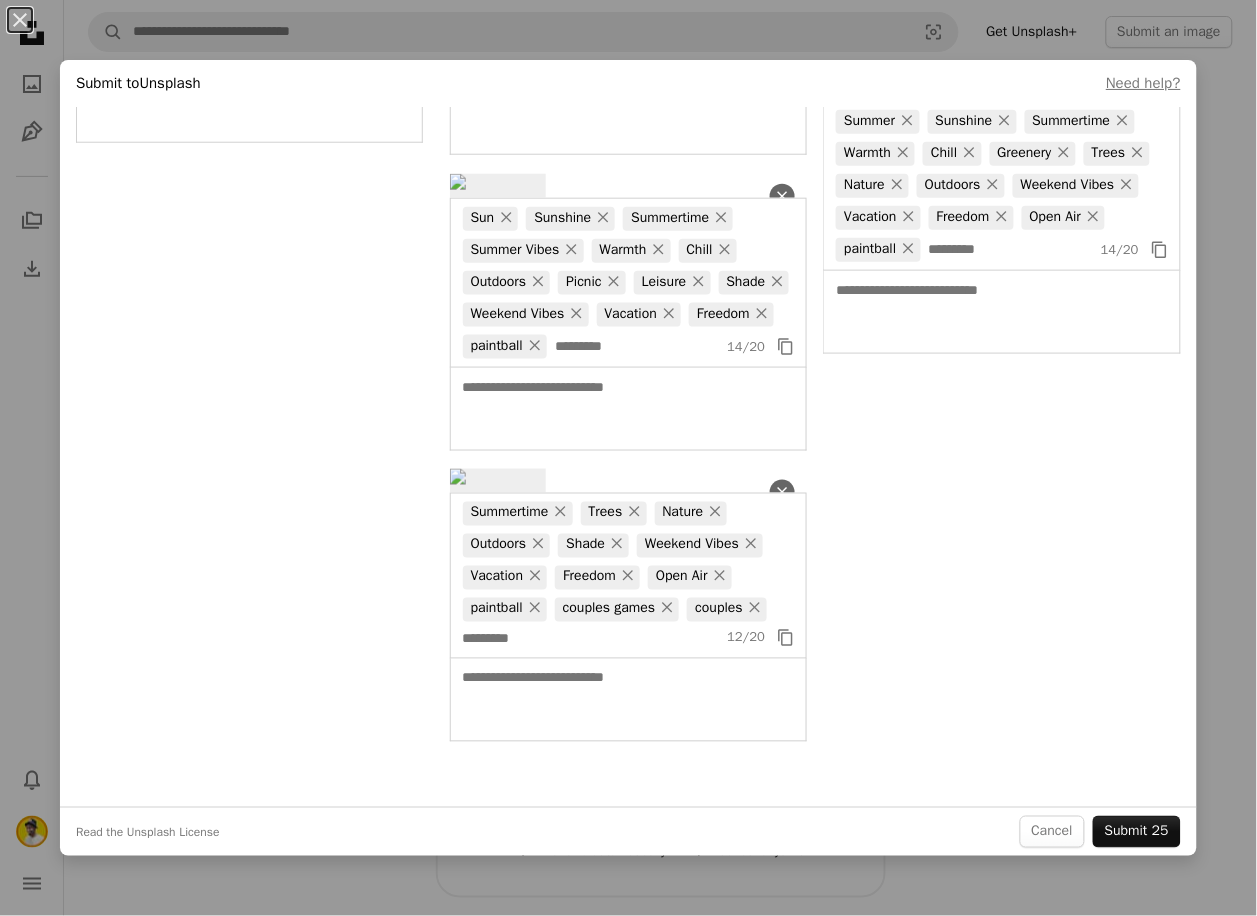 drag, startPoint x: 310, startPoint y: 750, endPoint x: -64, endPoint y: 730, distance: 374.53436 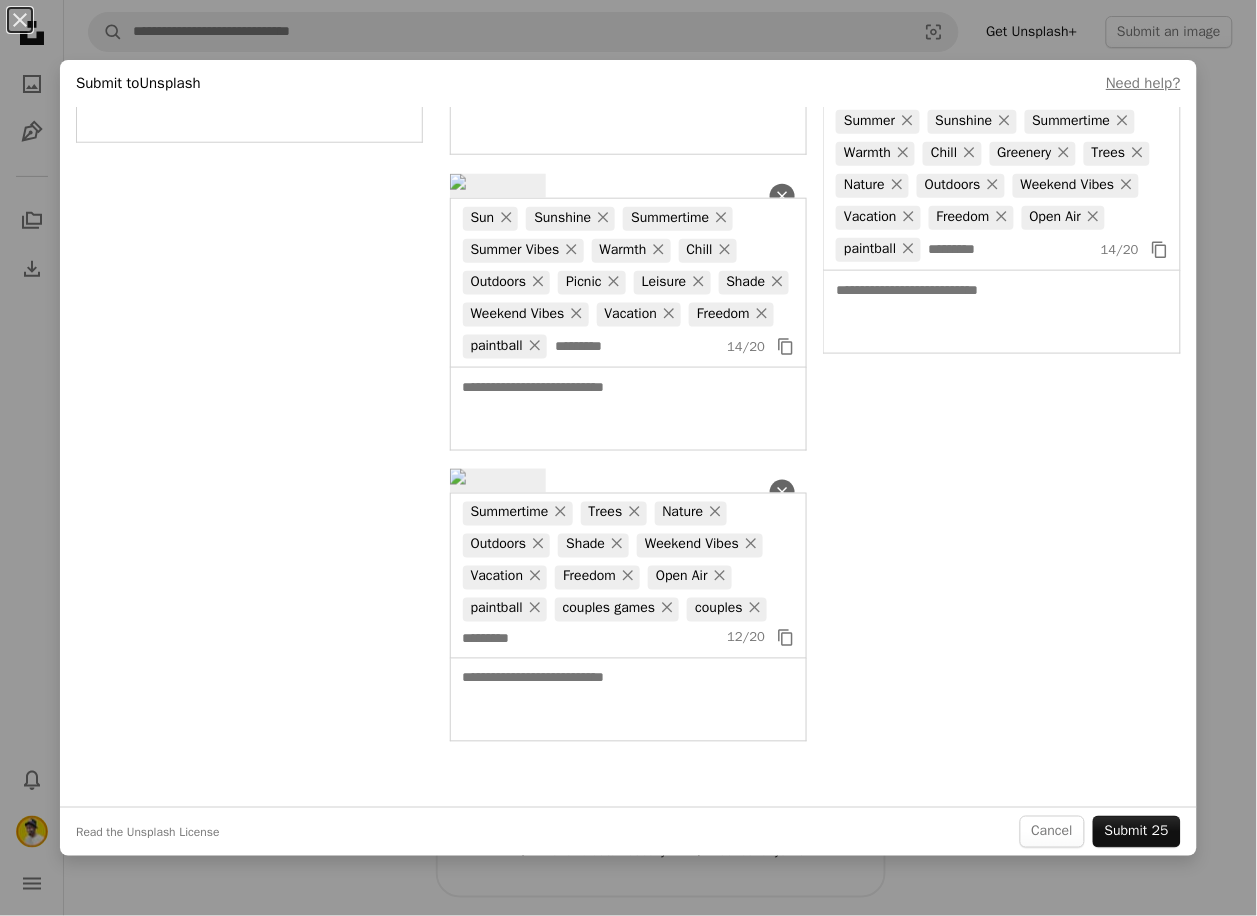 click on "Unsplash logo Unsplash Home A photo Pen Tool A stack of folders Download Bell navigation menu A magnifying glass Visual search Get Unsplash+ Submit an image One simple plan unlocks everything. No bundles. No add-ons. Yearly (66% off) Monthly Limited Launch Special 1 $12   $4 USD per month 2 $144   $48  billed yearly A plus sign Members-only content added monthly A plus sign Unlimited royalty-free downloads A plus sign Illustrations  New A plus sign Enhanced legal protections A plus sign Ad-free experience A plus sign Priority support Get  Unsplash+ A checkmark Renews automatically A checkmark Cancel anytime A group of people Need a plan for your team? Learn more Why go Unsplash+ Unlimited royalty-free downloads. Use them as many times as you want. High-quality illustrations that make your projects stand out. New Enhanced legal protections. All visuals are model and property released. Can be used in any commercial project and are backed by  Unsplash+ Protection . New visuals added monthly. More with Unsplash+" at bounding box center (628, 2313) 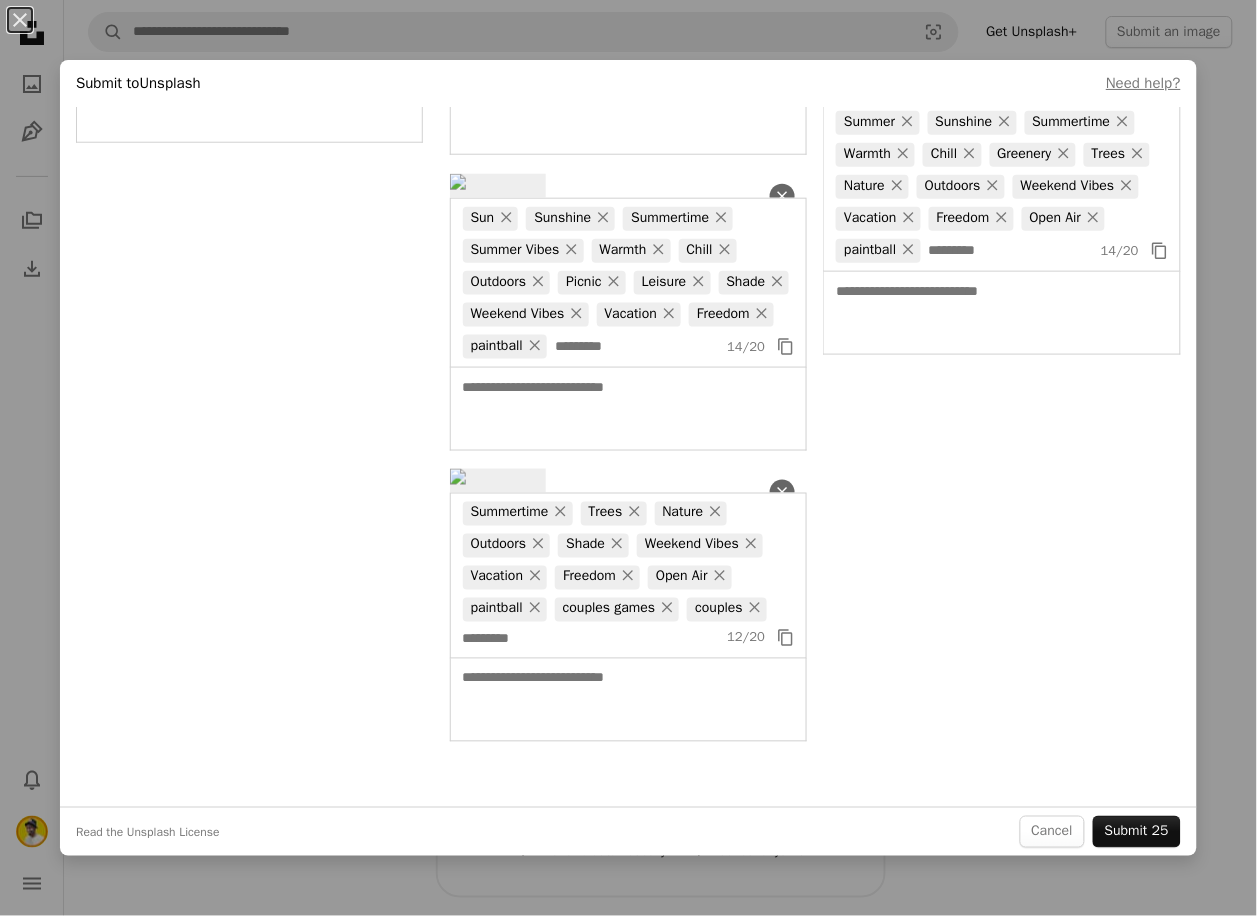 scroll, scrollTop: 4747, scrollLeft: 0, axis: vertical 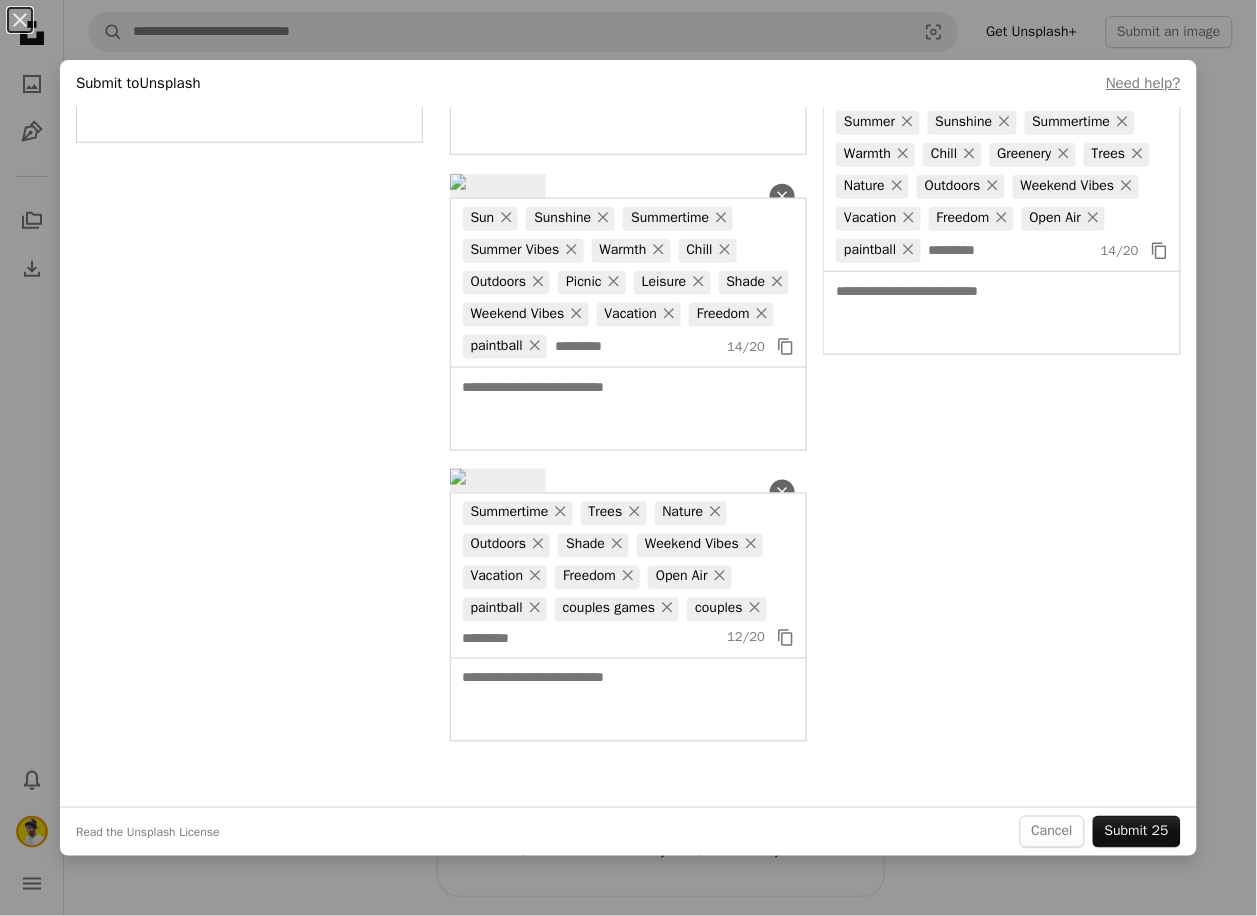 type on "**********" 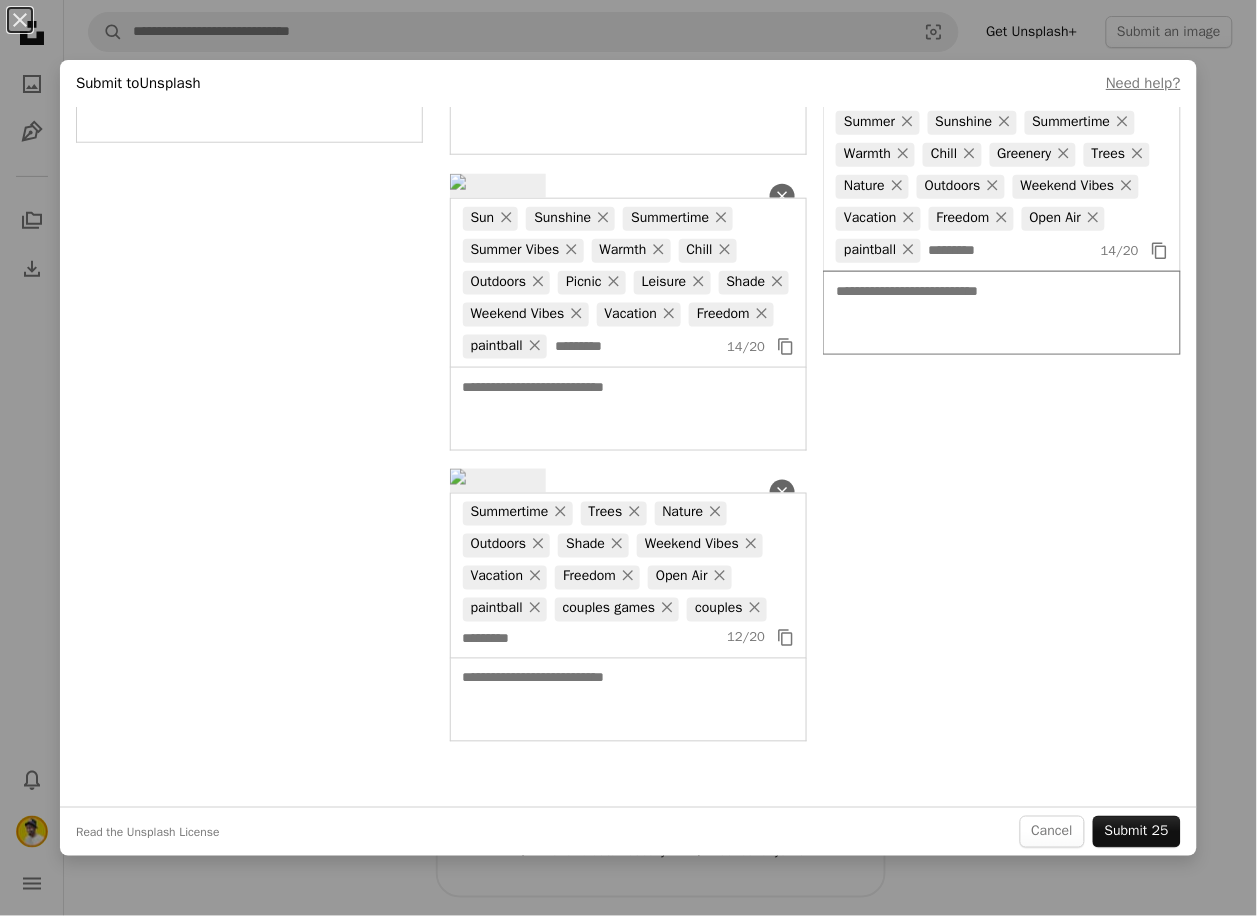 click at bounding box center [1002, 313] 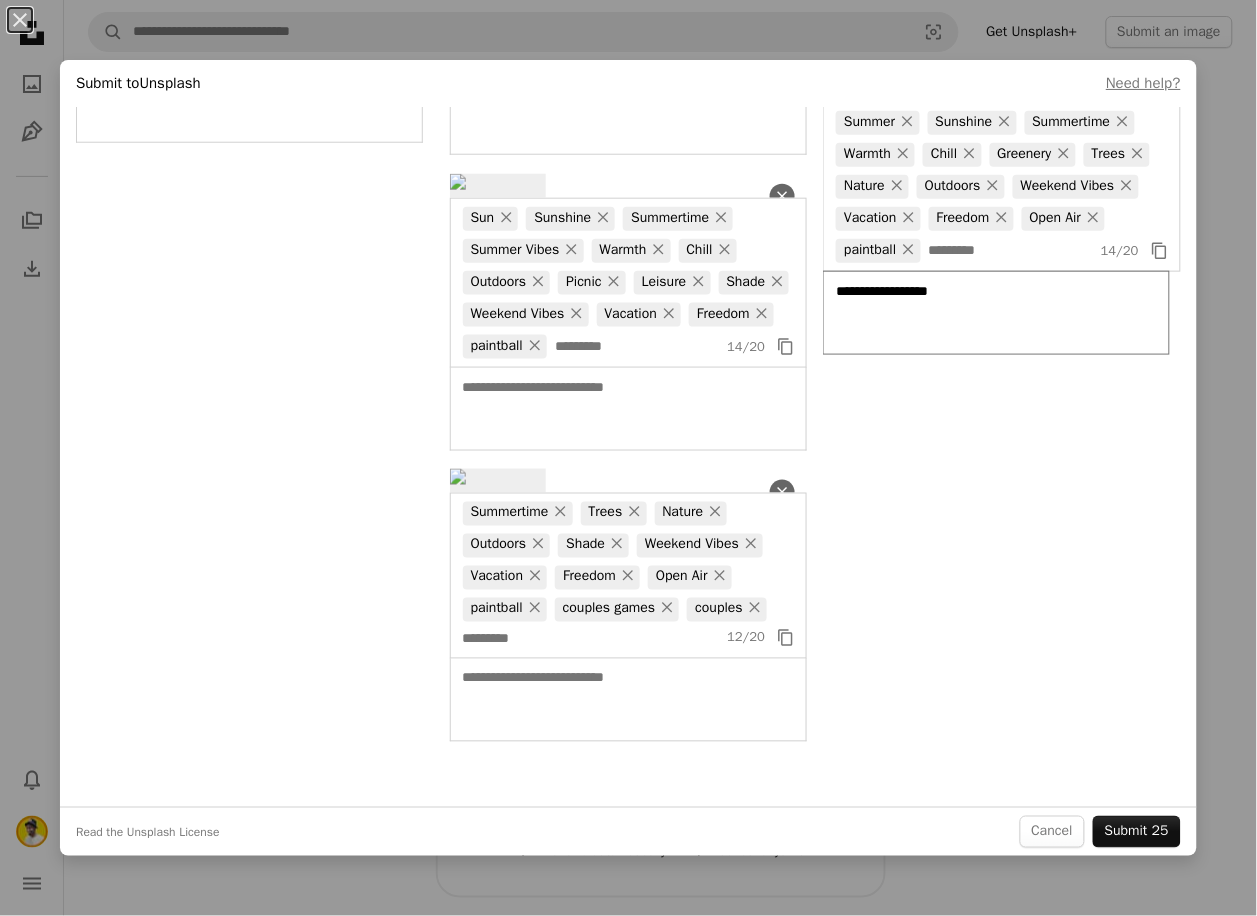 scroll, scrollTop: 5303, scrollLeft: 0, axis: vertical 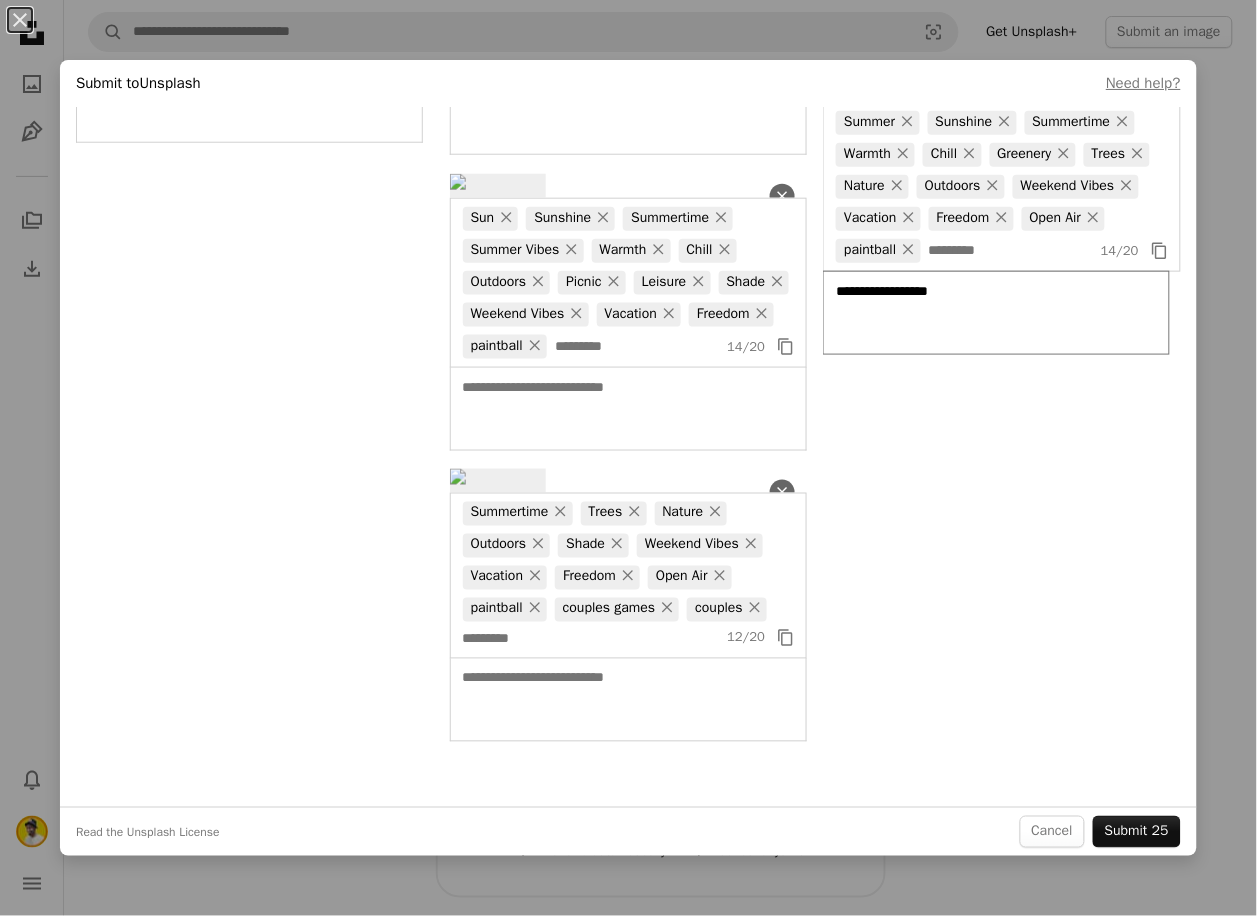 type on "**********" 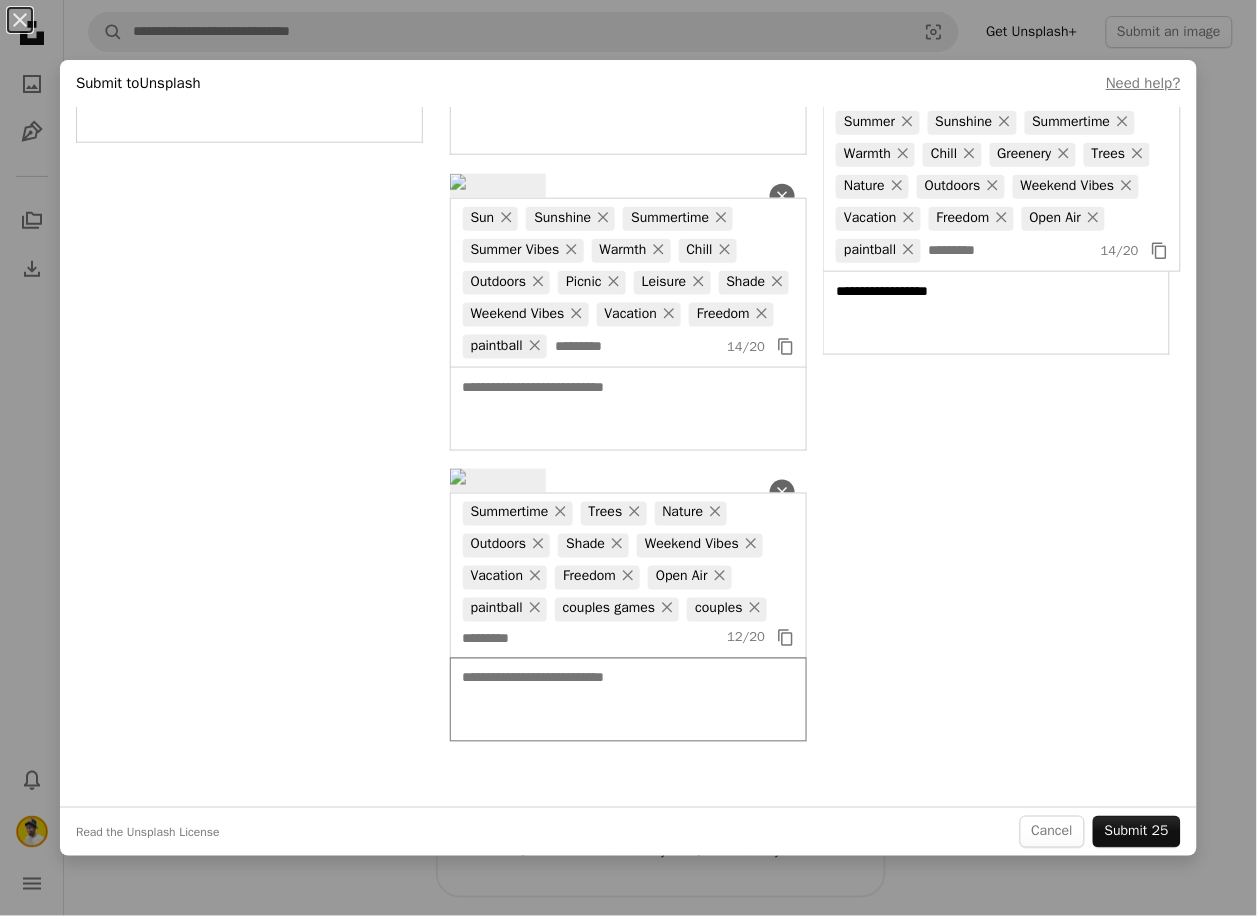 click at bounding box center (629, 700) 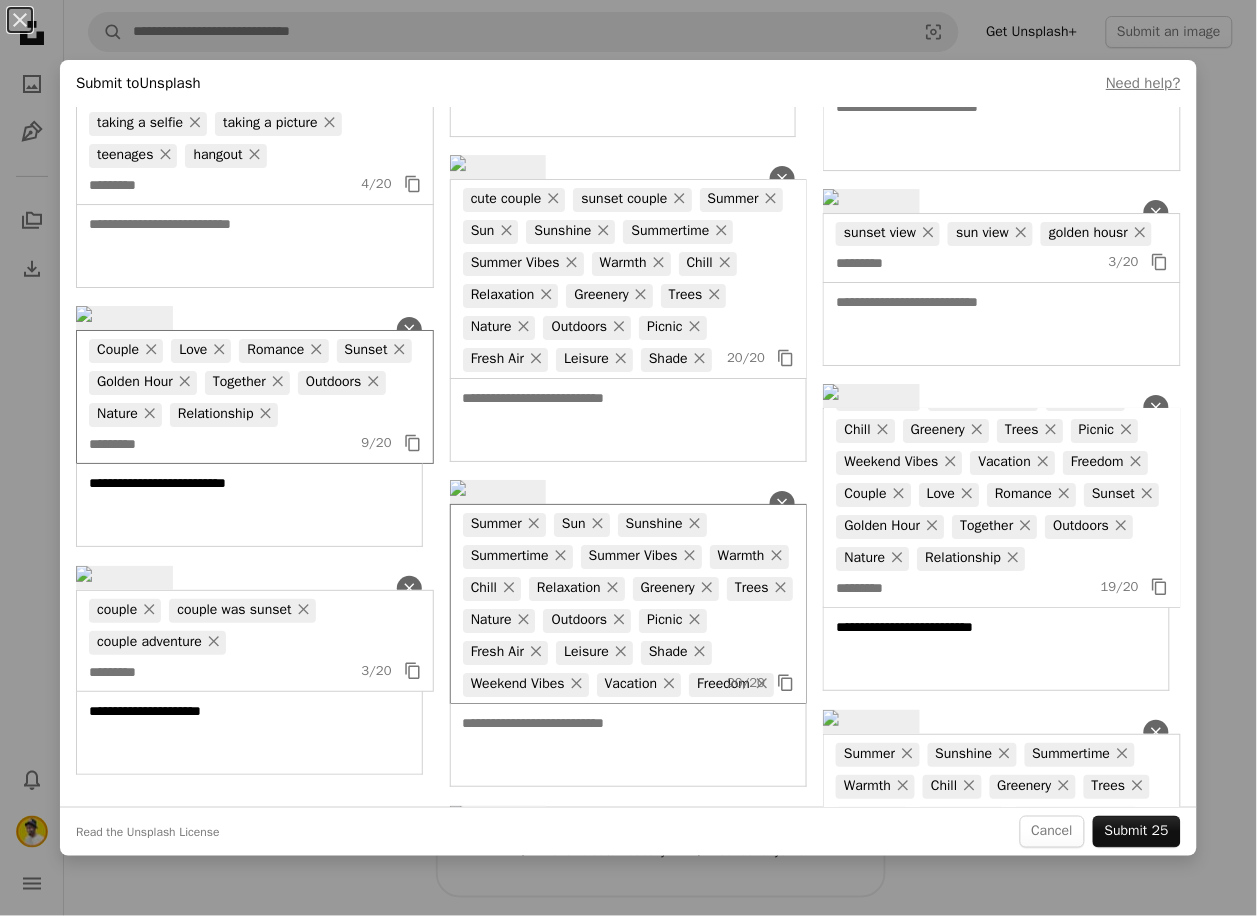scroll, scrollTop: 2192, scrollLeft: 0, axis: vertical 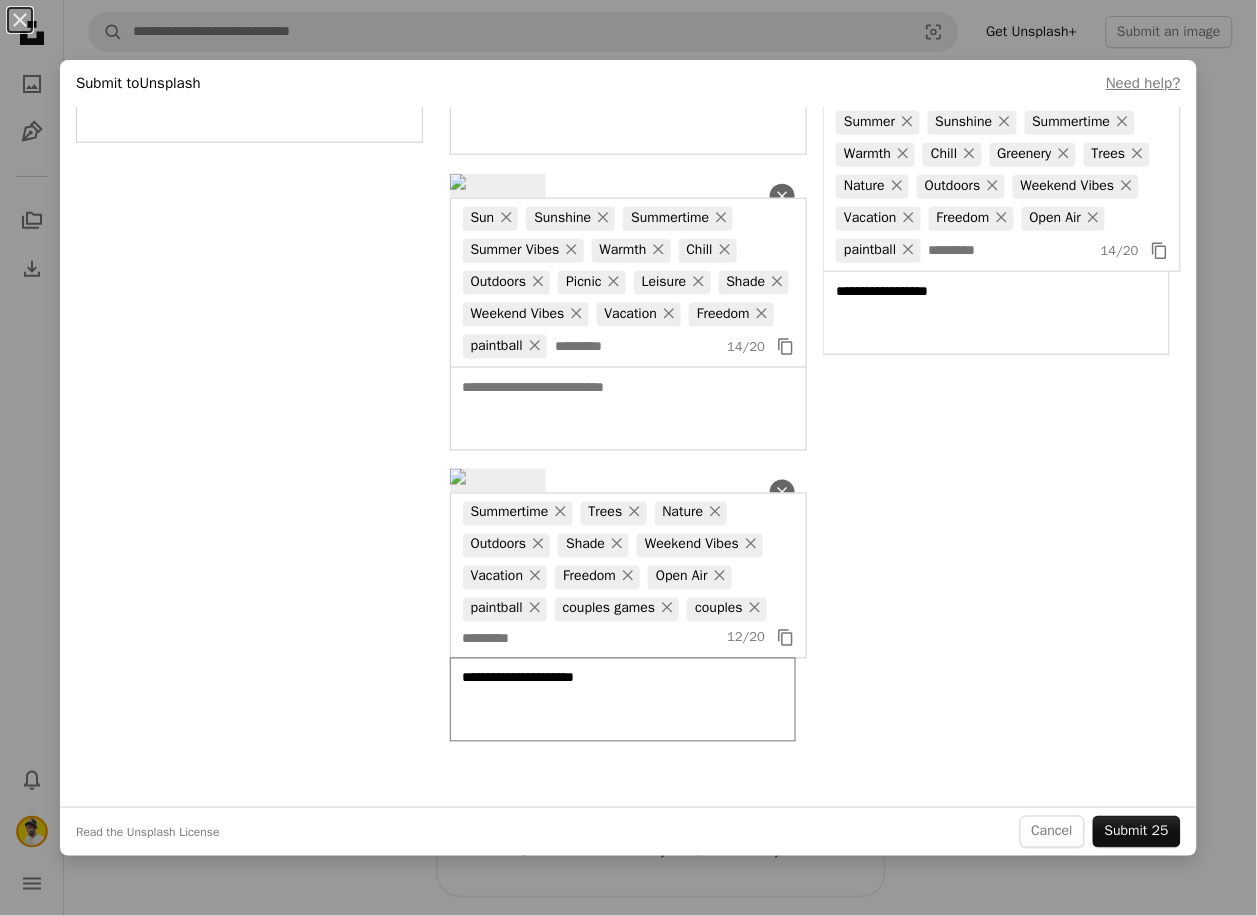 type on "**********" 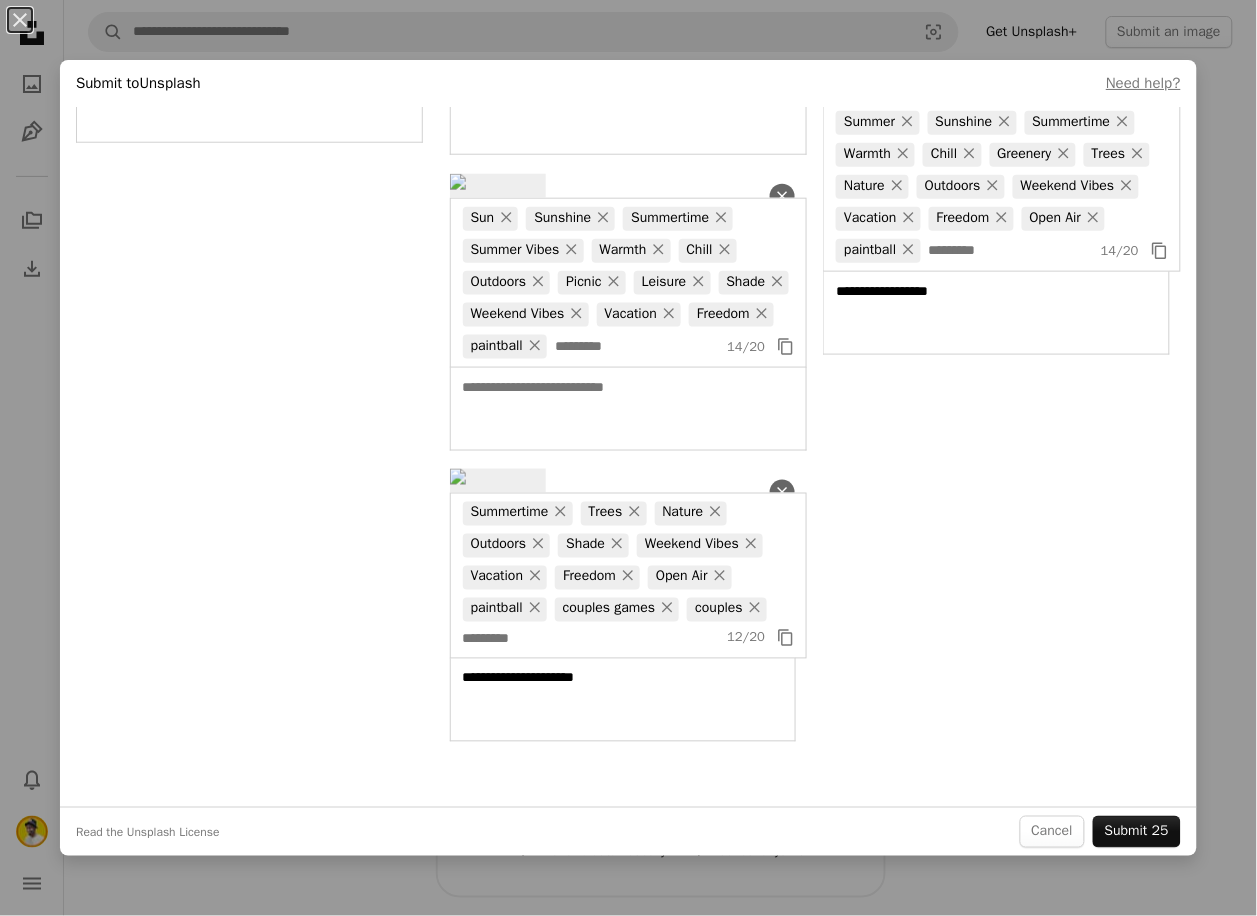 click at bounding box center (629, -796) 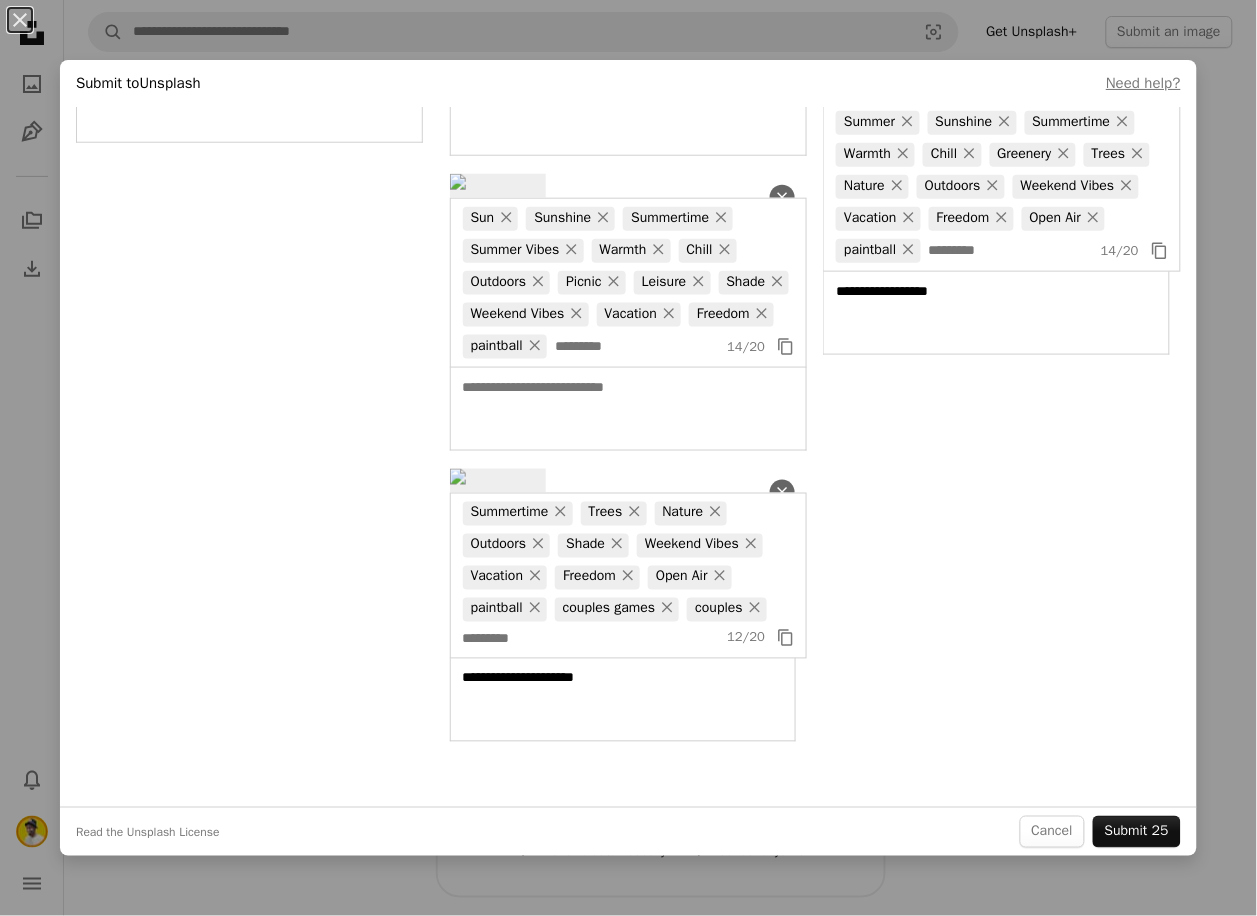type on "**********" 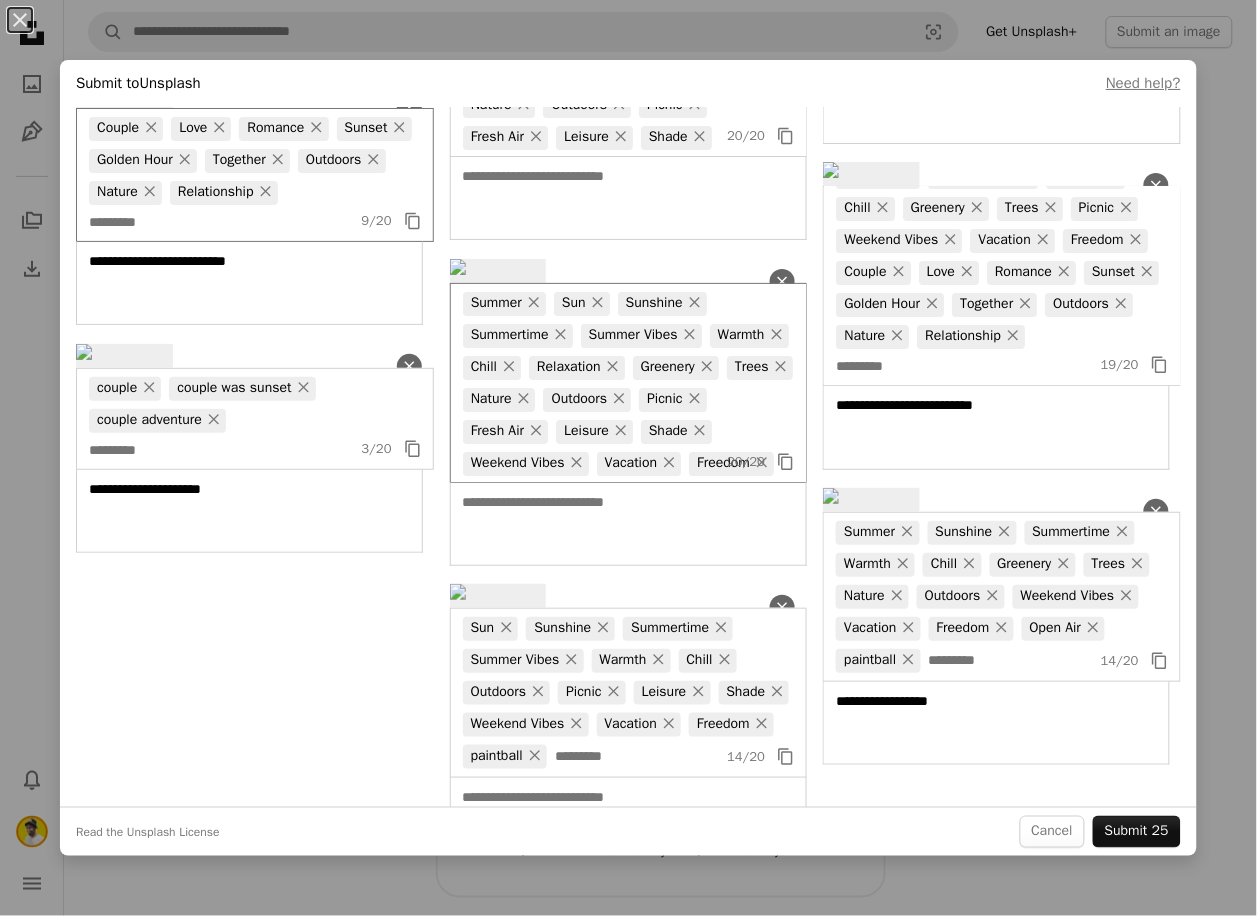scroll, scrollTop: 2303, scrollLeft: 0, axis: vertical 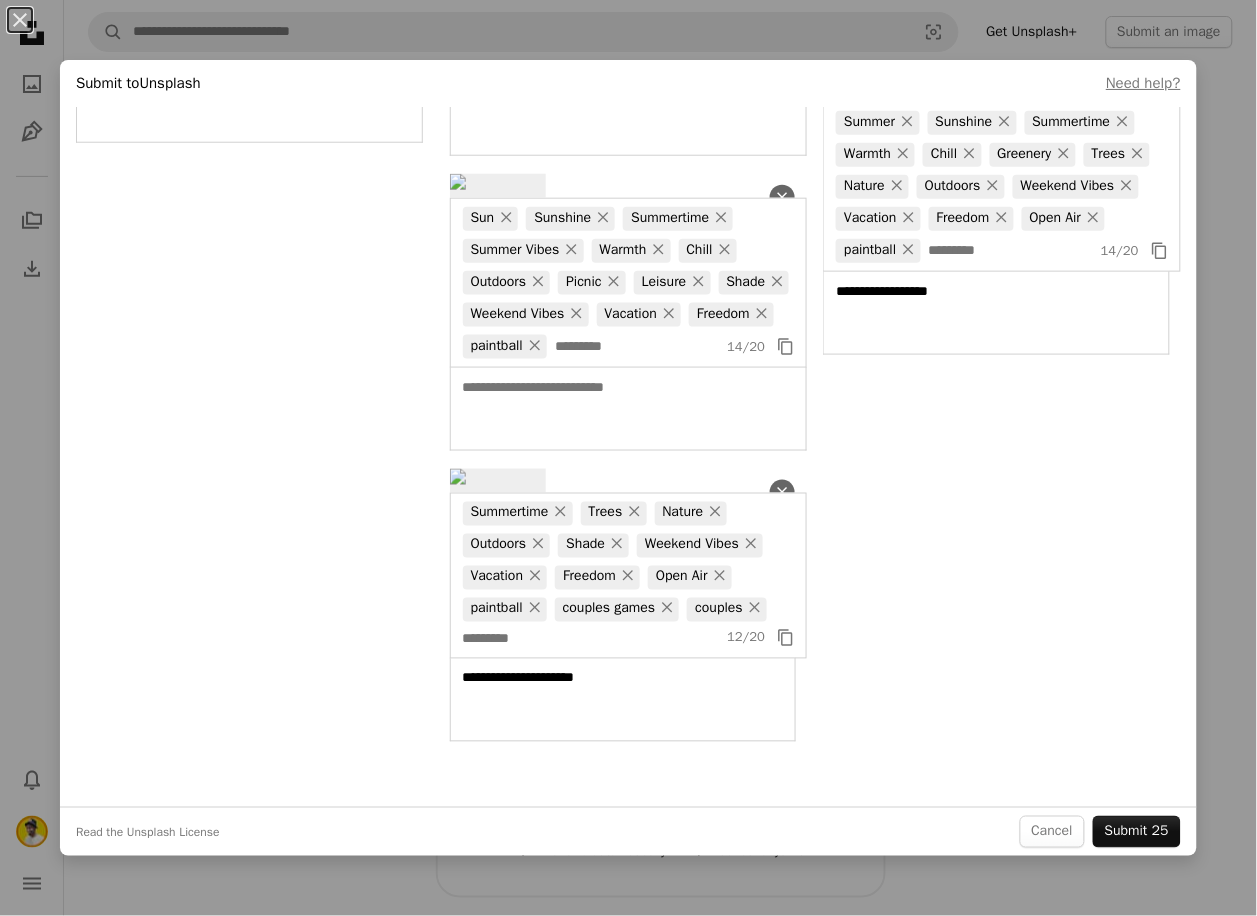 type on "**********" 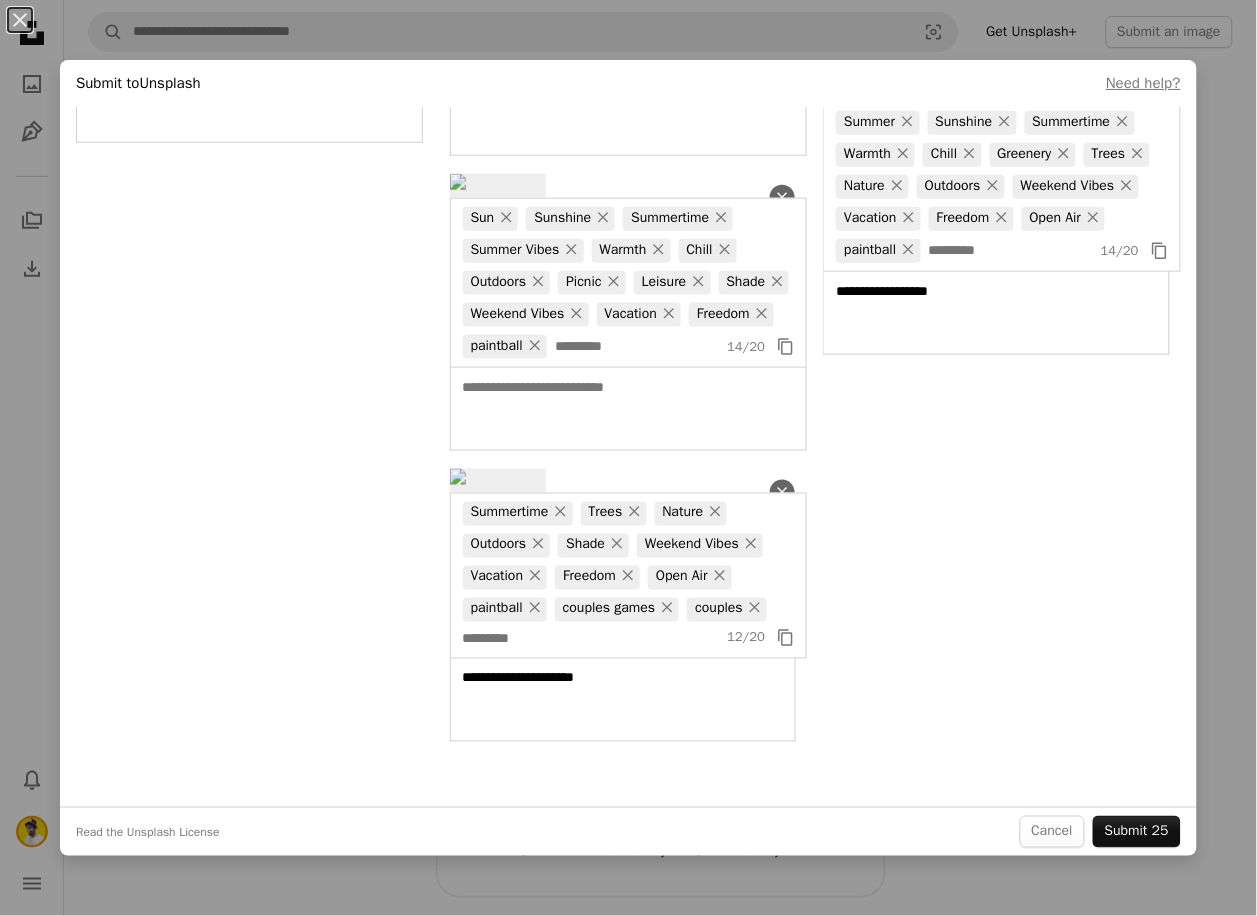 scroll, scrollTop: 3111, scrollLeft: 0, axis: vertical 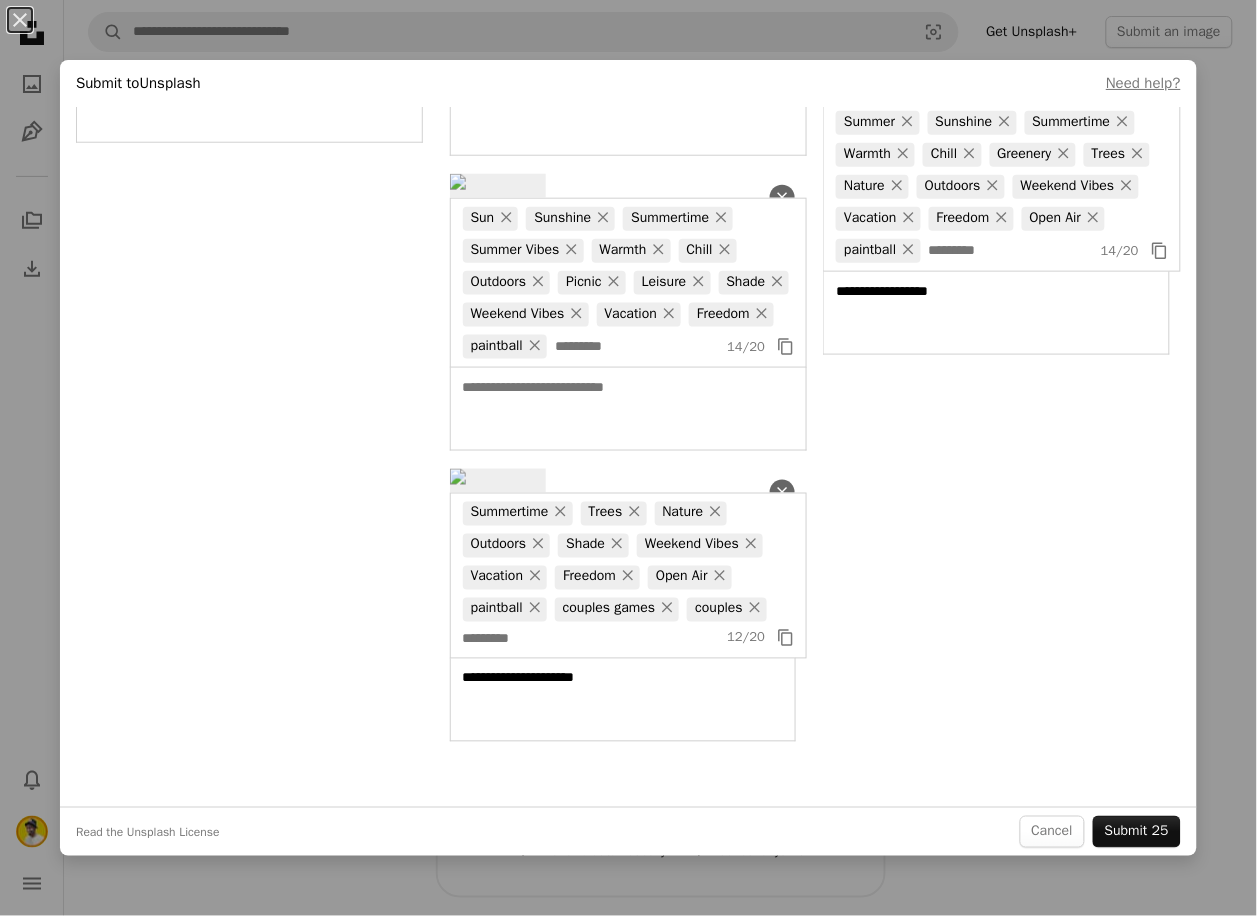 type on "**********" 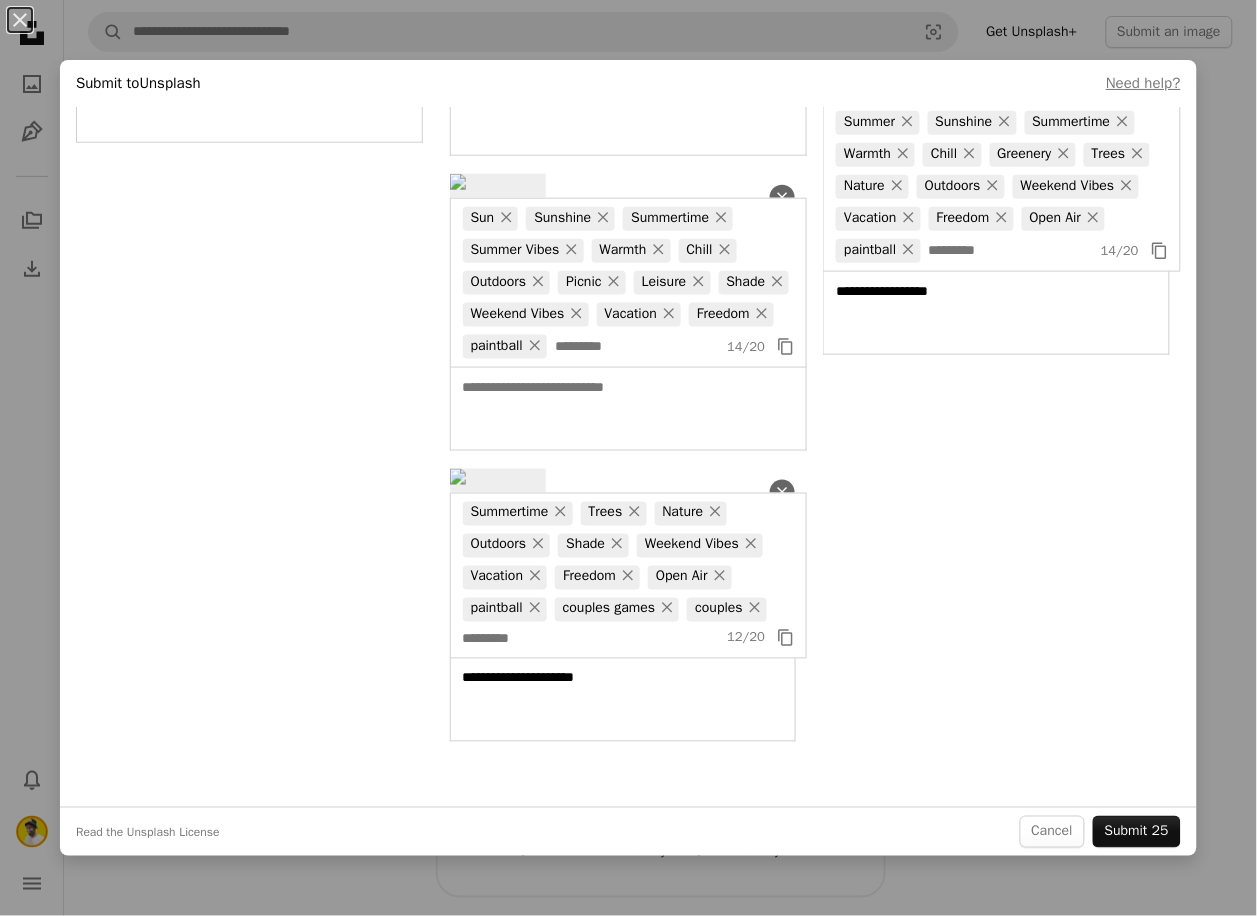 scroll, scrollTop: 2777, scrollLeft: 0, axis: vertical 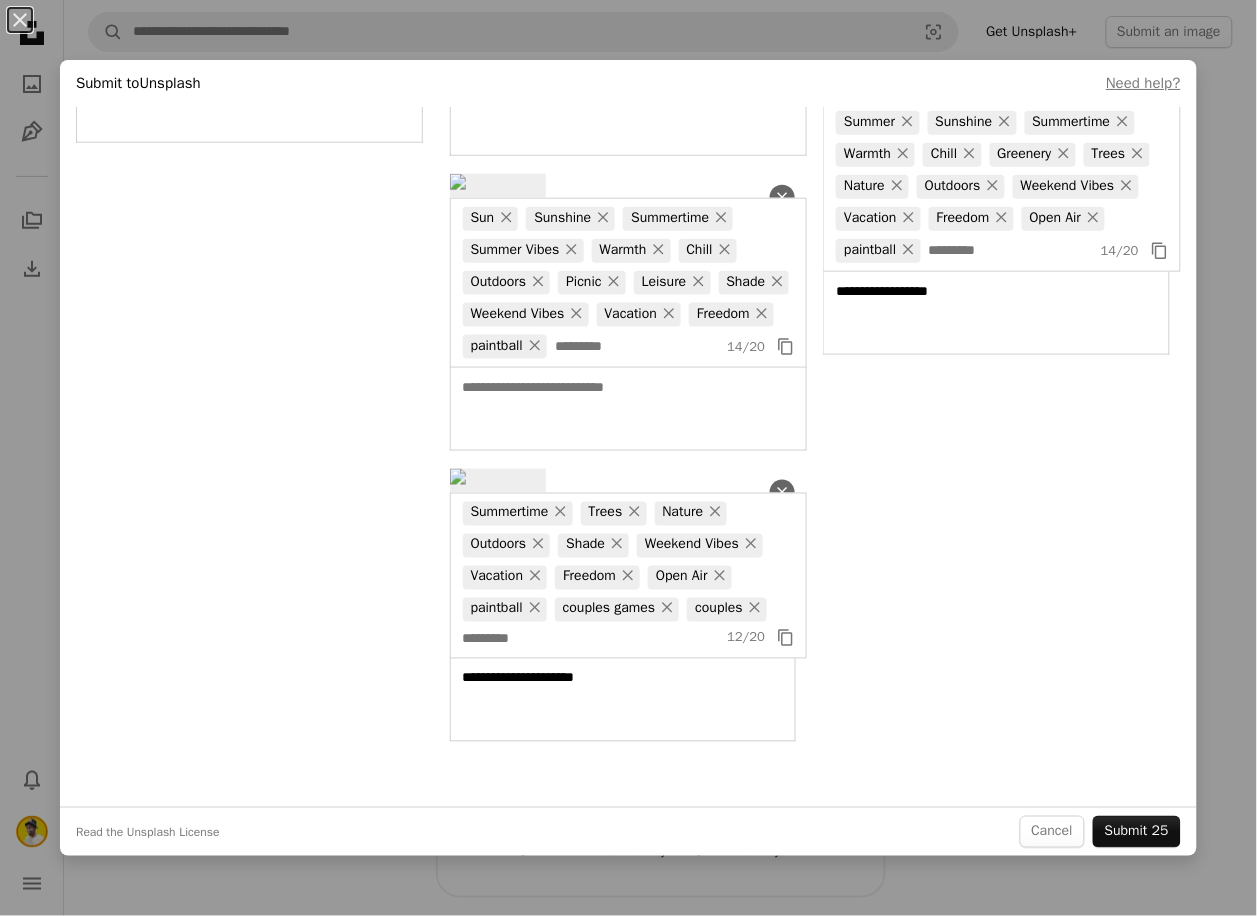 type on "**********" 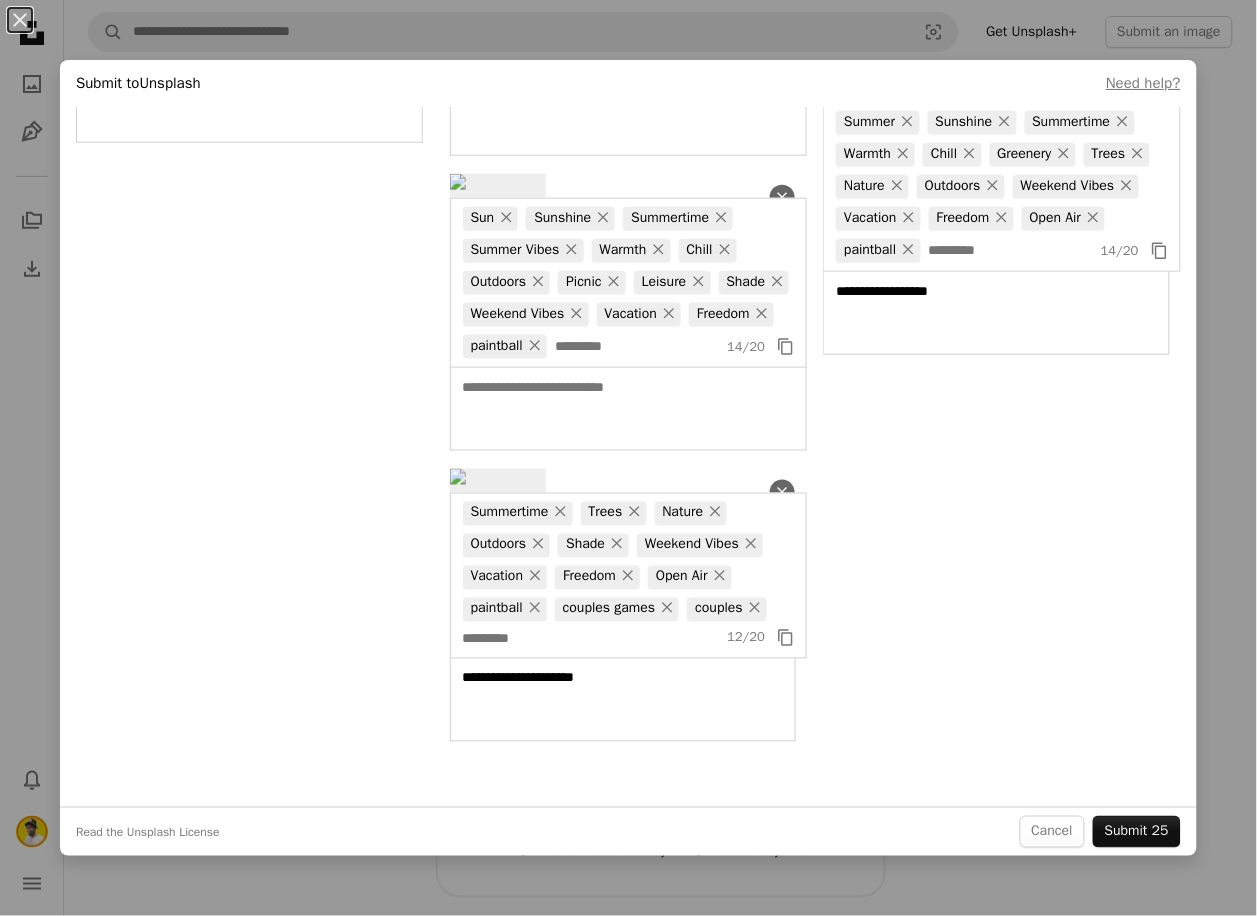 scroll, scrollTop: 2666, scrollLeft: 0, axis: vertical 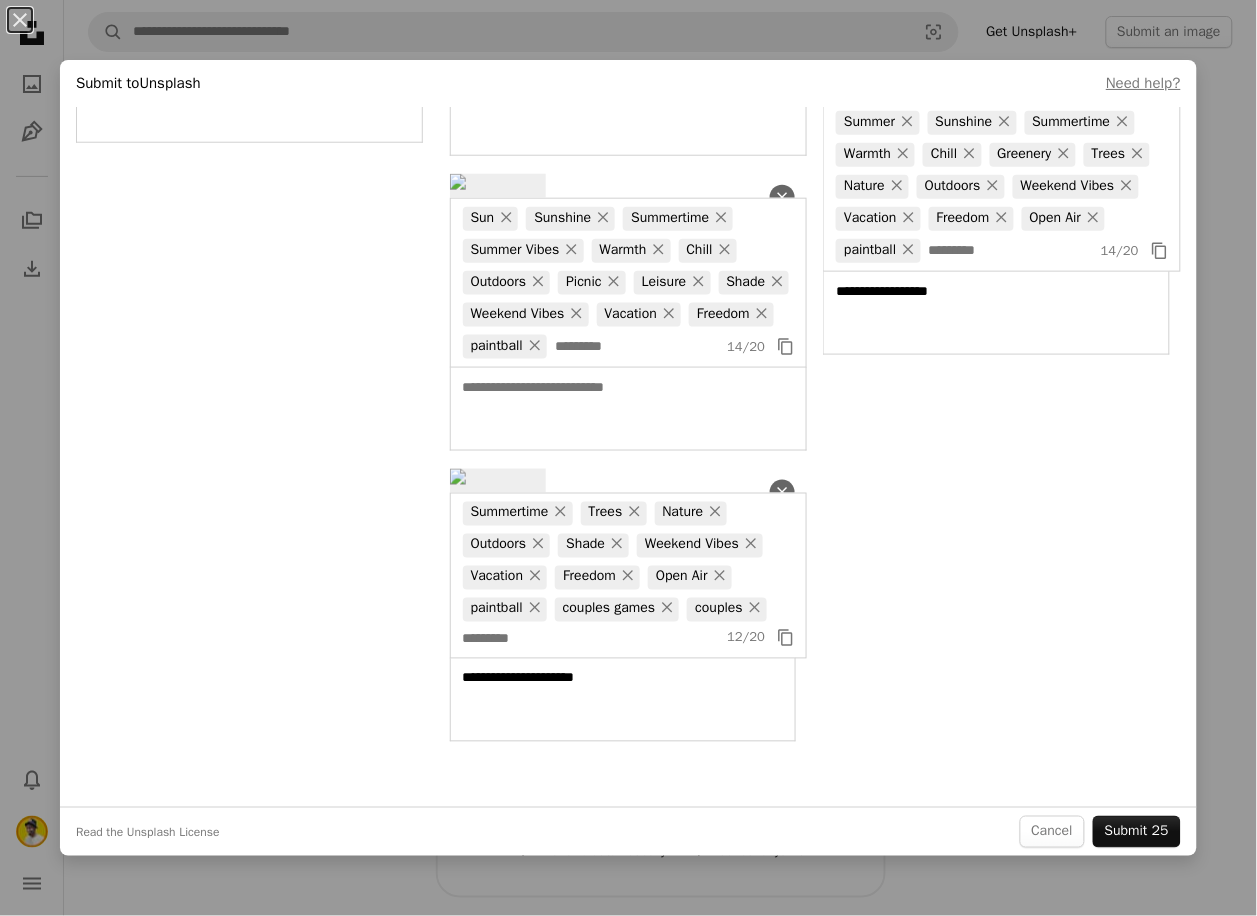 type on "**********" 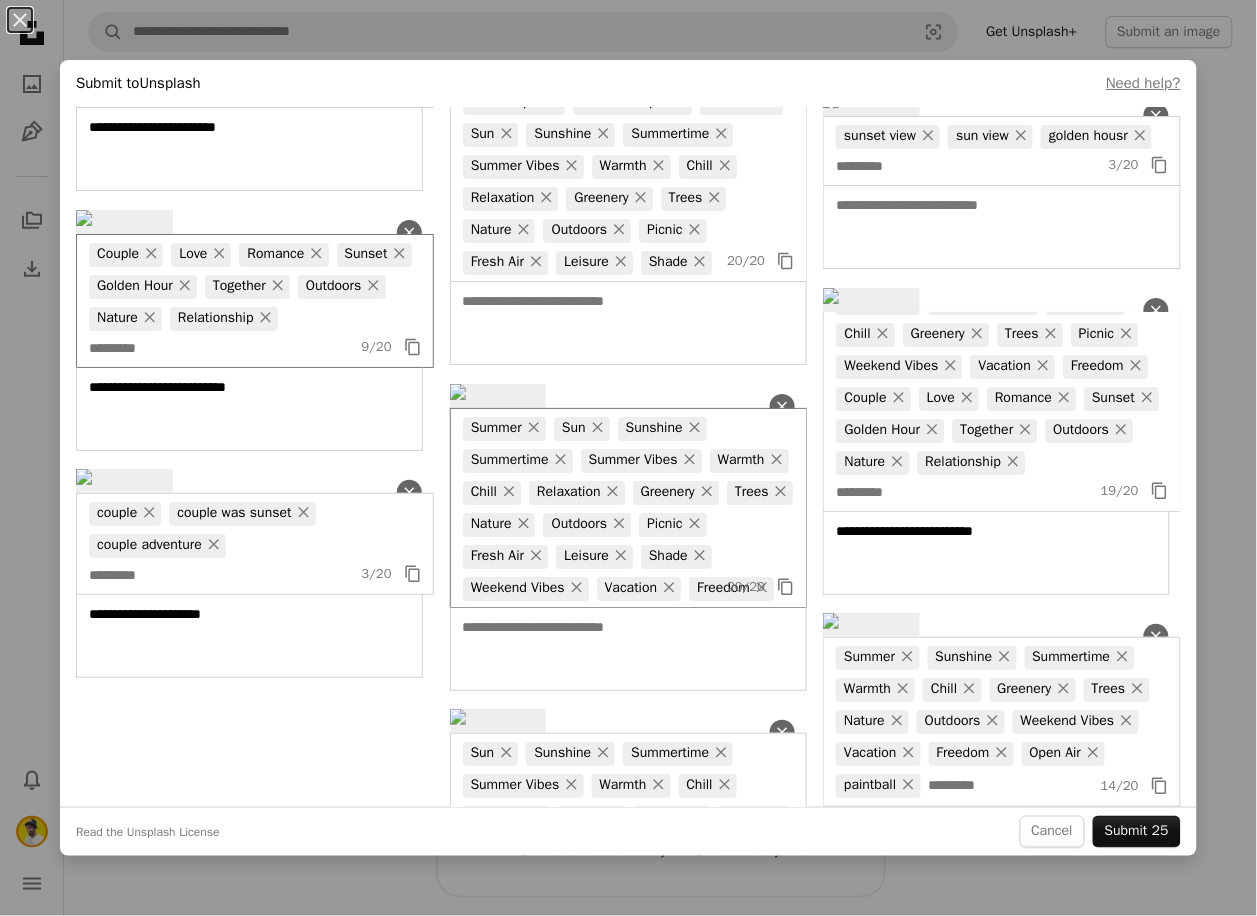 scroll, scrollTop: 1666, scrollLeft: 0, axis: vertical 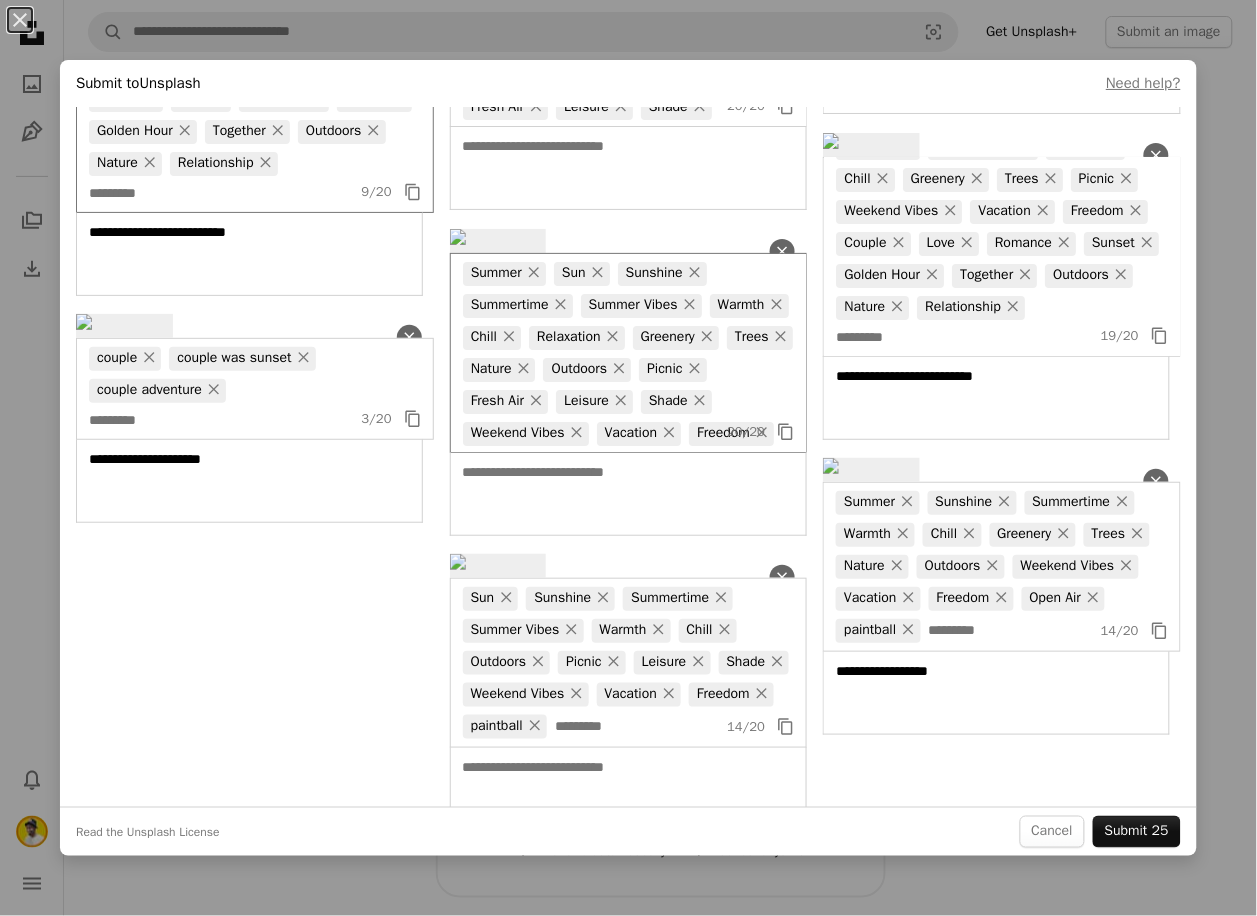 type on "**********" 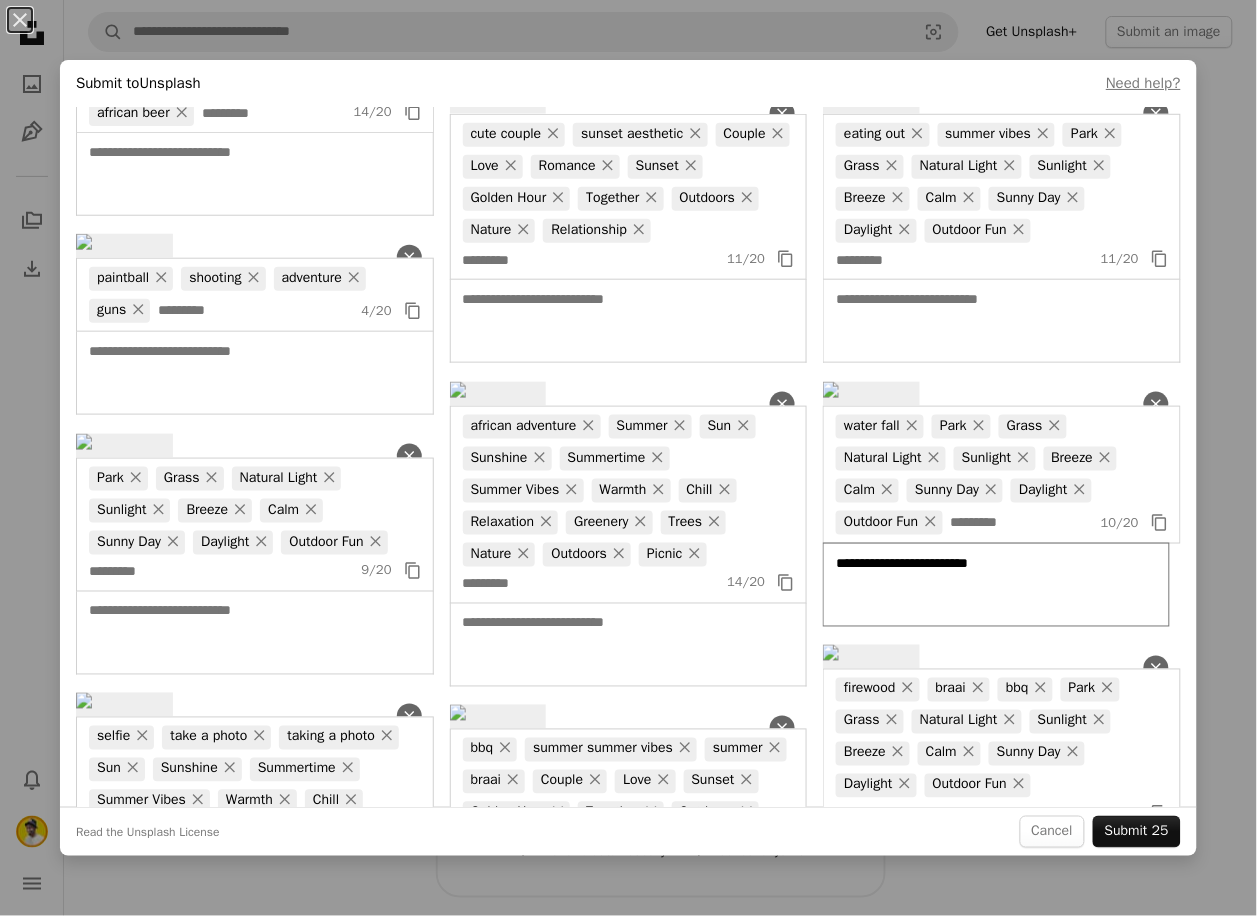 scroll, scrollTop: 0, scrollLeft: 0, axis: both 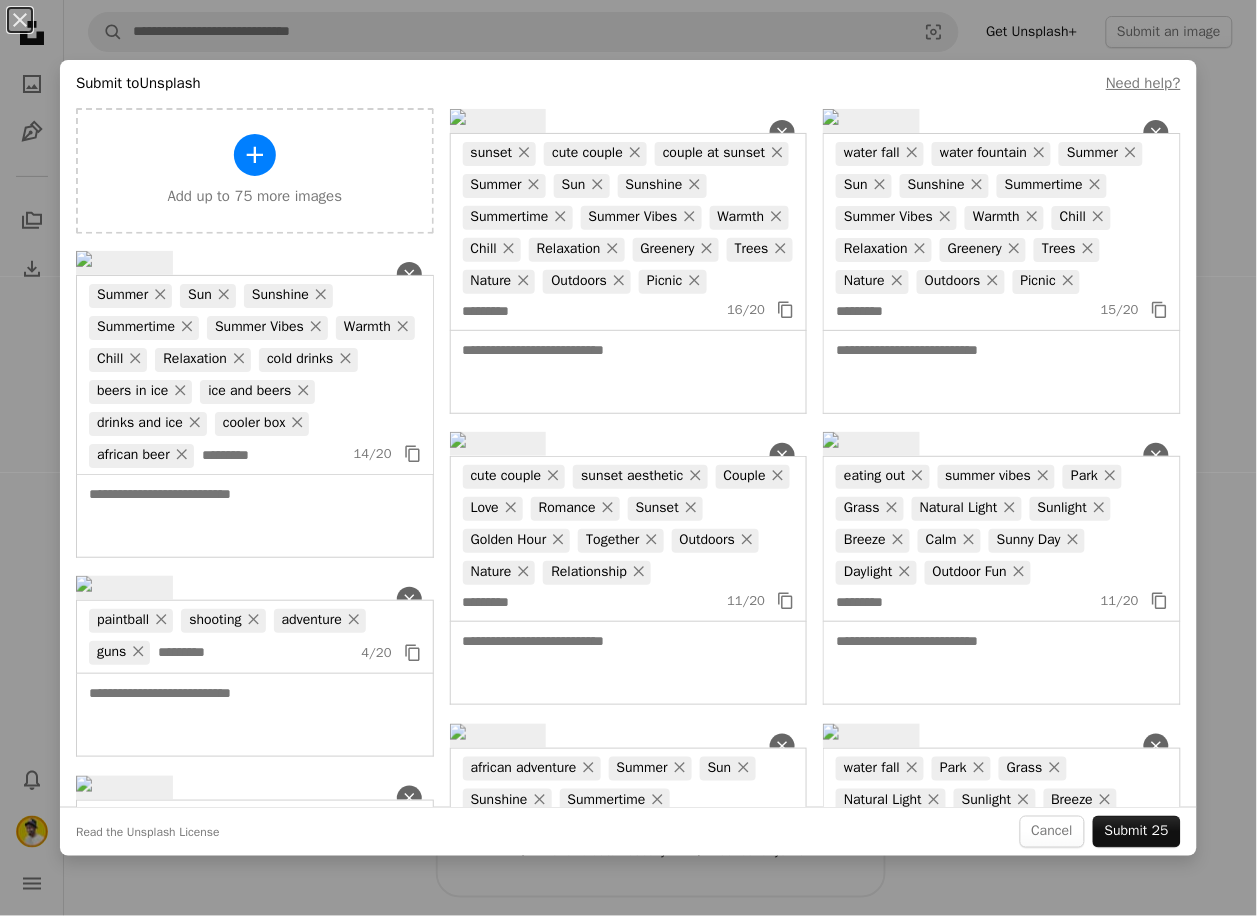 type on "**********" 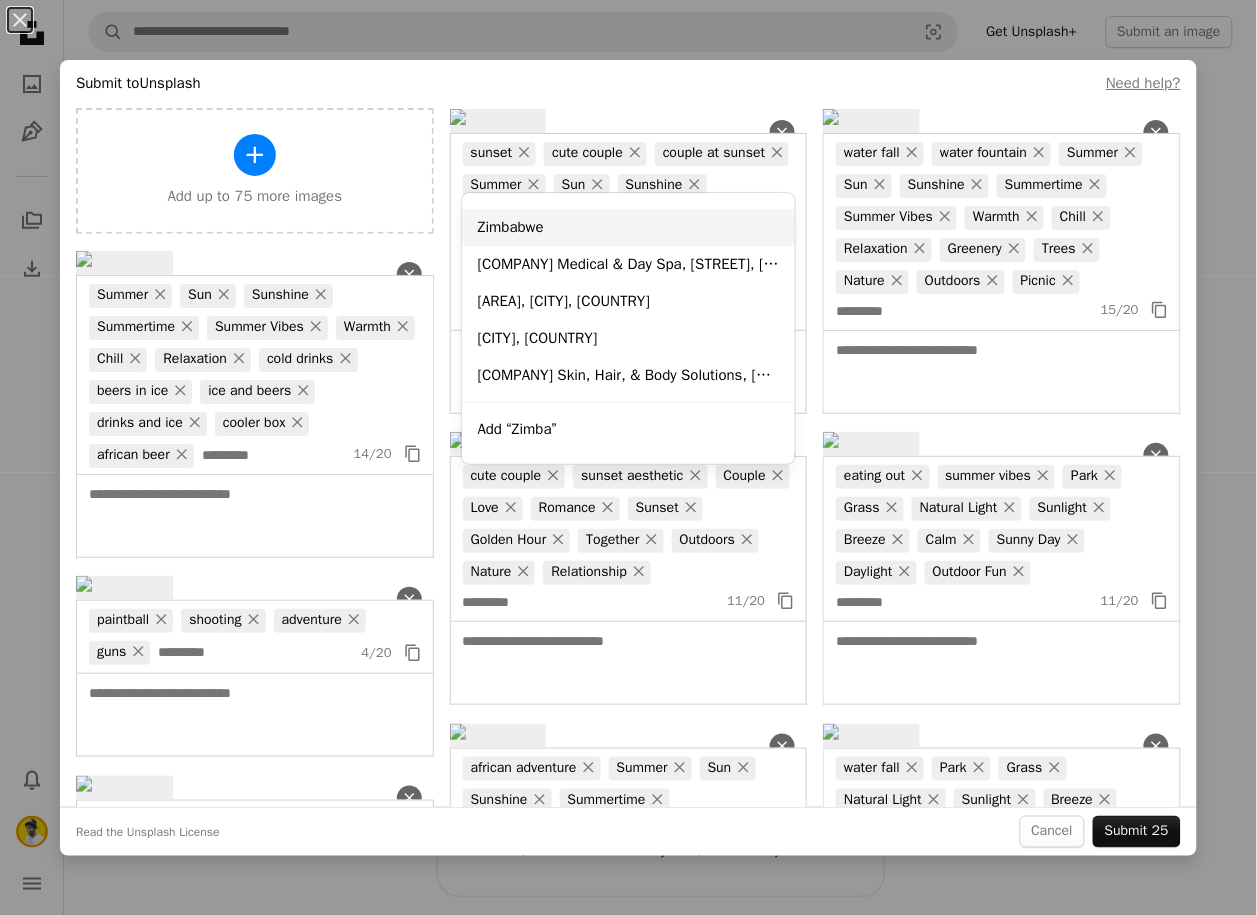 type on "*****" 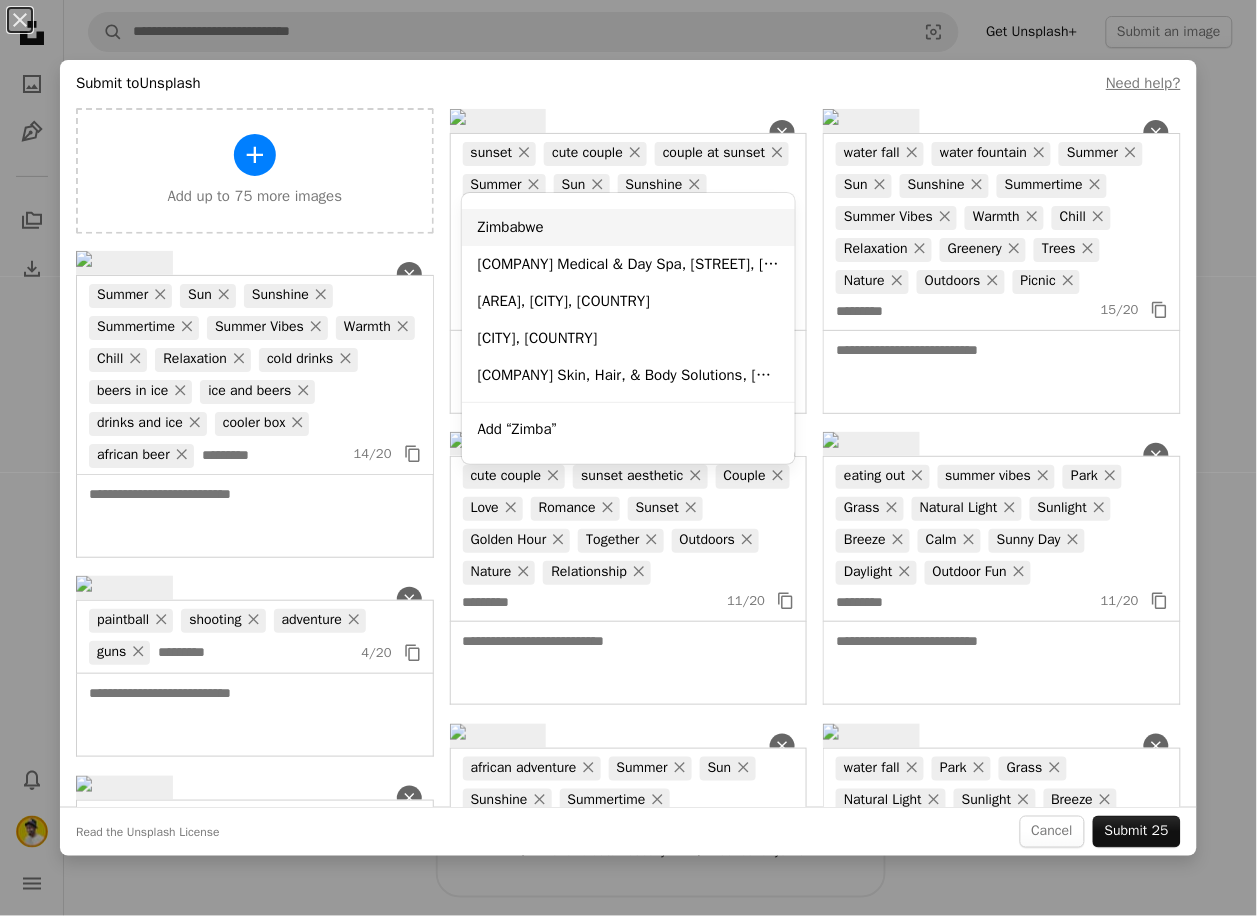 click on "Zimbabwe" at bounding box center (629, 227) 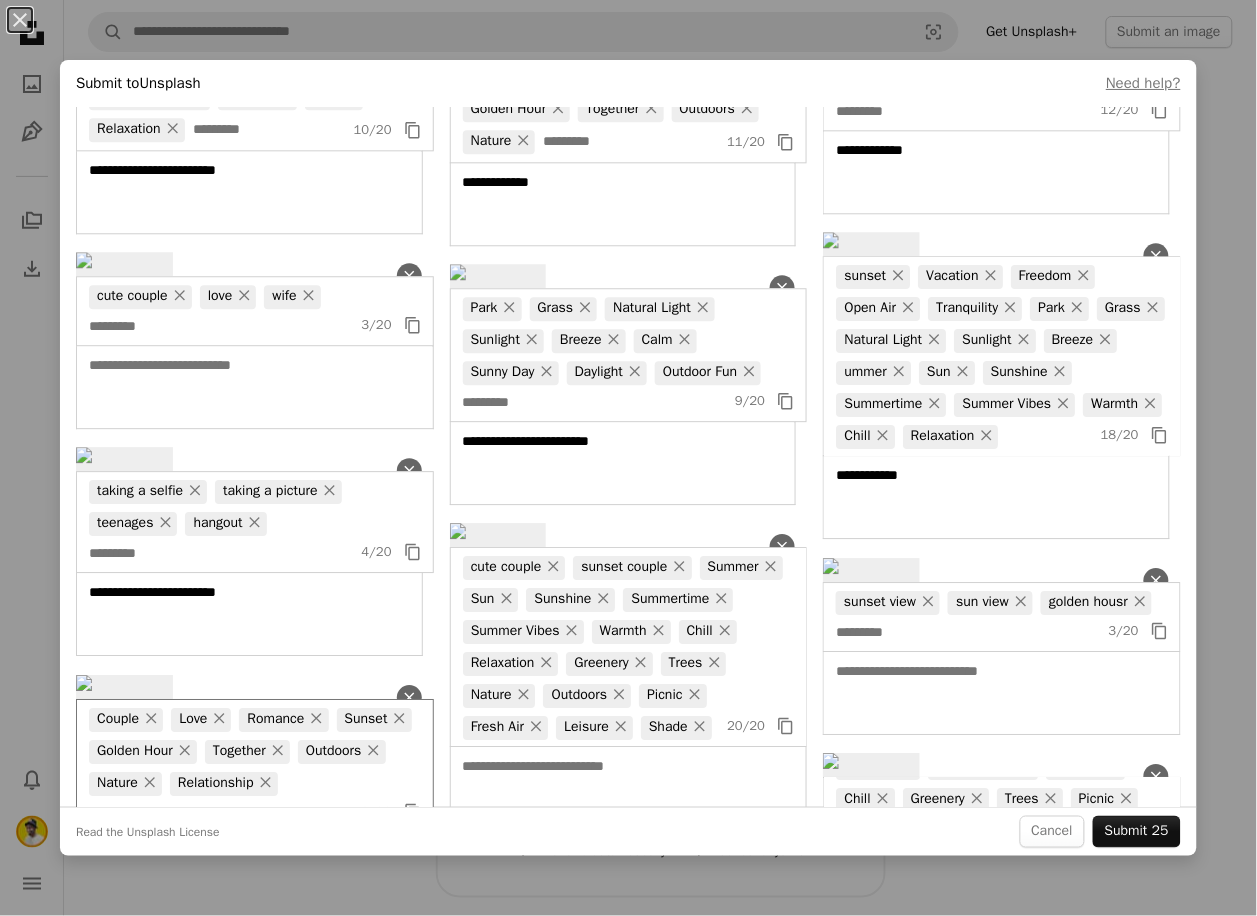 scroll, scrollTop: 1000, scrollLeft: 0, axis: vertical 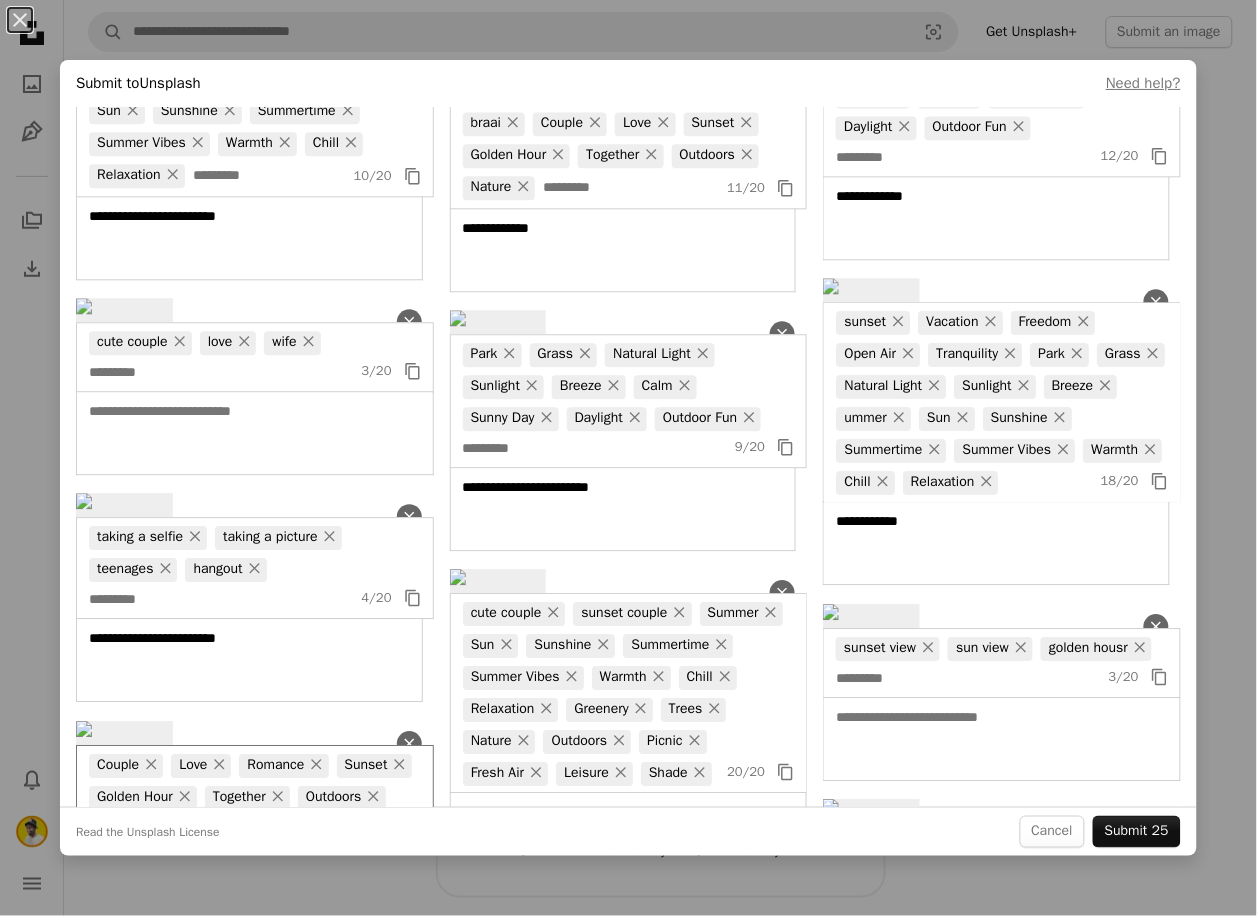 click on "Add location" at bounding box center (530, -512) 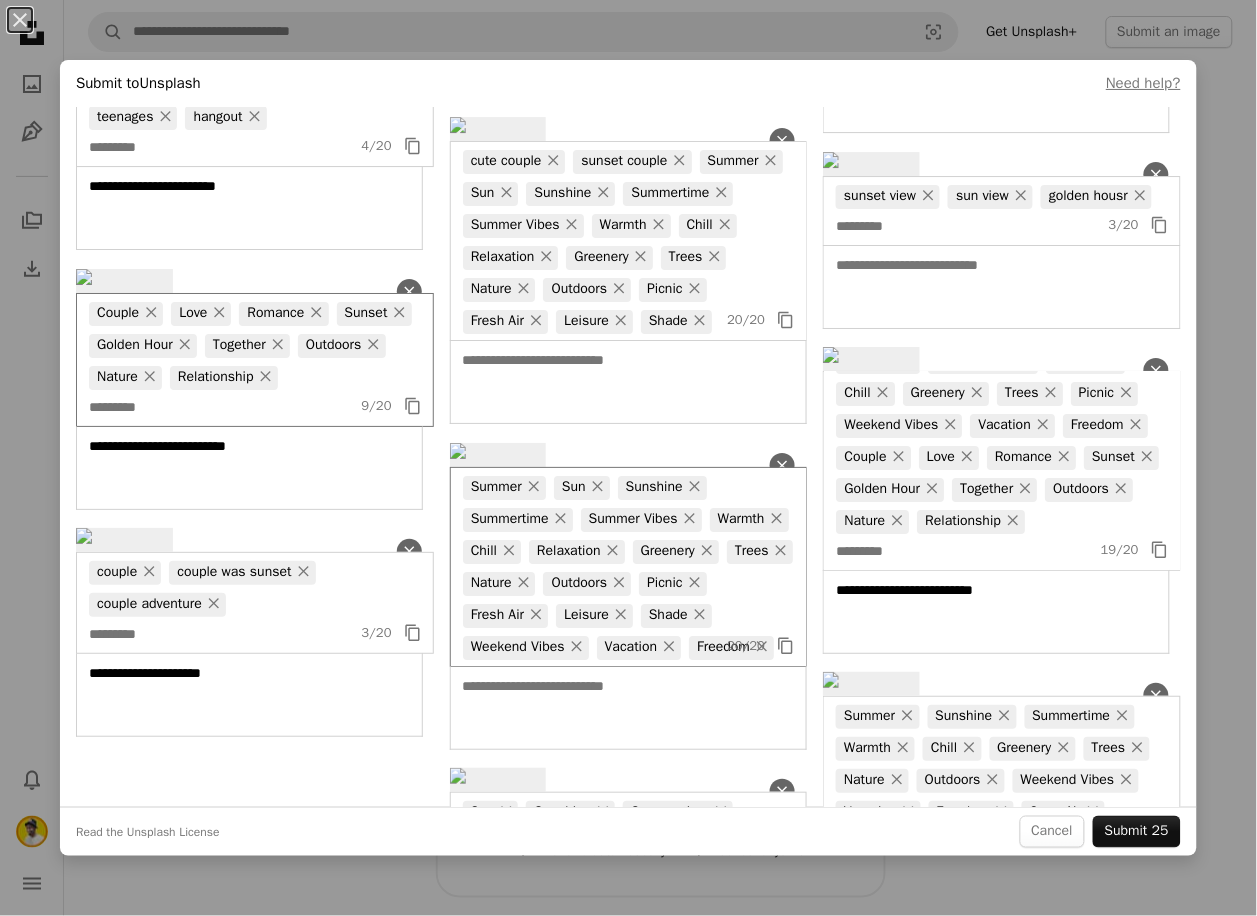 scroll, scrollTop: 1444, scrollLeft: 0, axis: vertical 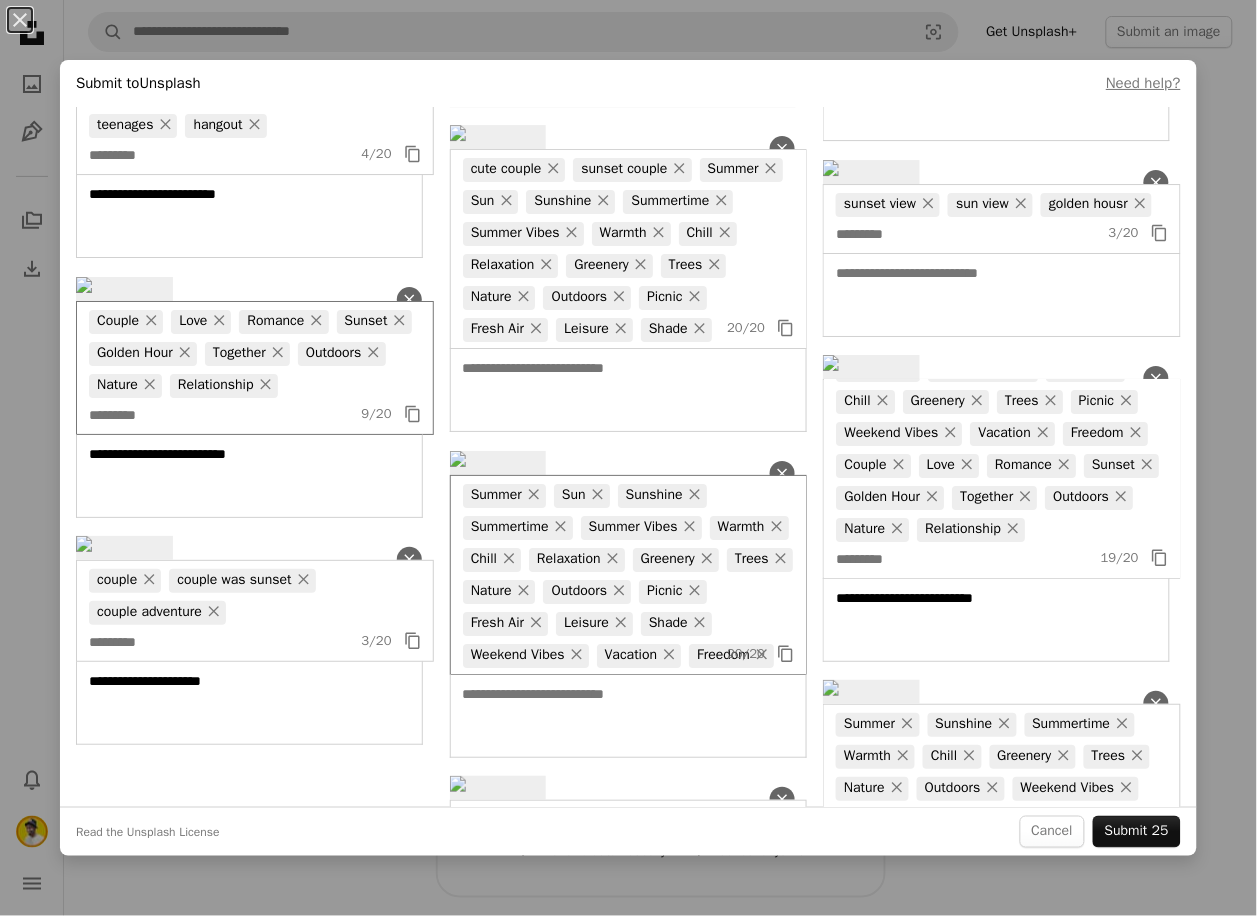 click on "A map marker Add location" at bounding box center [524, -665] 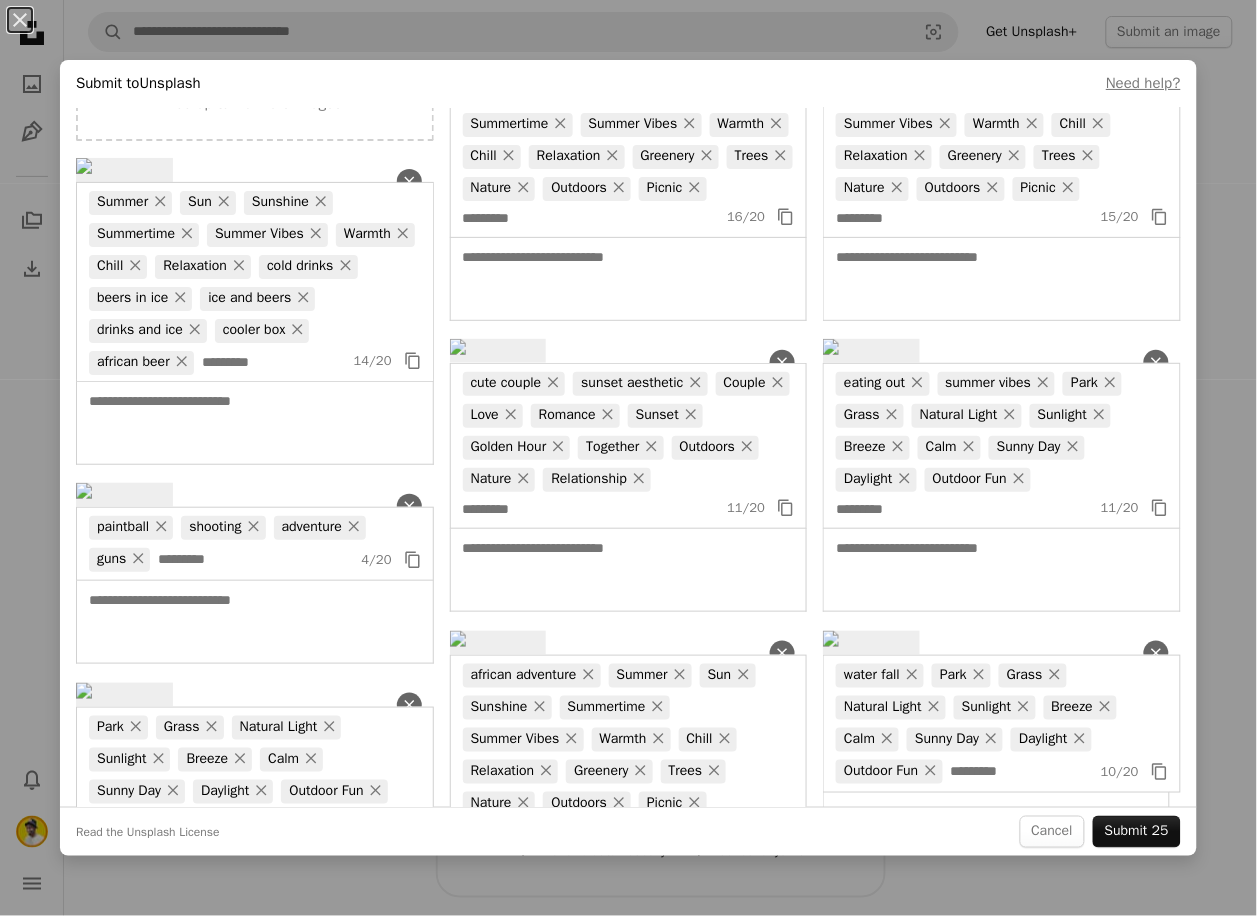scroll, scrollTop: 81, scrollLeft: 0, axis: vertical 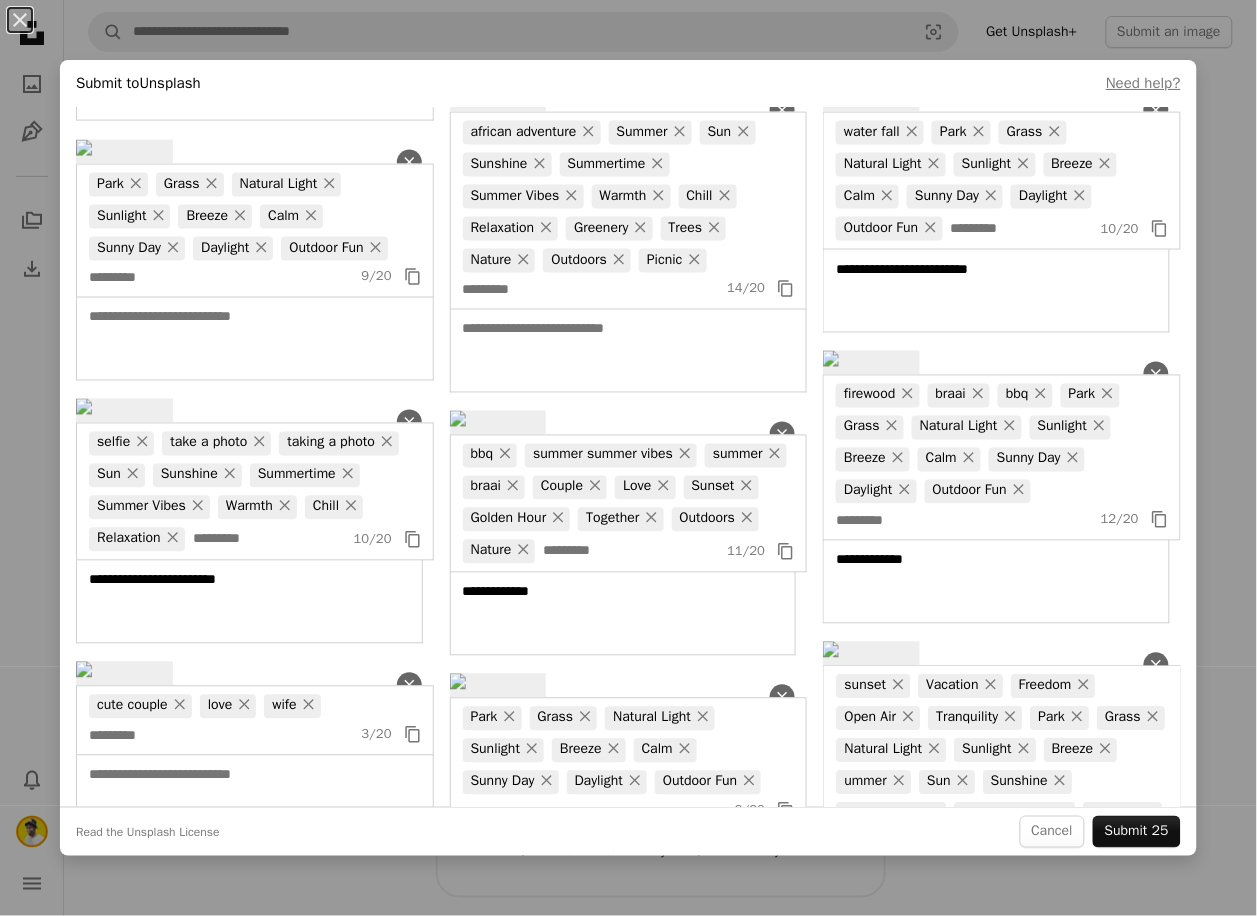 click at bounding box center [255, -120] 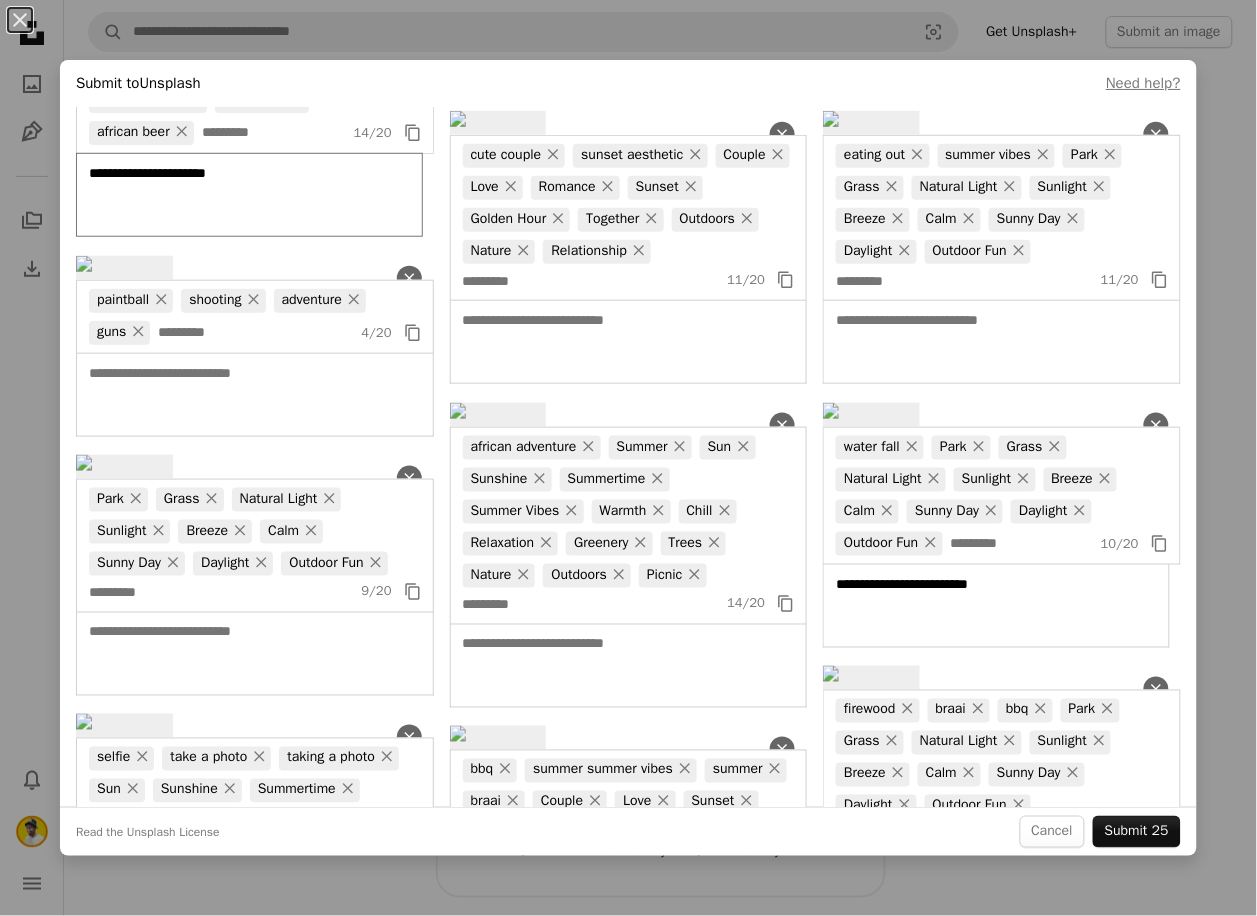 scroll, scrollTop: 0, scrollLeft: 0, axis: both 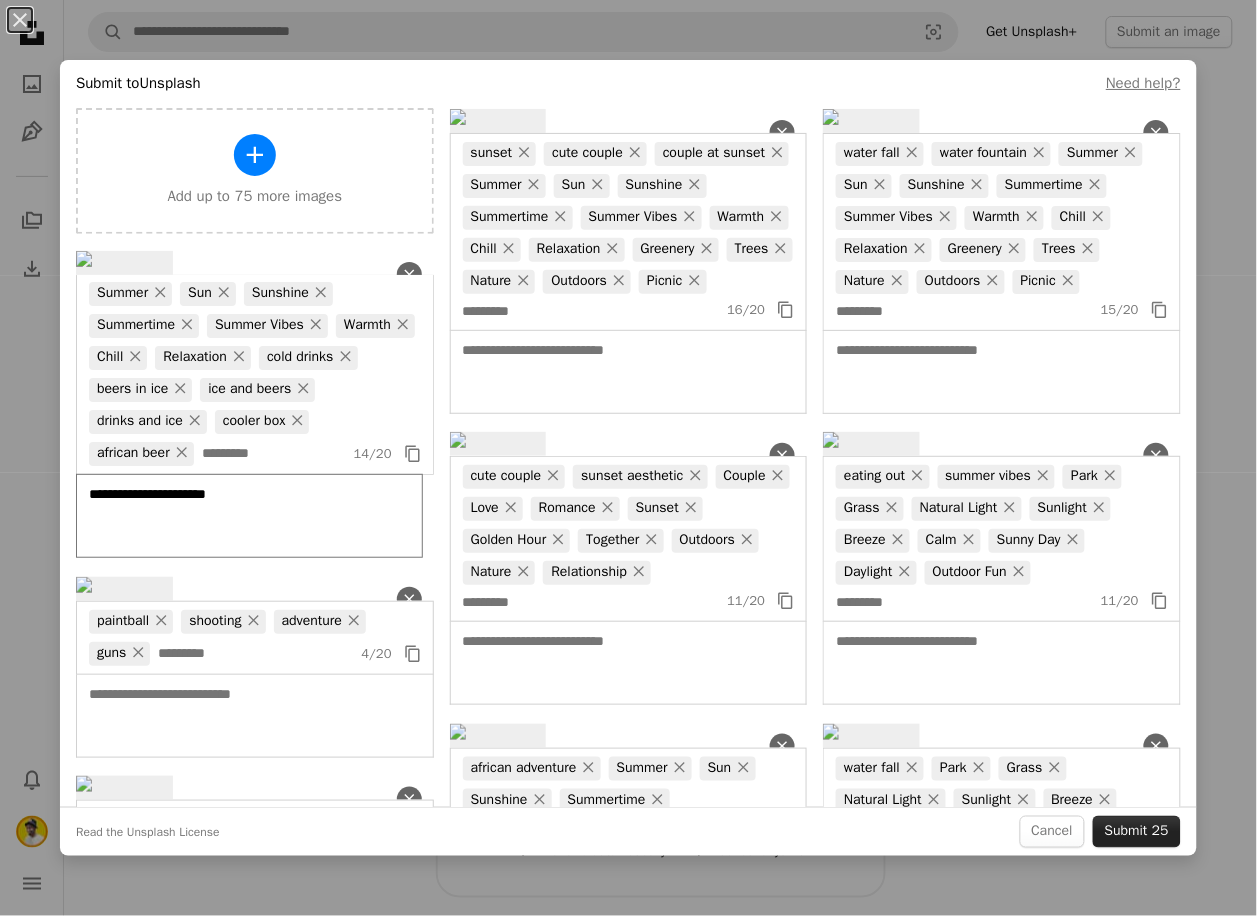 type on "**********" 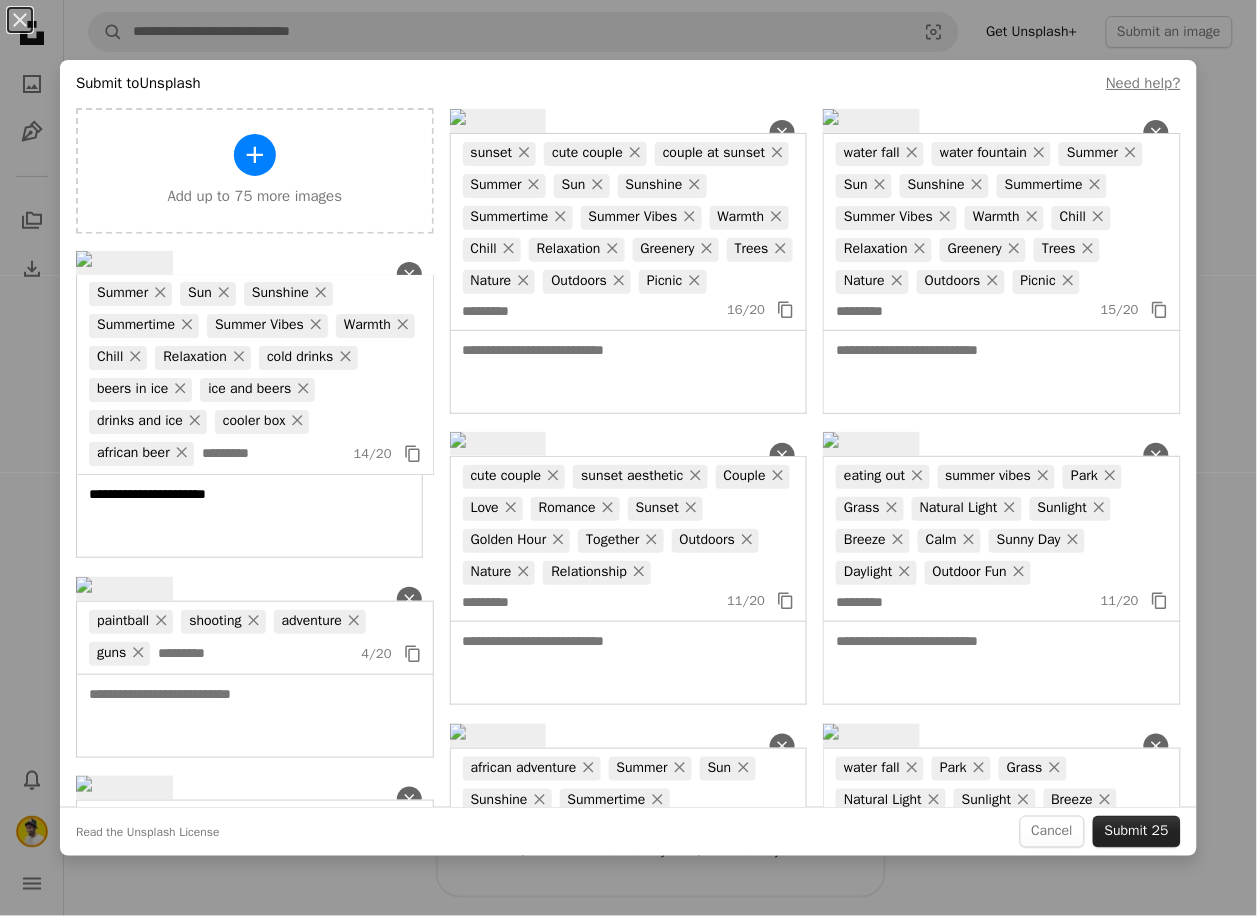 click on "Submit 25" at bounding box center [1137, 832] 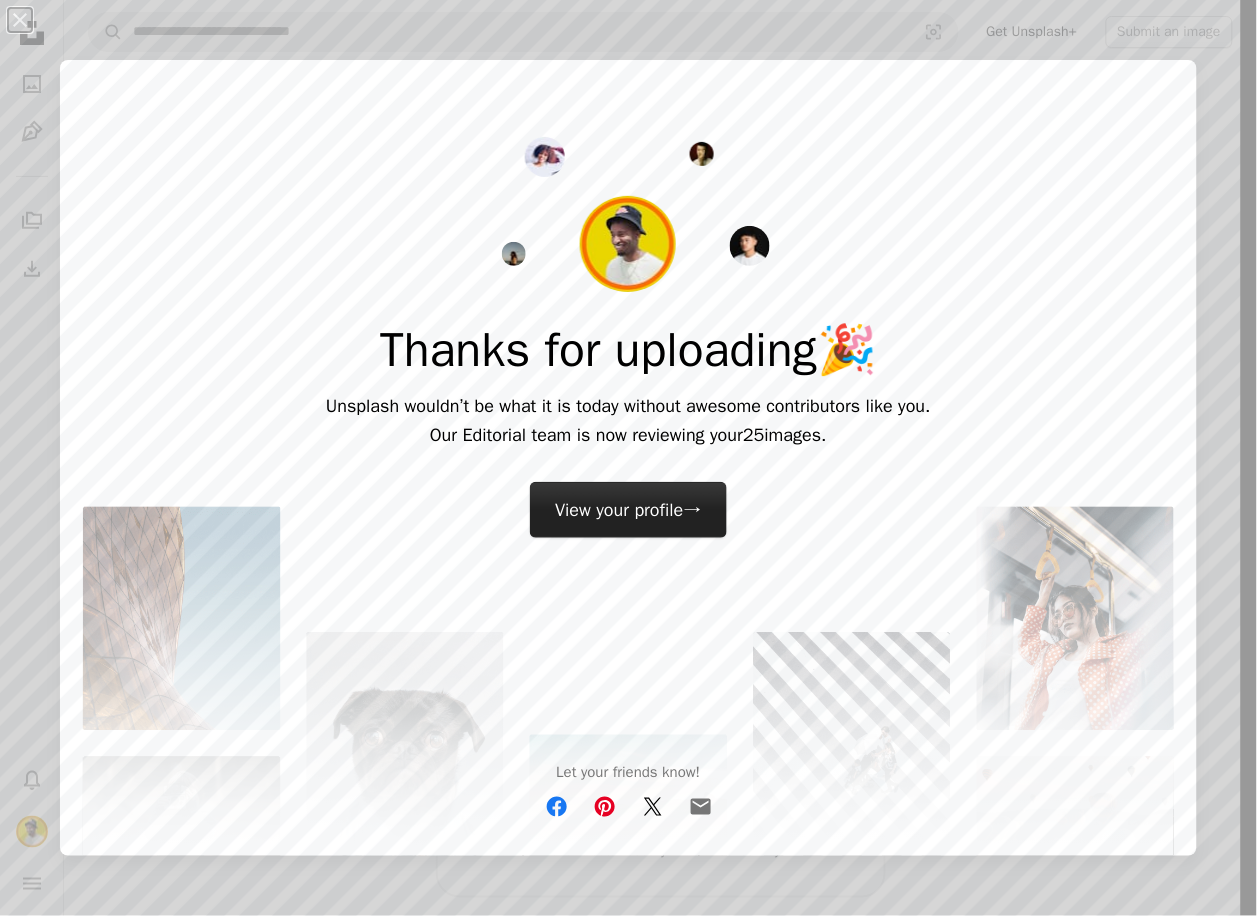 click on "View your profile  →" at bounding box center [628, 510] 